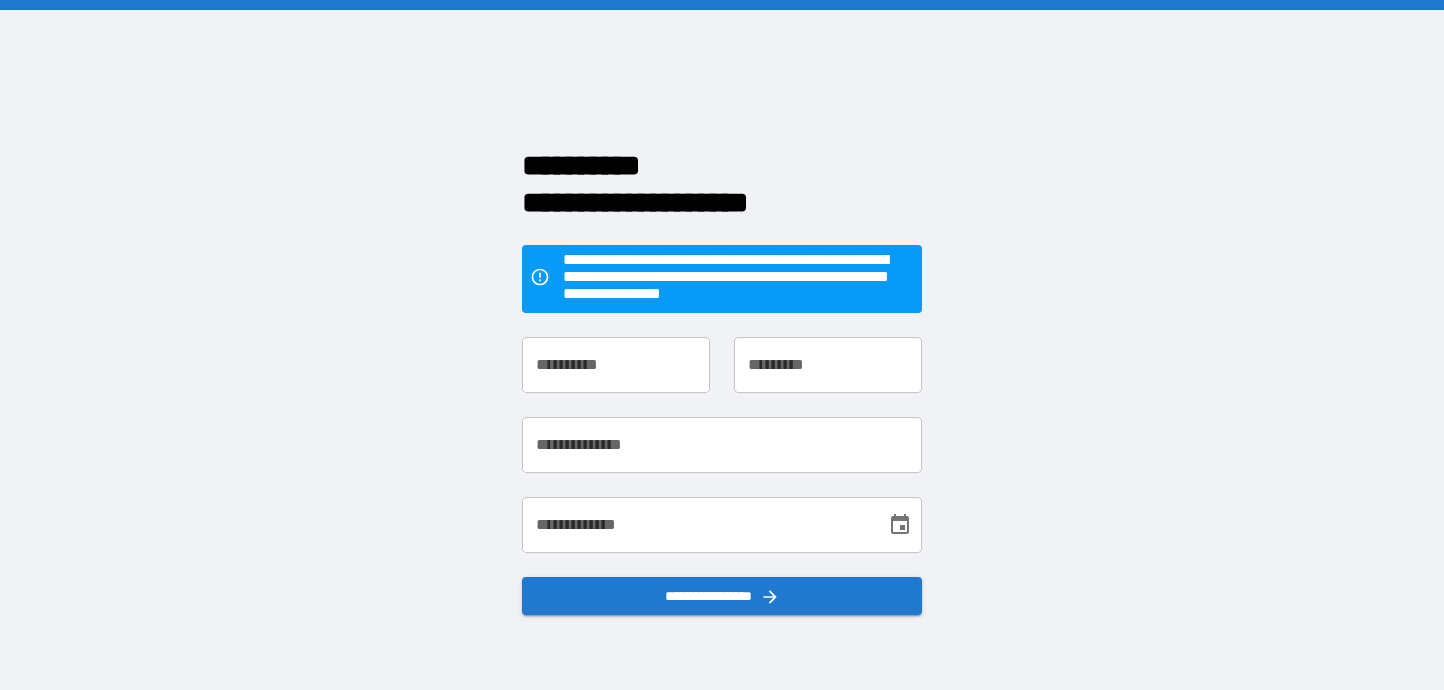 scroll, scrollTop: 0, scrollLeft: 0, axis: both 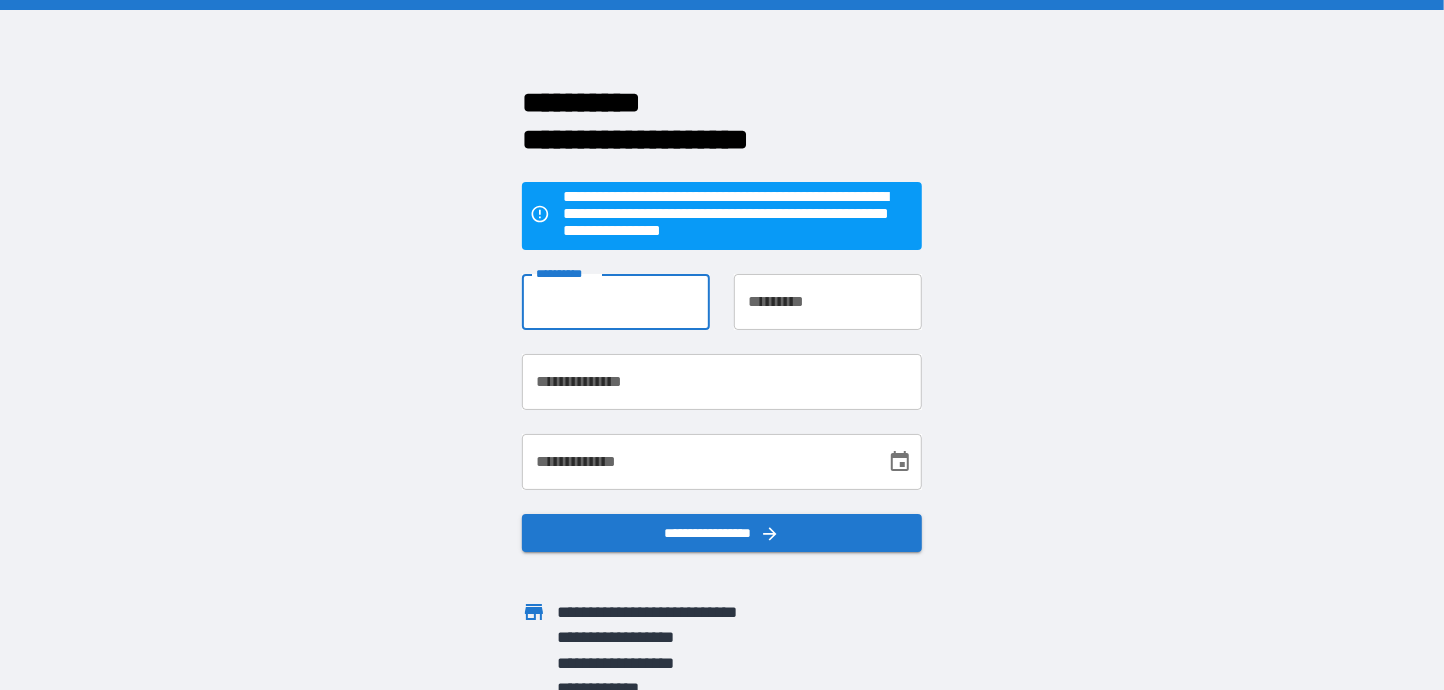 click on "**********" at bounding box center (616, 302) 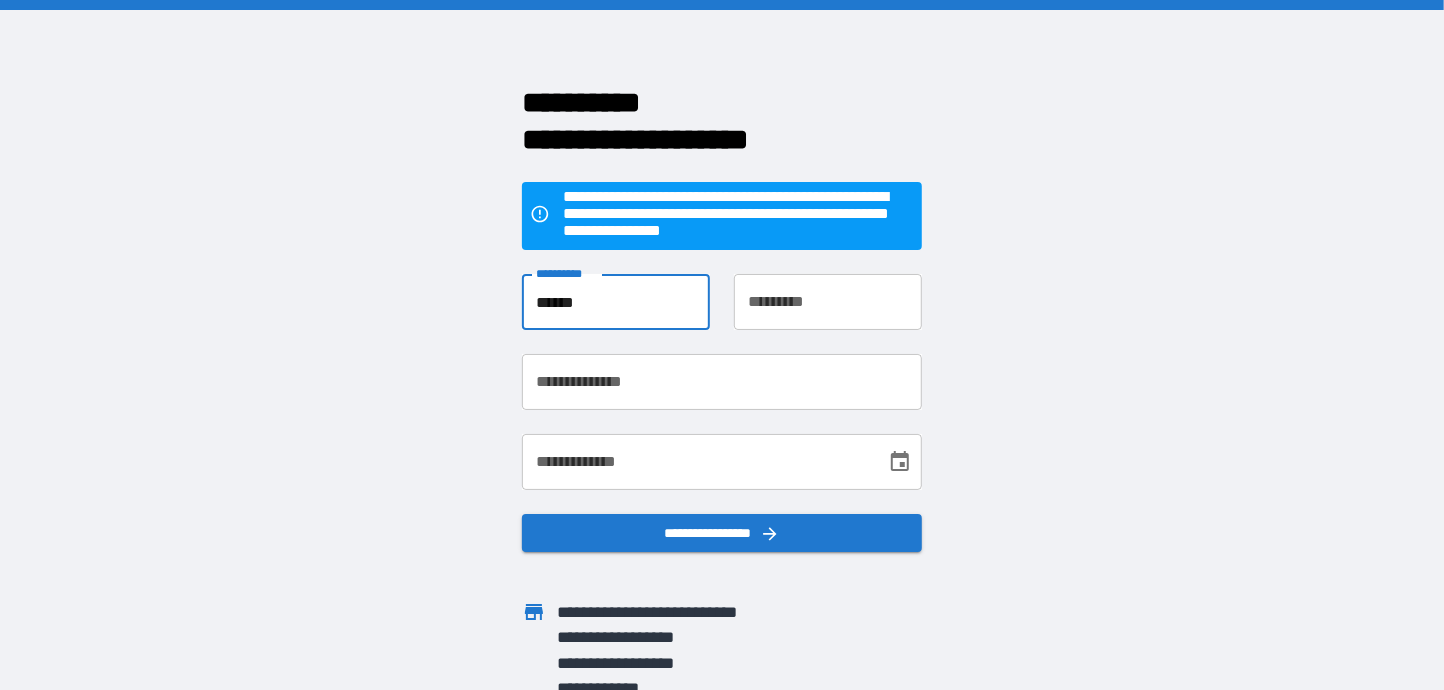 type on "*********" 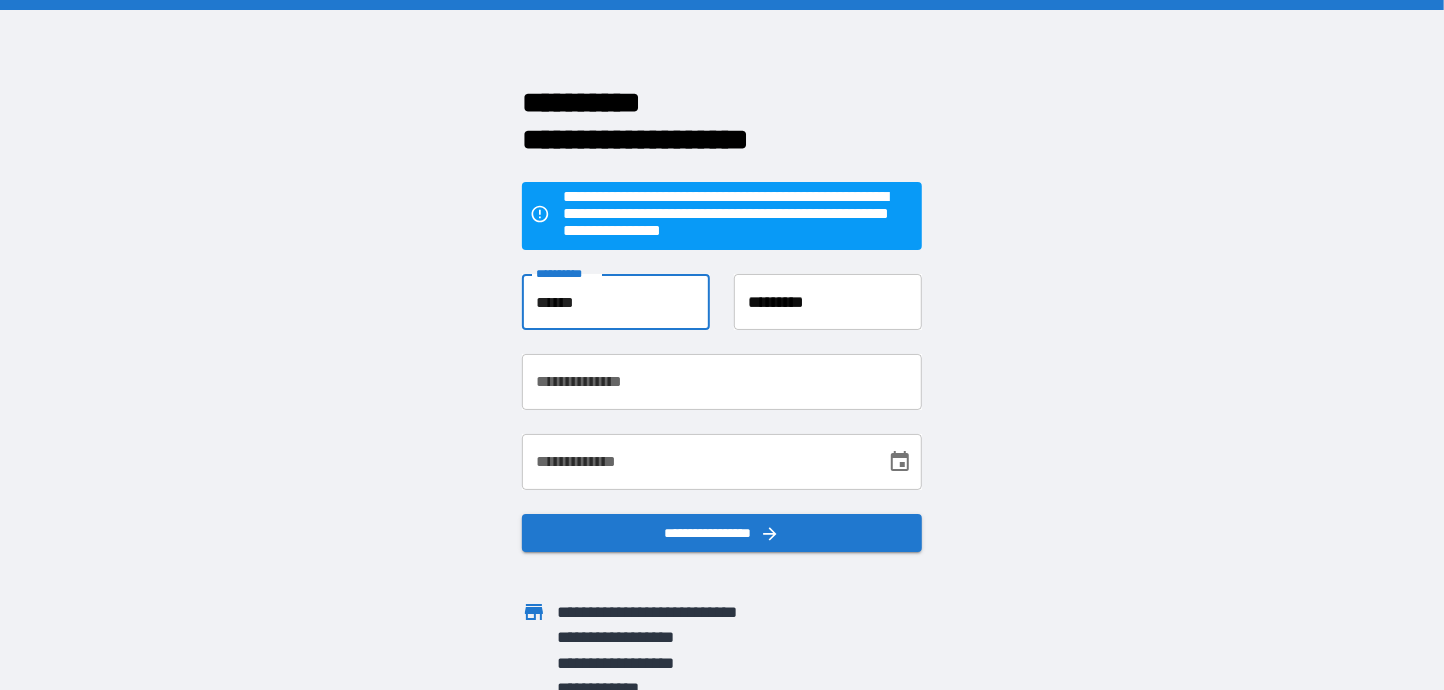 type on "**********" 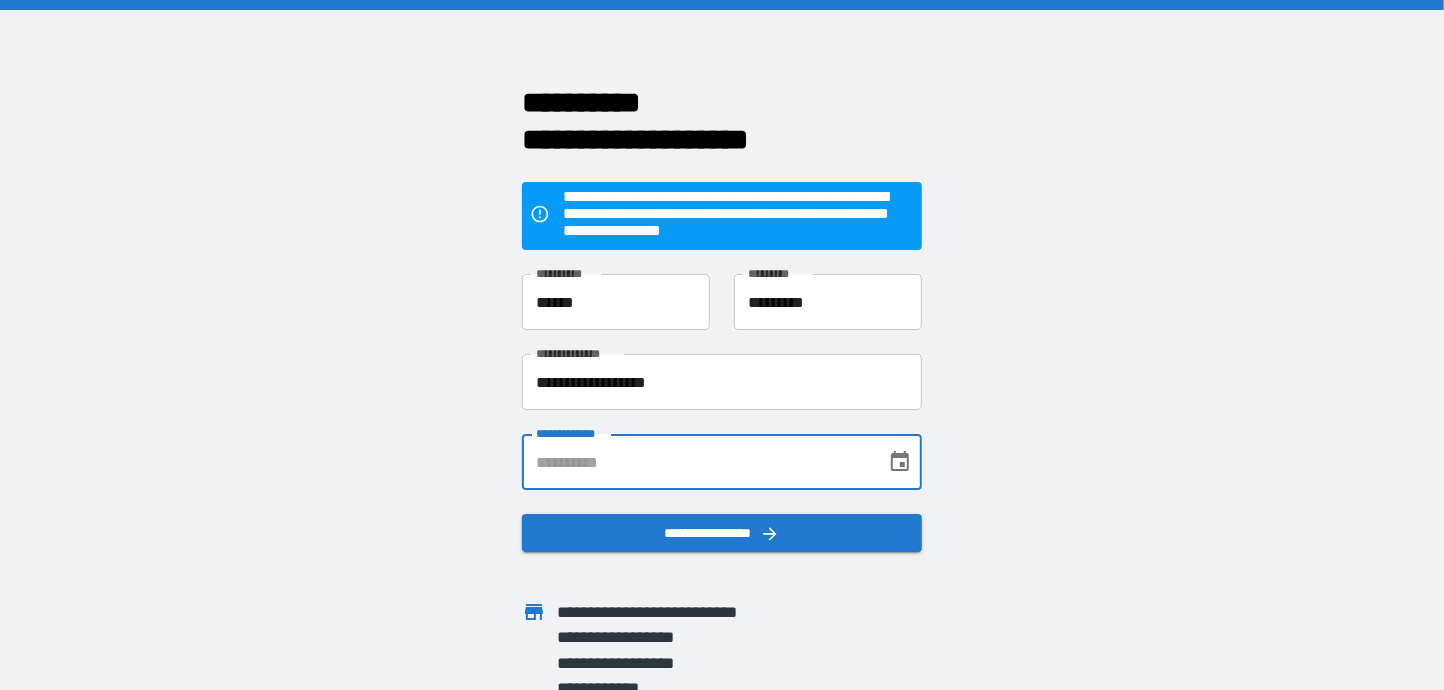 click on "**********" at bounding box center (697, 462) 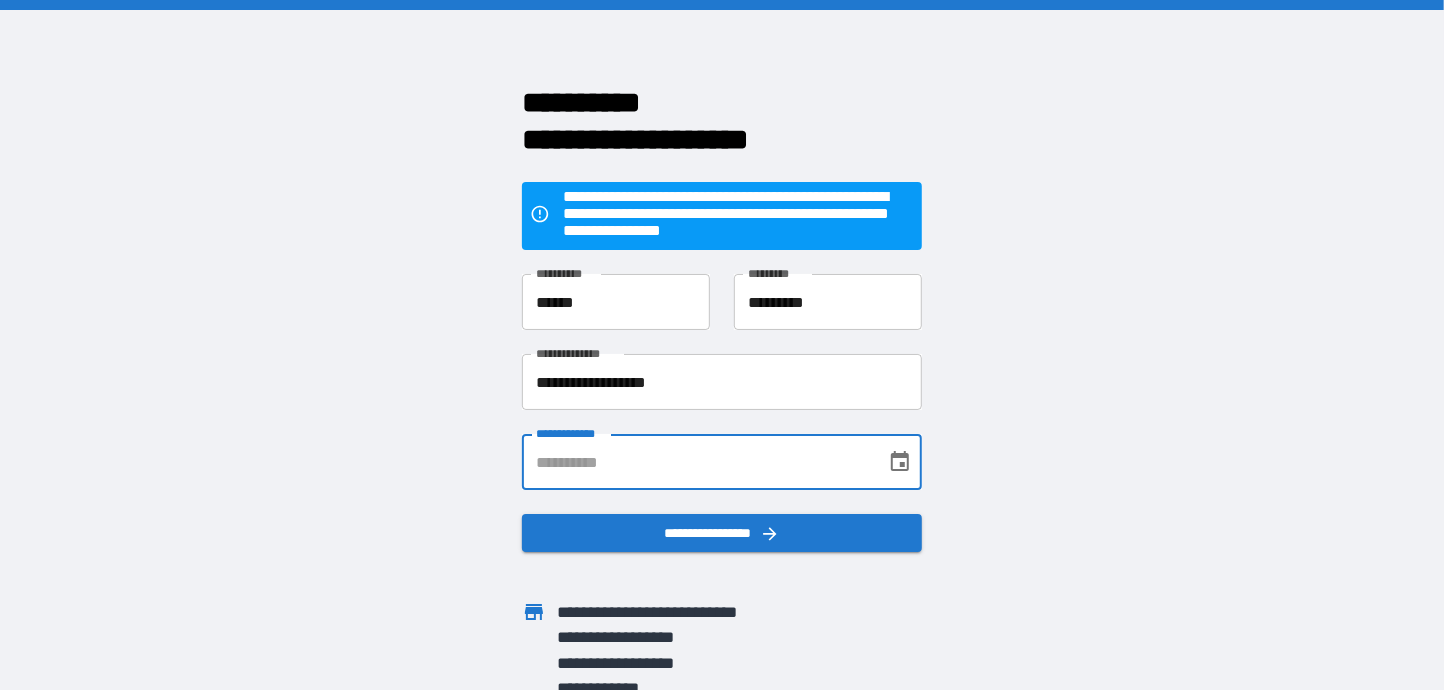 type on "**********" 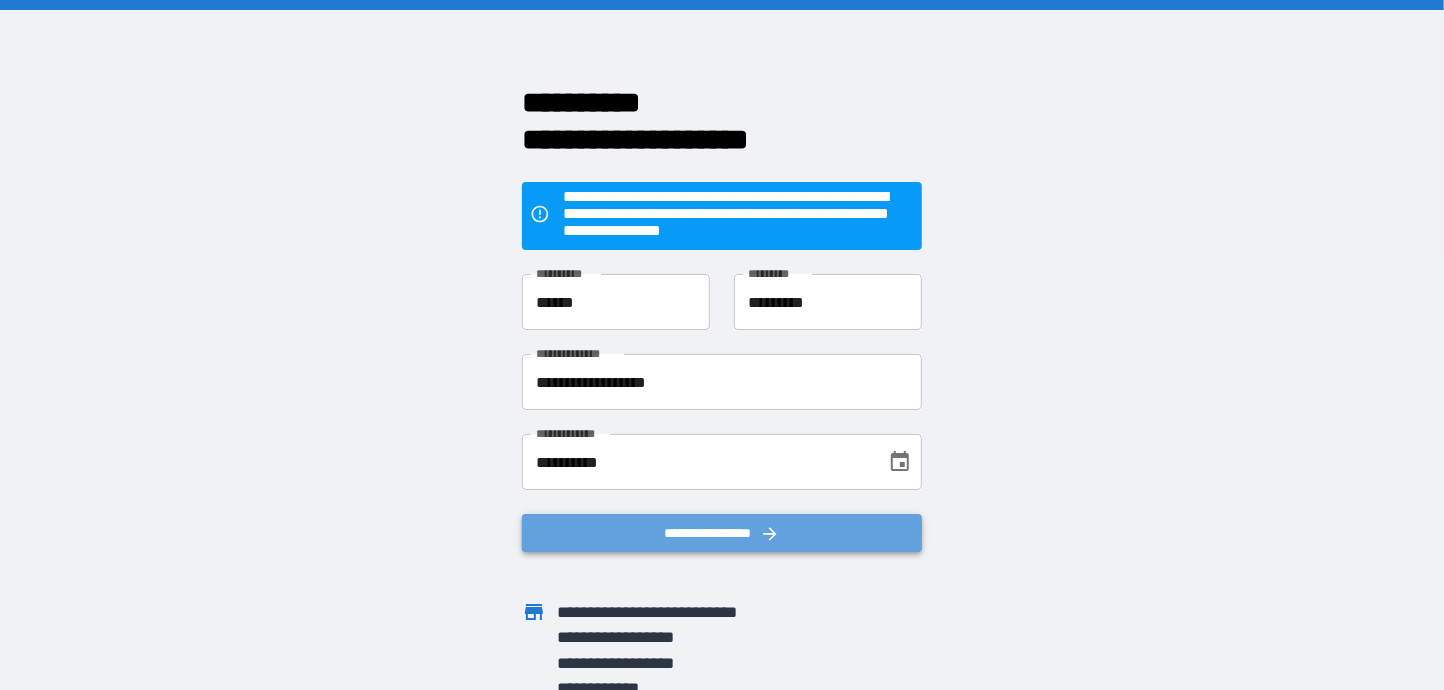 click on "**********" at bounding box center (722, 532) 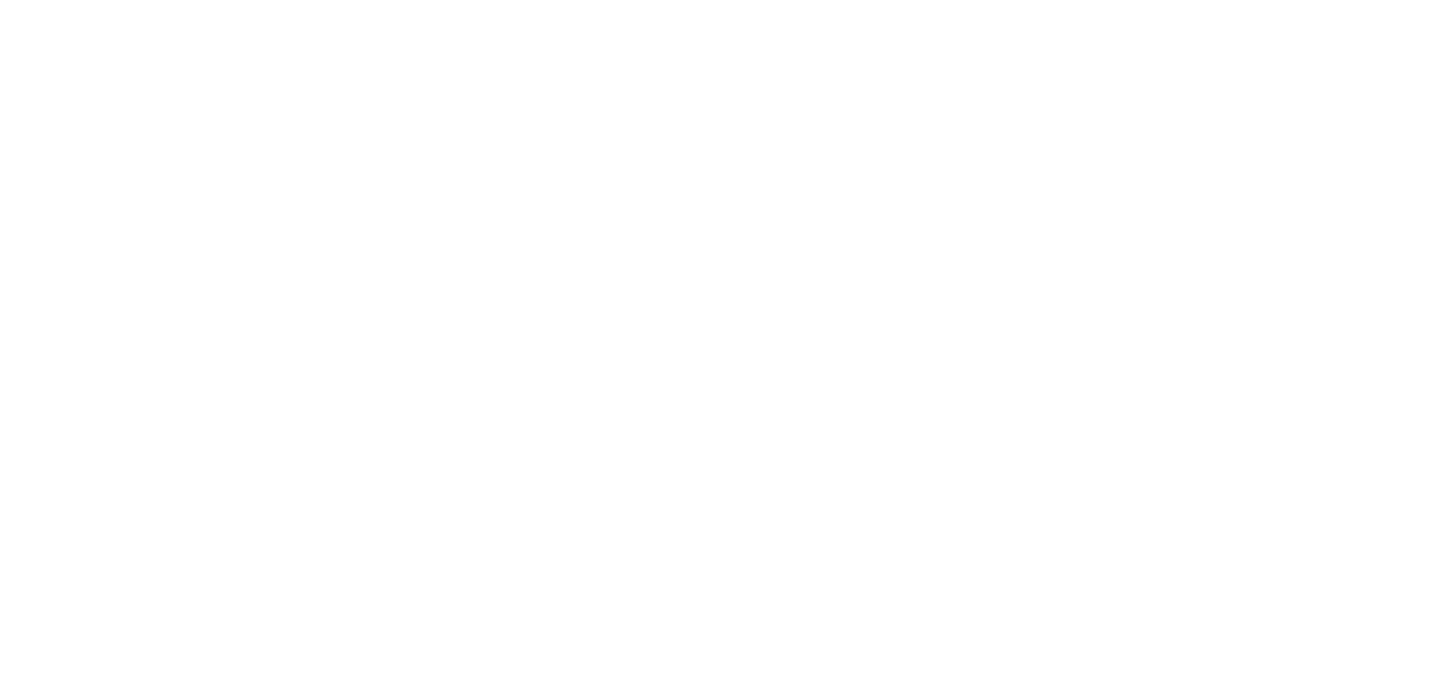 scroll, scrollTop: 0, scrollLeft: 0, axis: both 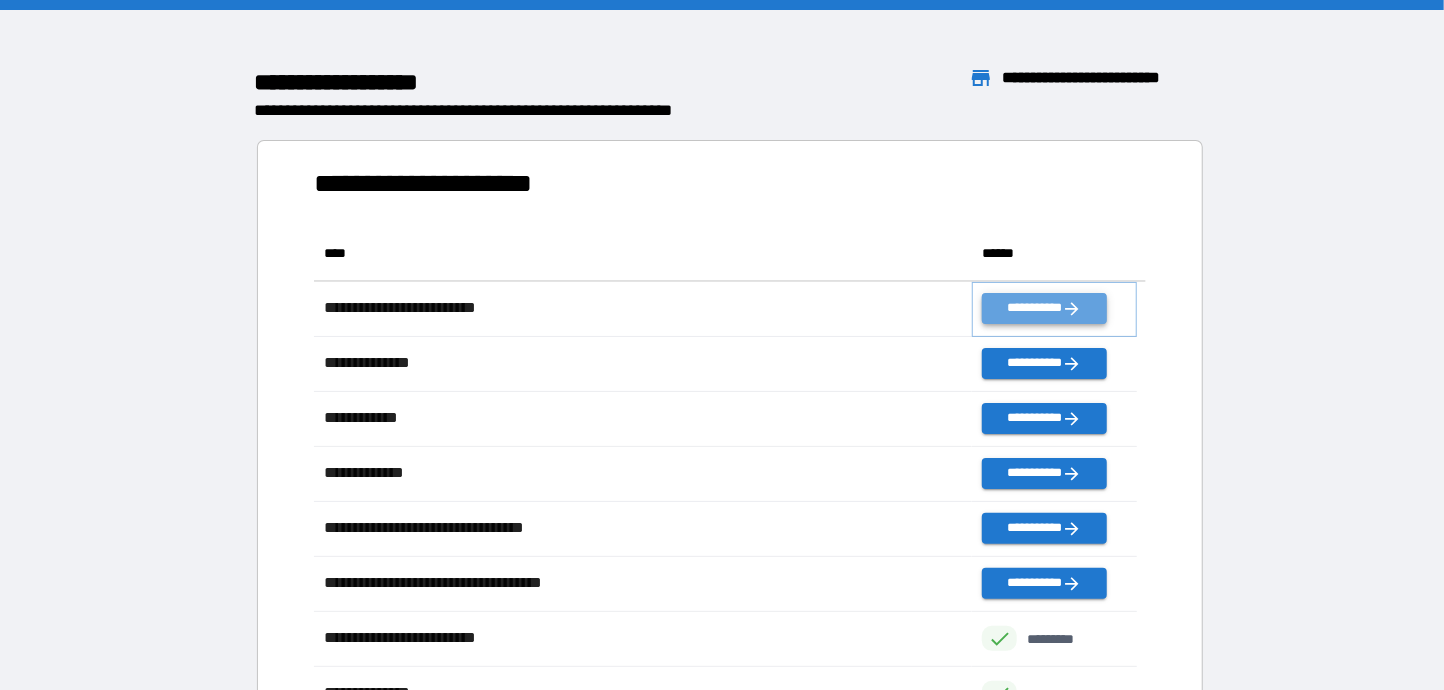 click on "**********" at bounding box center [1044, 308] 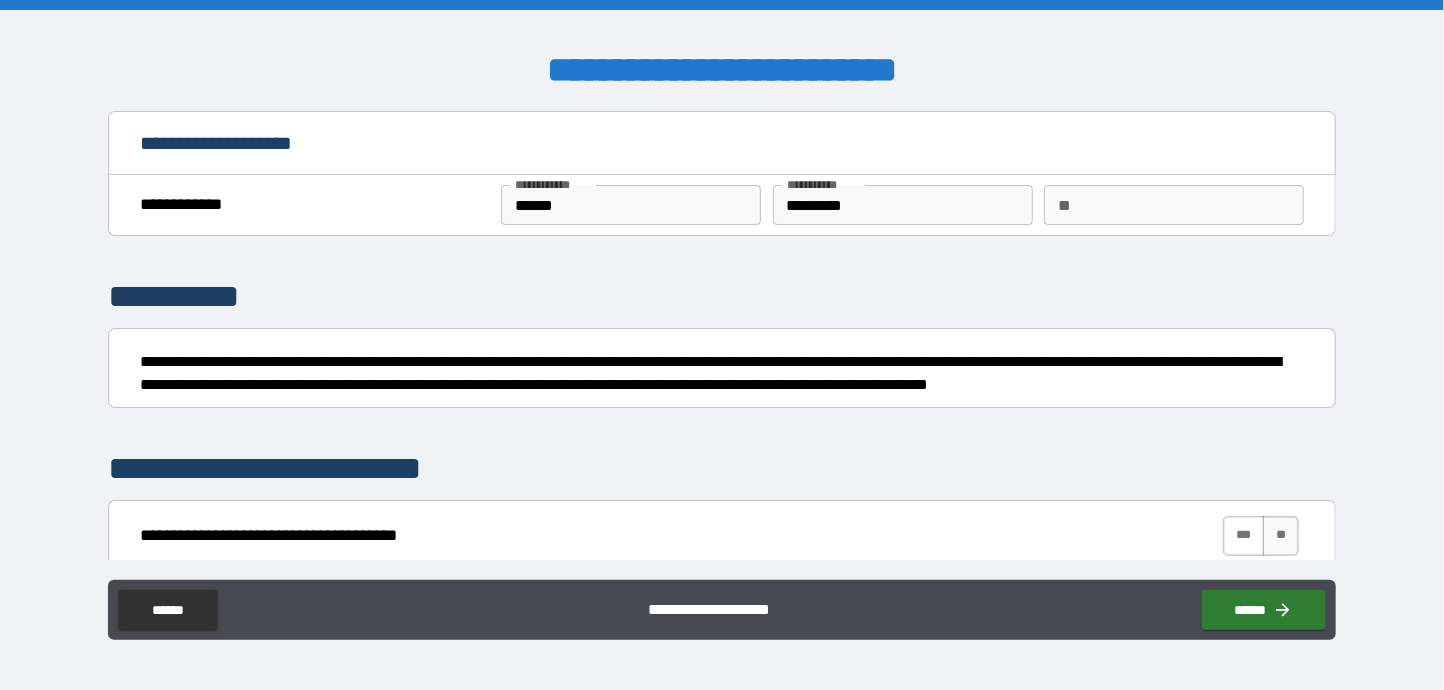 click on "***" at bounding box center (1244, 536) 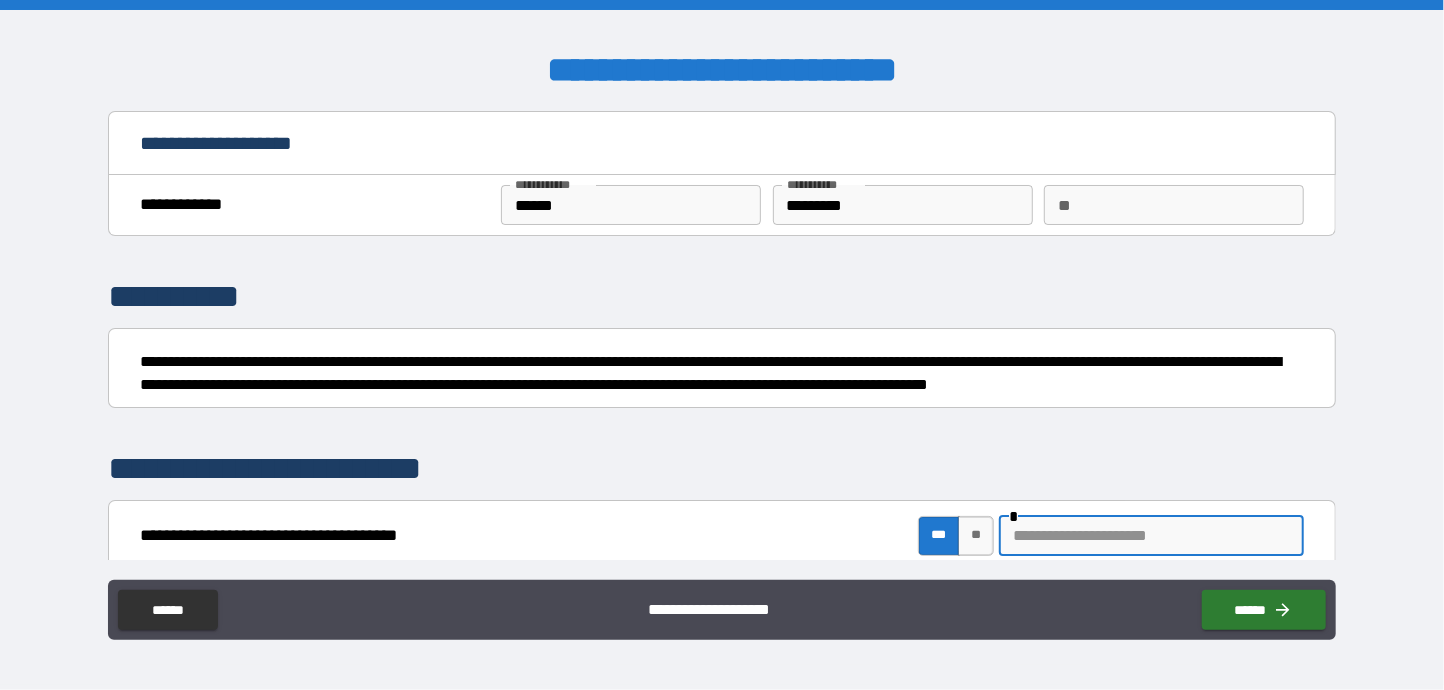 click at bounding box center [1151, 536] 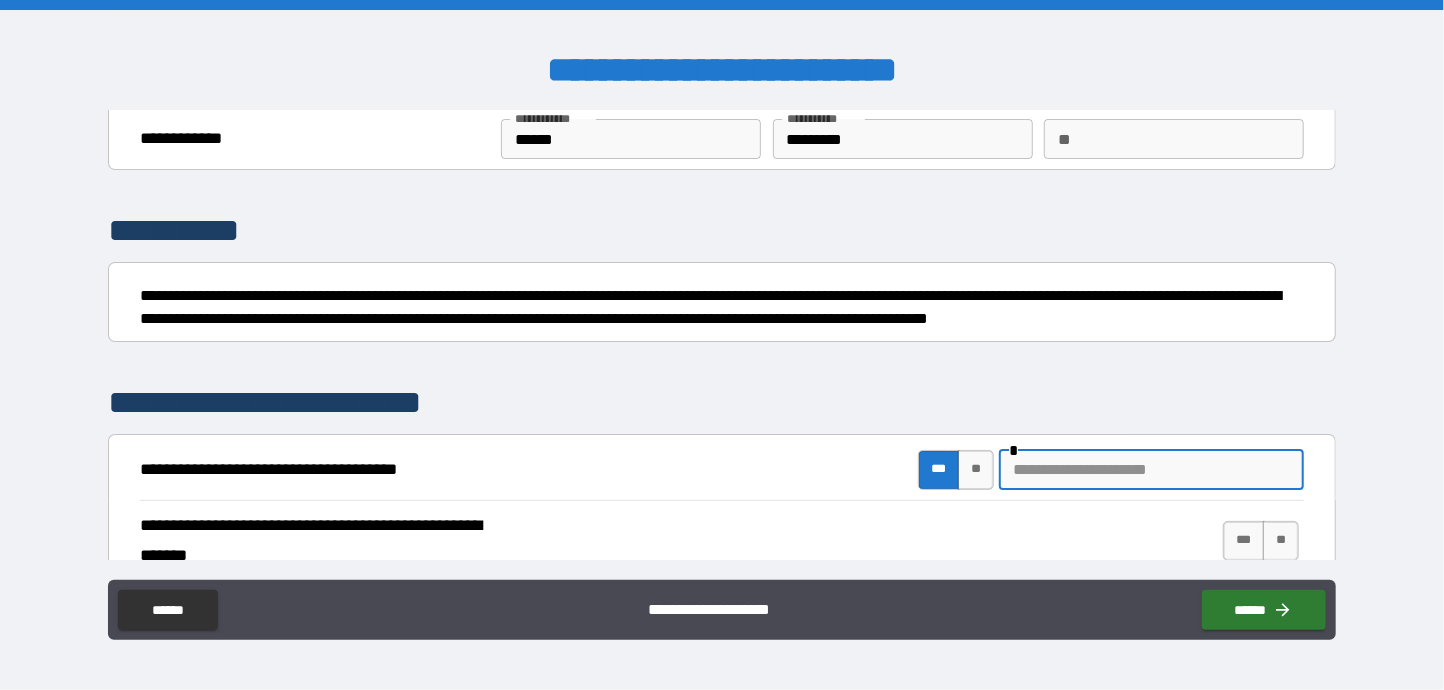 scroll, scrollTop: 100, scrollLeft: 0, axis: vertical 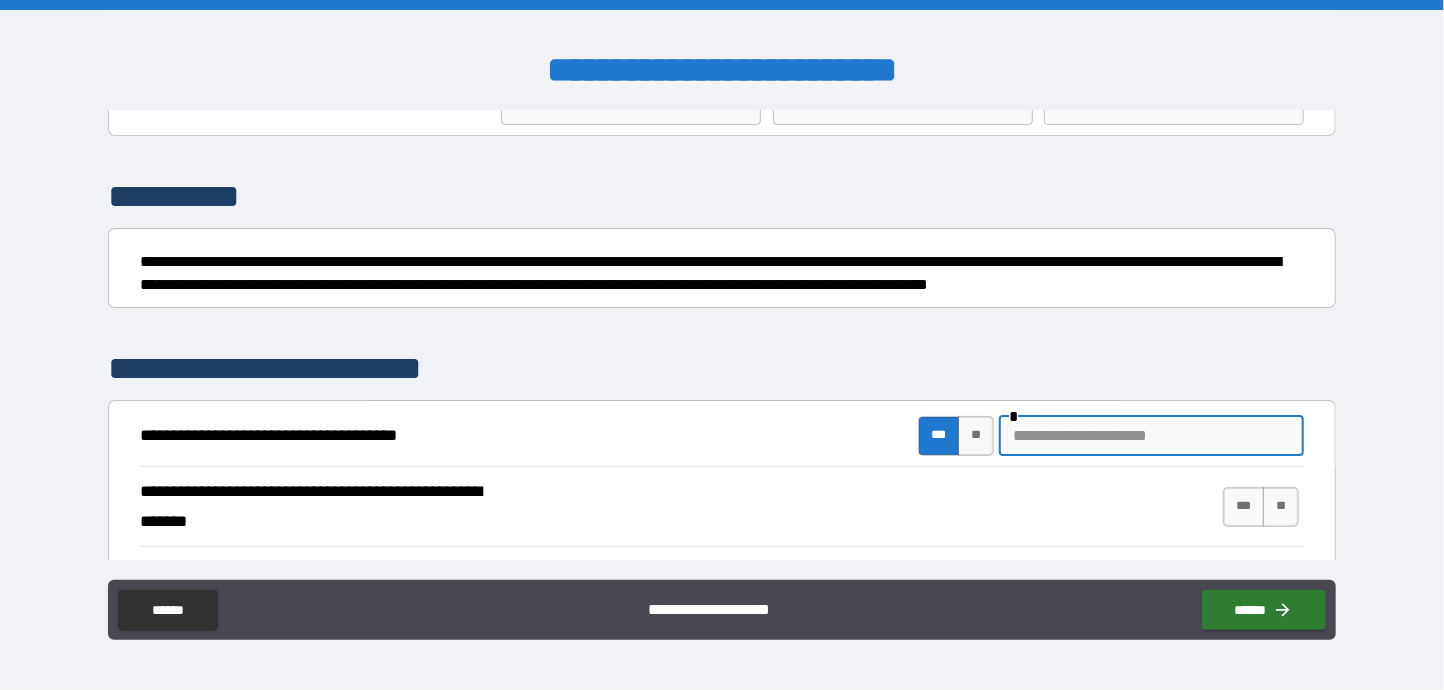 click at bounding box center (1151, 436) 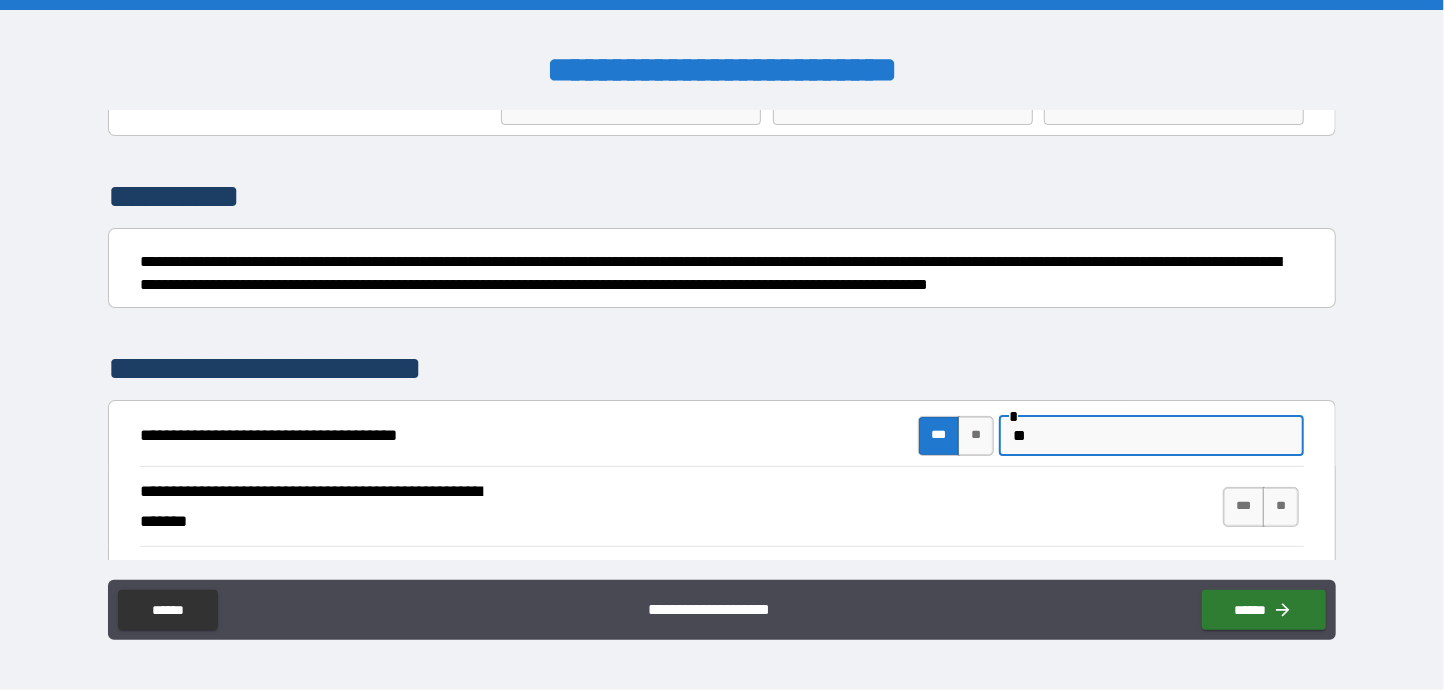 type on "*" 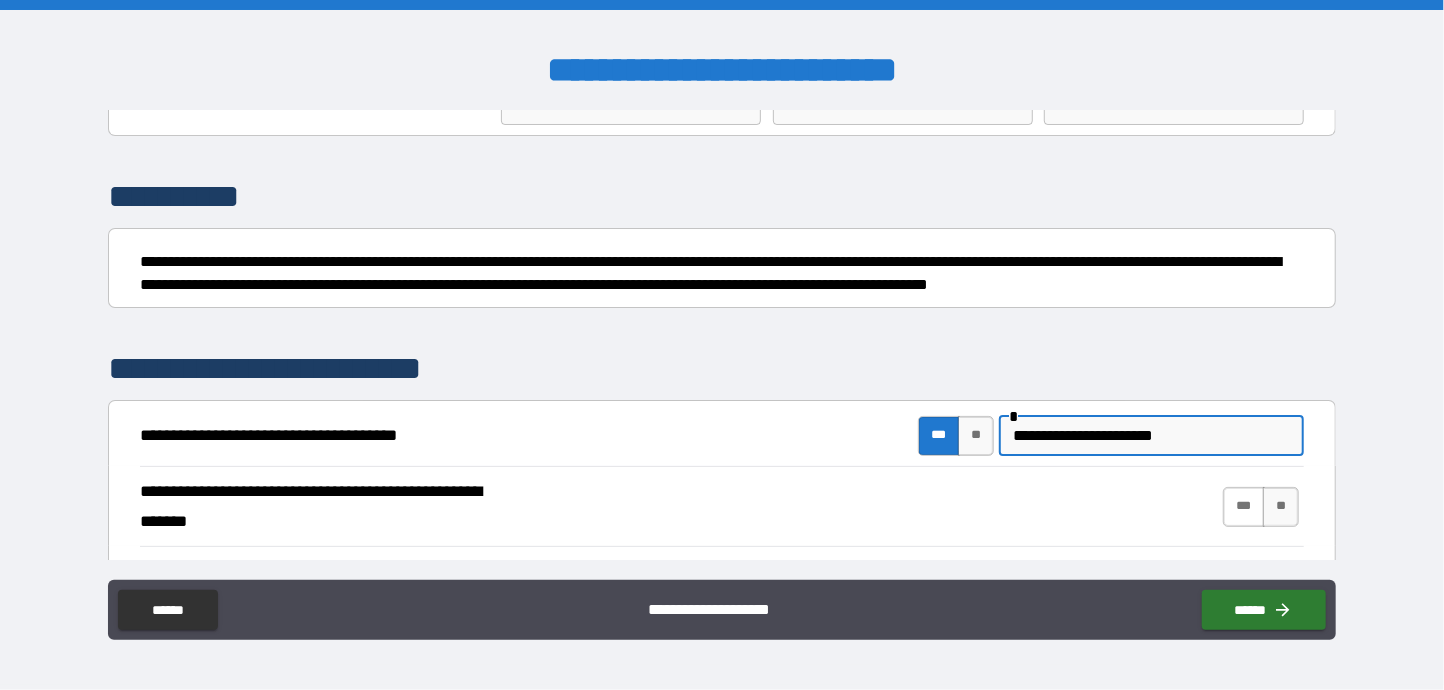 type on "**********" 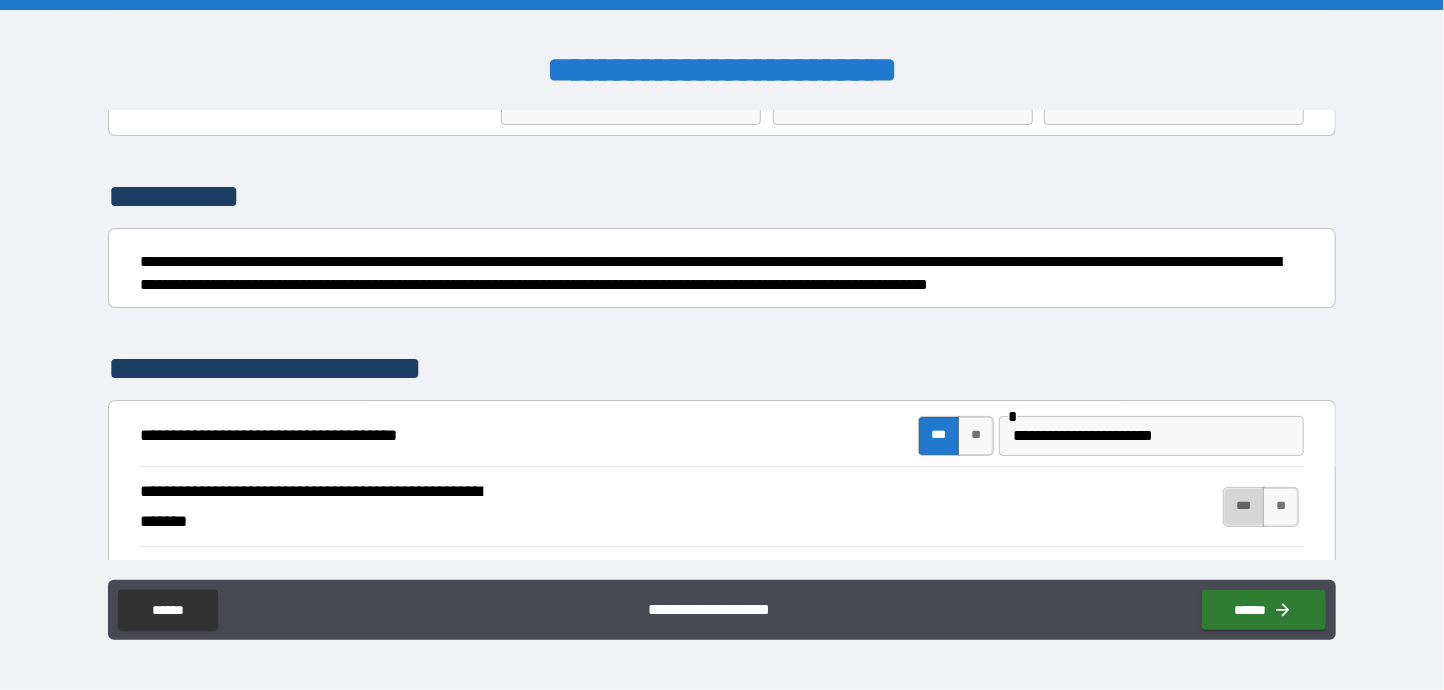 click on "***" at bounding box center [1244, 507] 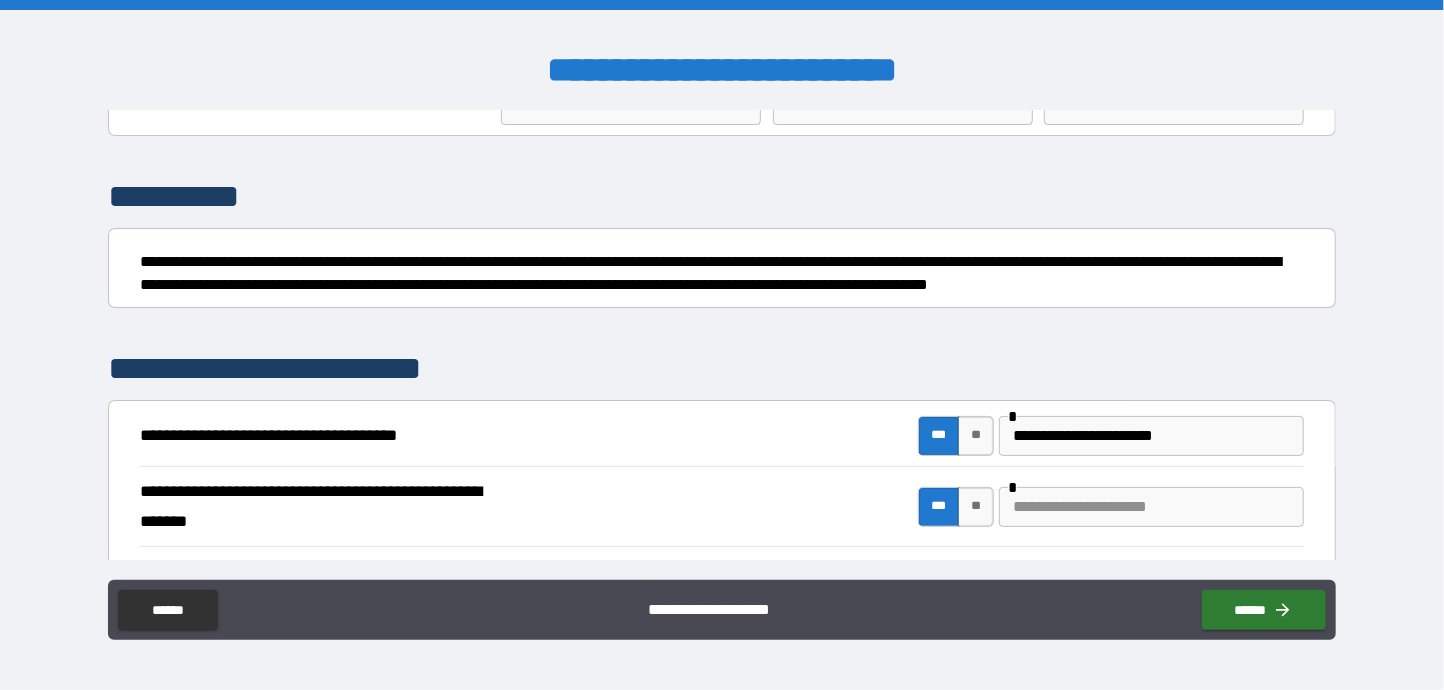 scroll, scrollTop: 200, scrollLeft: 0, axis: vertical 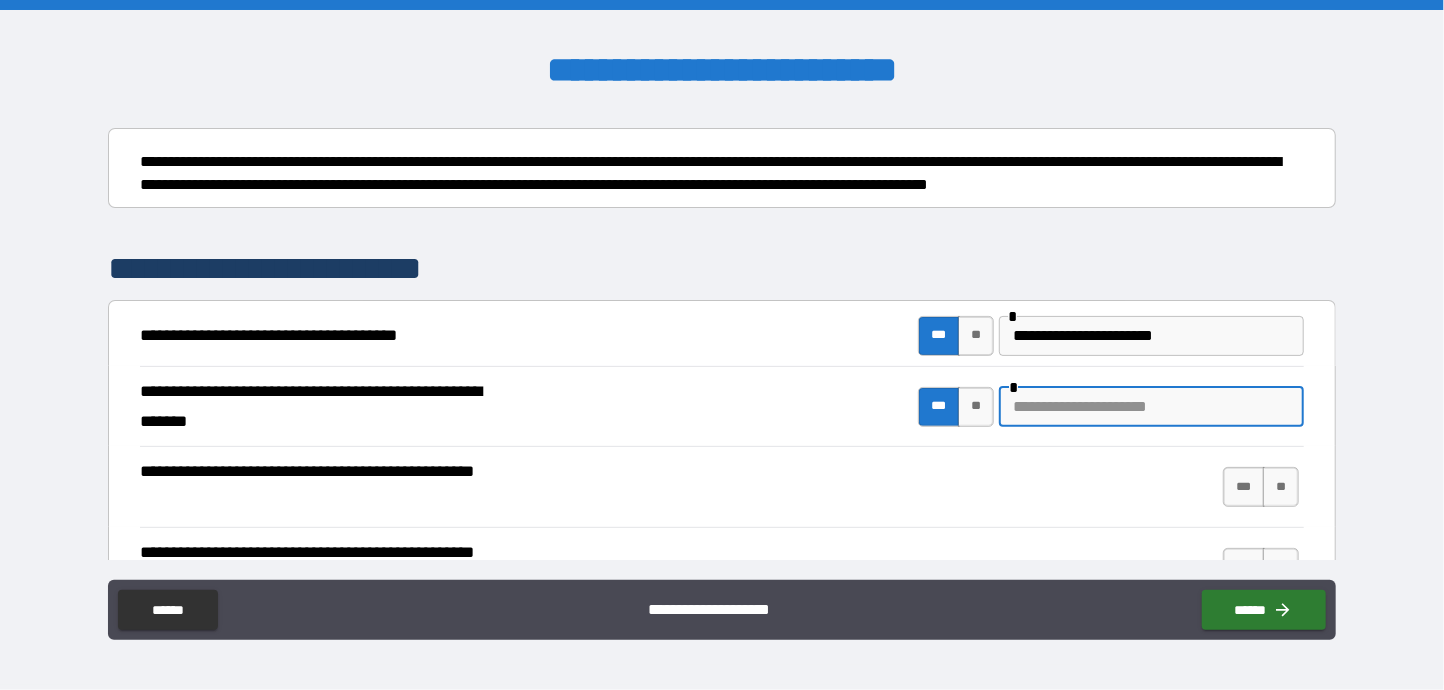 click at bounding box center (1151, 407) 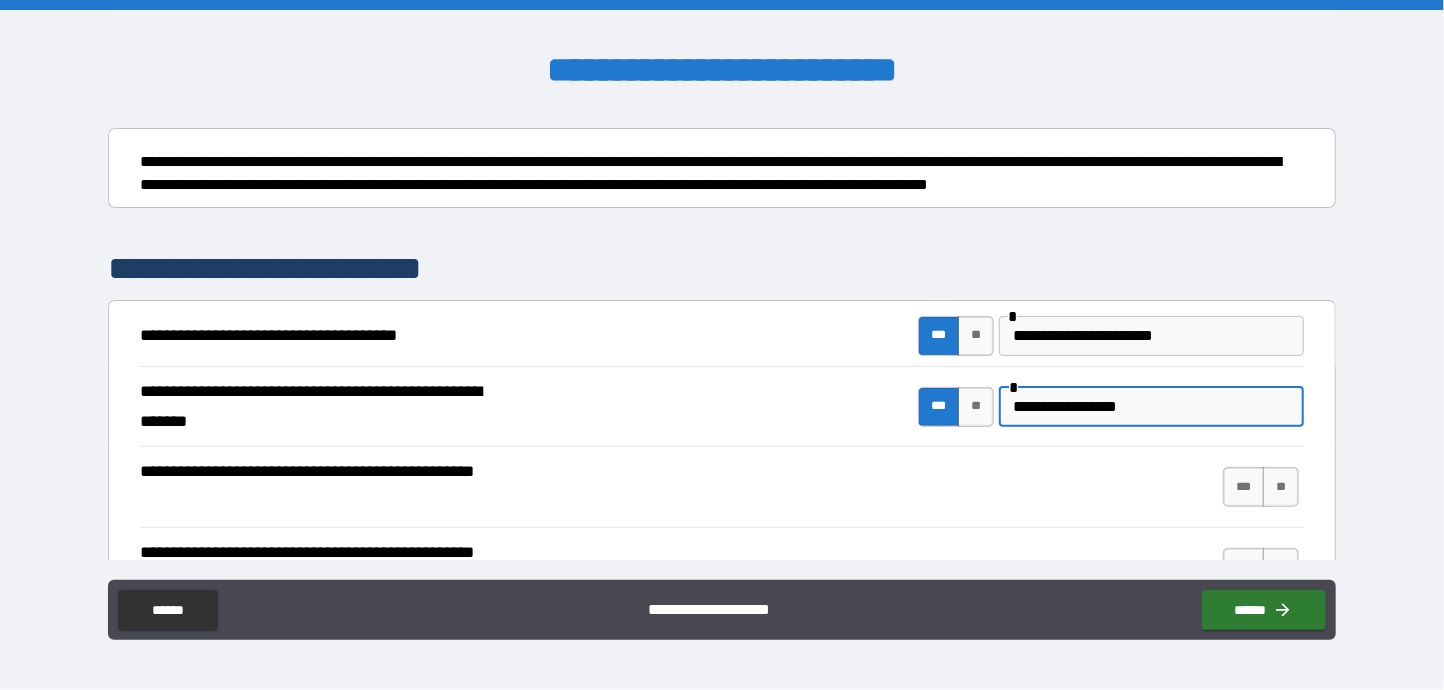 drag, startPoint x: 1090, startPoint y: 409, endPoint x: 1063, endPoint y: 458, distance: 55.946404 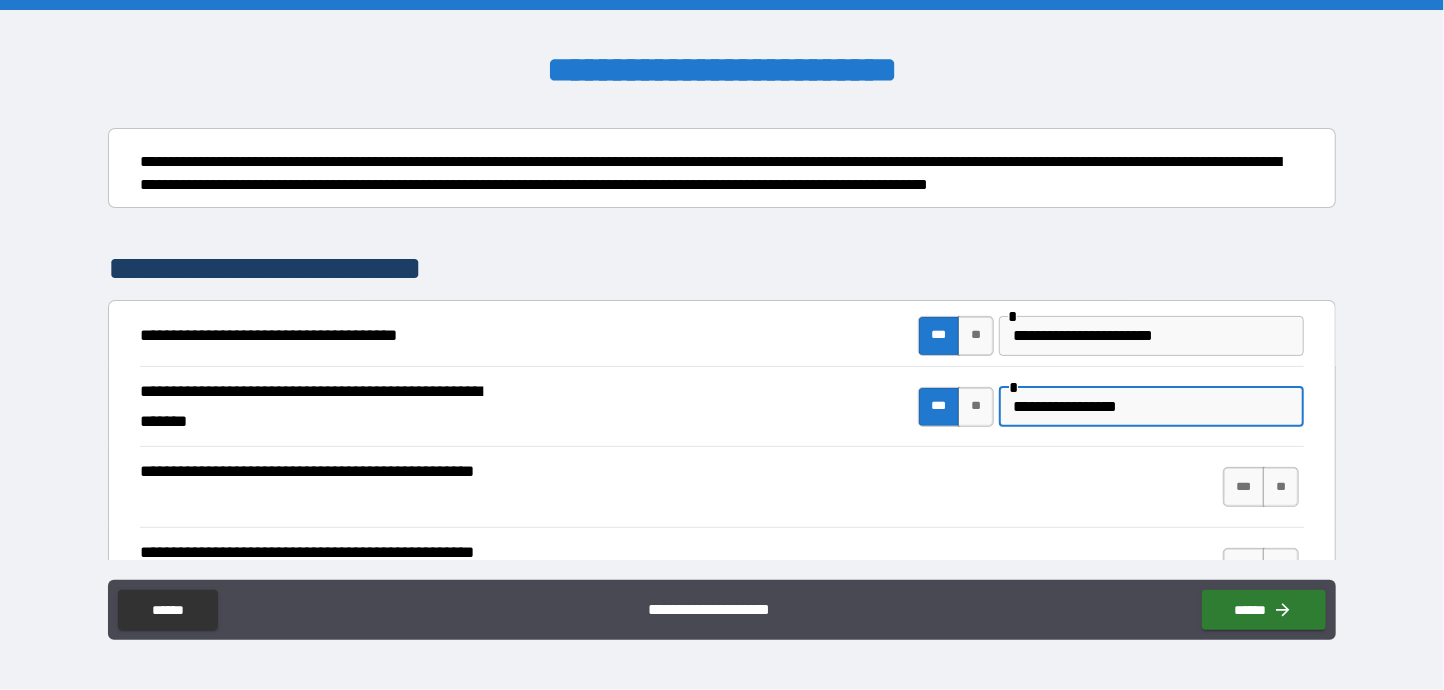 click on "**********" at bounding box center (1151, 407) 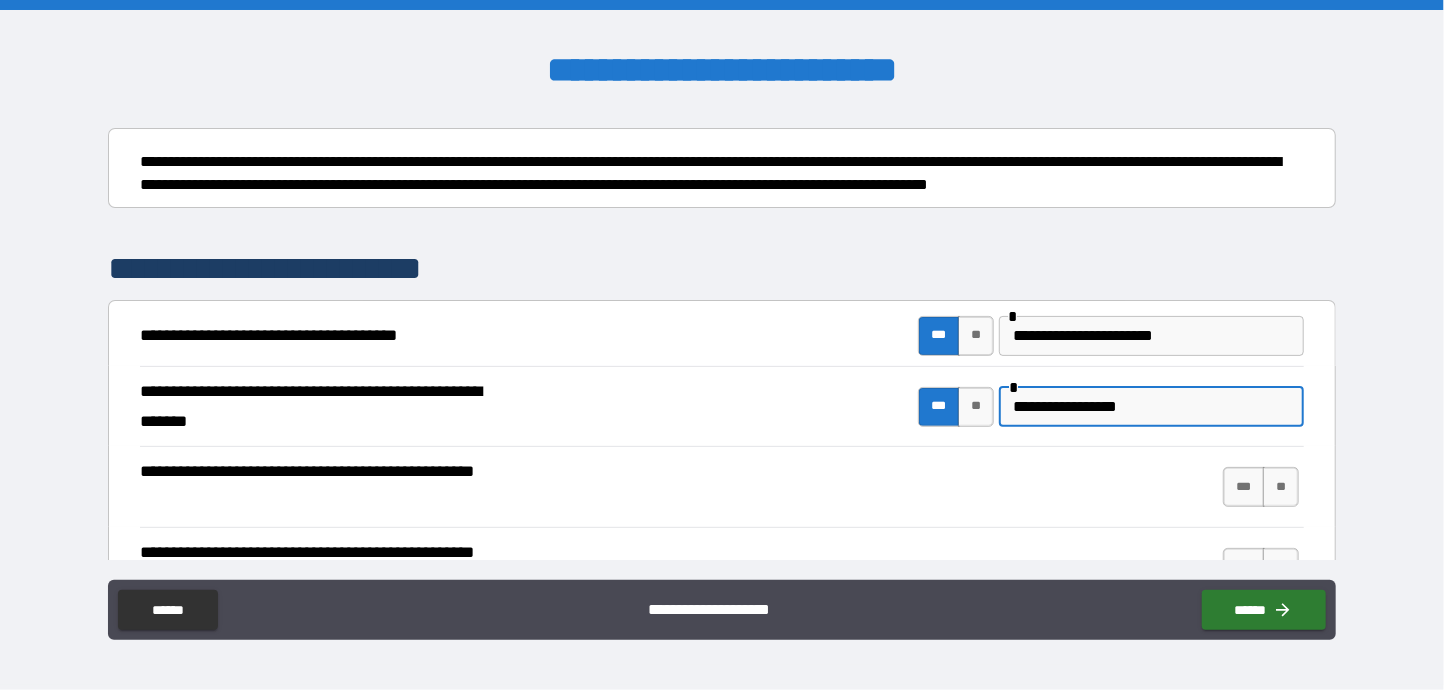 click on "**********" at bounding box center [1151, 407] 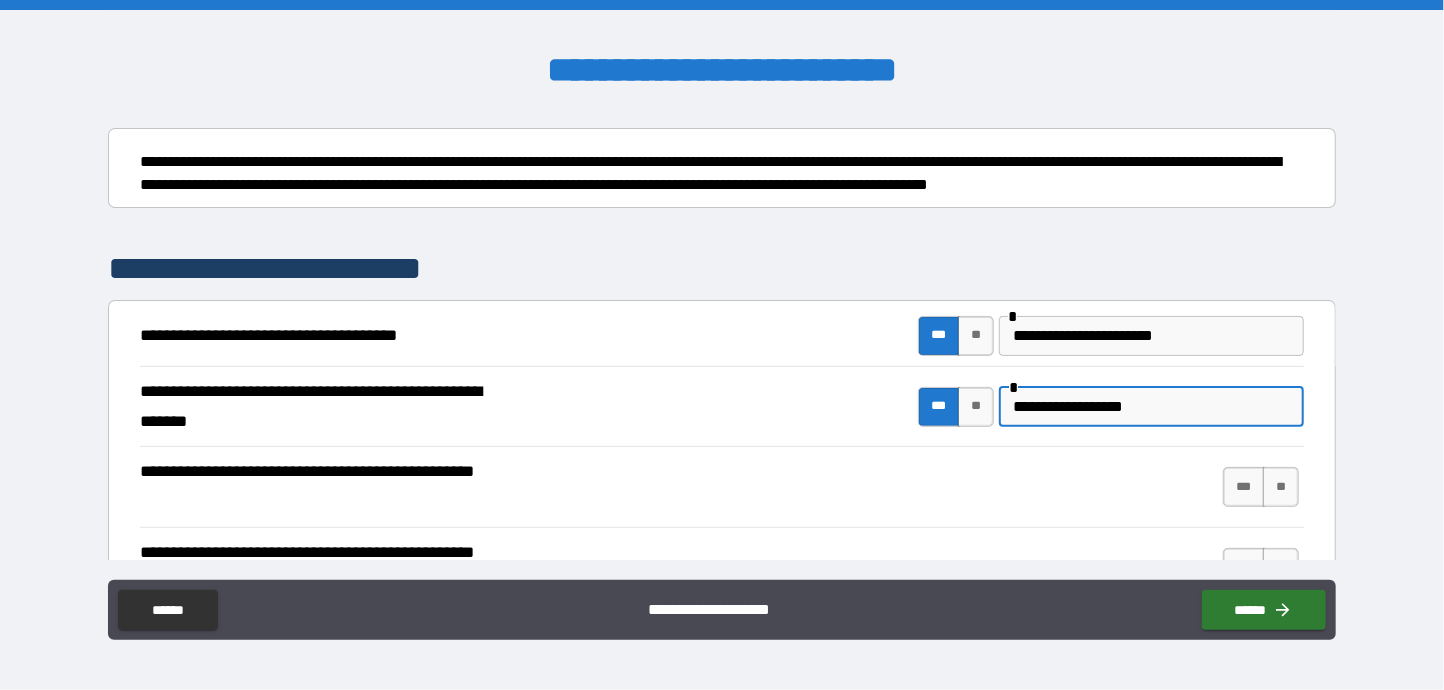 drag, startPoint x: 1135, startPoint y: 403, endPoint x: 1047, endPoint y: 409, distance: 88.20431 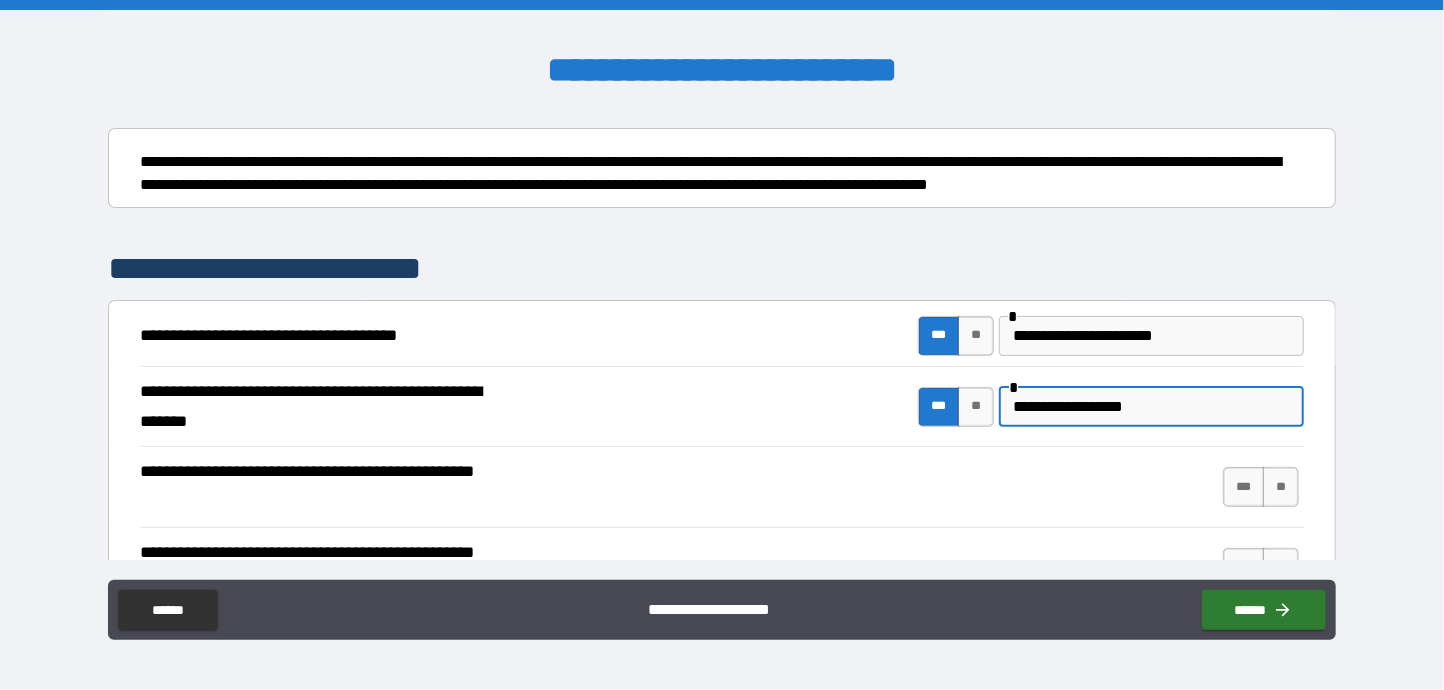click on "**********" at bounding box center (1151, 407) 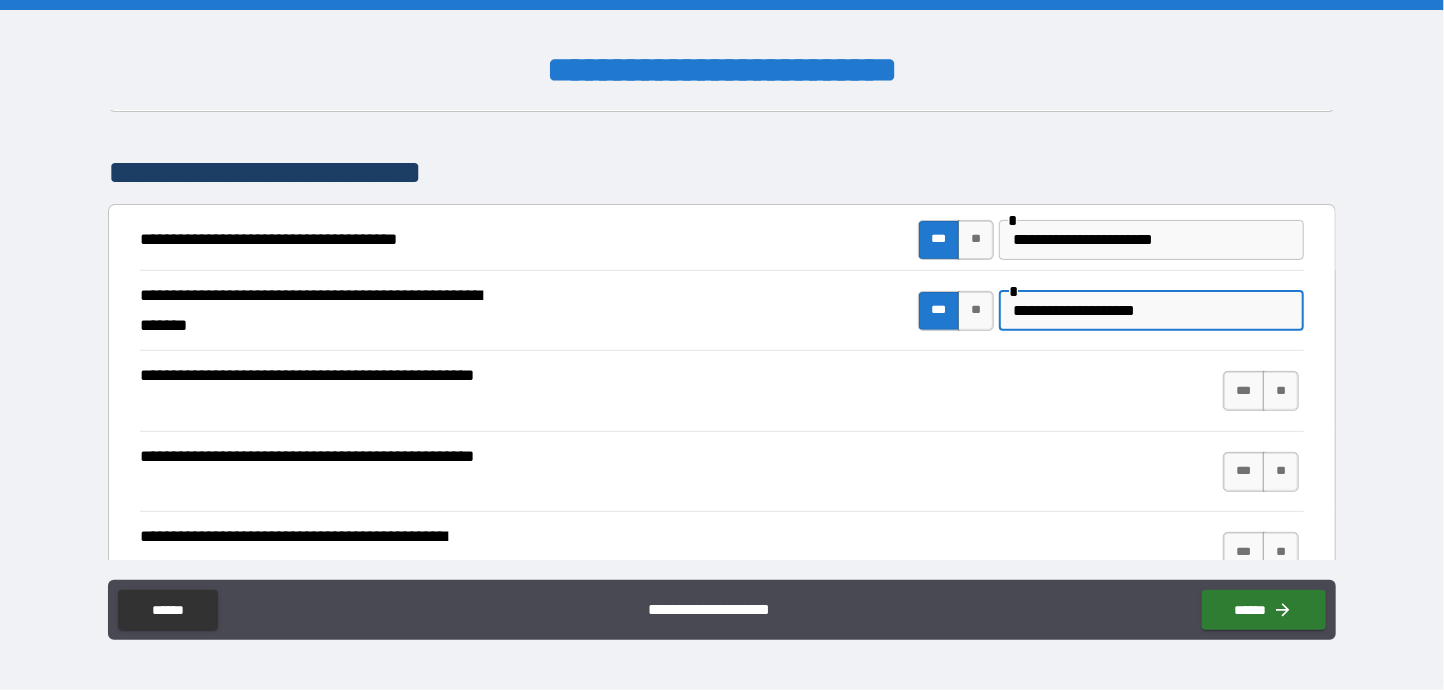 scroll, scrollTop: 400, scrollLeft: 0, axis: vertical 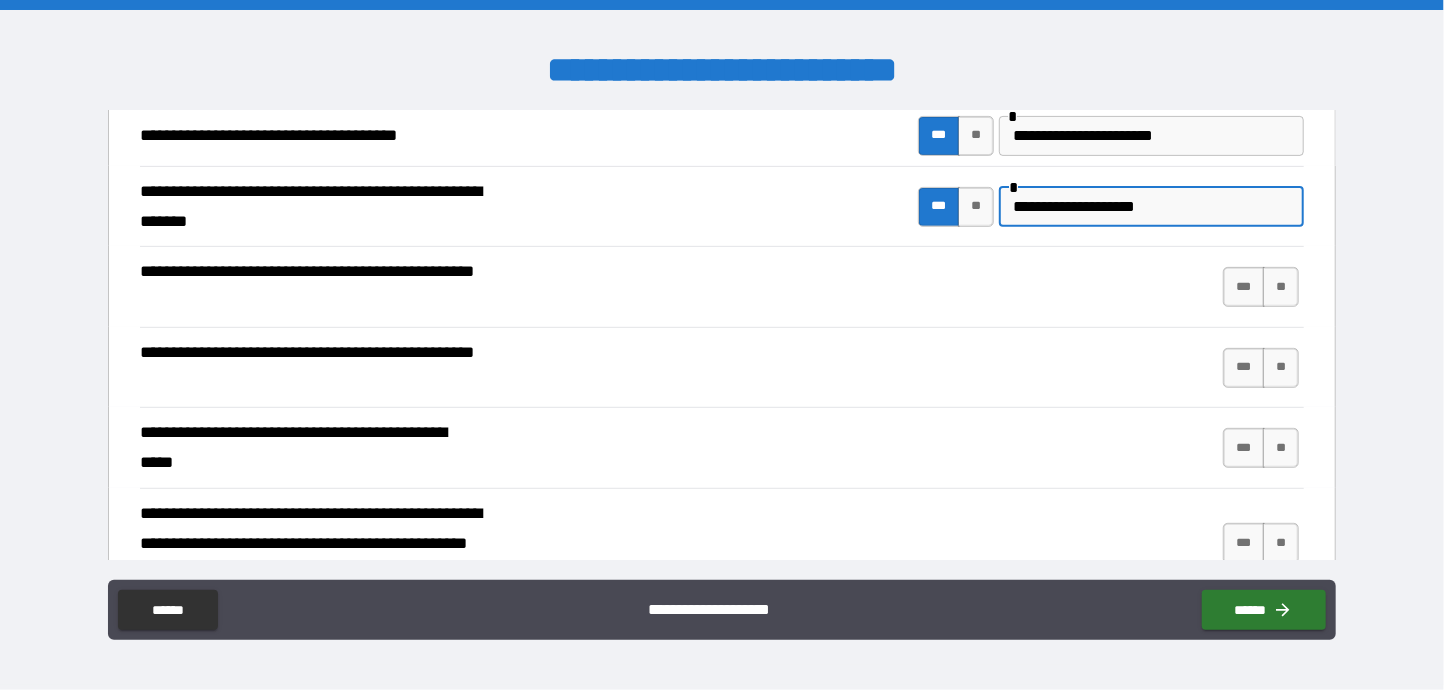 click on "**********" at bounding box center [722, 286] 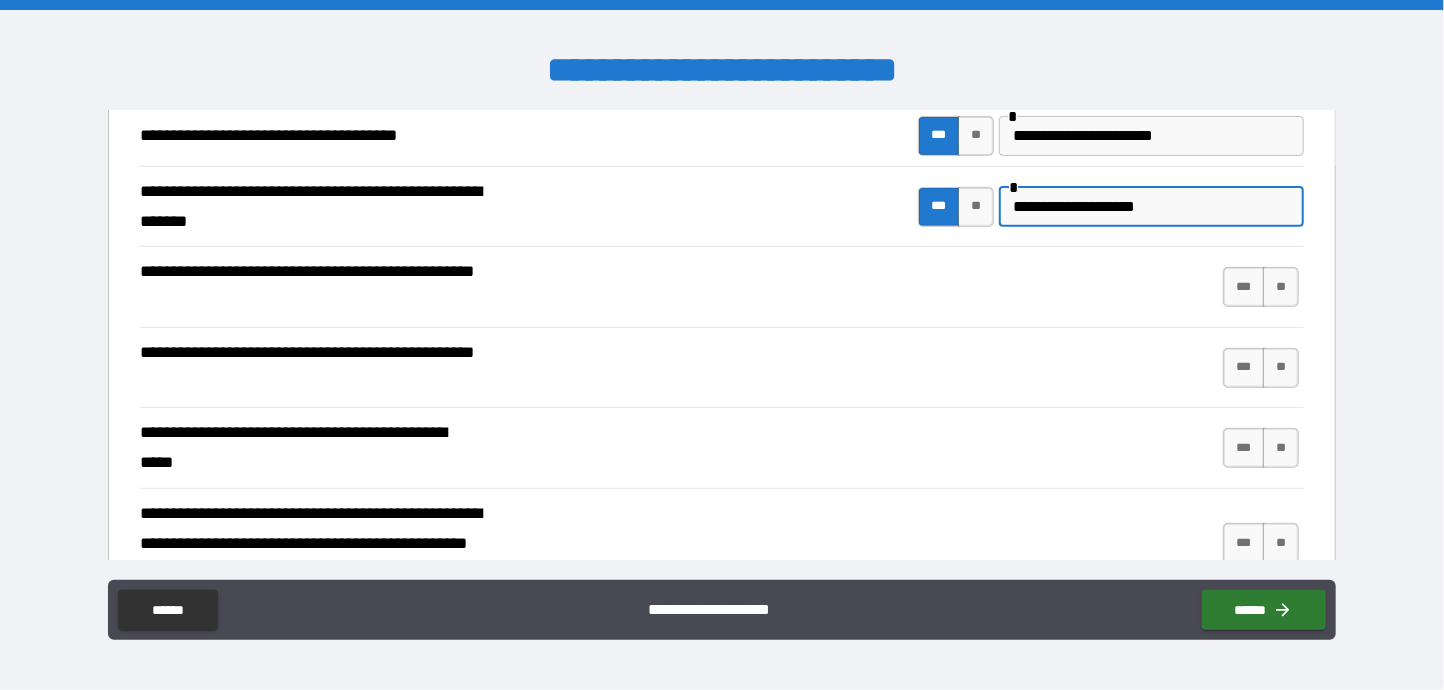 click on "**********" at bounding box center [1151, 207] 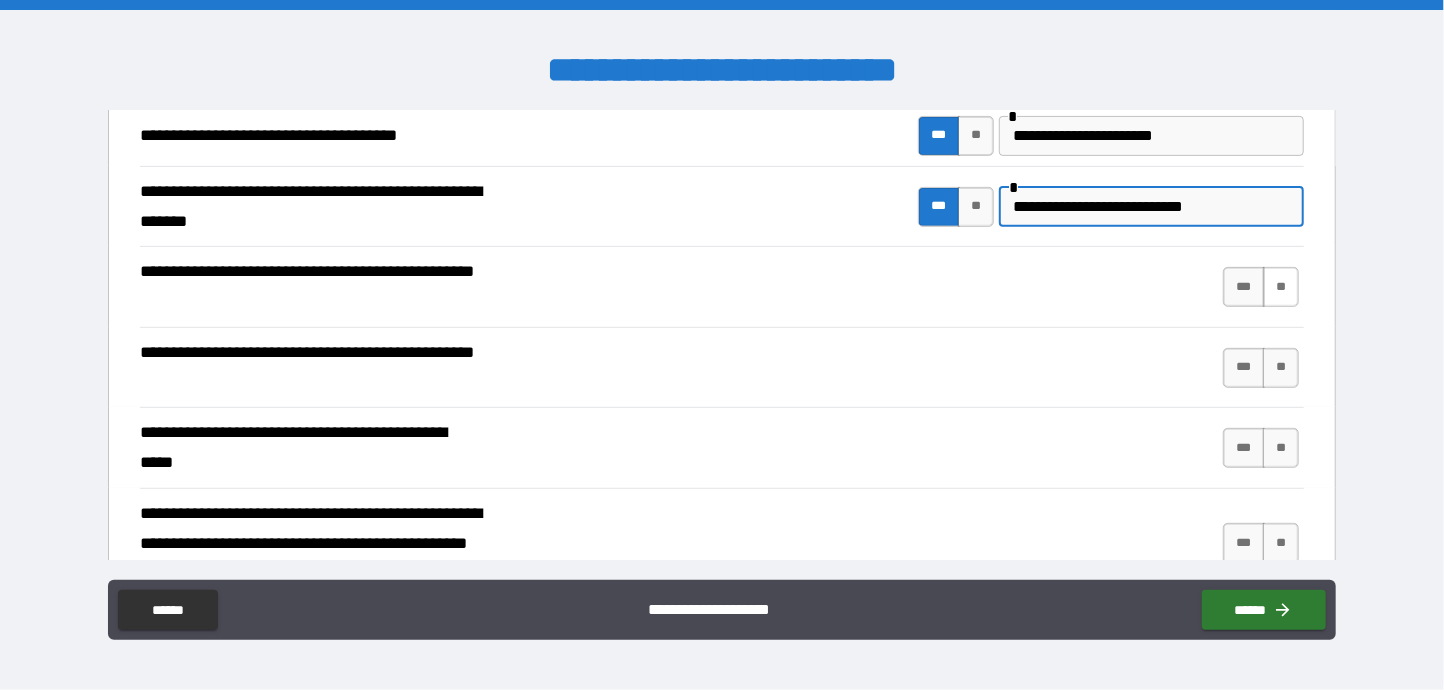 type on "**********" 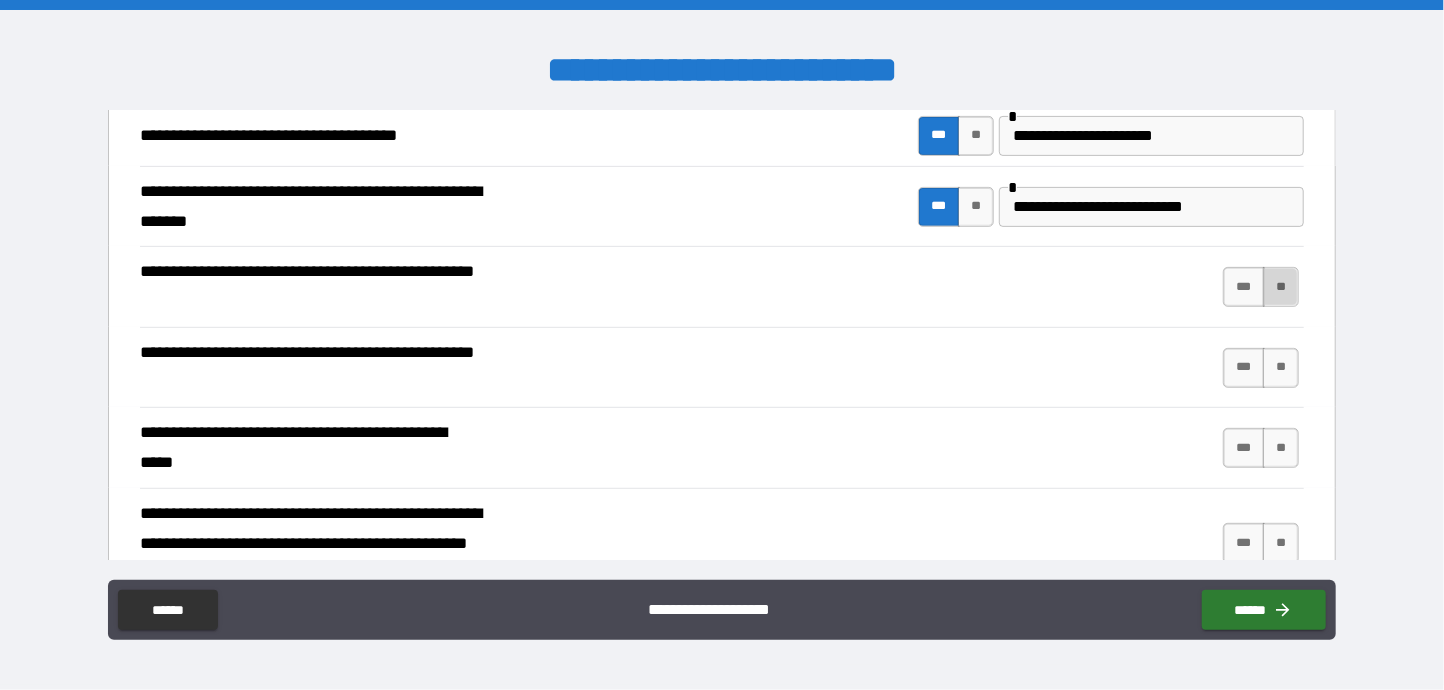 click on "**" at bounding box center (1281, 287) 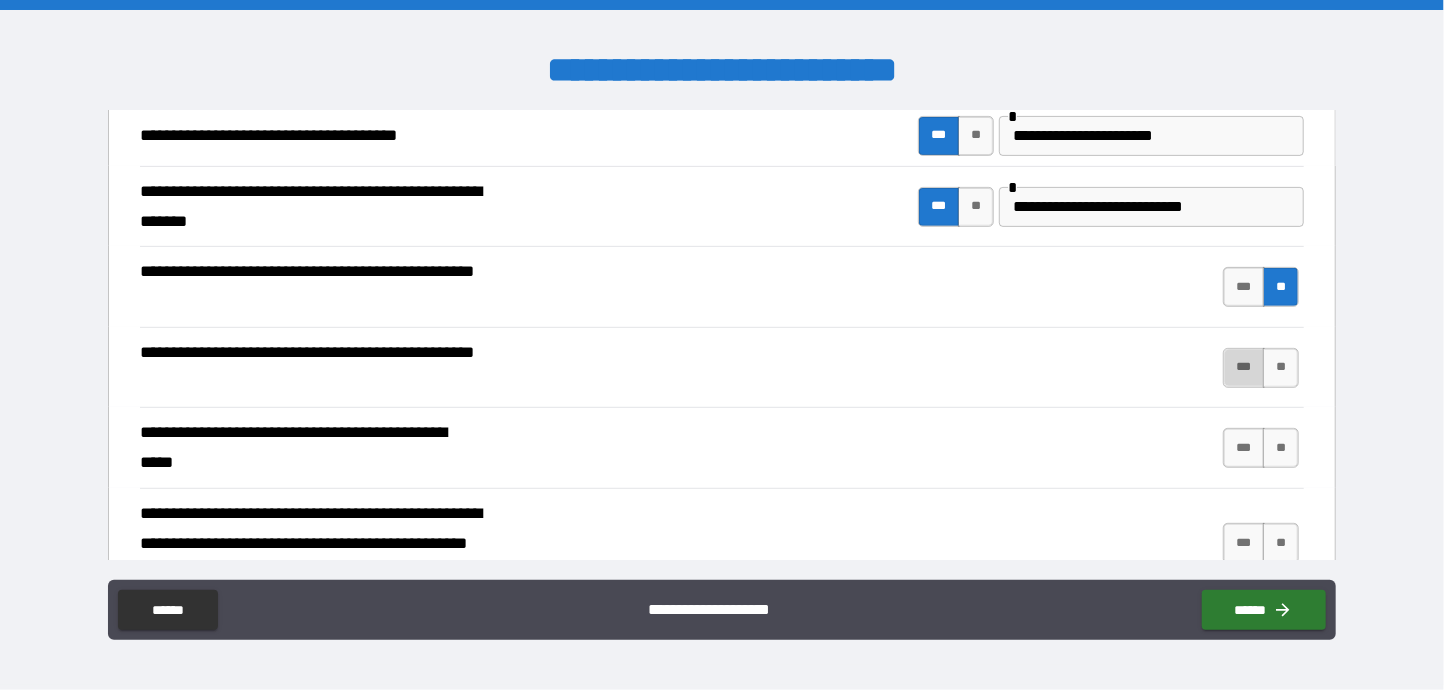 click on "***" at bounding box center [1244, 368] 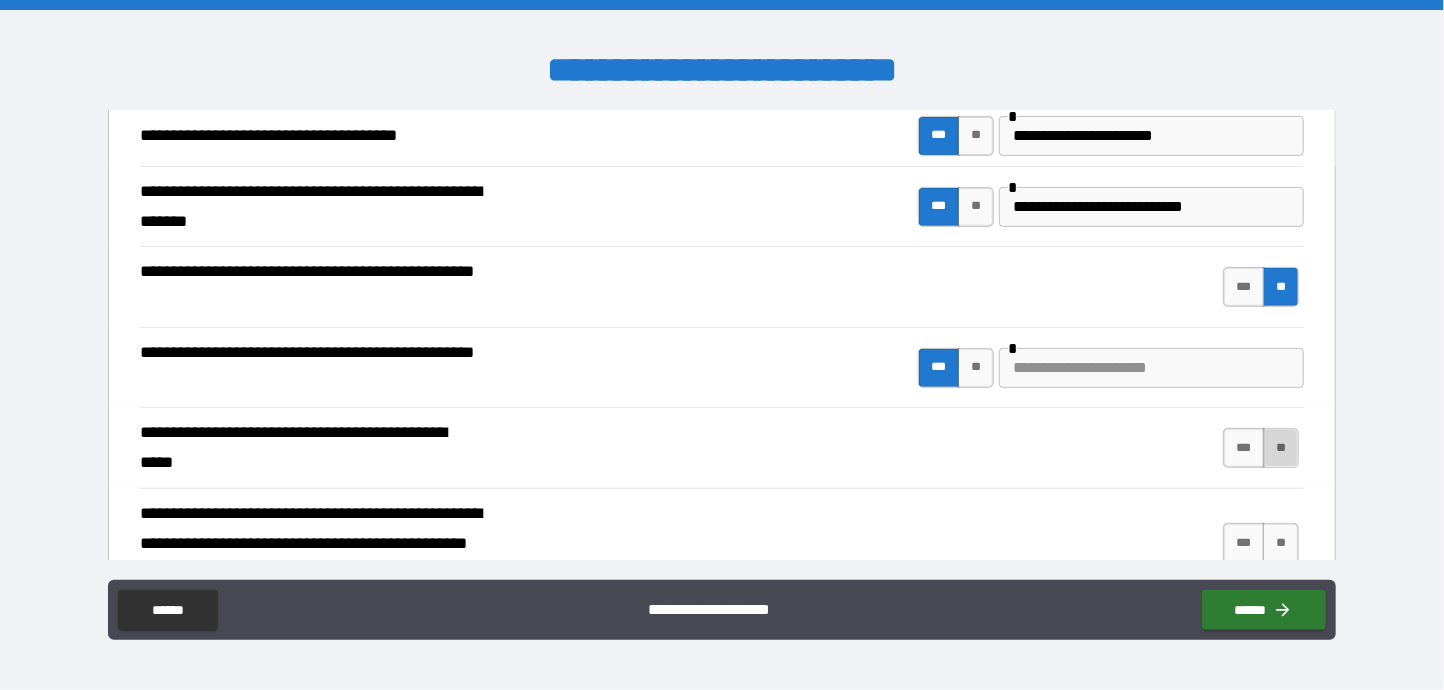 click on "**" at bounding box center [1281, 448] 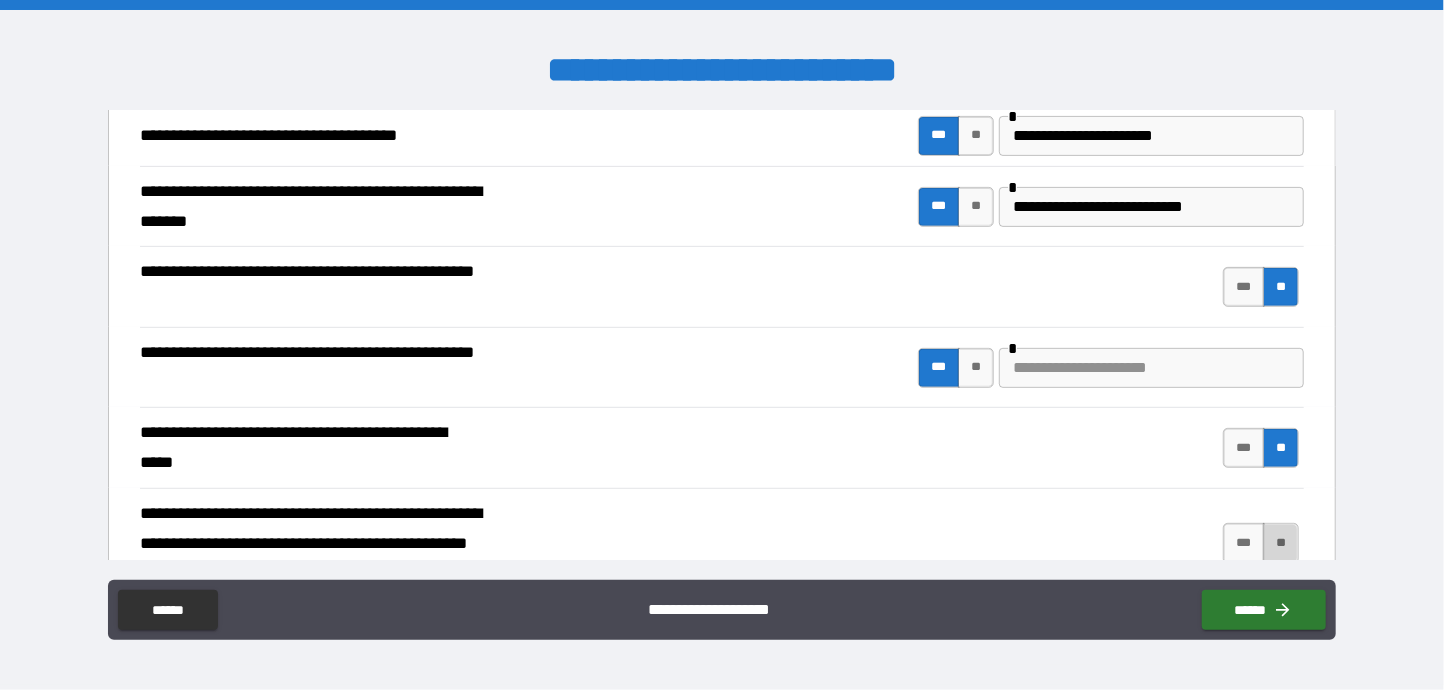 click on "**" at bounding box center (1281, 543) 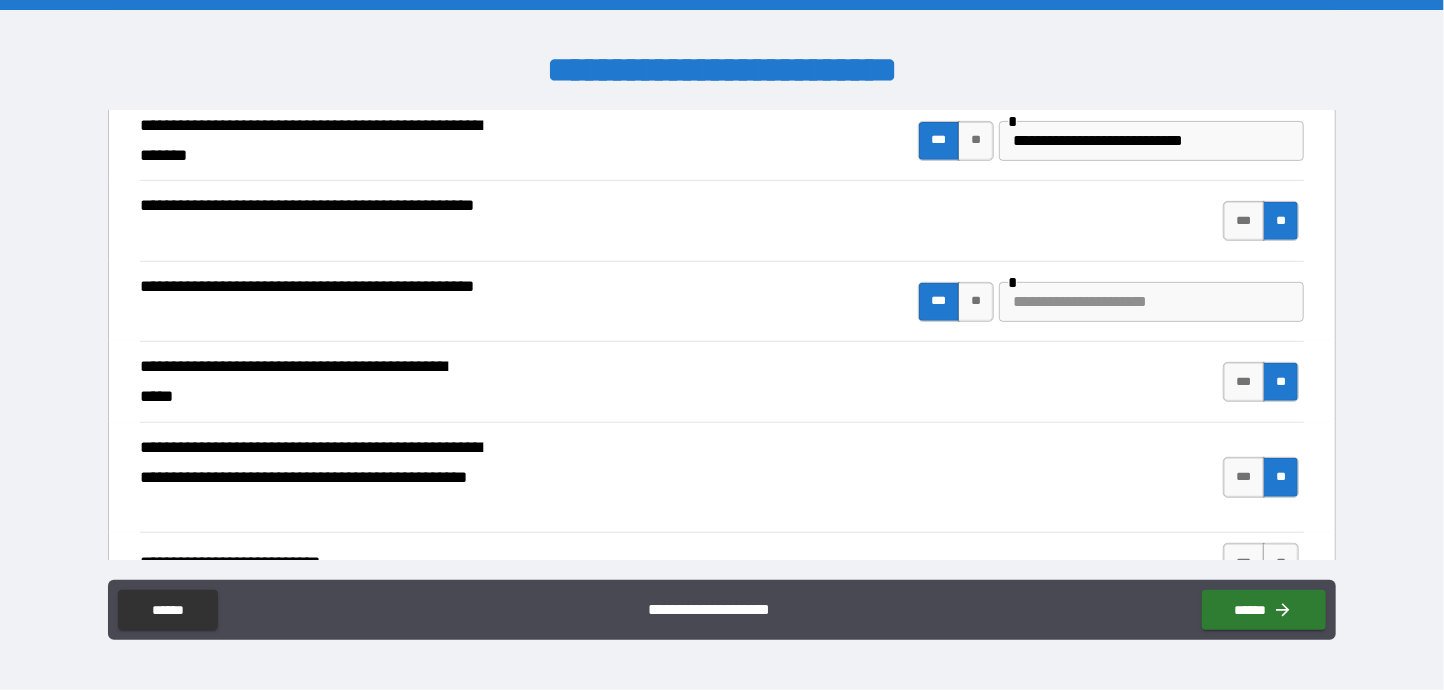 scroll, scrollTop: 499, scrollLeft: 0, axis: vertical 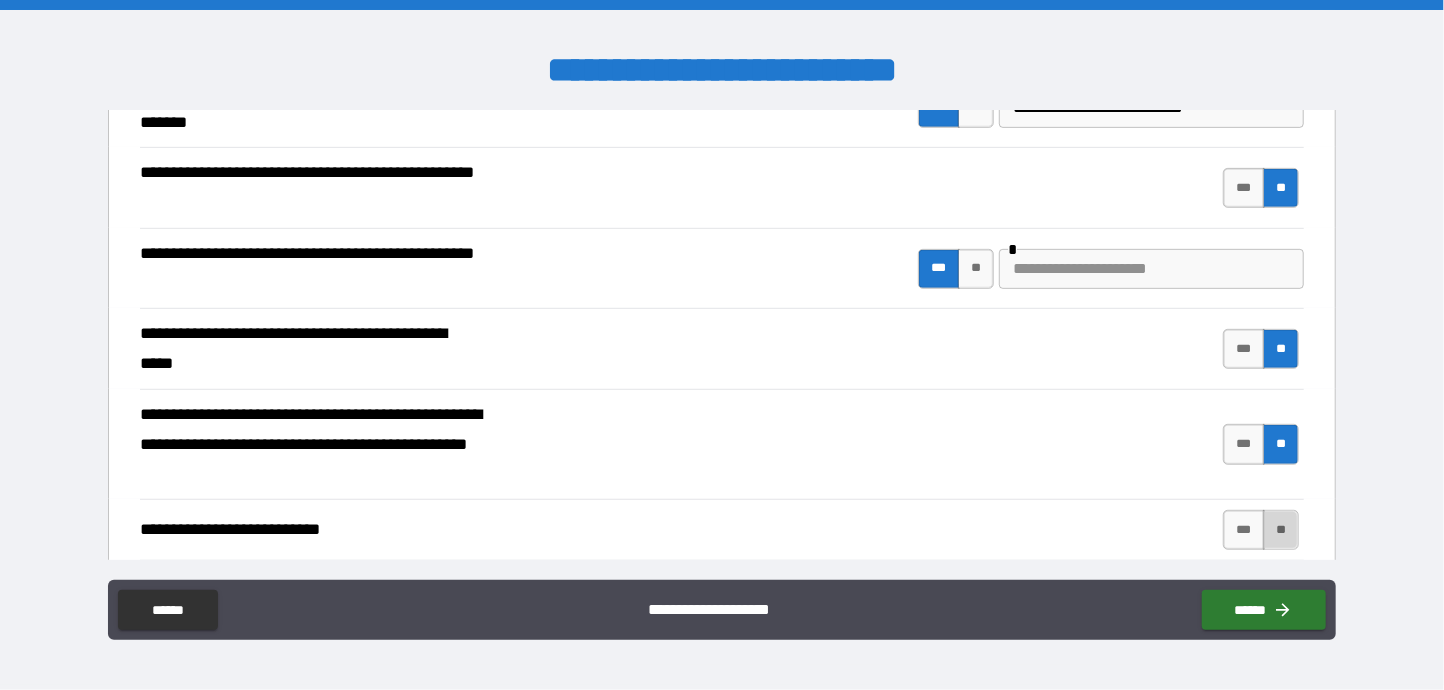 click on "**" at bounding box center (1281, 530) 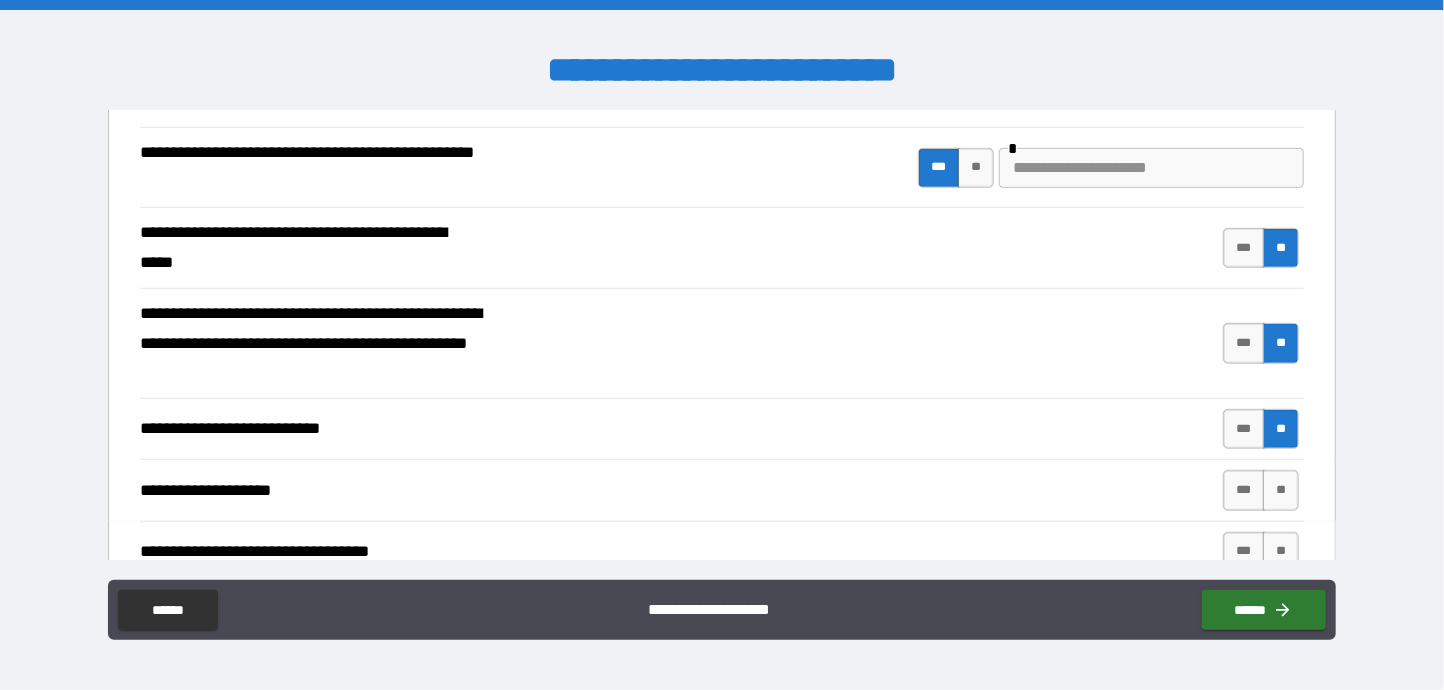 scroll, scrollTop: 700, scrollLeft: 0, axis: vertical 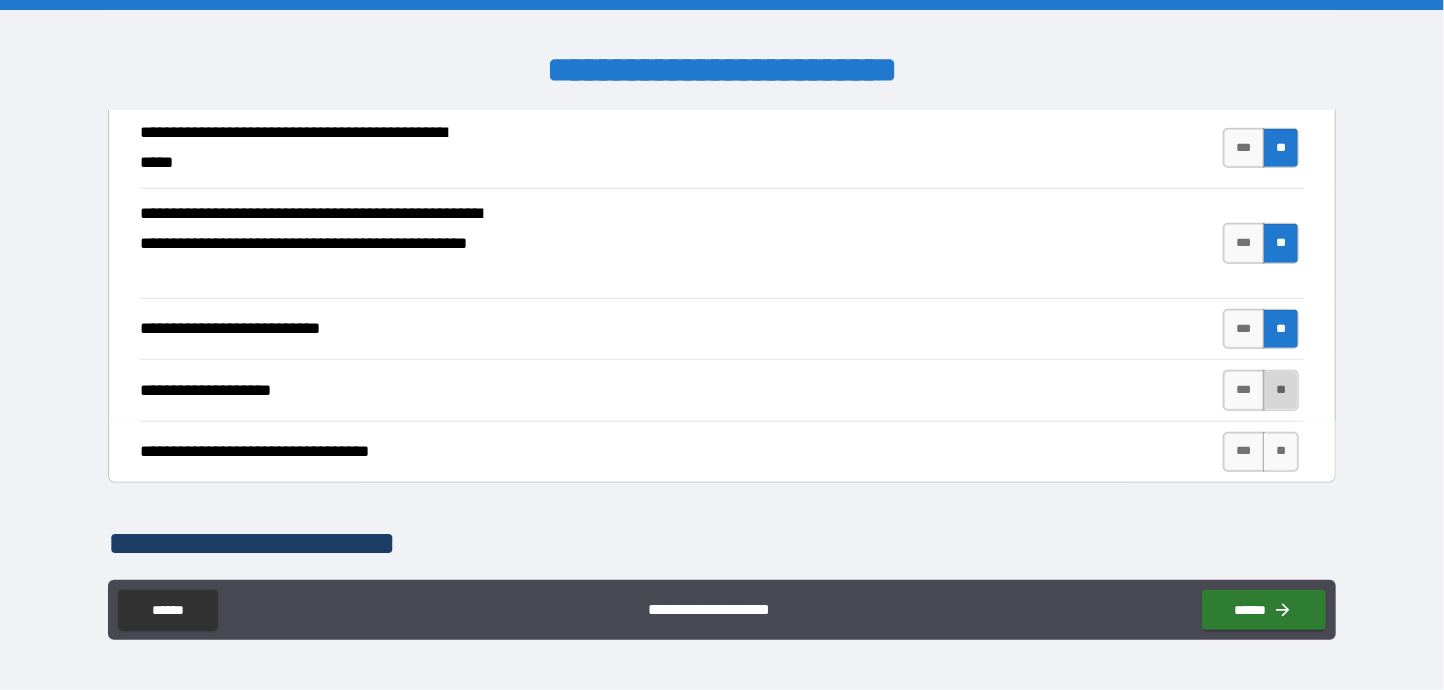 click on "**" at bounding box center [1281, 390] 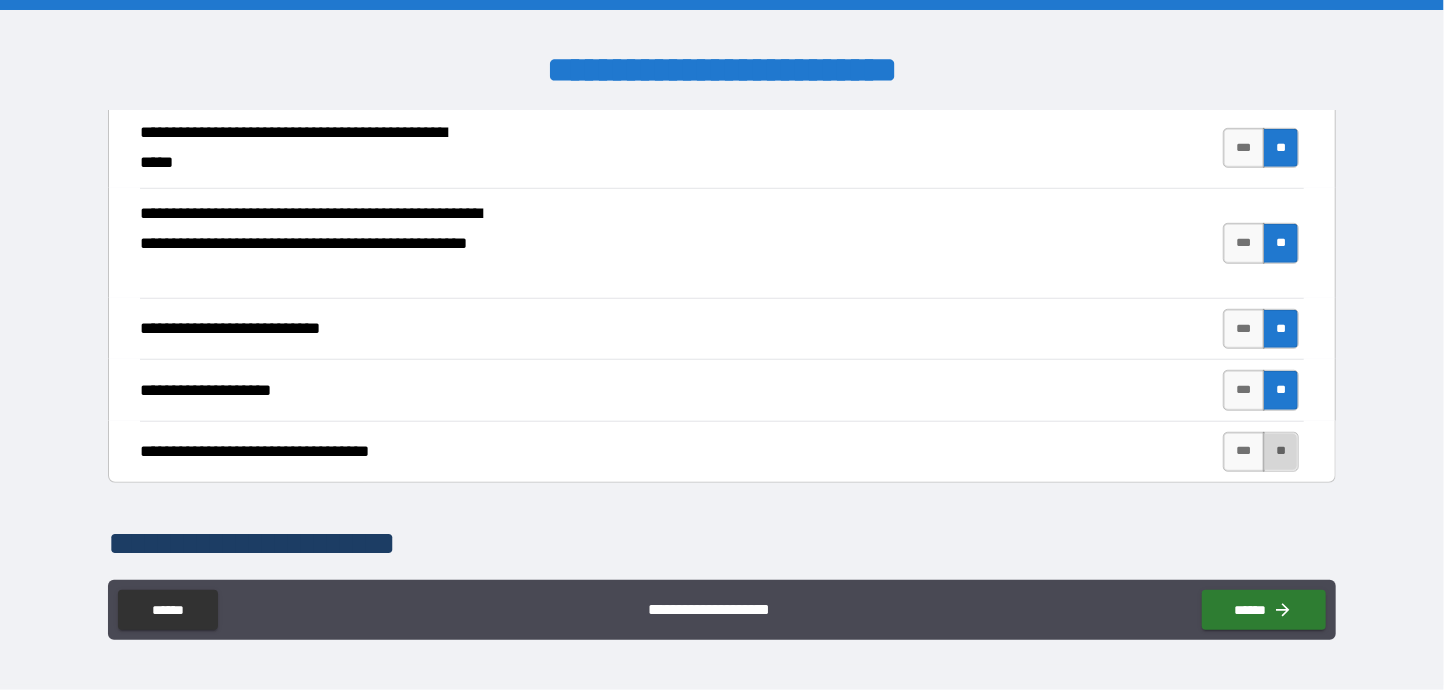 click on "**" at bounding box center (1281, 452) 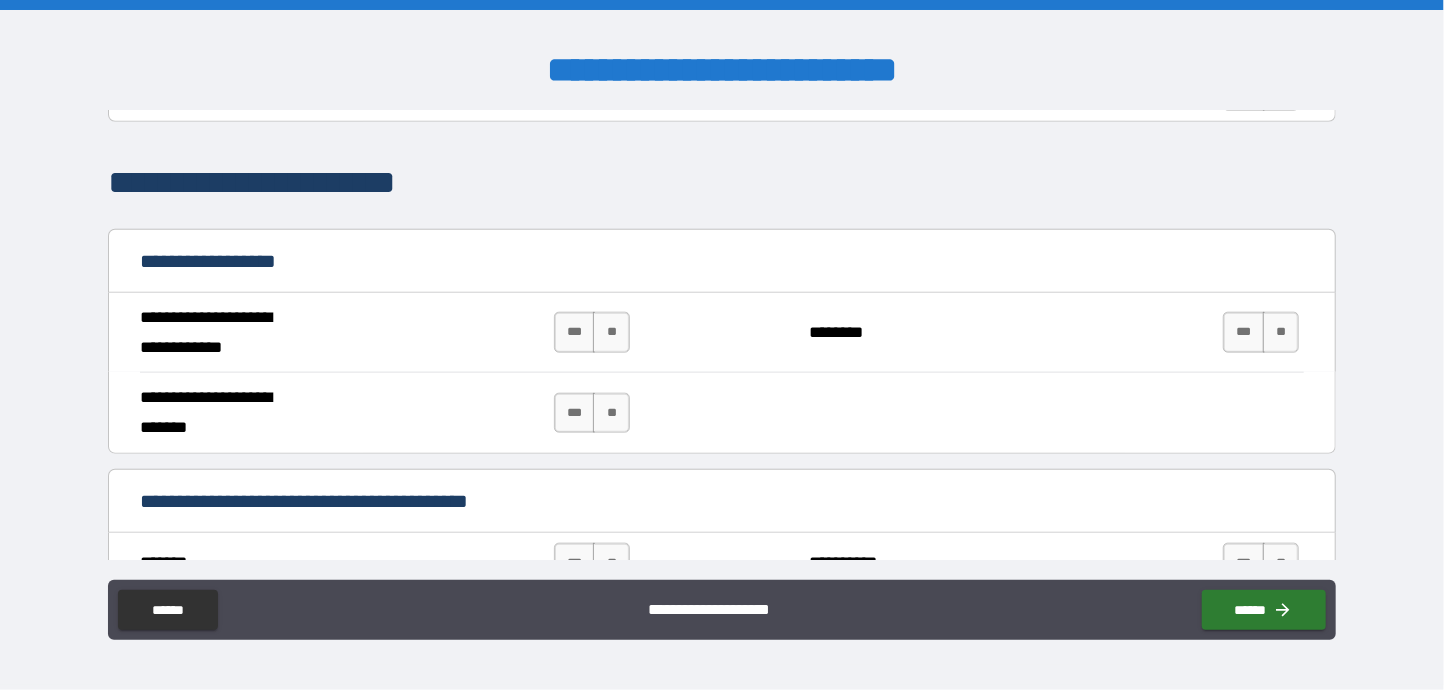 scroll, scrollTop: 1200, scrollLeft: 0, axis: vertical 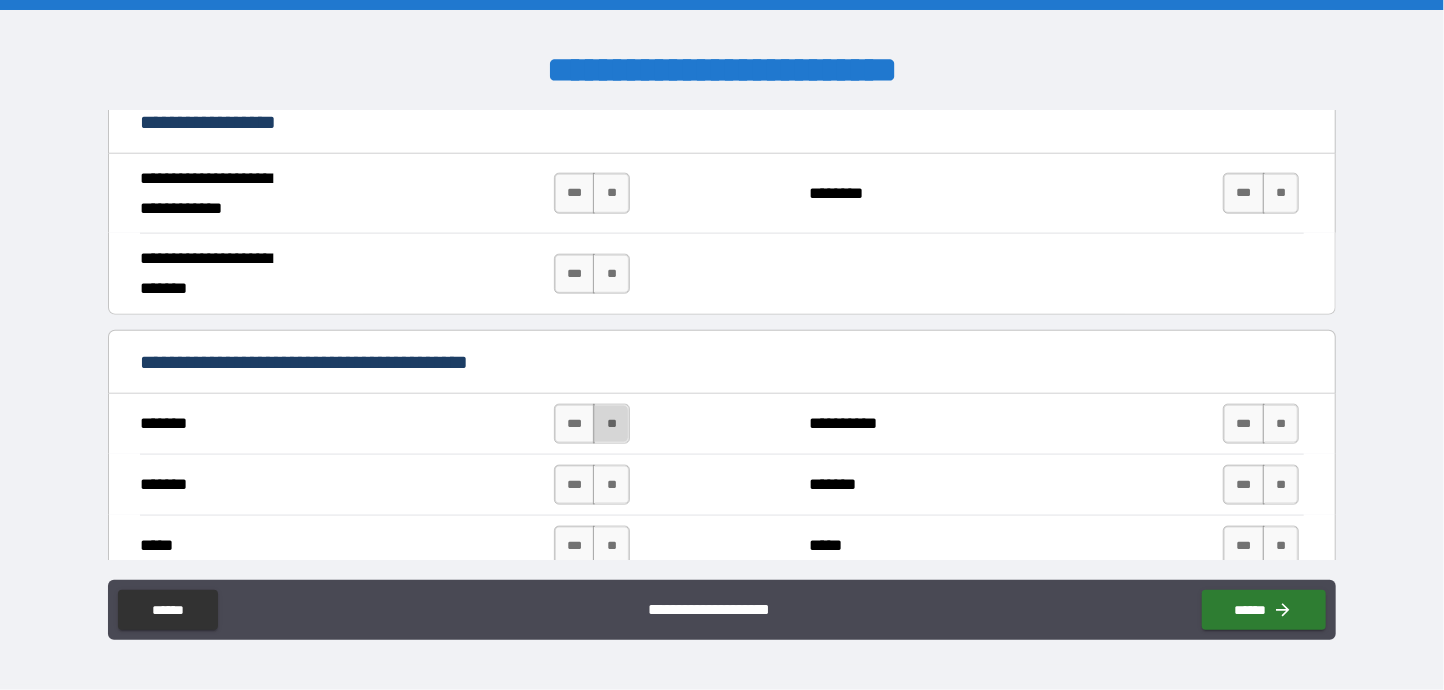 click on "**" at bounding box center (611, 424) 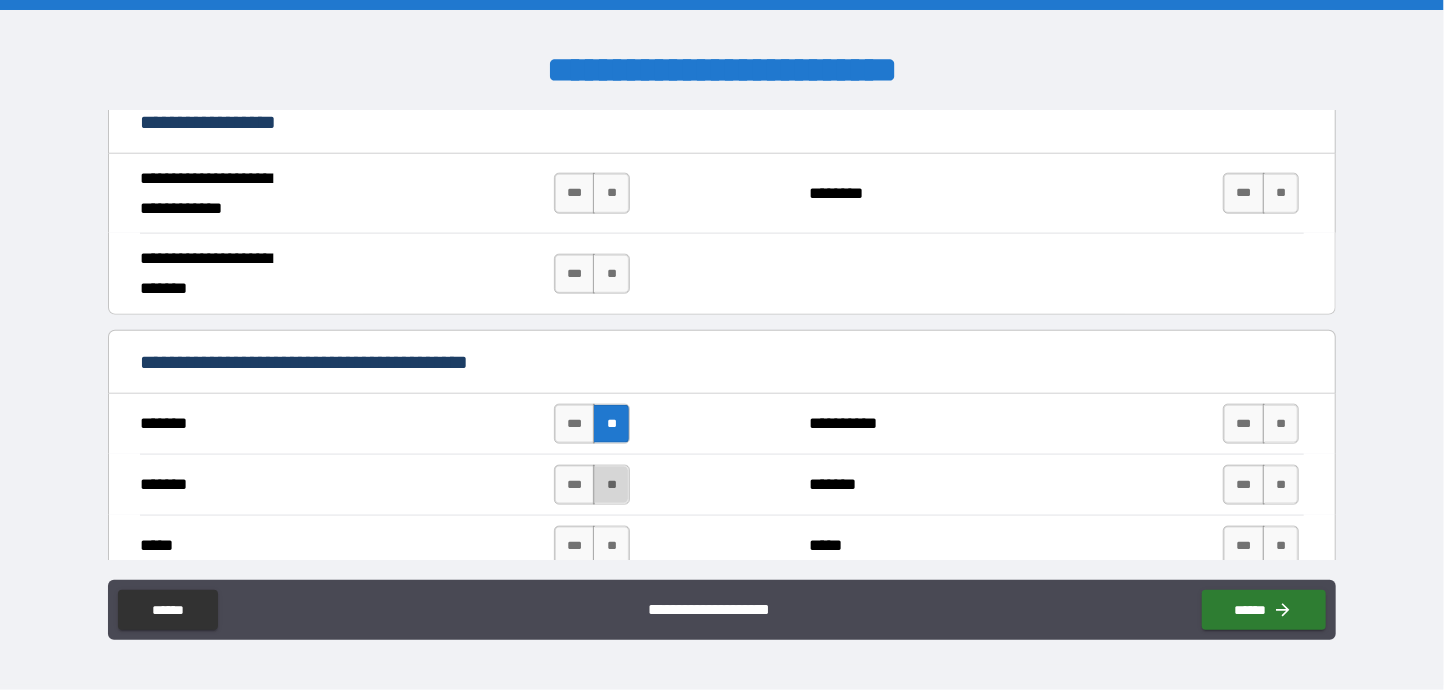 click on "**" at bounding box center [611, 485] 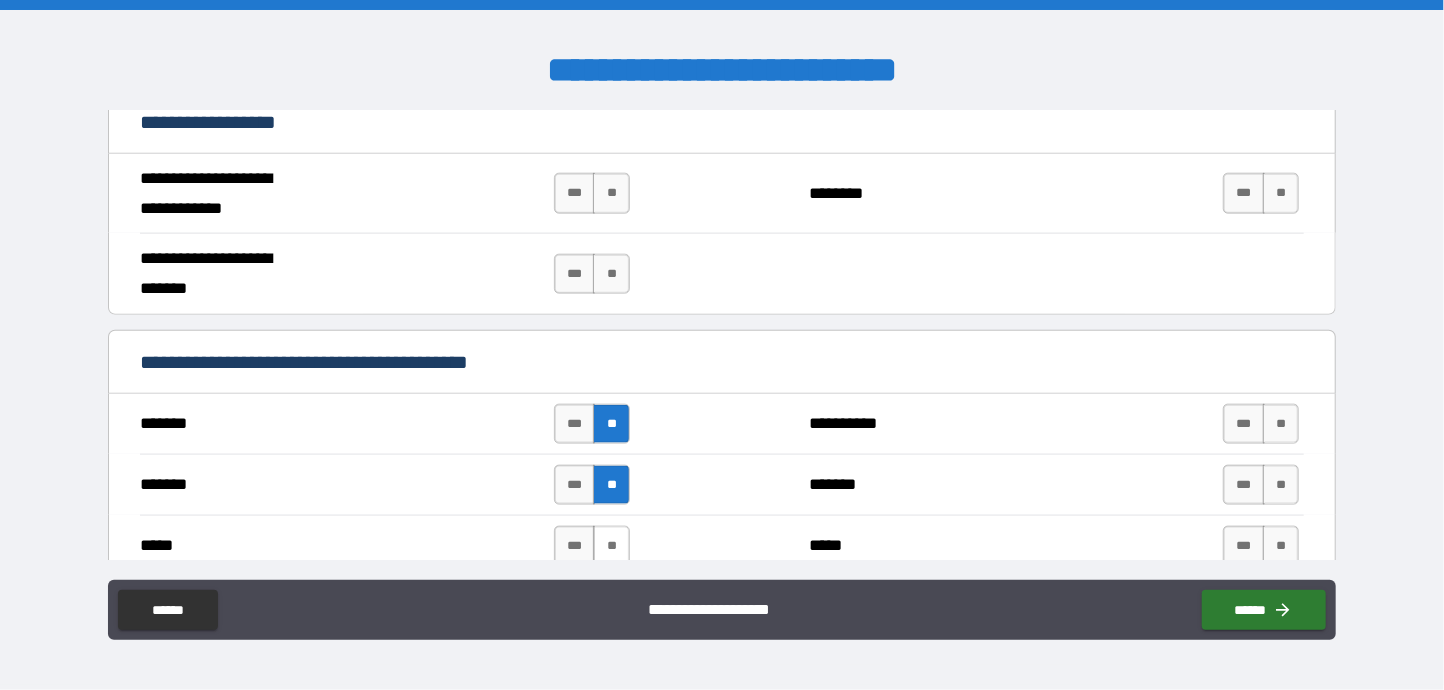 click on "**" at bounding box center (611, 546) 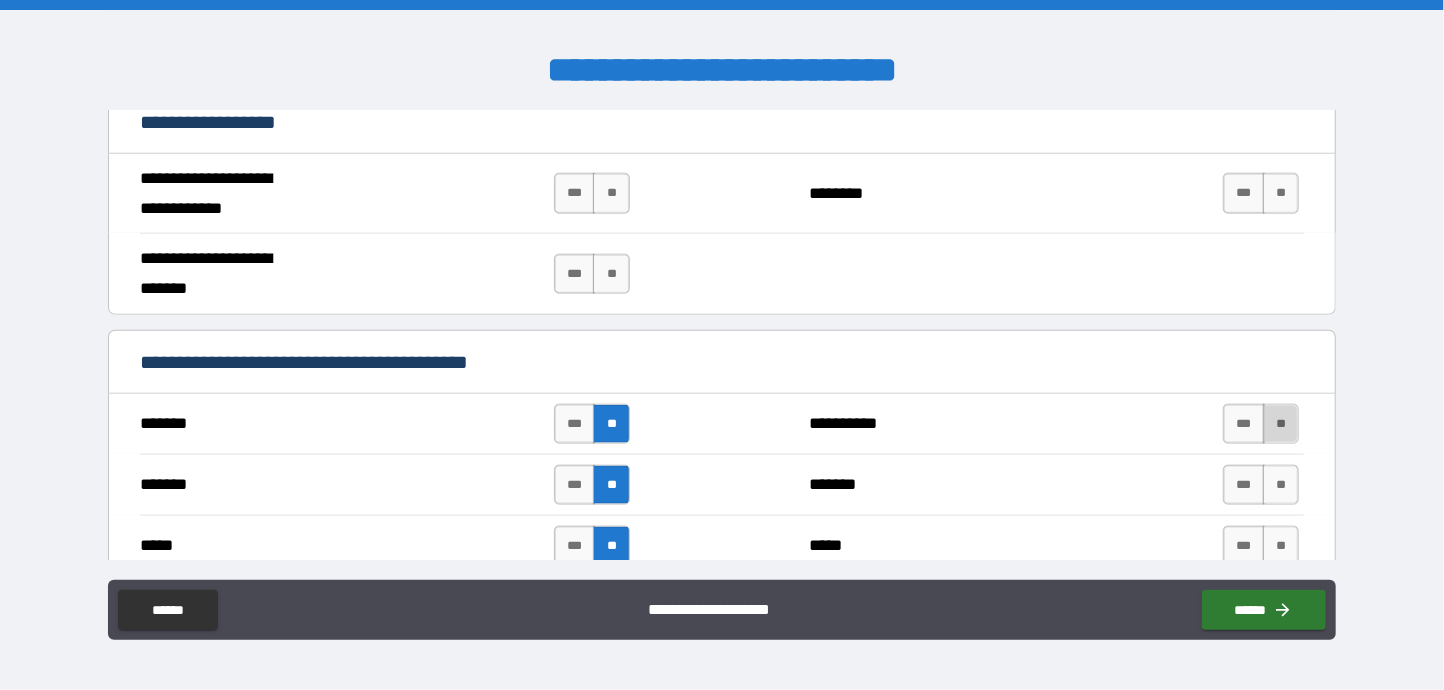 click on "**" at bounding box center (1281, 424) 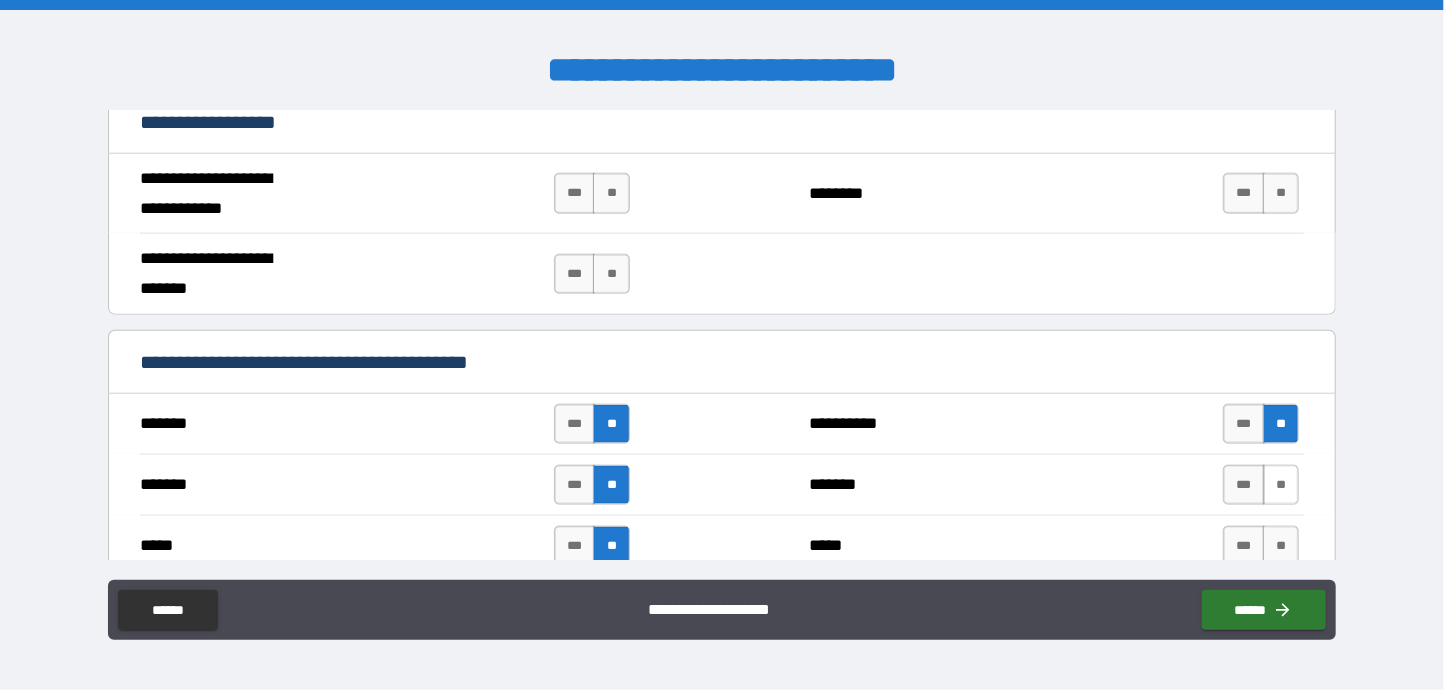 click on "**" at bounding box center (1281, 485) 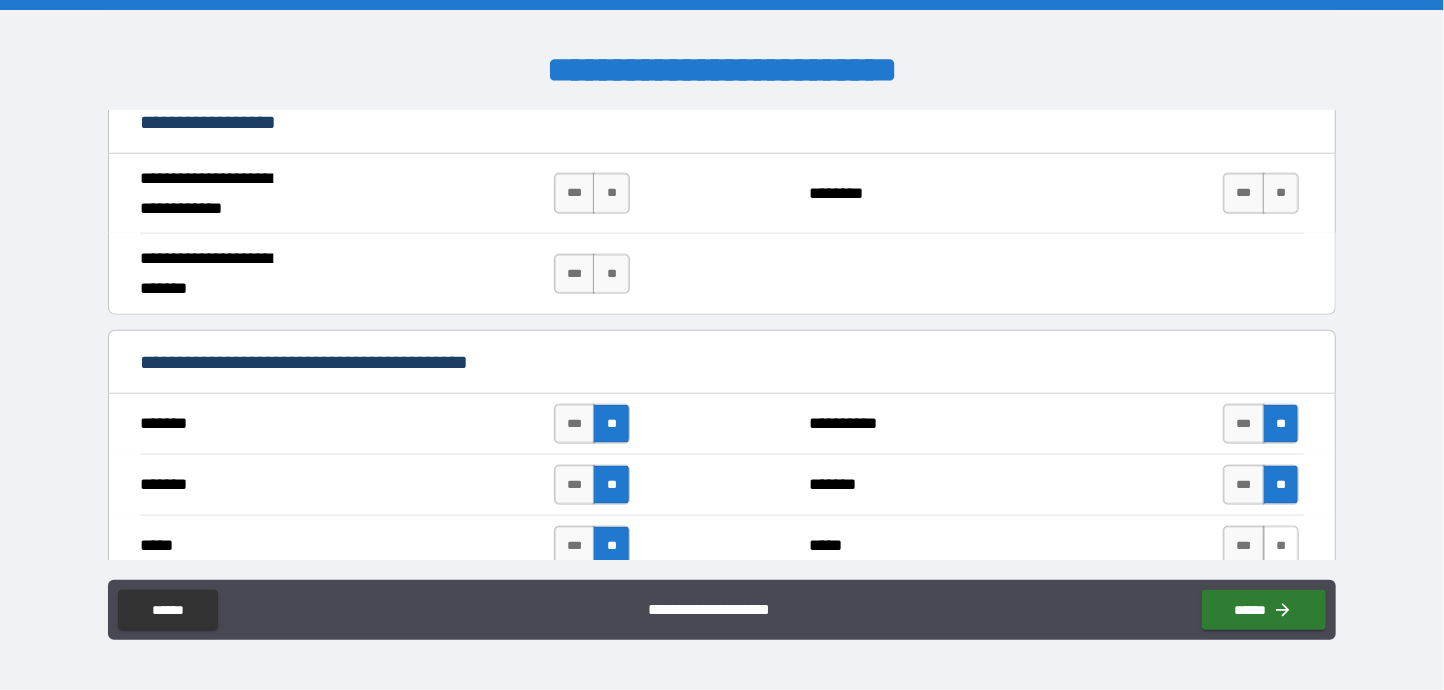 click on "**" at bounding box center (1281, 546) 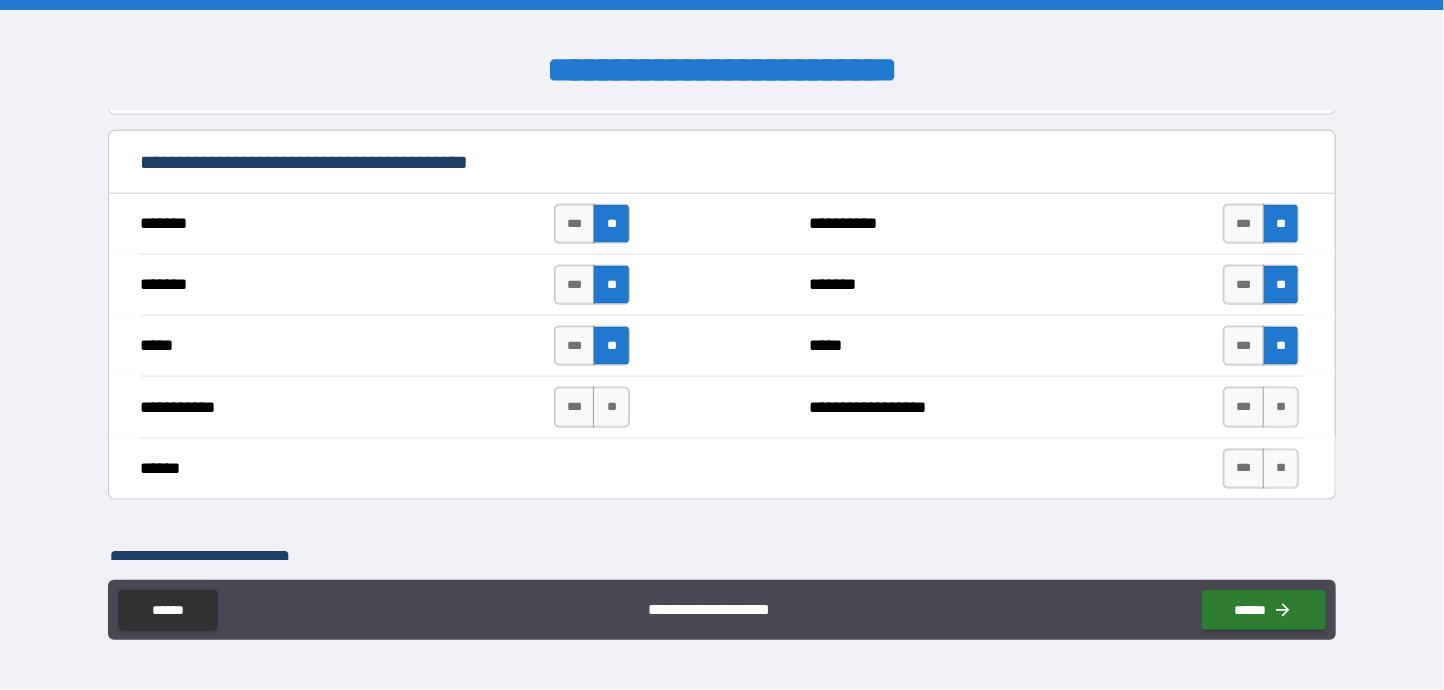 scroll, scrollTop: 1500, scrollLeft: 0, axis: vertical 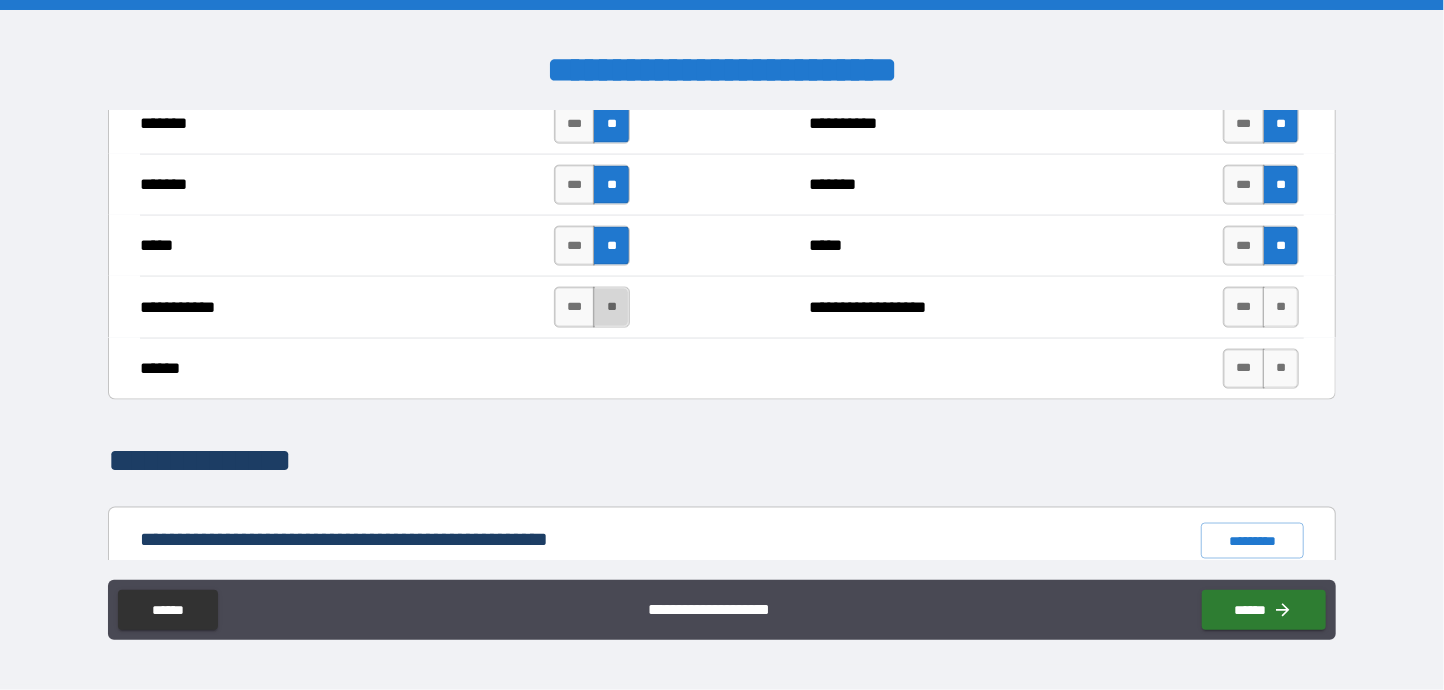 click on "**" at bounding box center (611, 307) 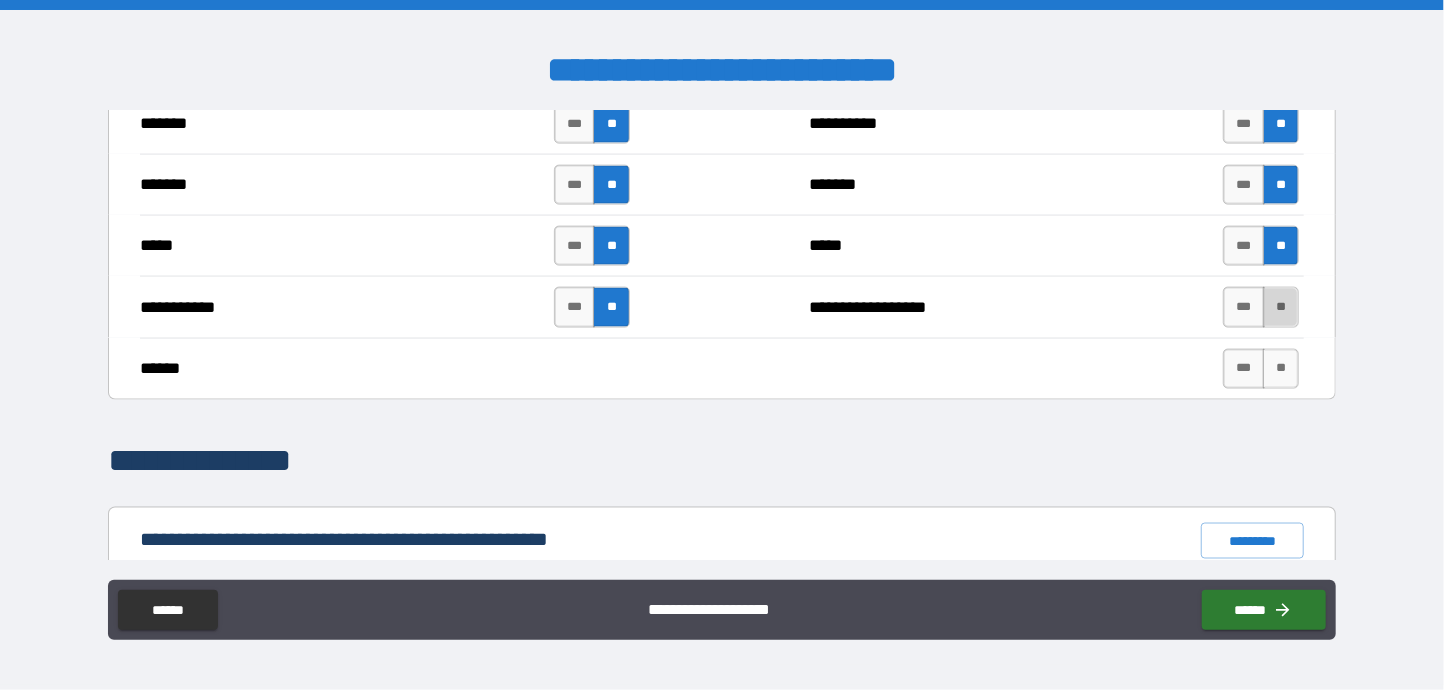 click on "**" at bounding box center [1281, 307] 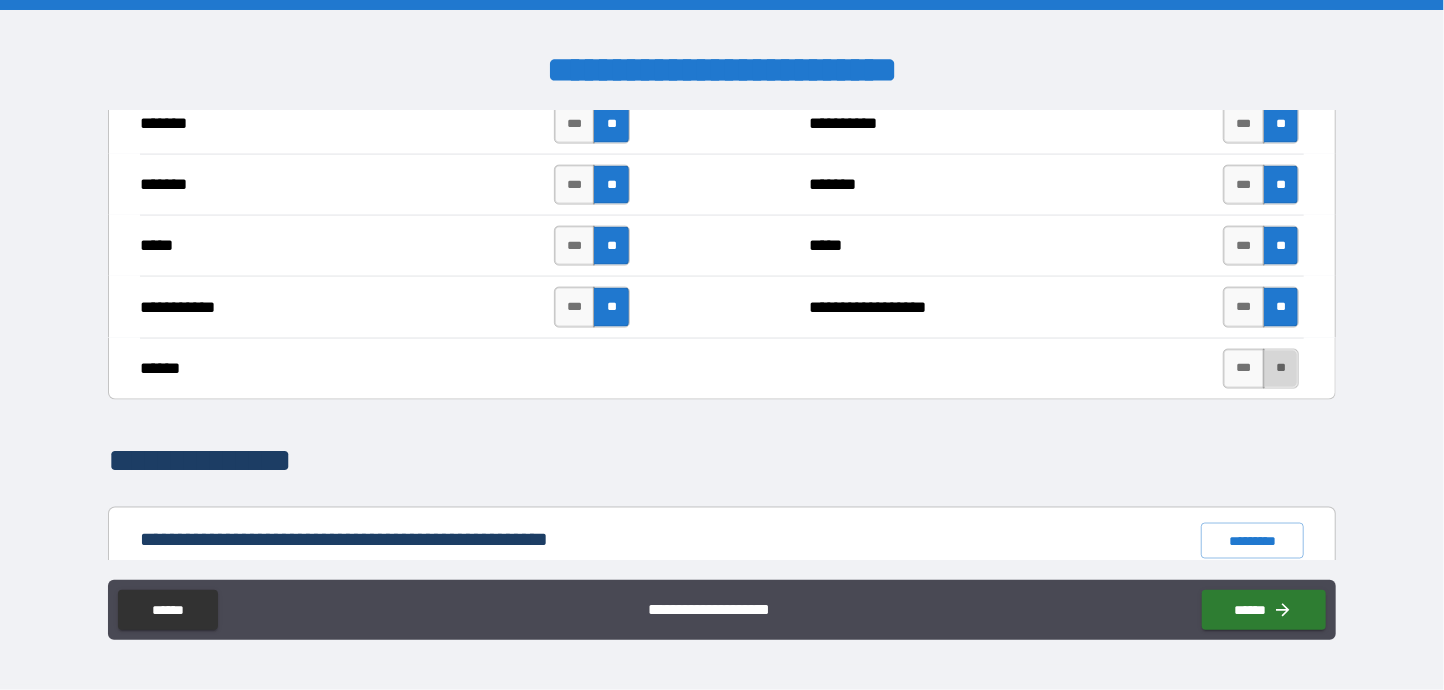click on "**" at bounding box center [1281, 369] 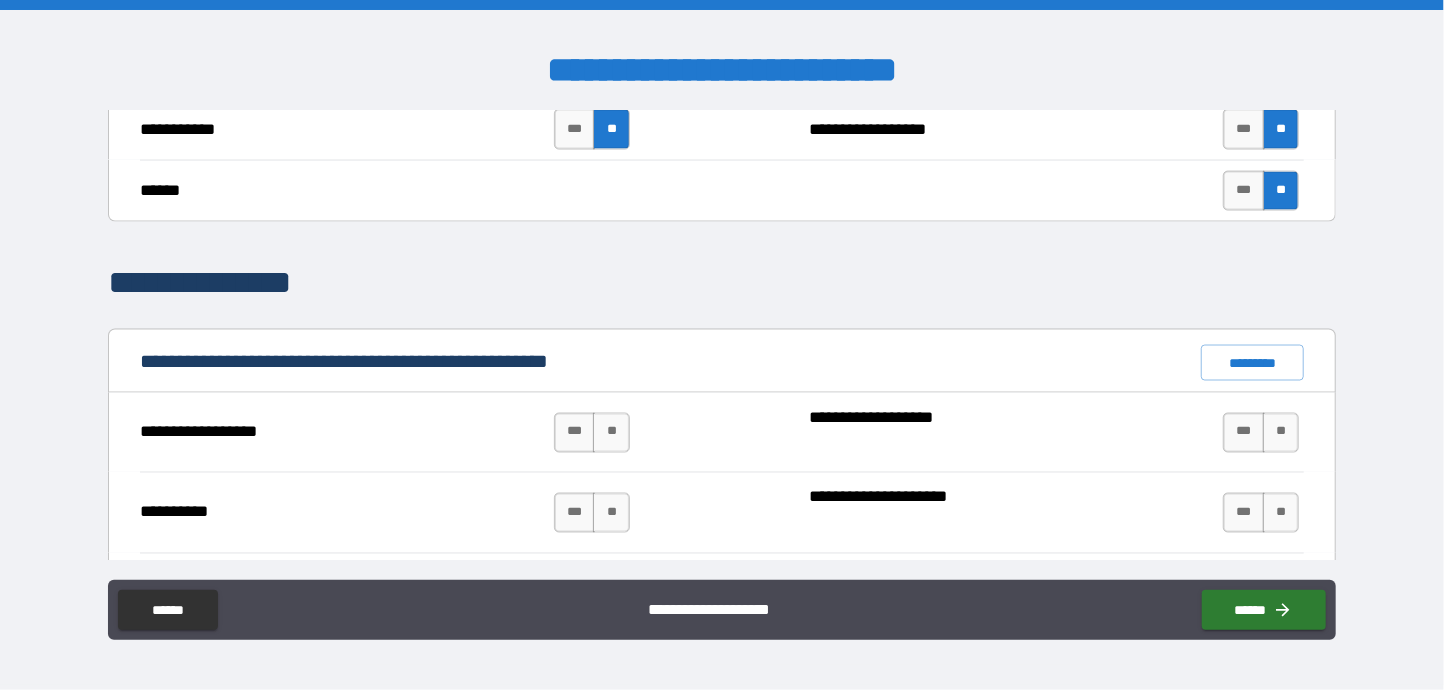 scroll, scrollTop: 1700, scrollLeft: 0, axis: vertical 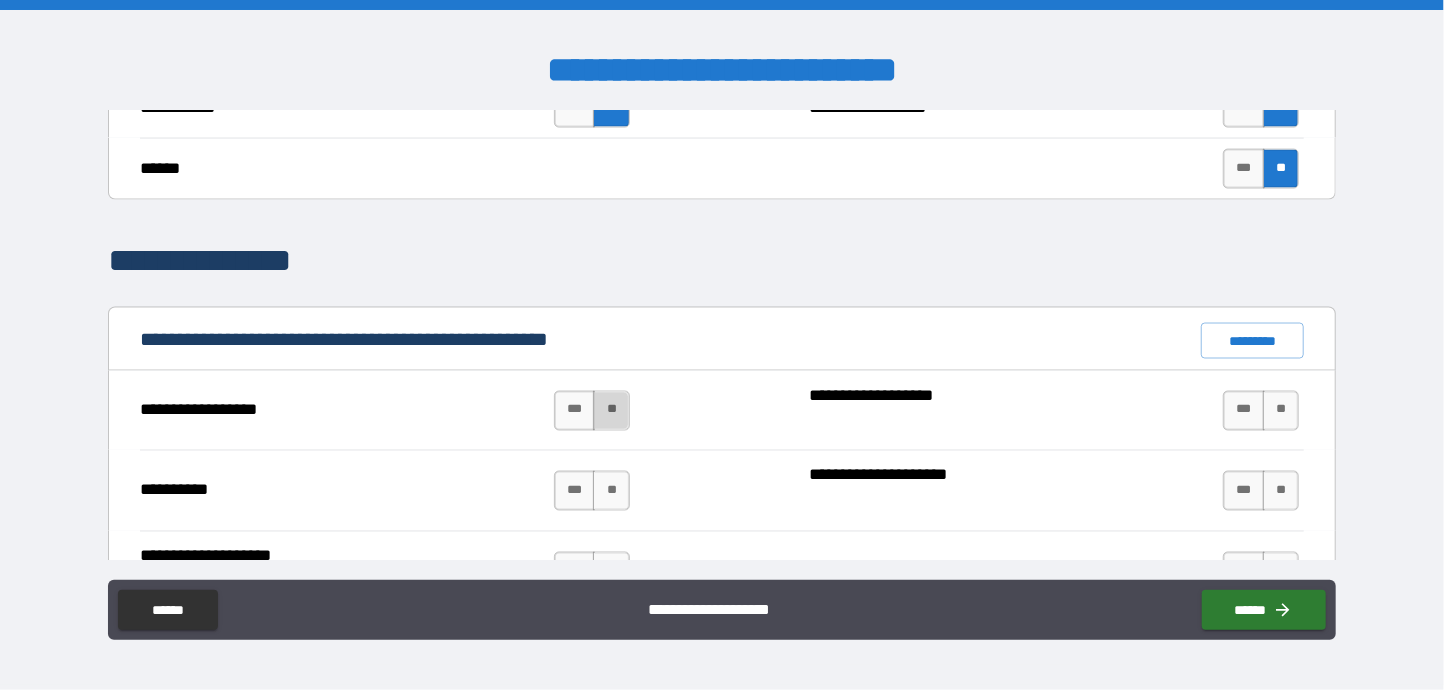 click on "**" at bounding box center (611, 411) 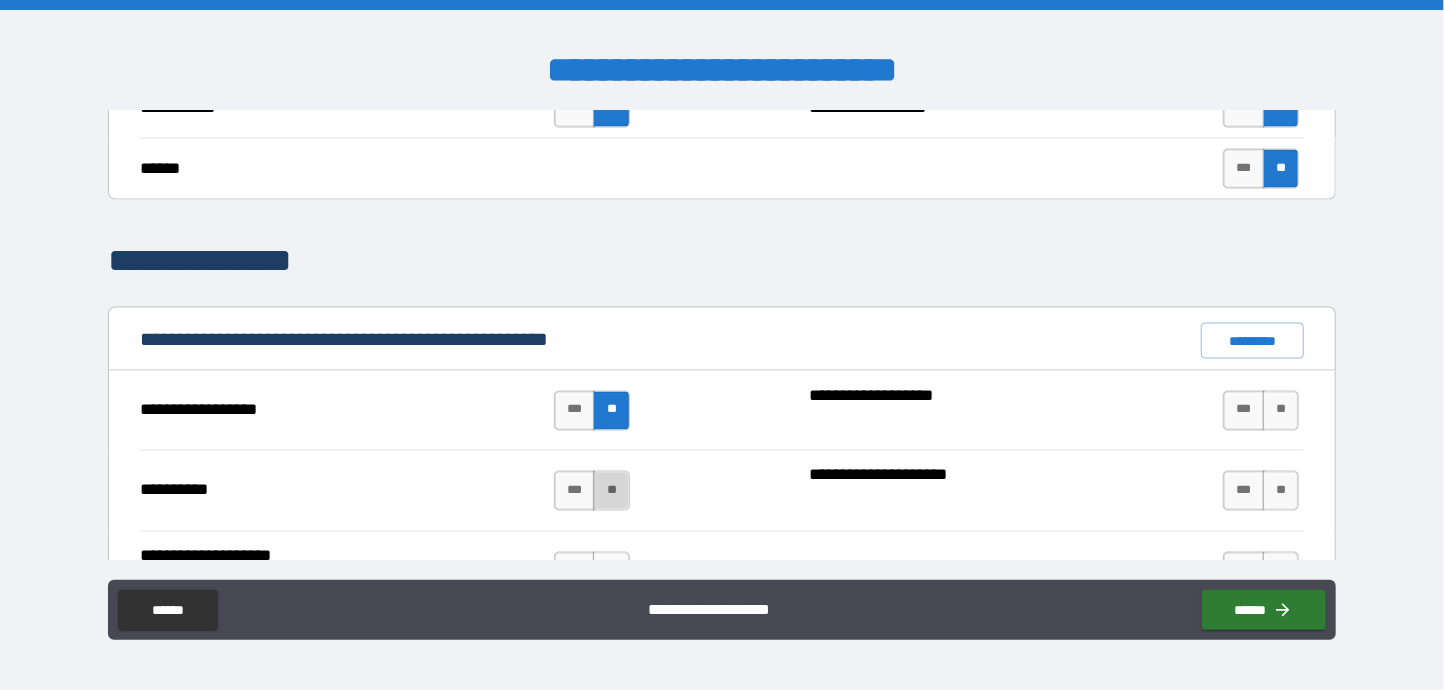 click on "**" at bounding box center (611, 491) 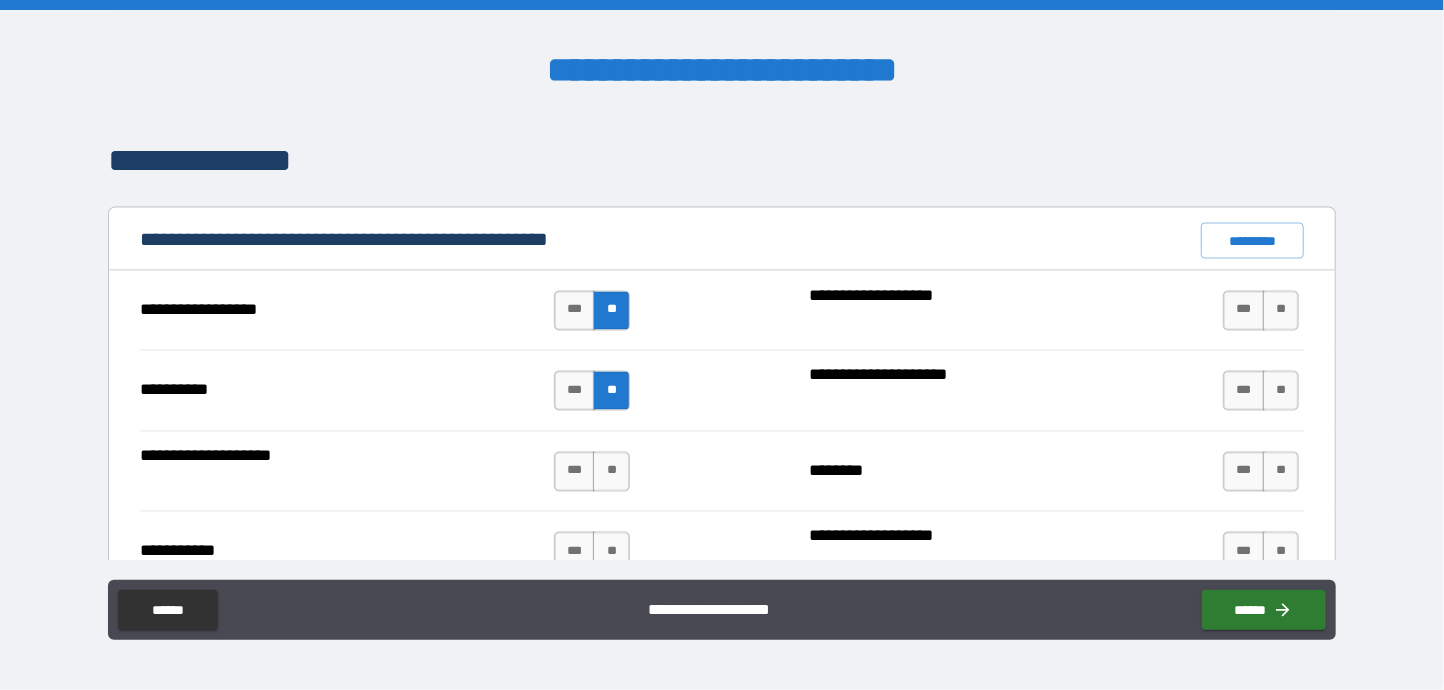 scroll, scrollTop: 1899, scrollLeft: 0, axis: vertical 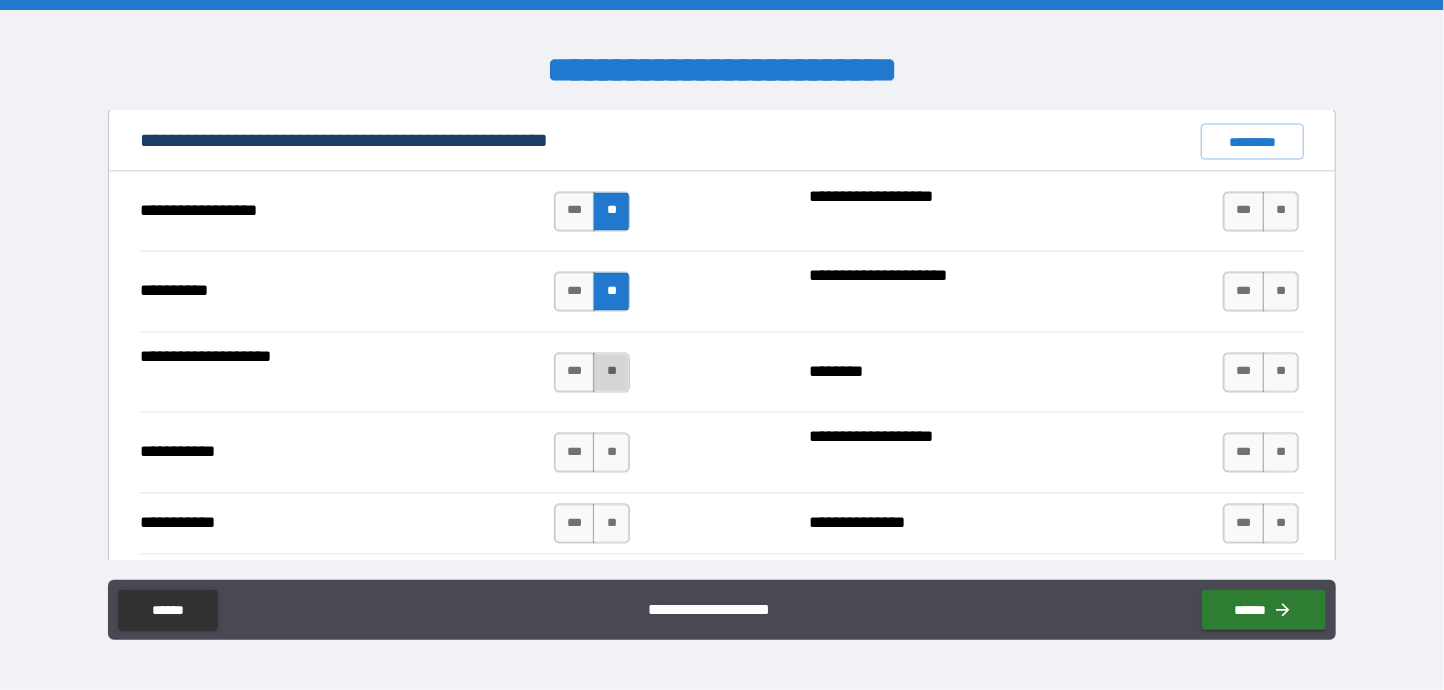 click on "**" at bounding box center (611, 373) 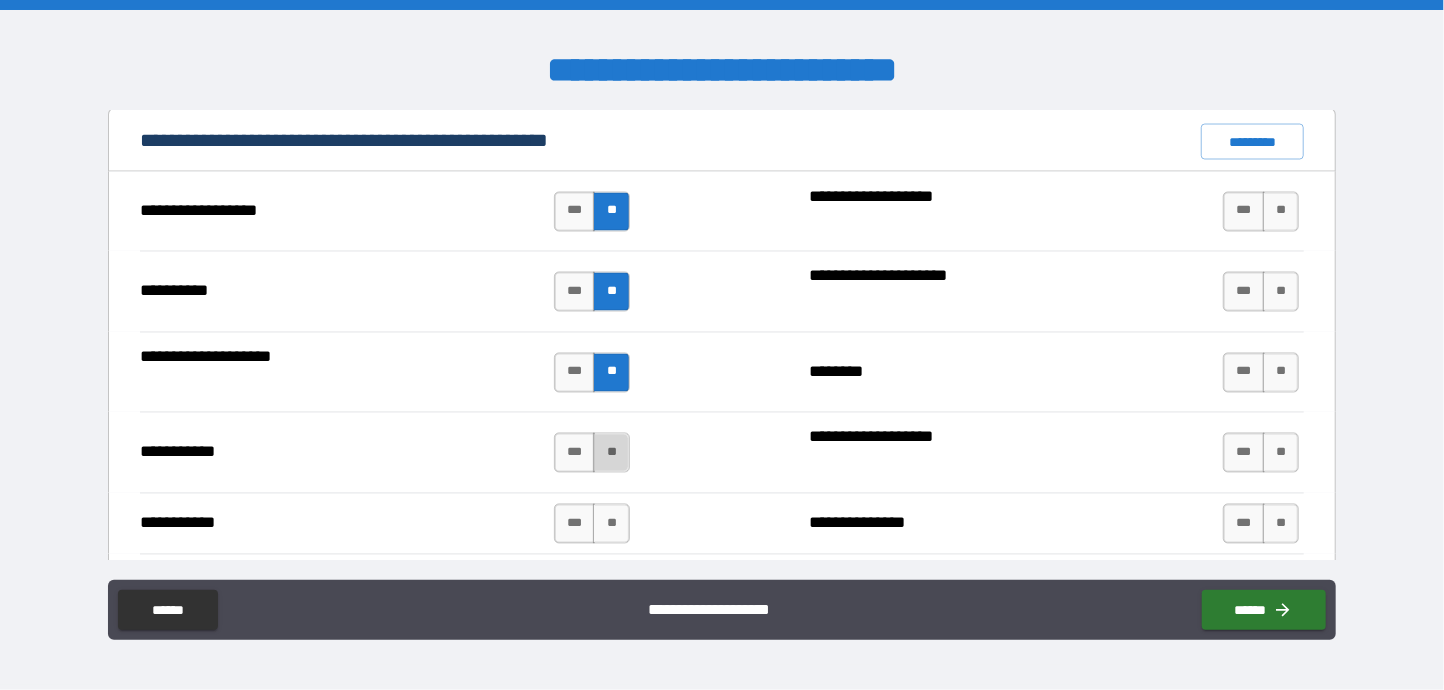 click on "**" at bounding box center [611, 453] 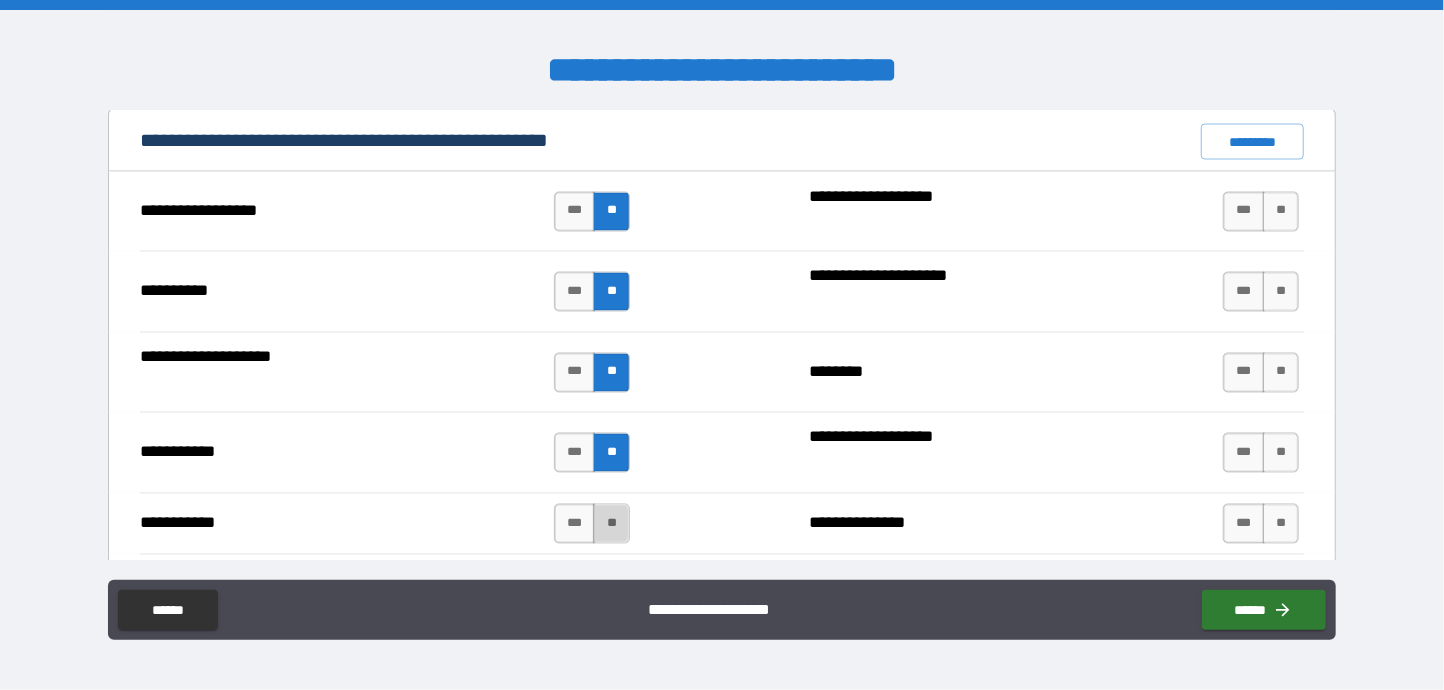 click on "**" at bounding box center (611, 524) 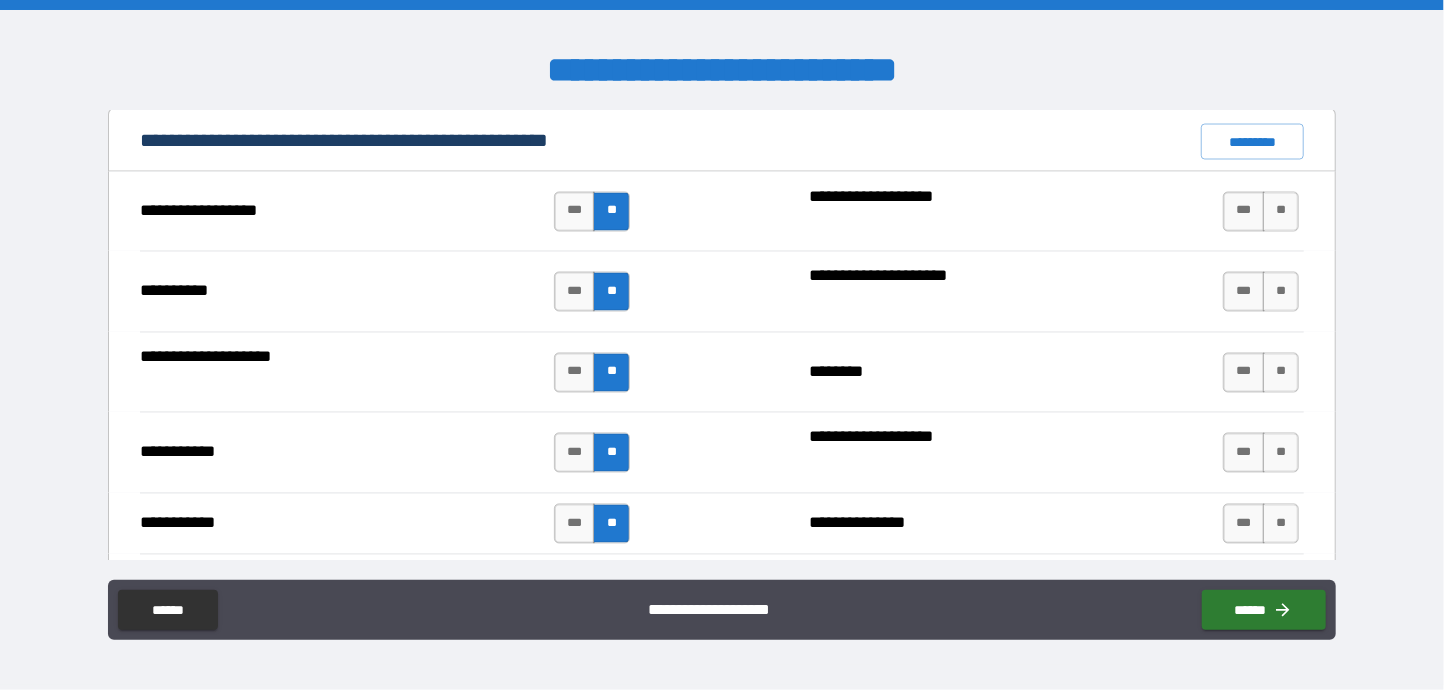 scroll, scrollTop: 1999, scrollLeft: 0, axis: vertical 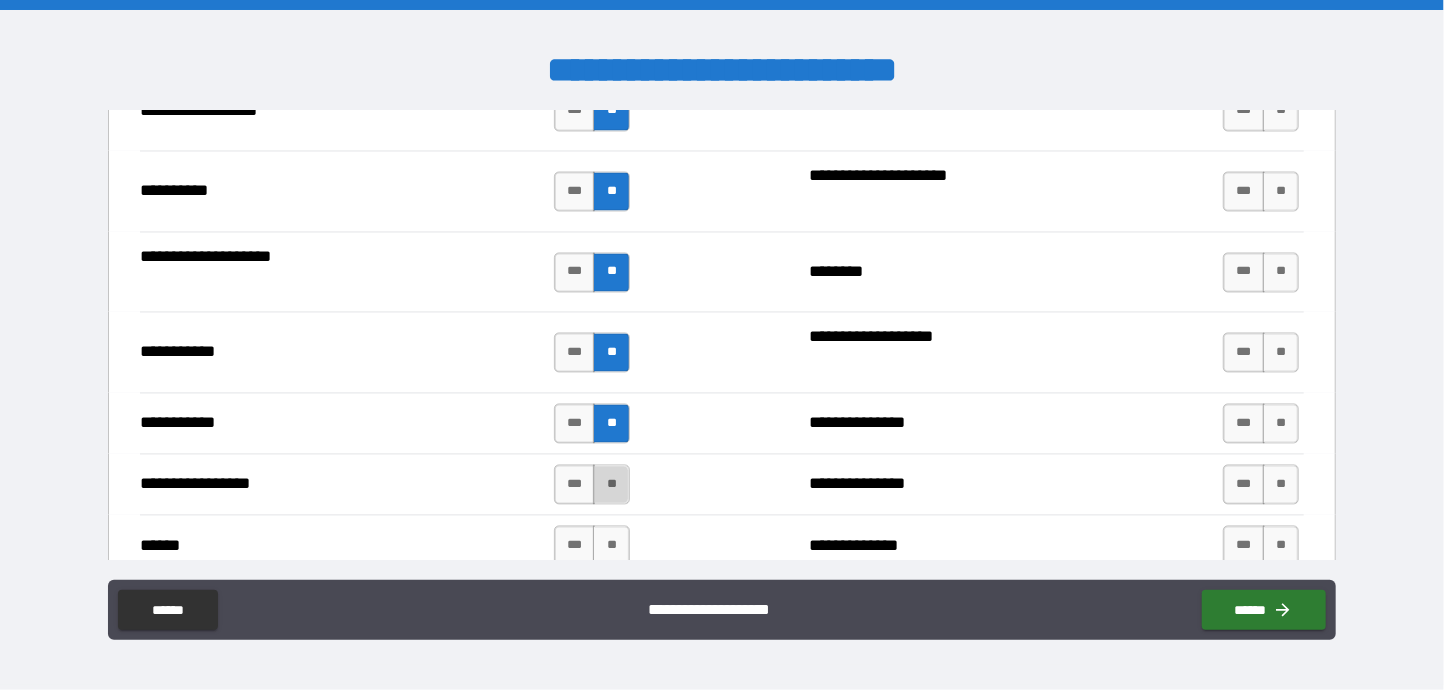 click on "**" at bounding box center (611, 485) 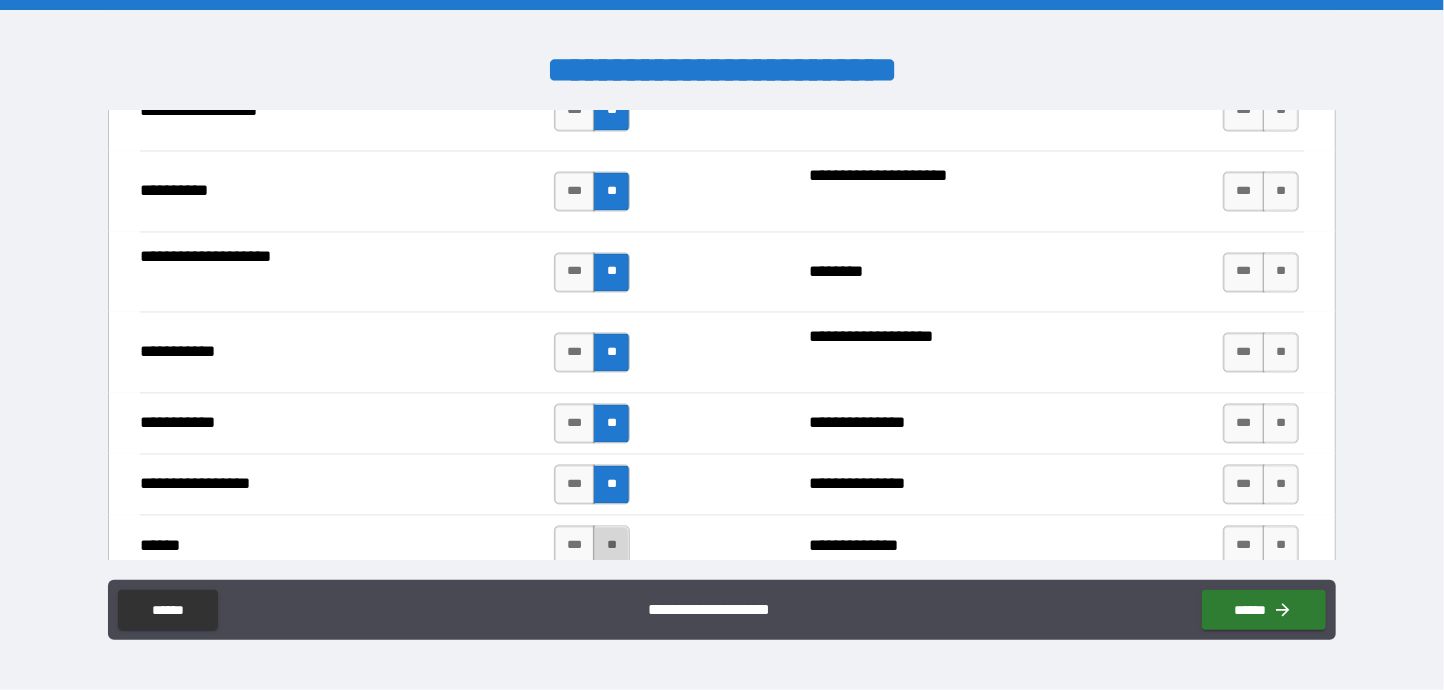 click on "**" at bounding box center [611, 546] 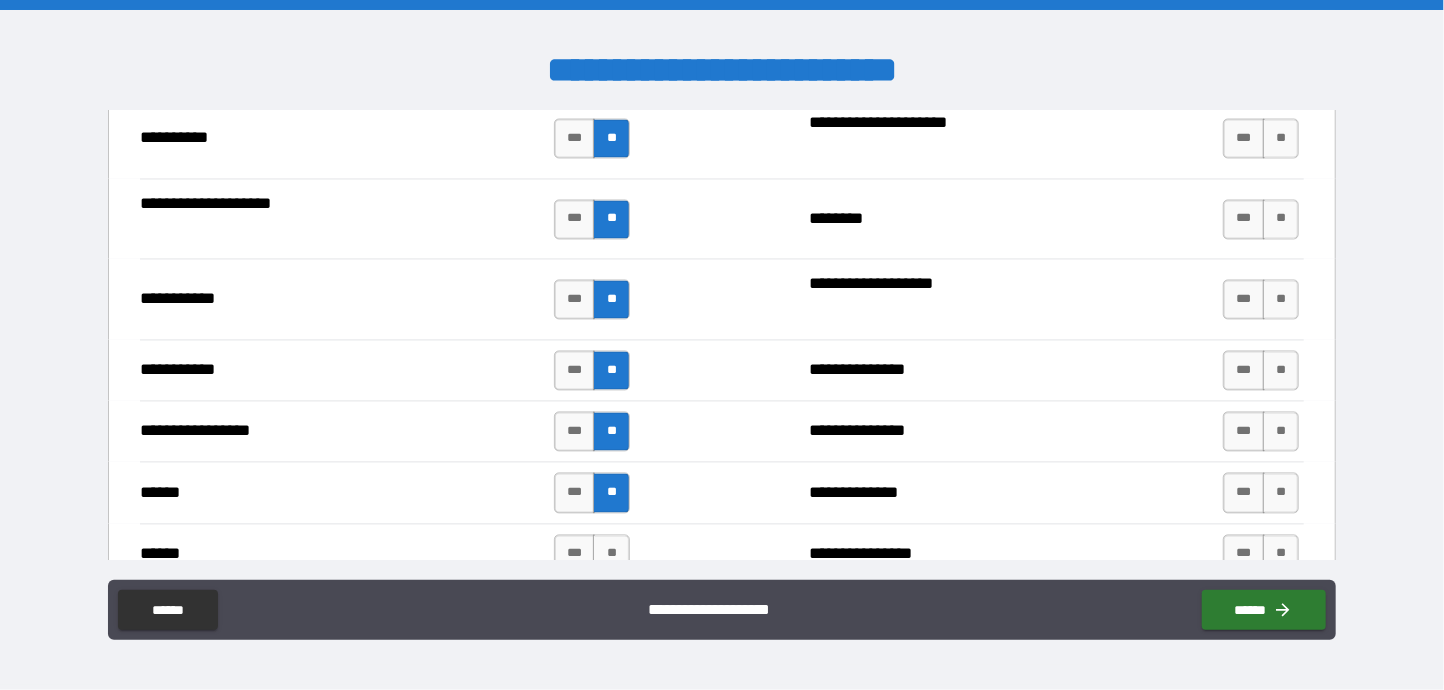 scroll, scrollTop: 2100, scrollLeft: 0, axis: vertical 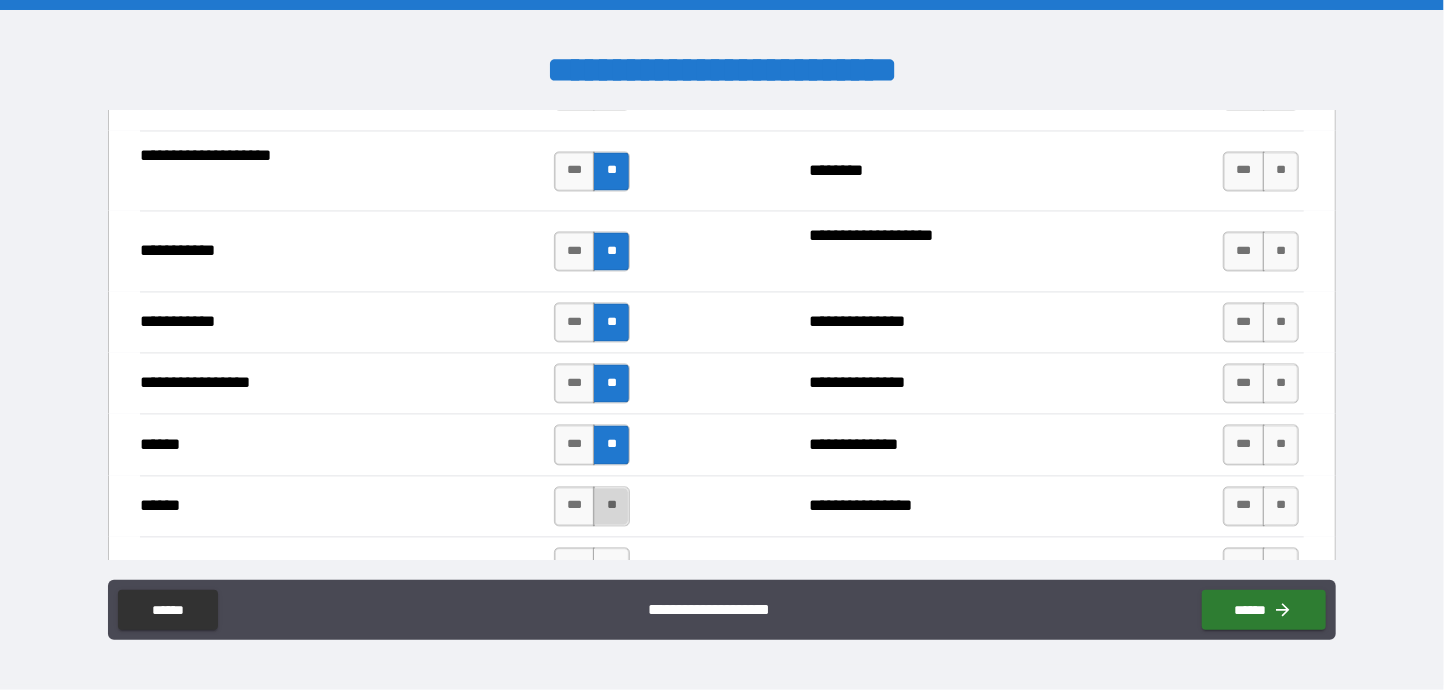 click on "**" at bounding box center [611, 507] 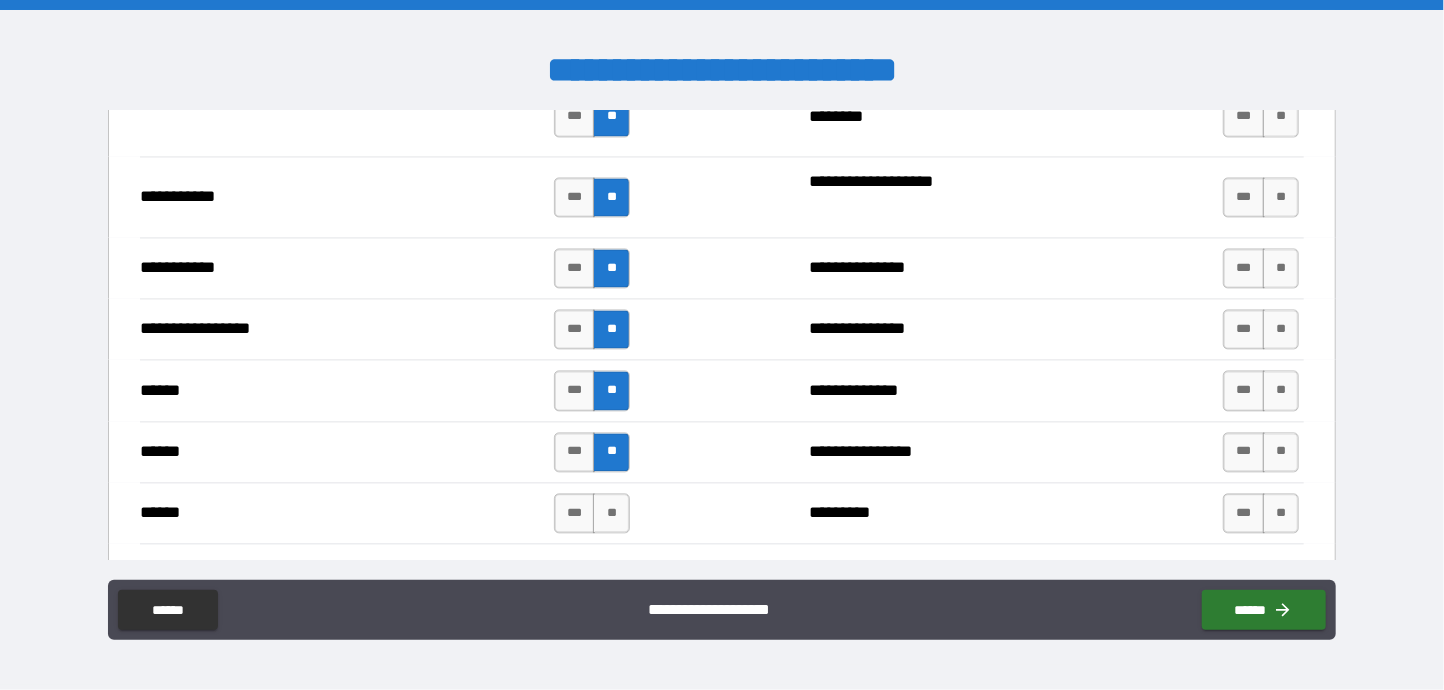 scroll, scrollTop: 2200, scrollLeft: 0, axis: vertical 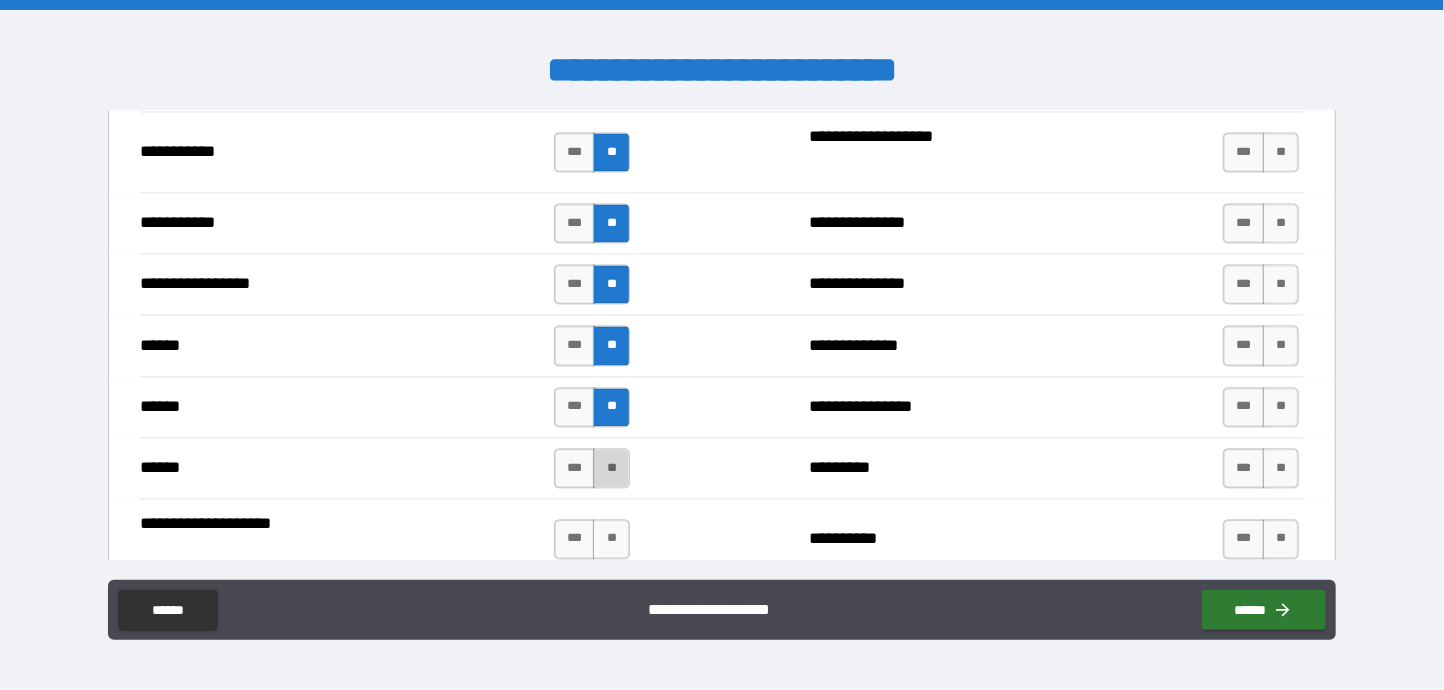 click on "**" at bounding box center (611, 468) 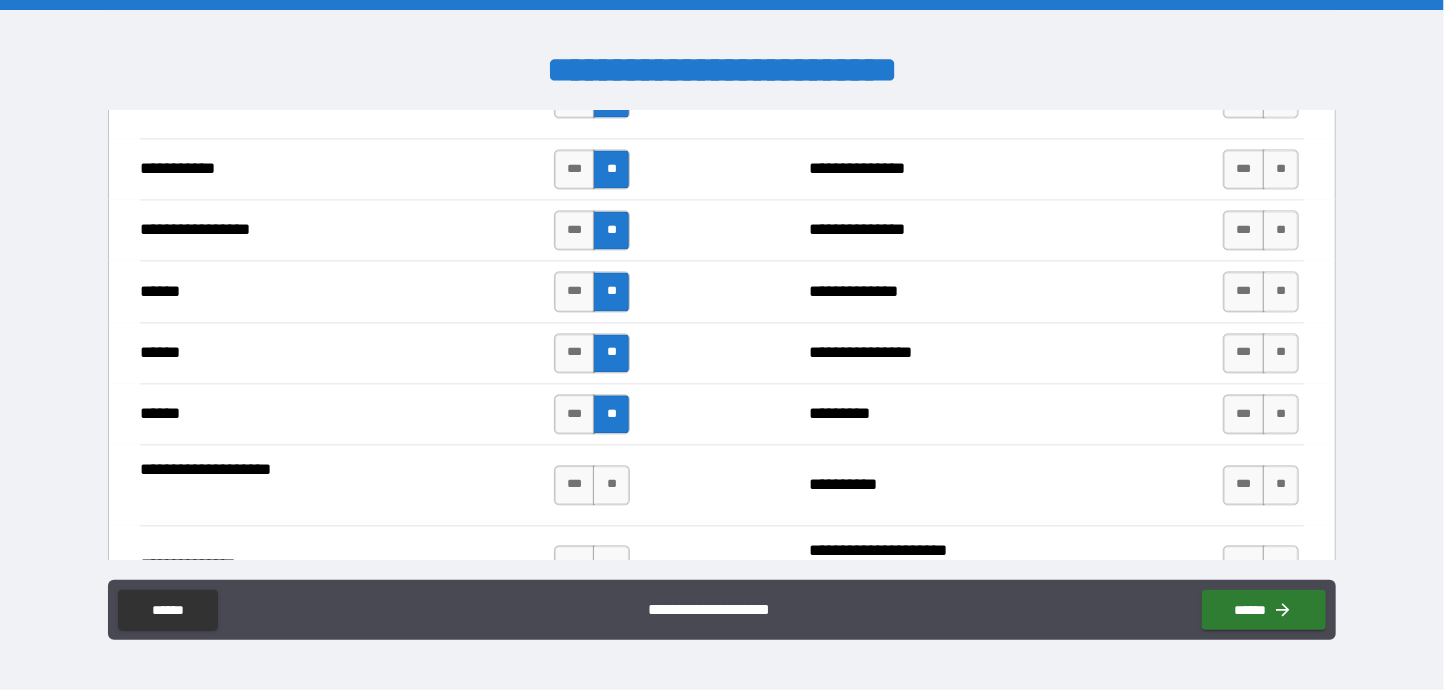 scroll, scrollTop: 2300, scrollLeft: 0, axis: vertical 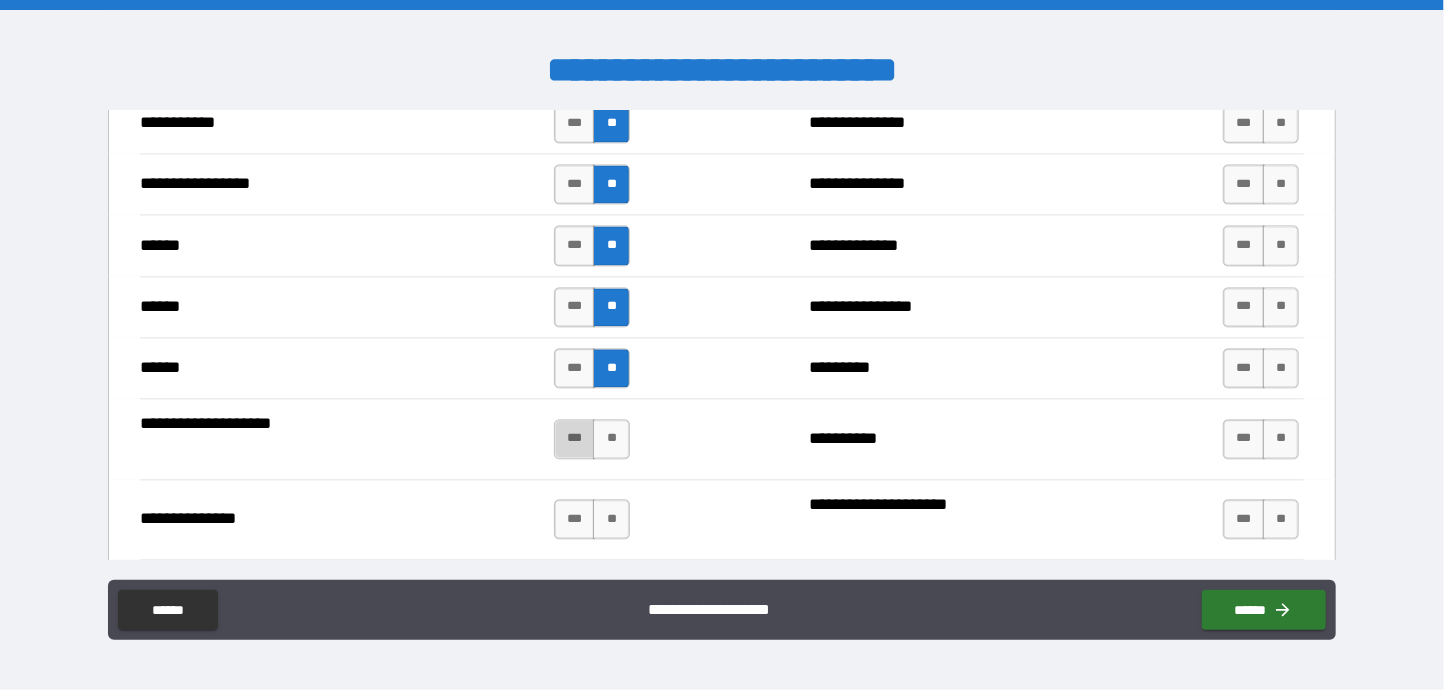 click on "***" at bounding box center [575, 439] 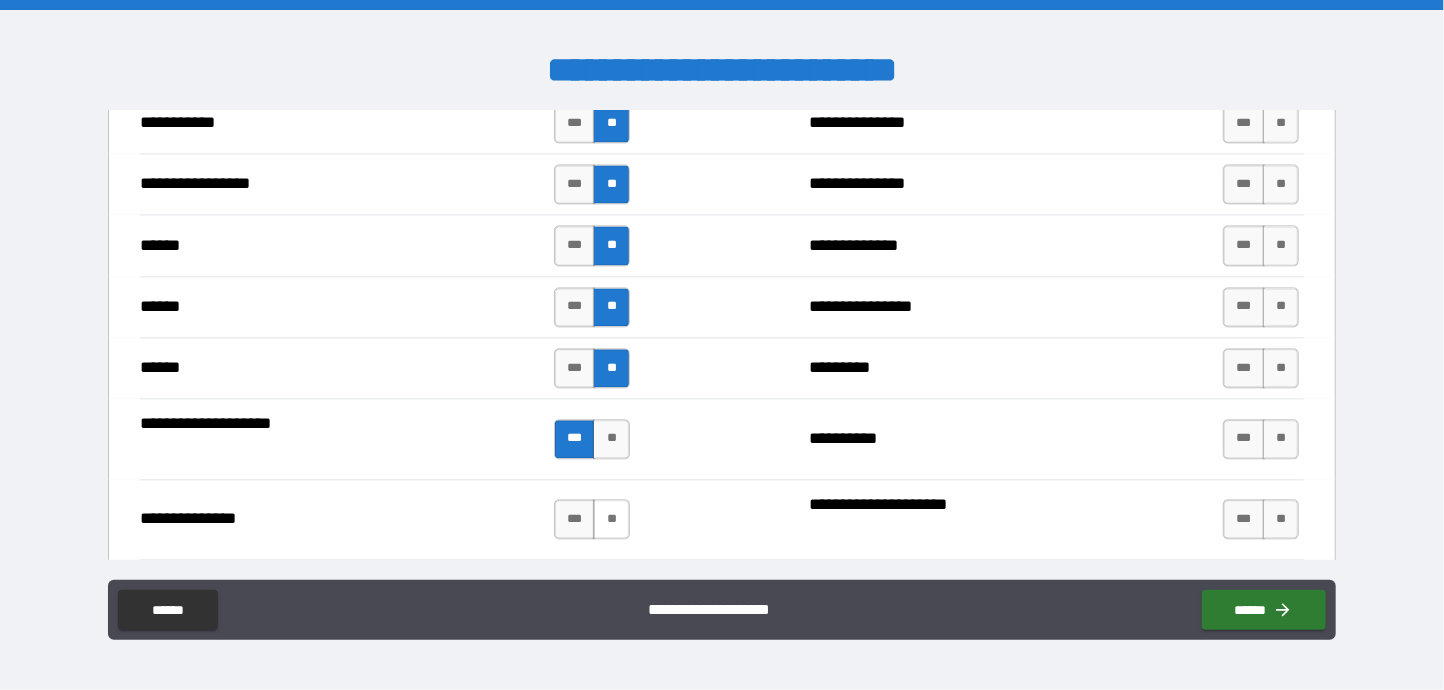 click on "**" at bounding box center [611, 519] 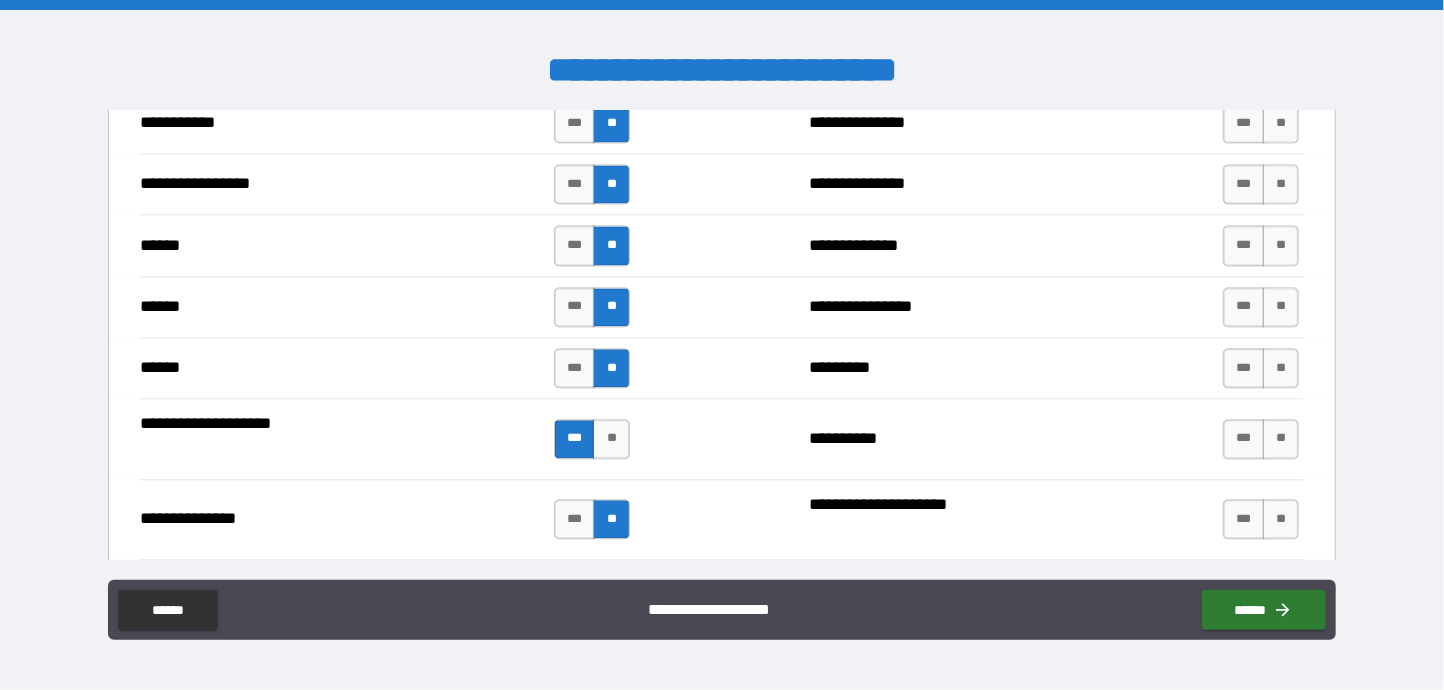 scroll, scrollTop: 2400, scrollLeft: 0, axis: vertical 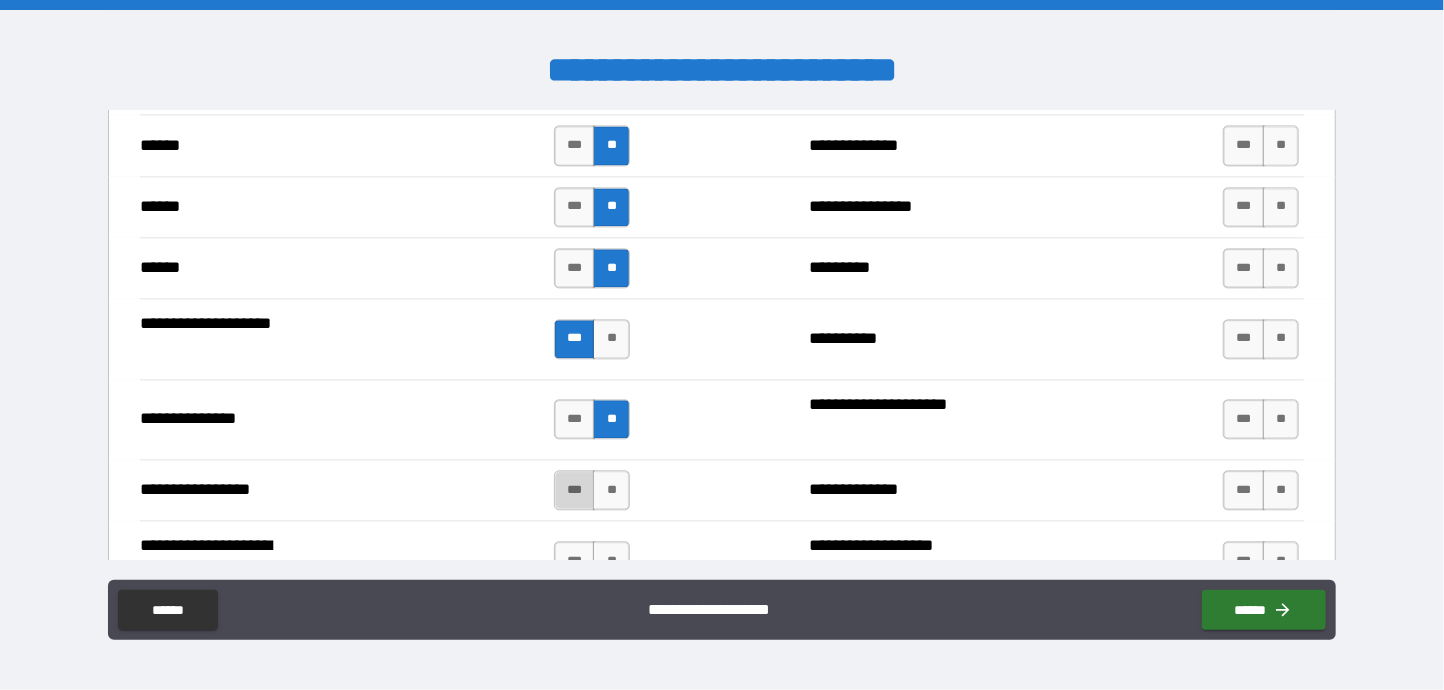 click on "***" at bounding box center [575, 490] 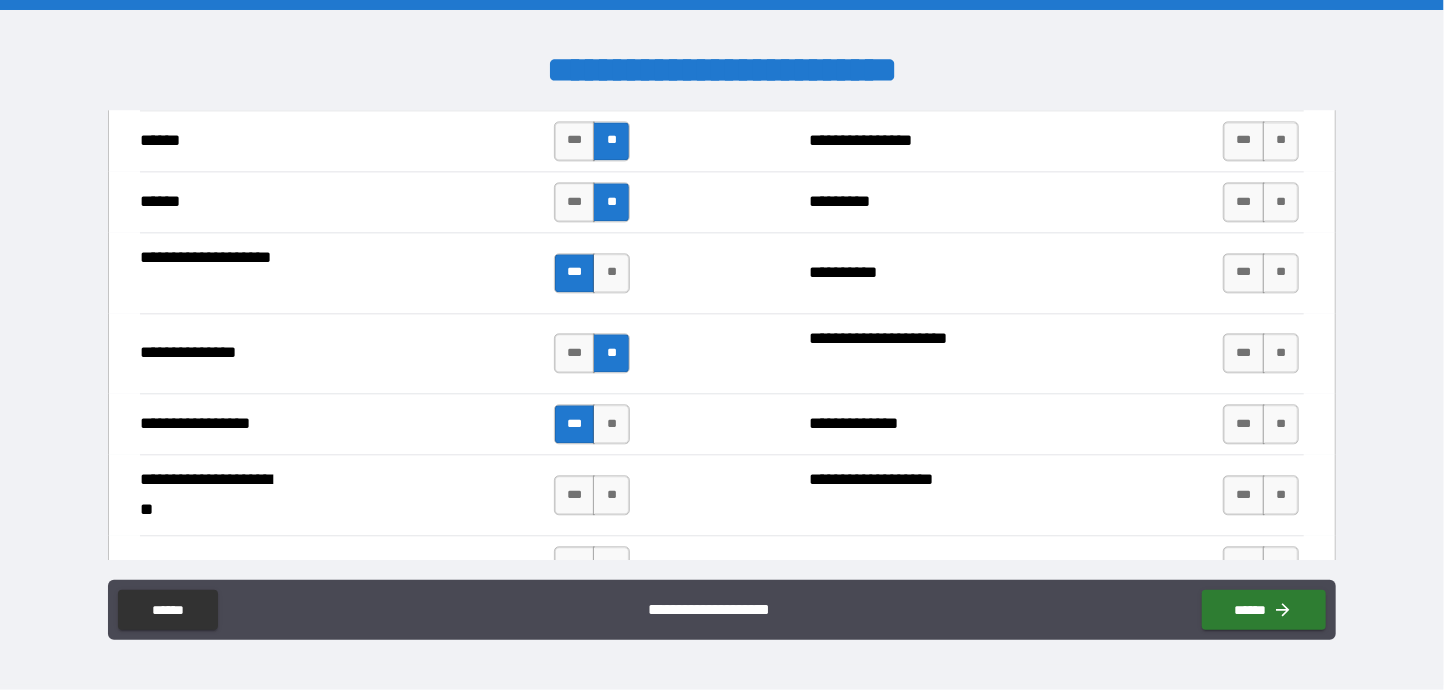 scroll, scrollTop: 2500, scrollLeft: 0, axis: vertical 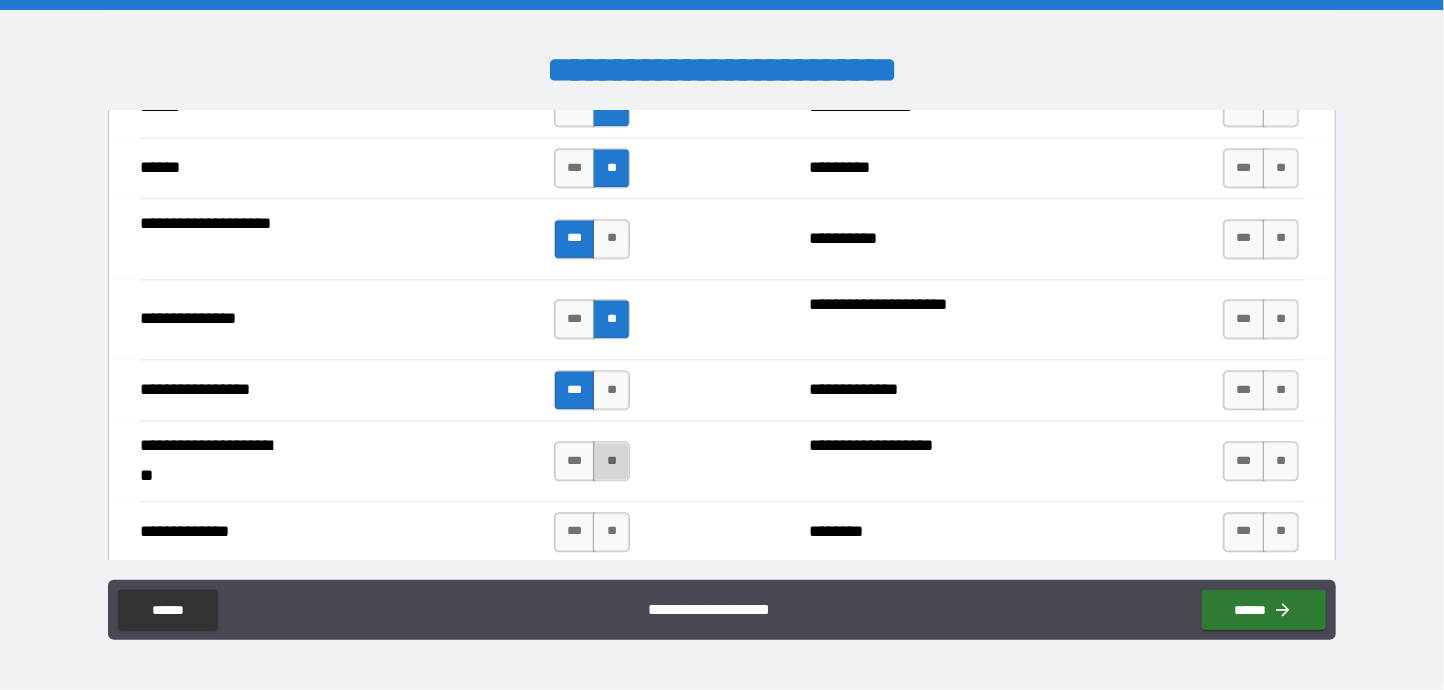 click on "**" at bounding box center [611, 461] 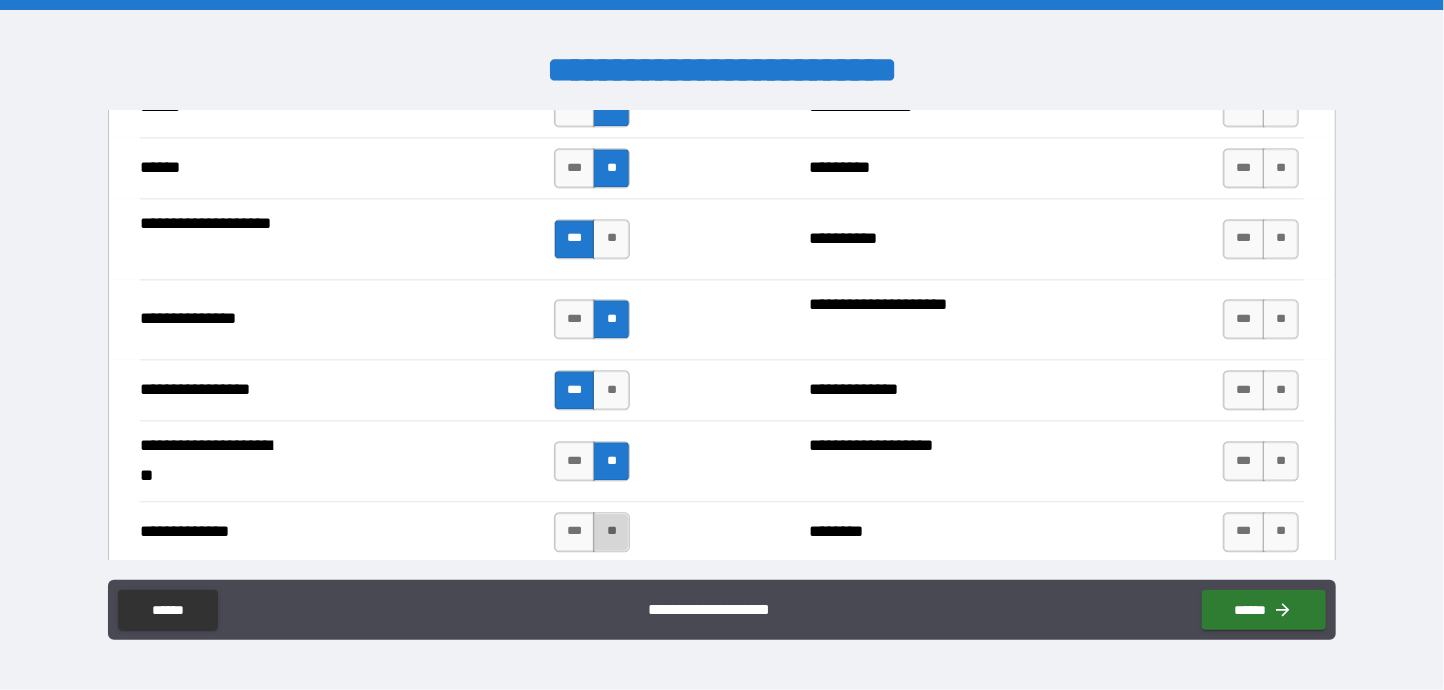 click on "**" at bounding box center [611, 532] 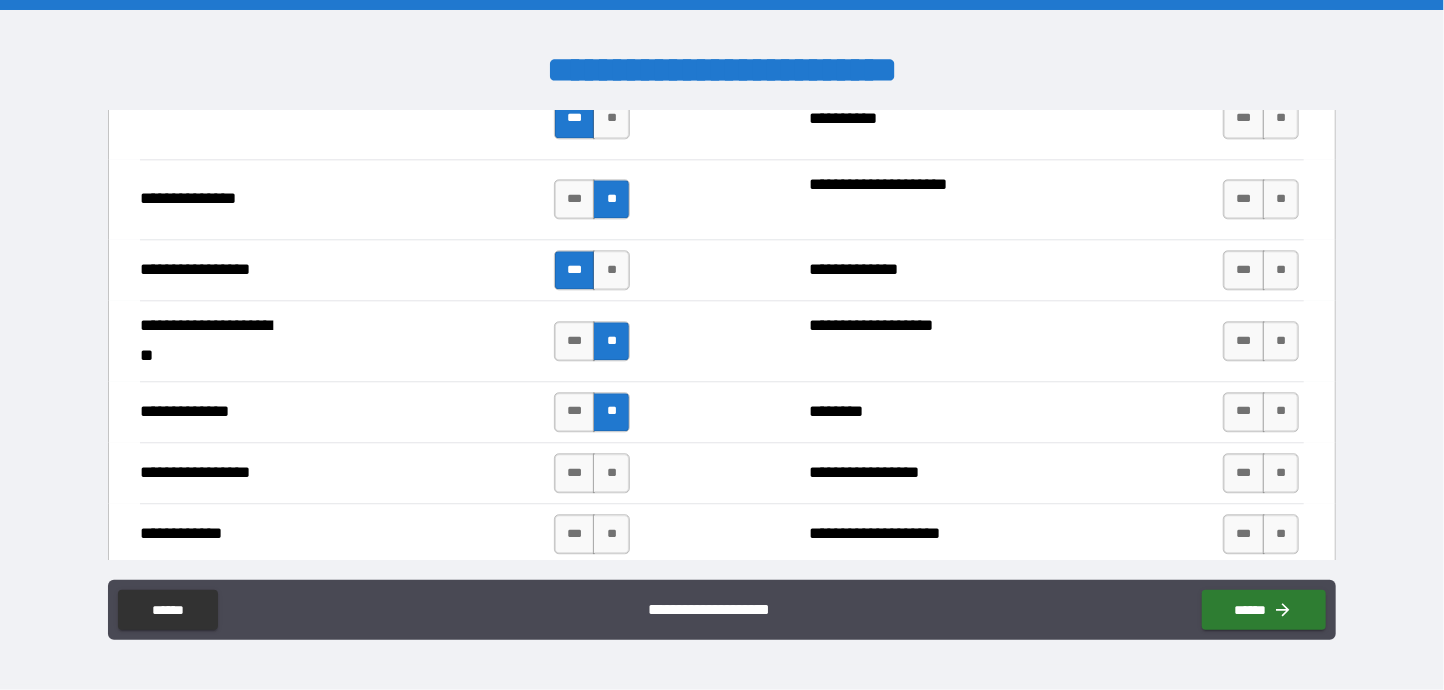 scroll, scrollTop: 2700, scrollLeft: 0, axis: vertical 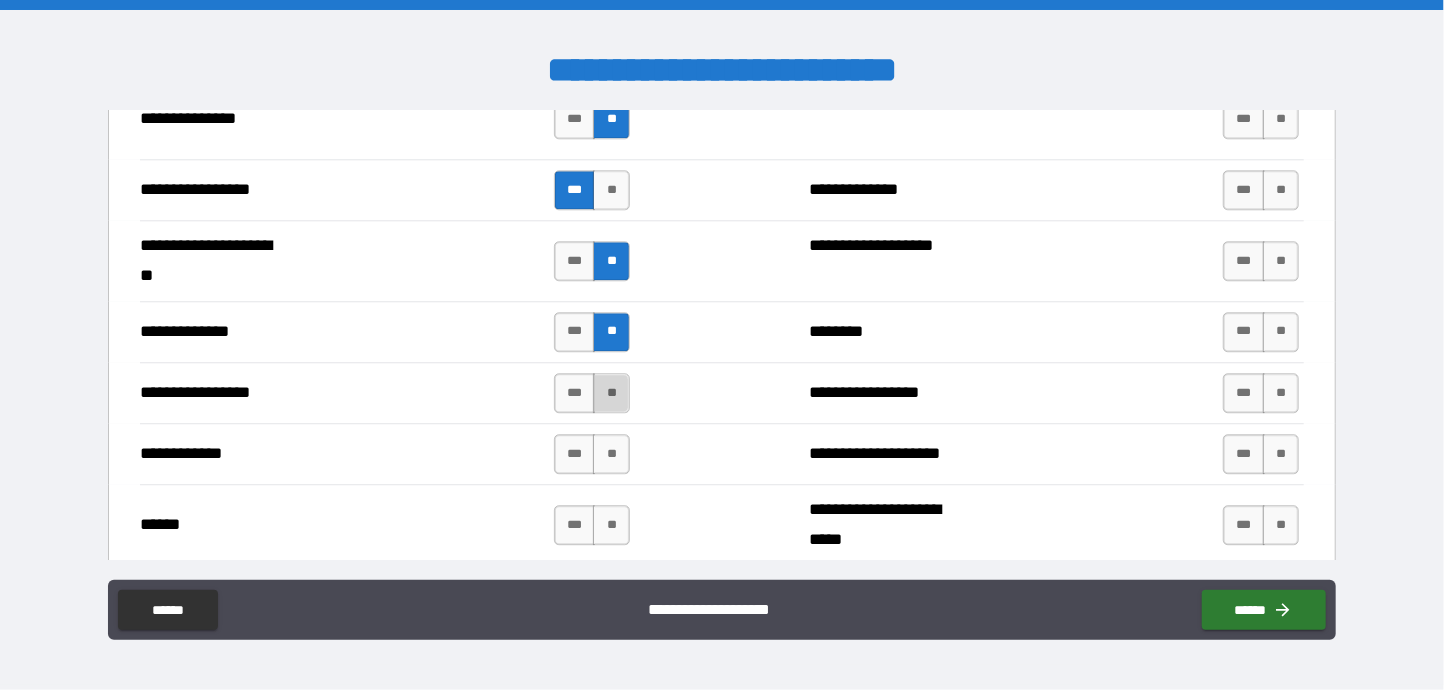 click on "**" at bounding box center (611, 393) 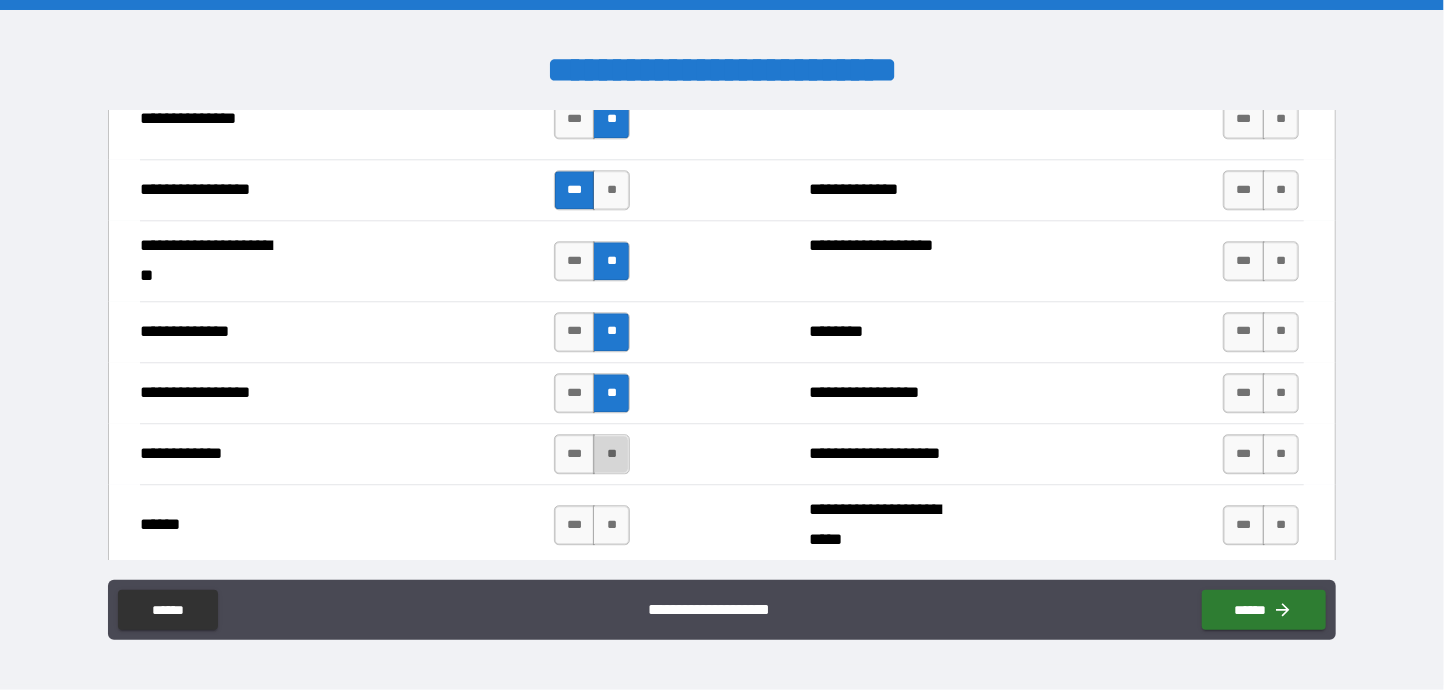 click on "**" at bounding box center (611, 454) 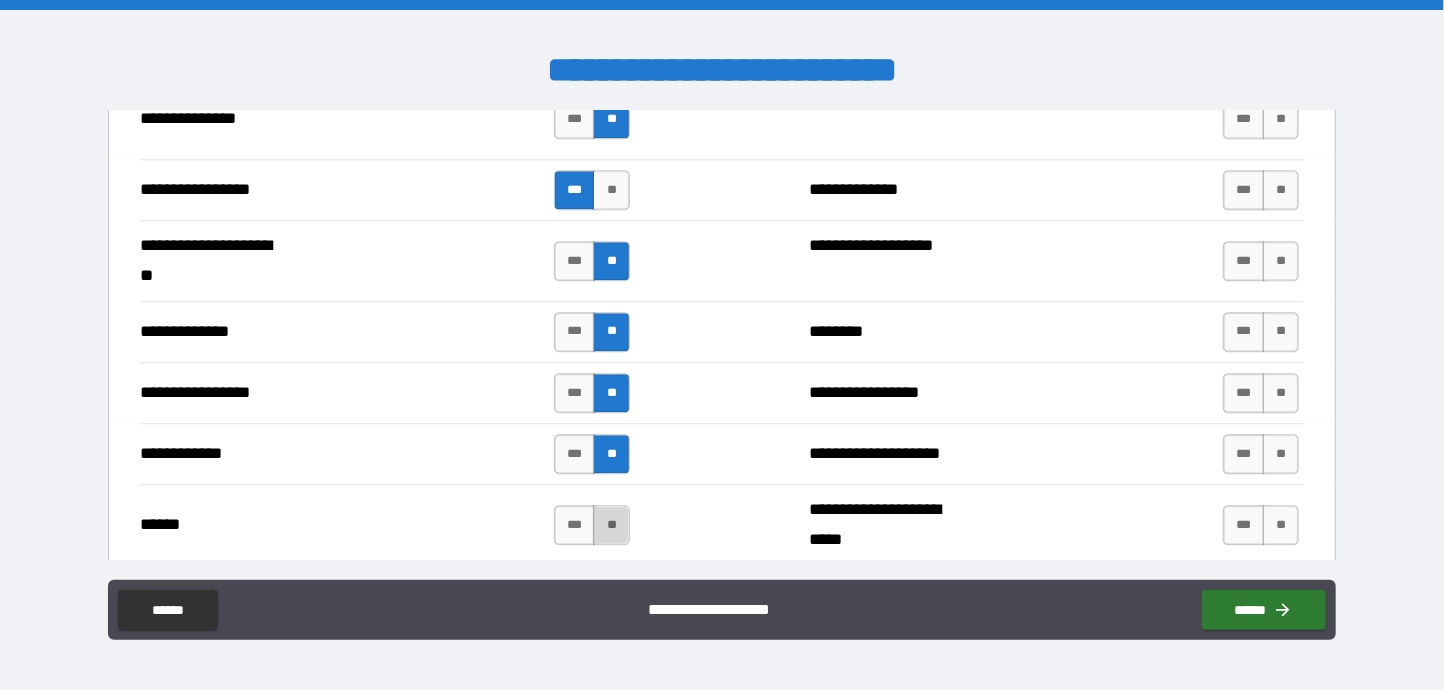 click on "**" at bounding box center (611, 525) 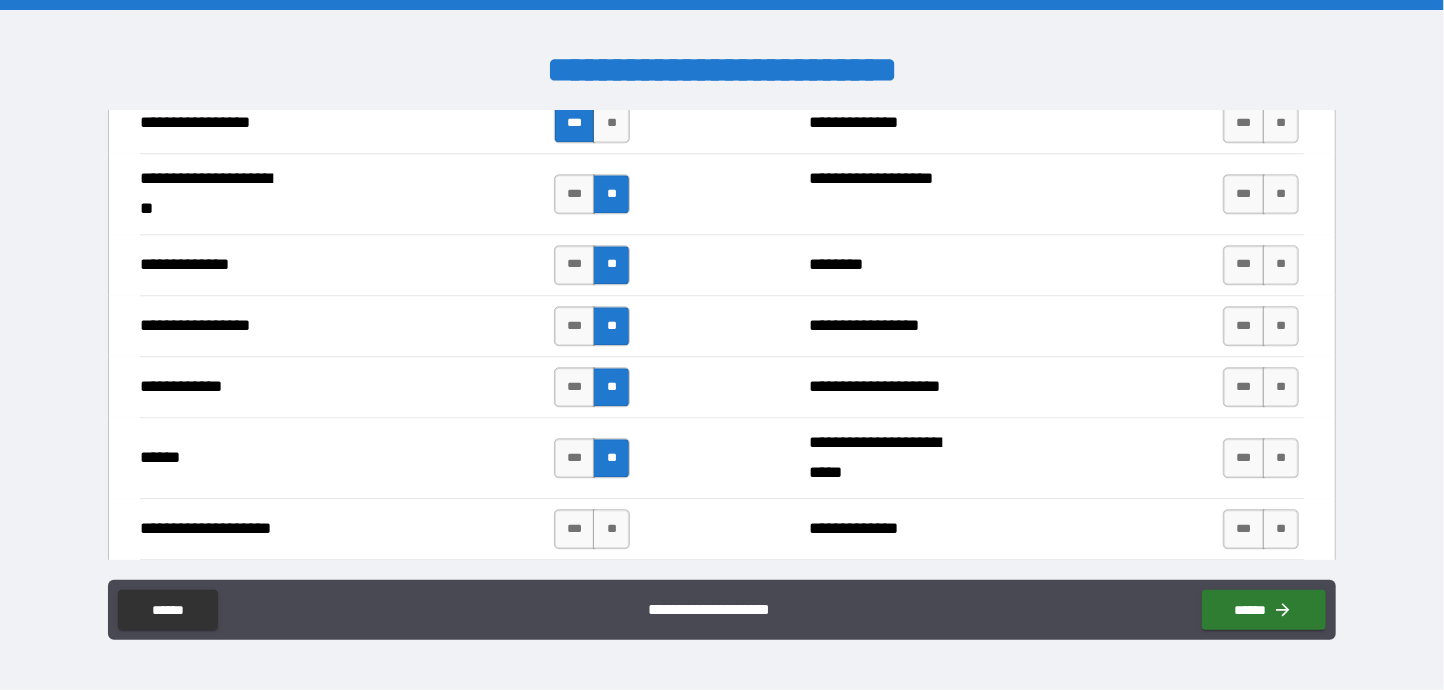 scroll, scrollTop: 2800, scrollLeft: 0, axis: vertical 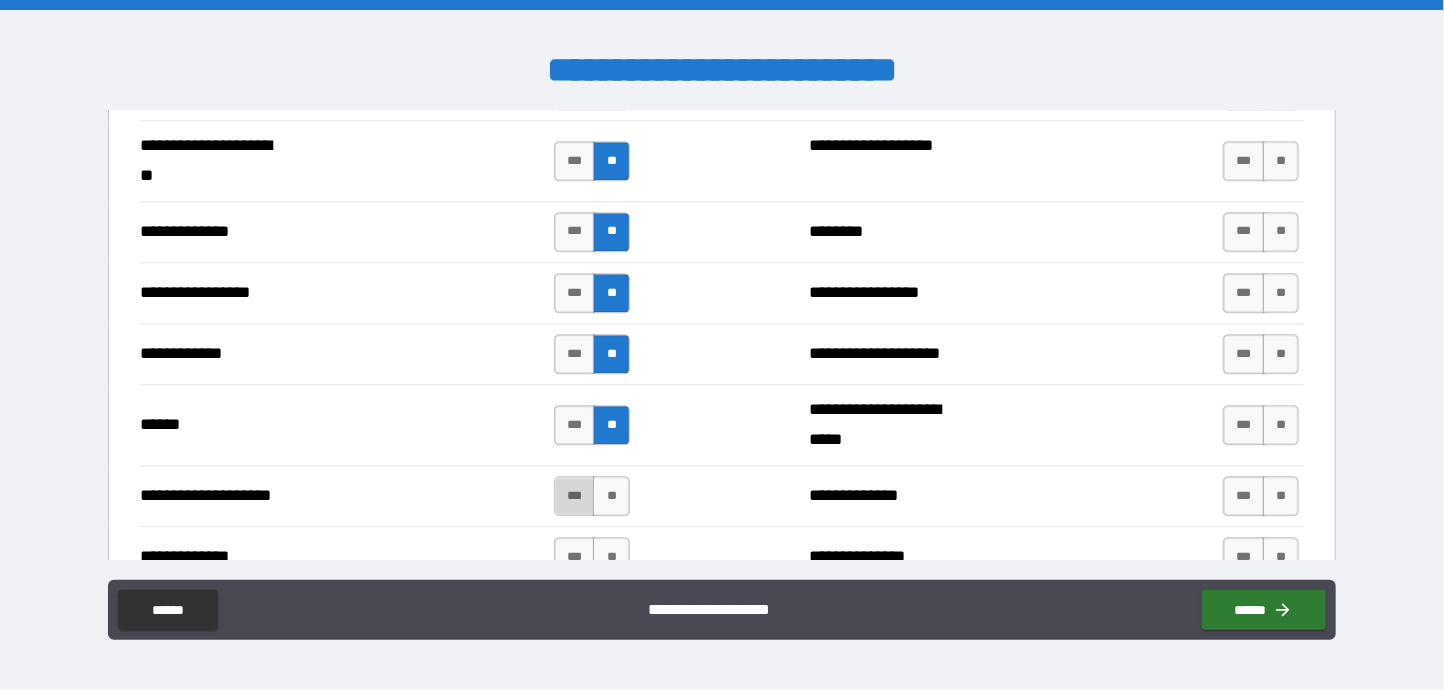 click on "***" at bounding box center [575, 496] 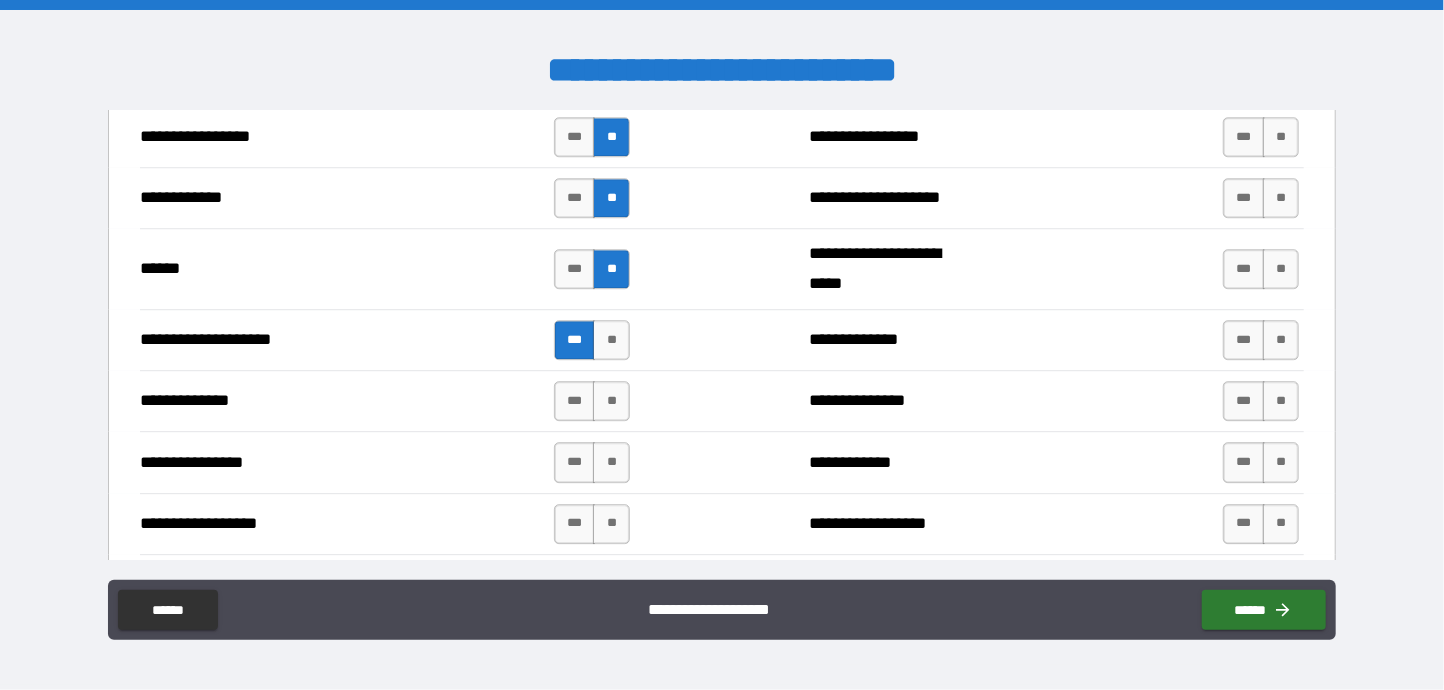 scroll, scrollTop: 3000, scrollLeft: 0, axis: vertical 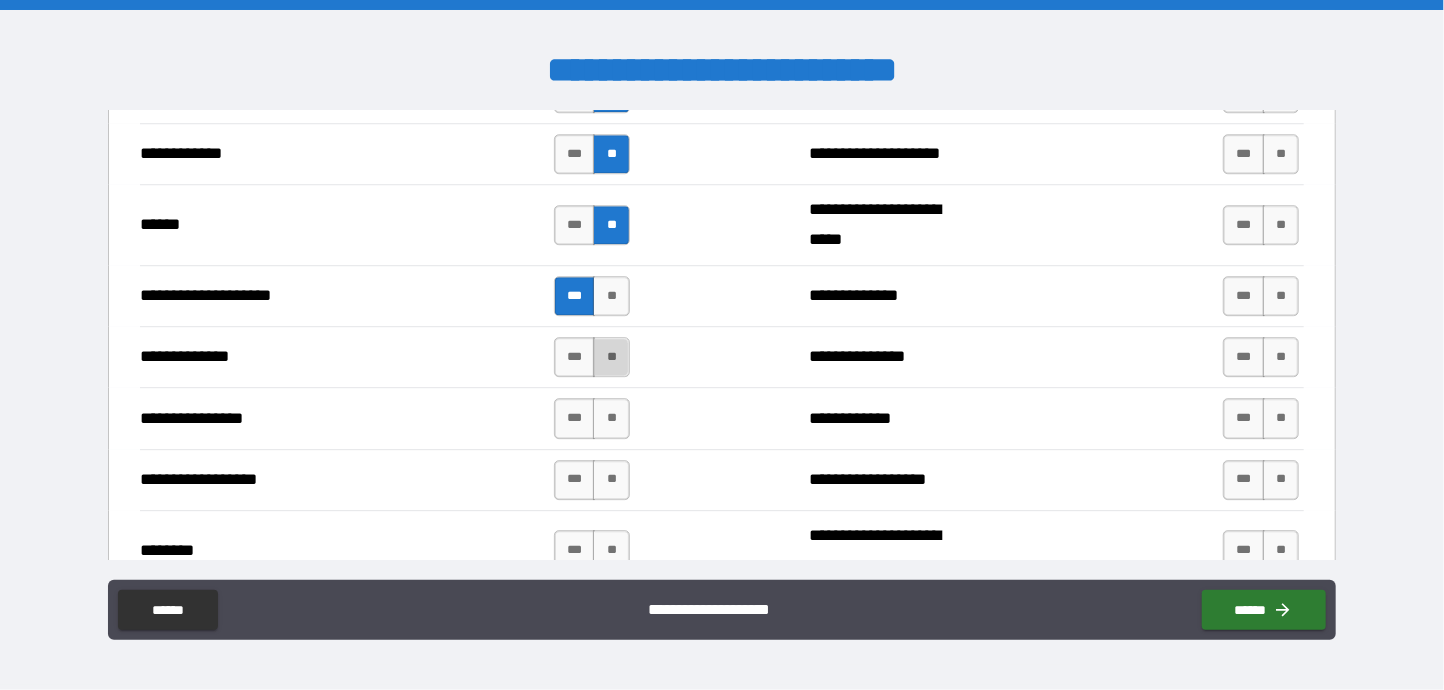 click on "**" at bounding box center [611, 357] 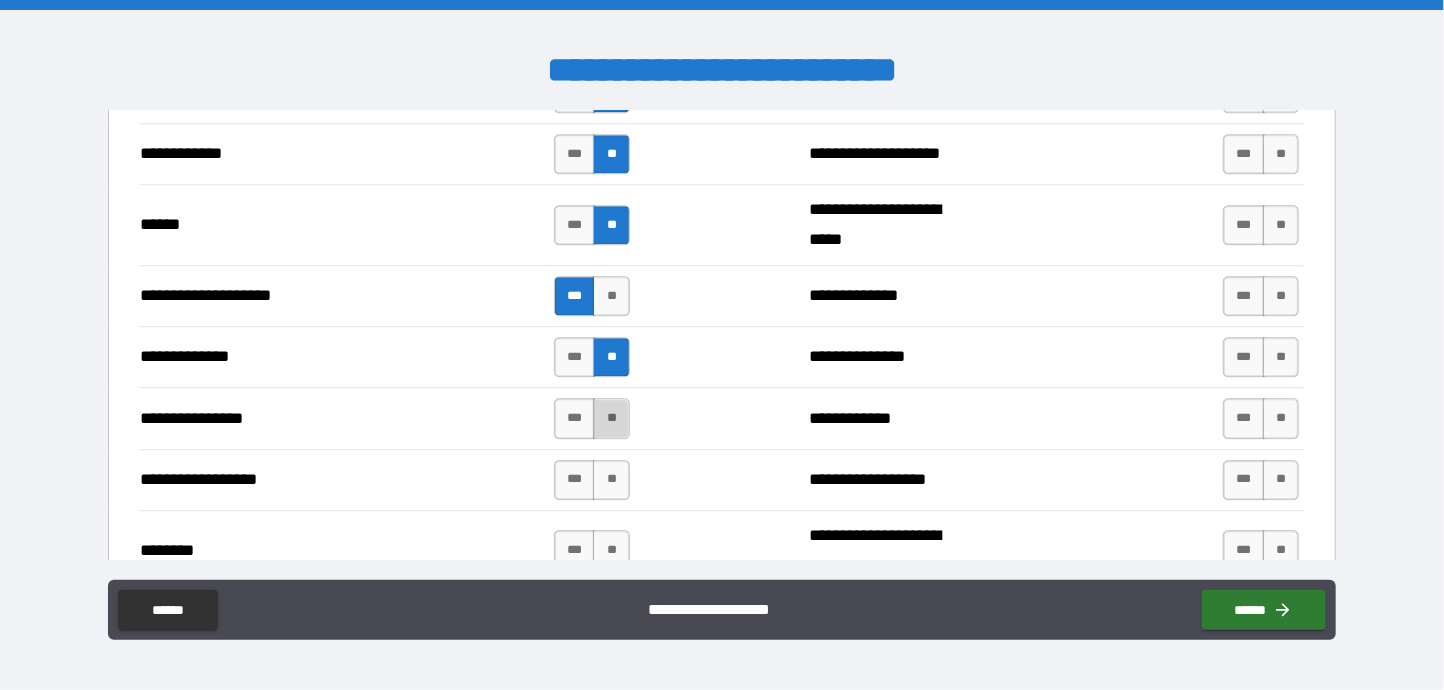 click on "**" at bounding box center (611, 418) 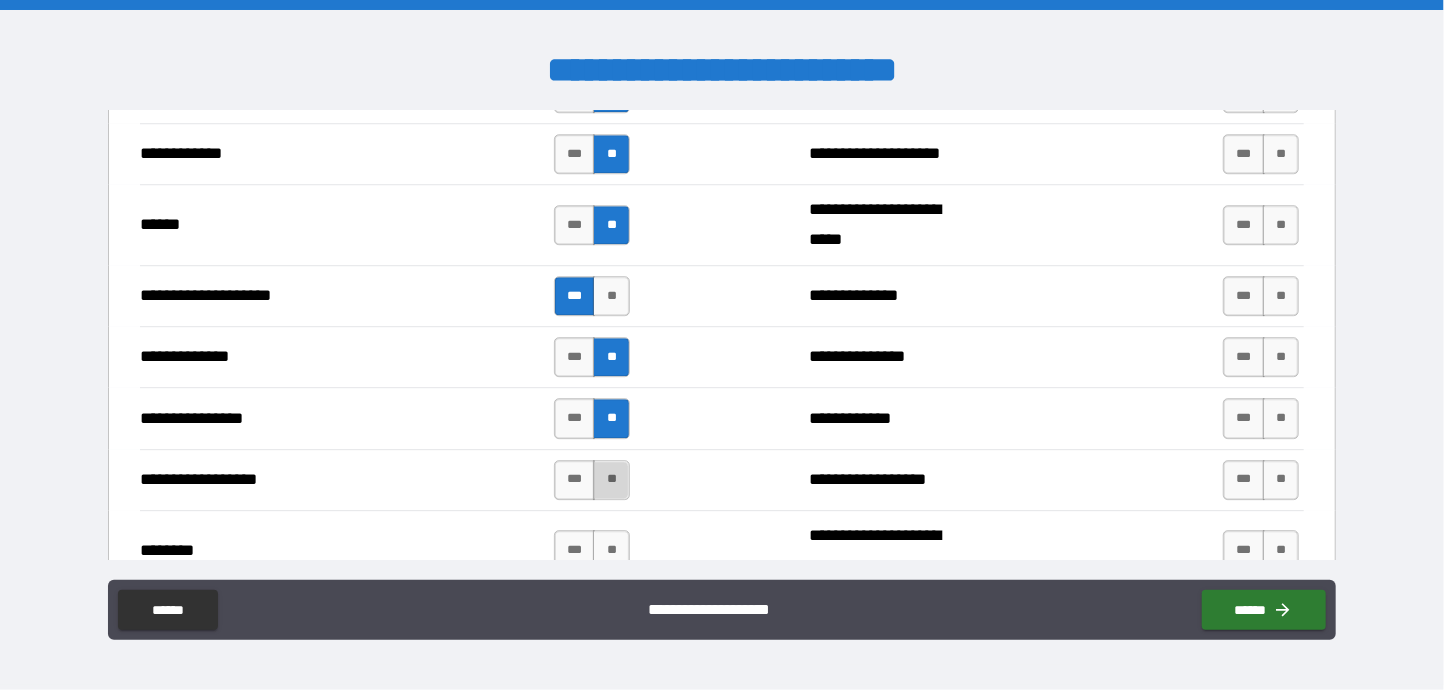 click on "**" at bounding box center (611, 480) 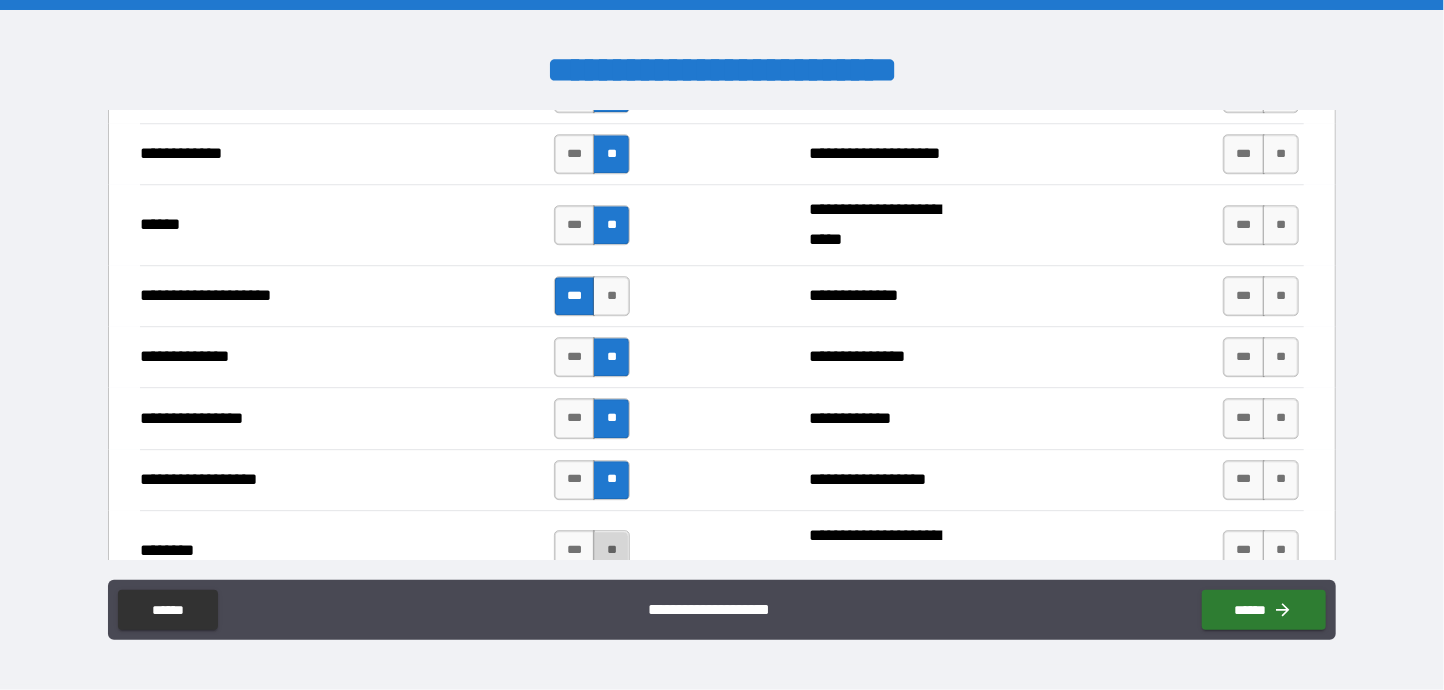 click on "**" at bounding box center (611, 550) 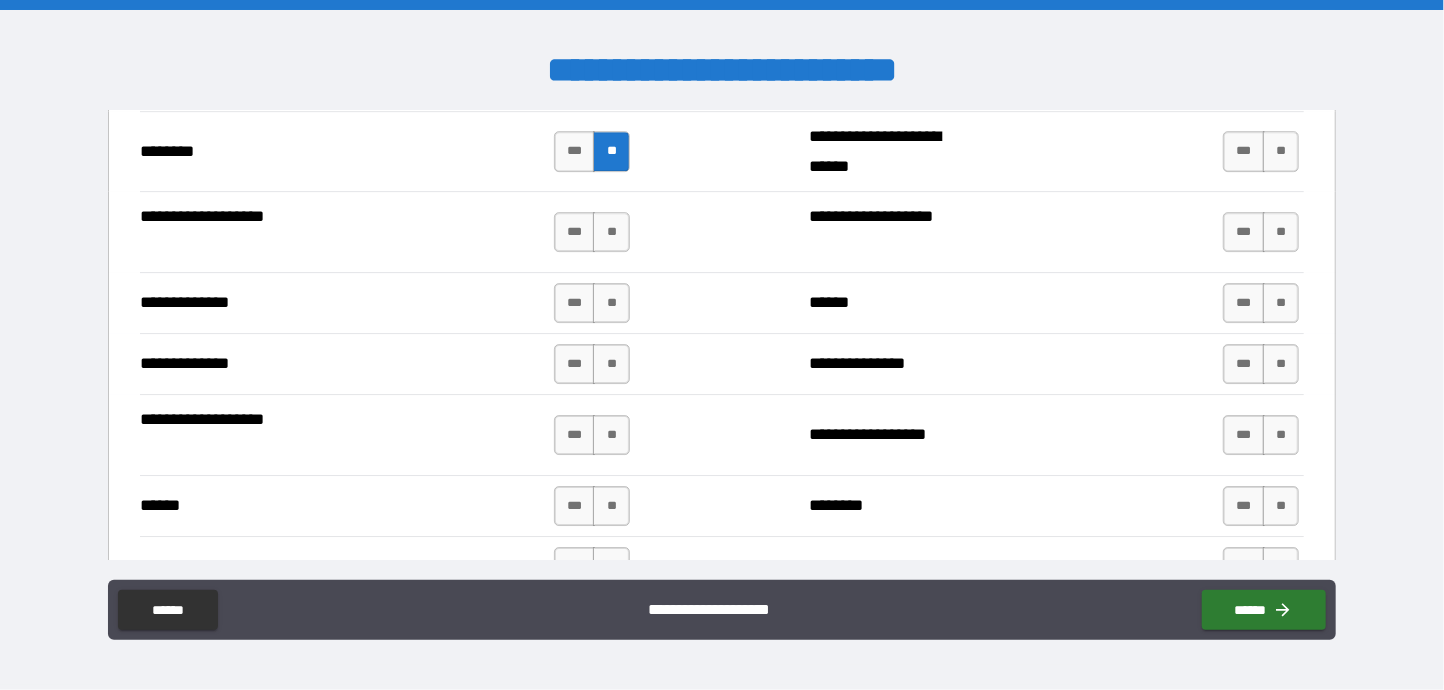 scroll, scrollTop: 3400, scrollLeft: 0, axis: vertical 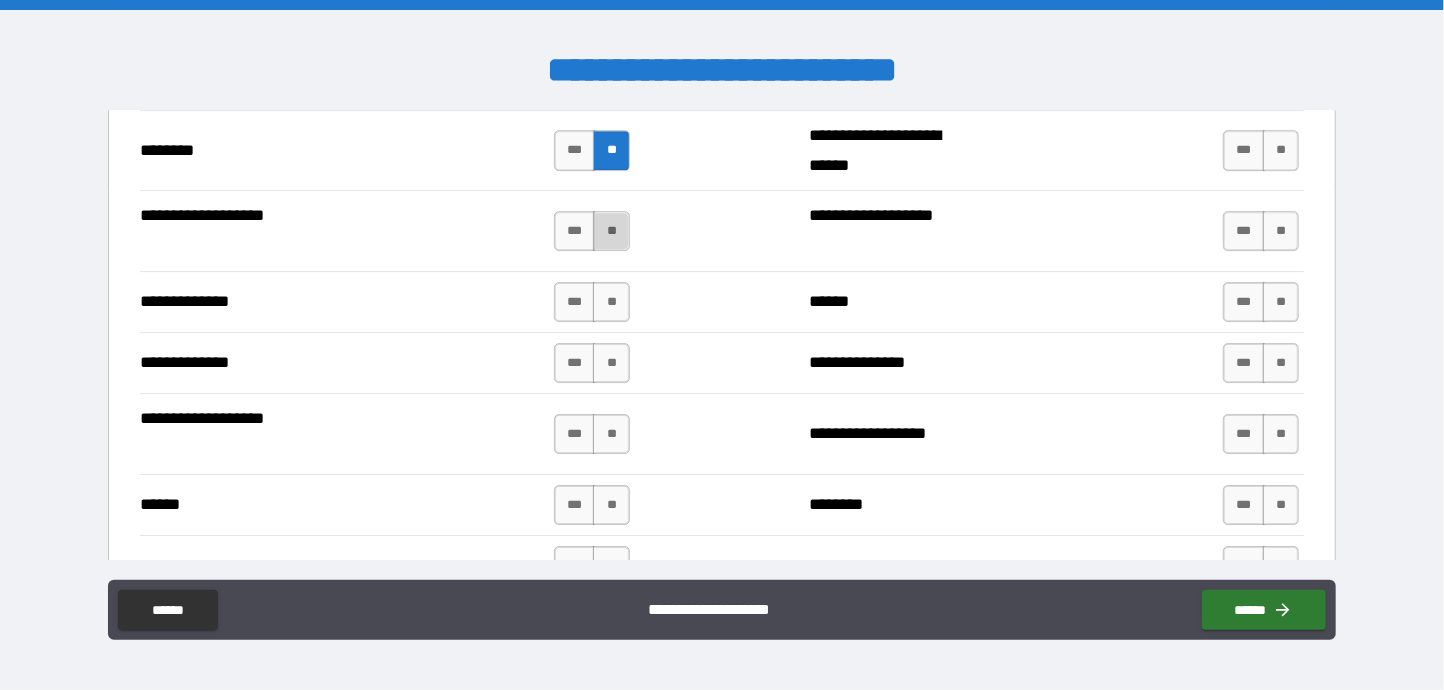 click on "**" at bounding box center (611, 231) 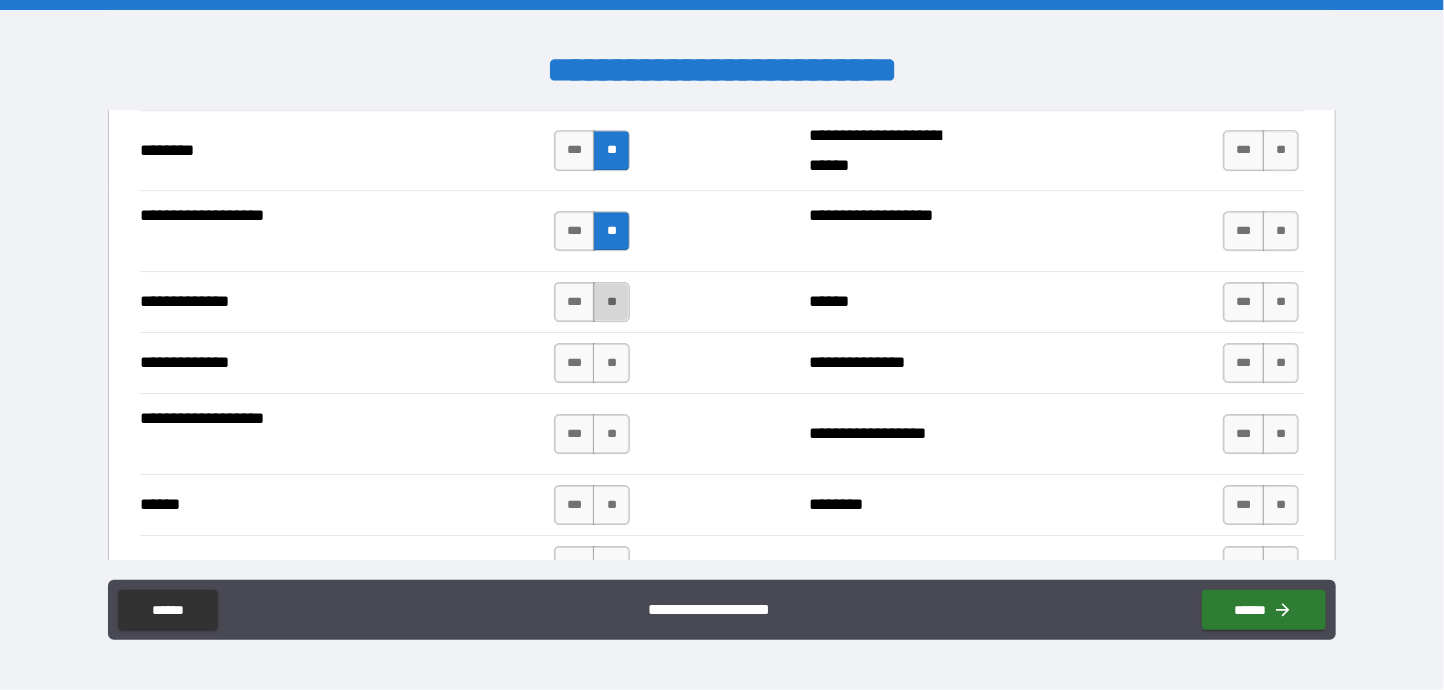click on "**" at bounding box center (611, 302) 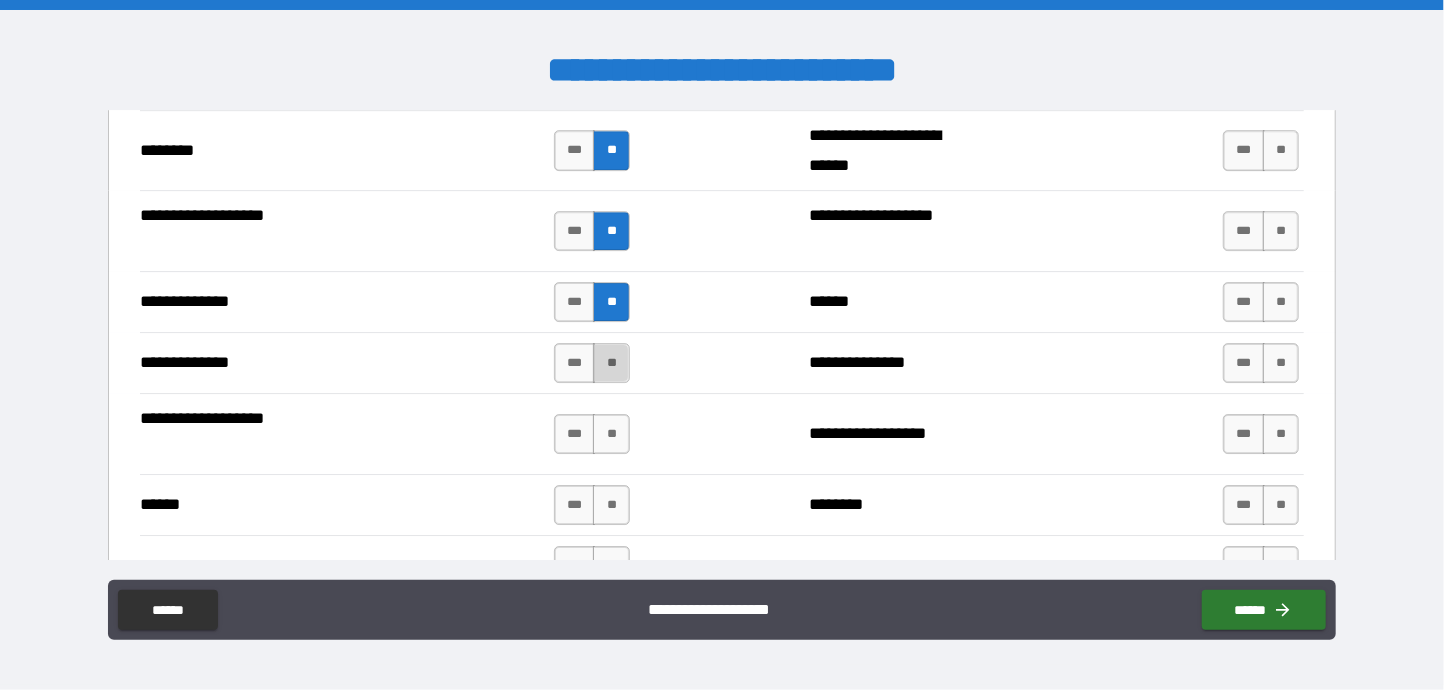 click on "**" at bounding box center [611, 363] 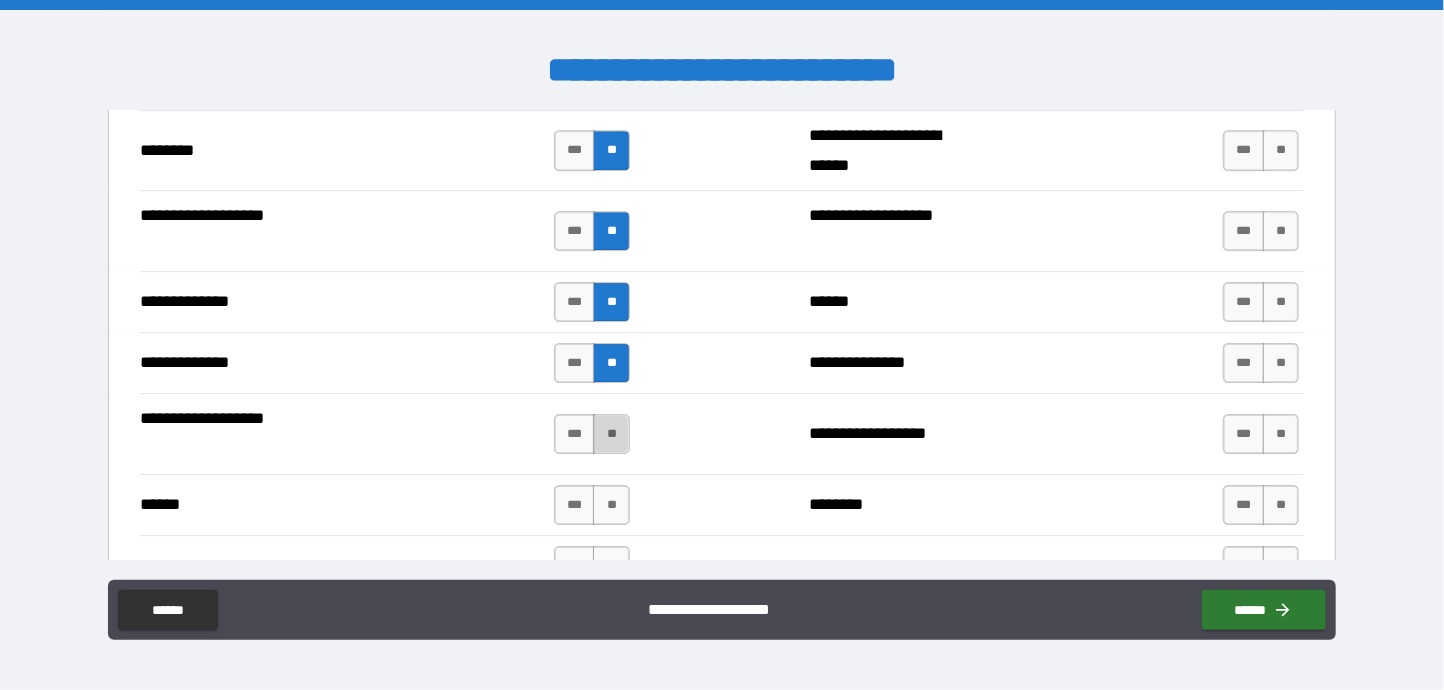 click on "**" at bounding box center (611, 434) 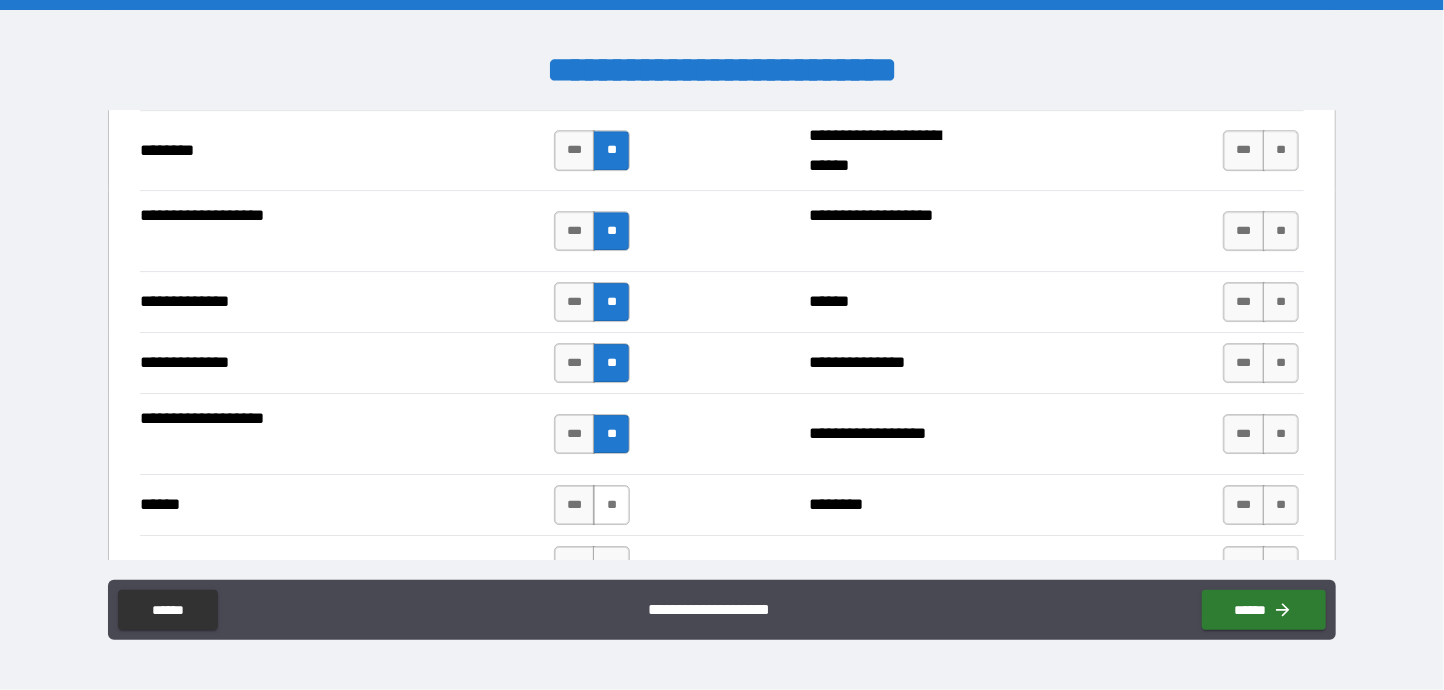 click on "**" at bounding box center (611, 505) 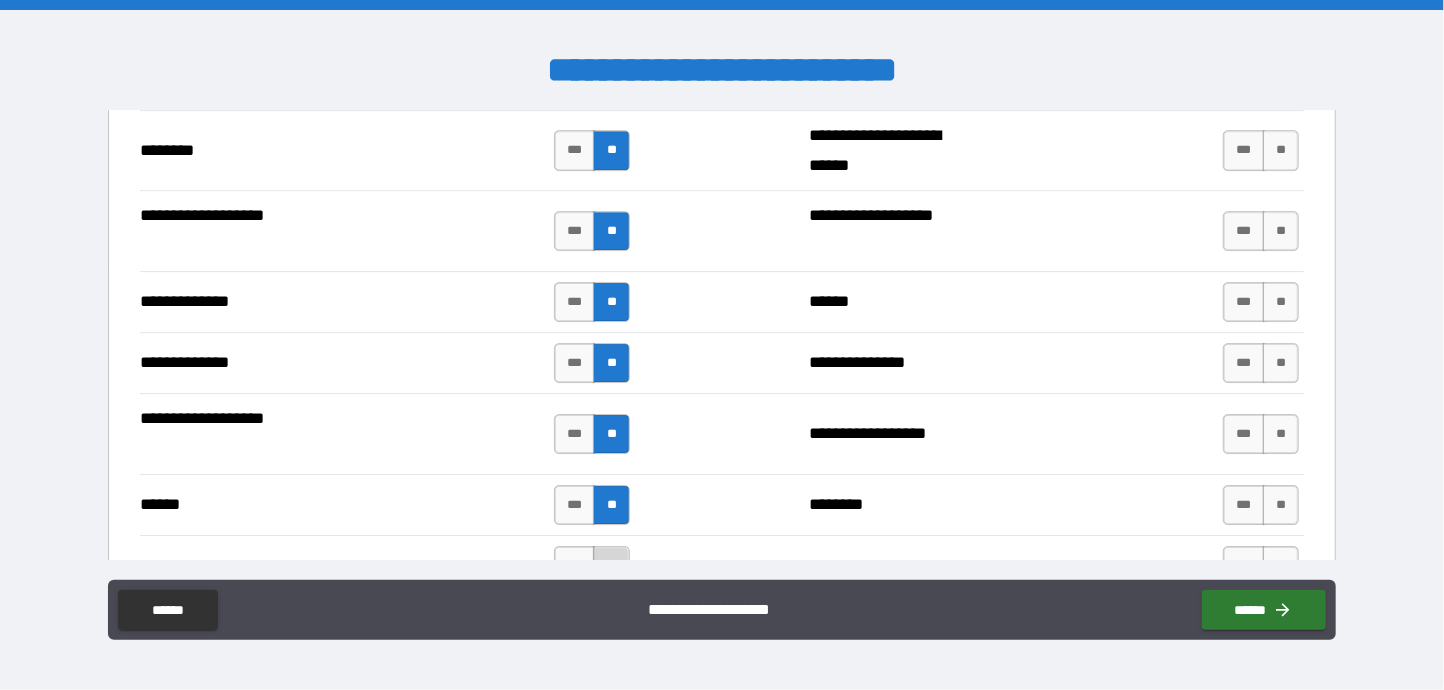 click on "**" at bounding box center (611, 566) 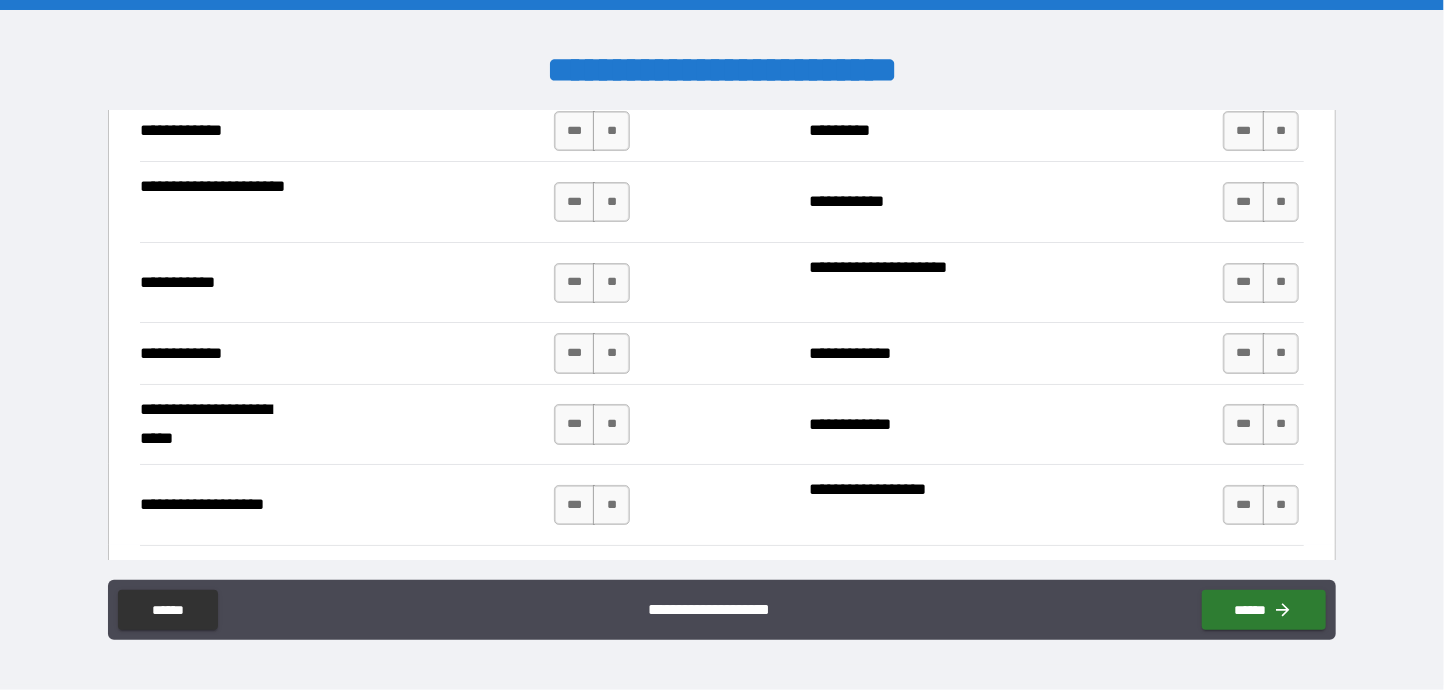 scroll, scrollTop: 3899, scrollLeft: 0, axis: vertical 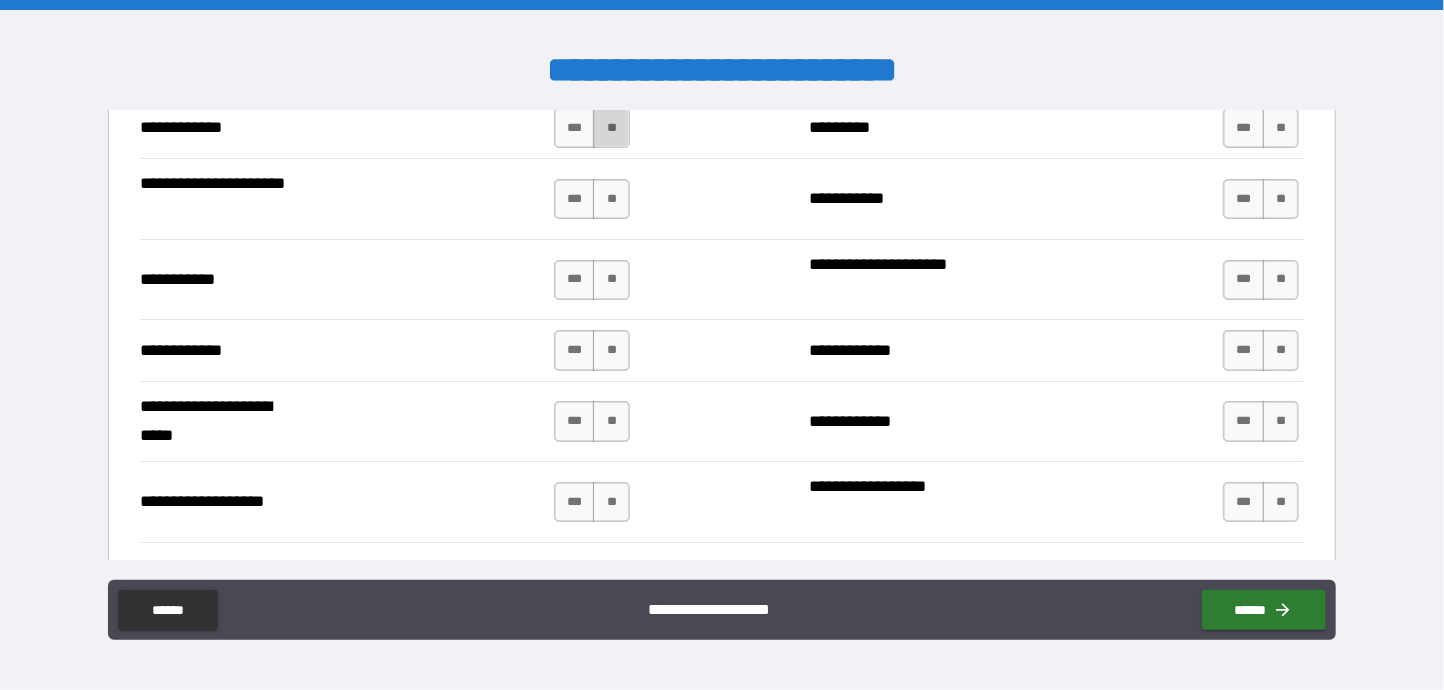 click on "**" at bounding box center [611, 128] 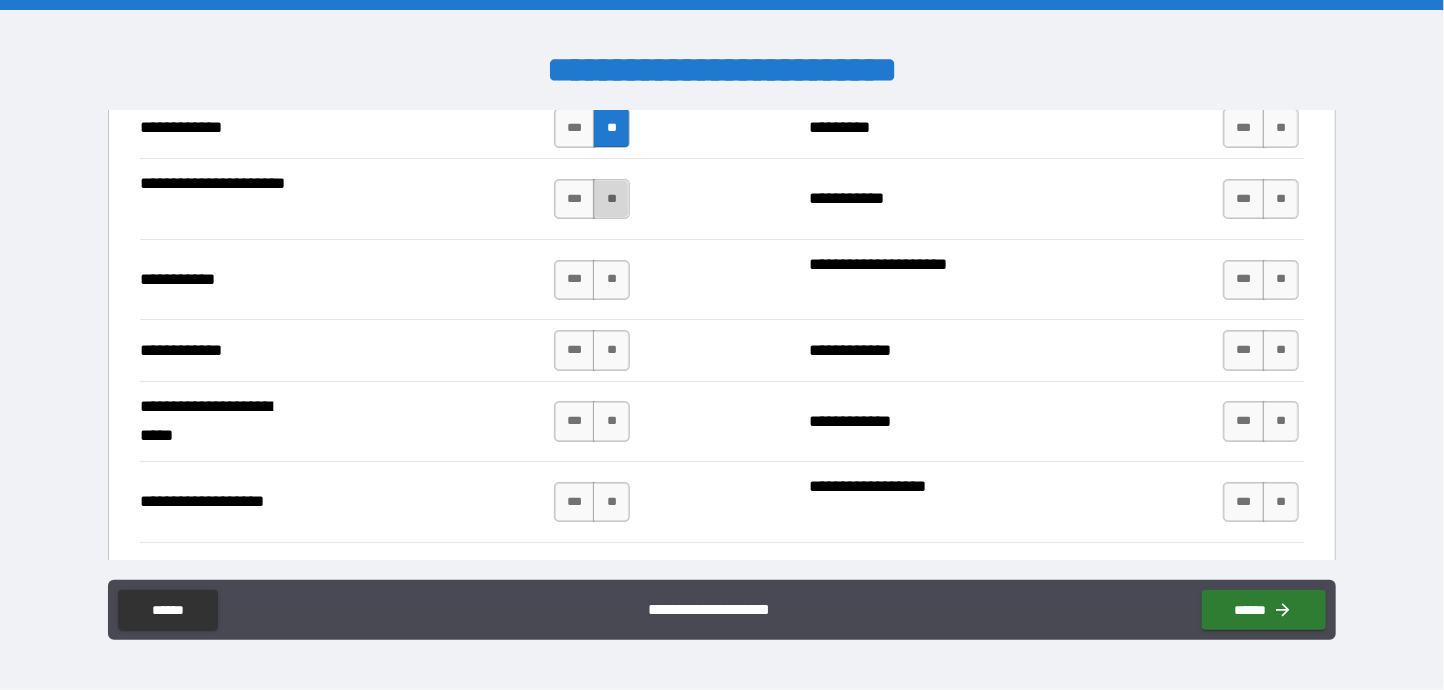 click on "**" at bounding box center [611, 199] 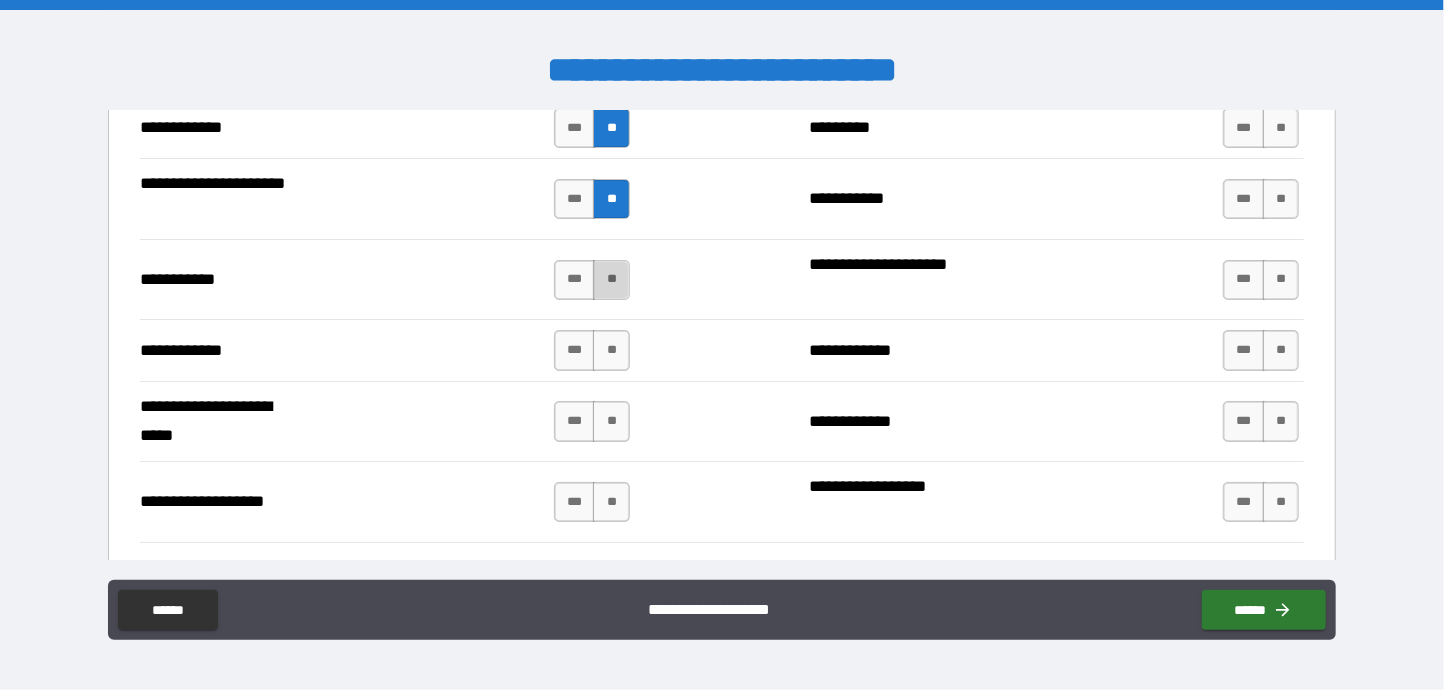 click on "**" at bounding box center (611, 280) 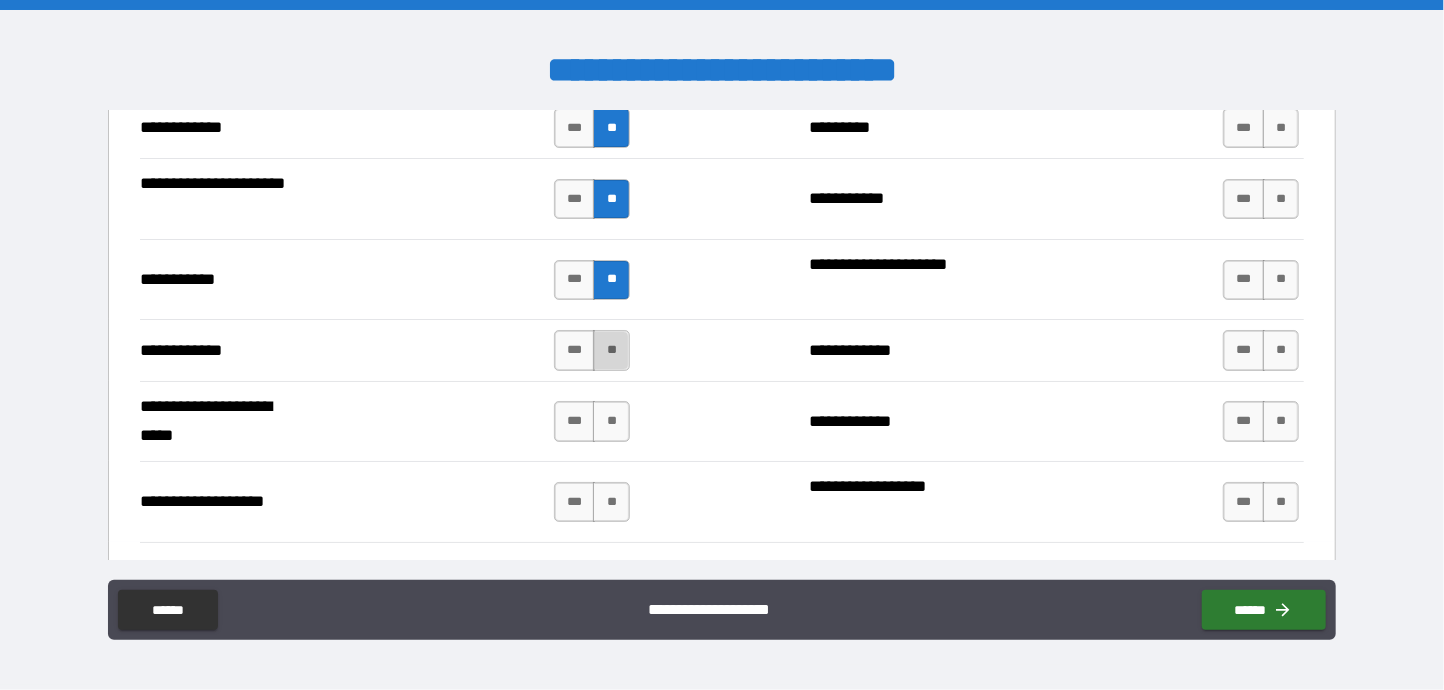 click on "**" at bounding box center [611, 350] 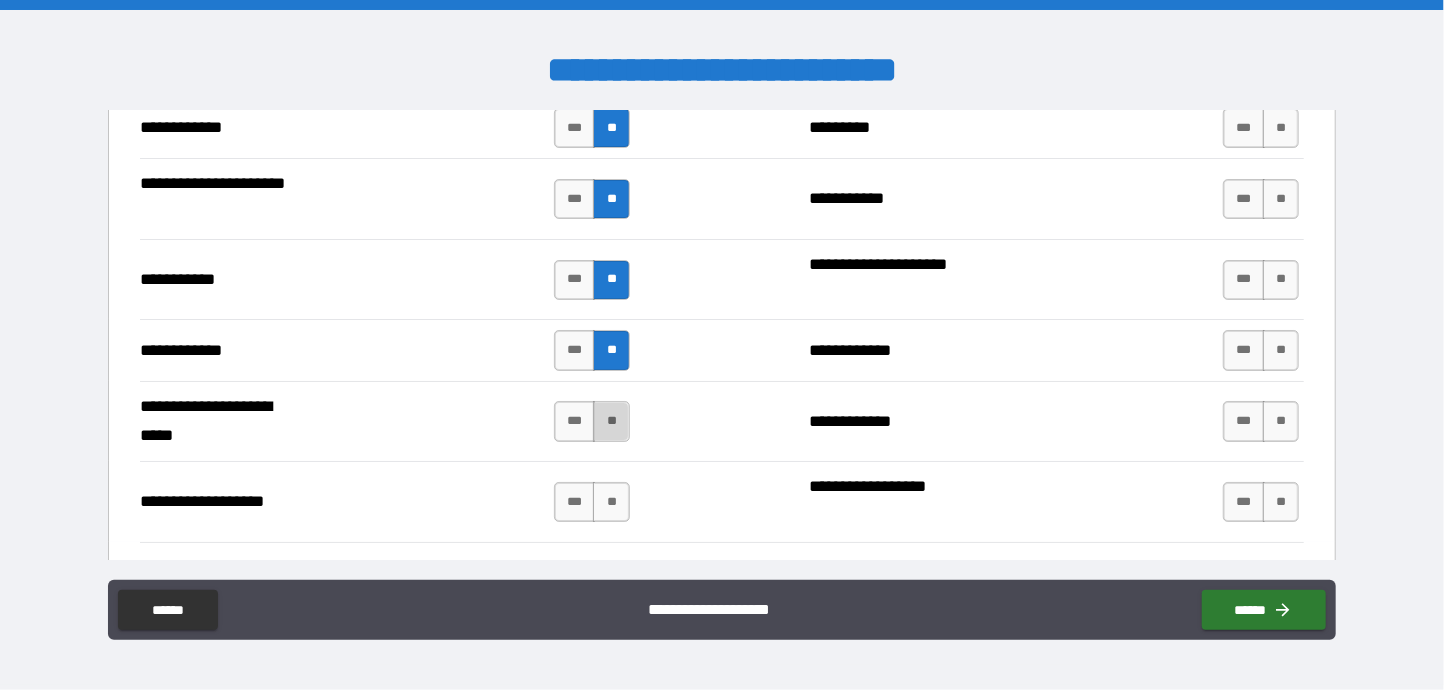 click on "**" at bounding box center (611, 421) 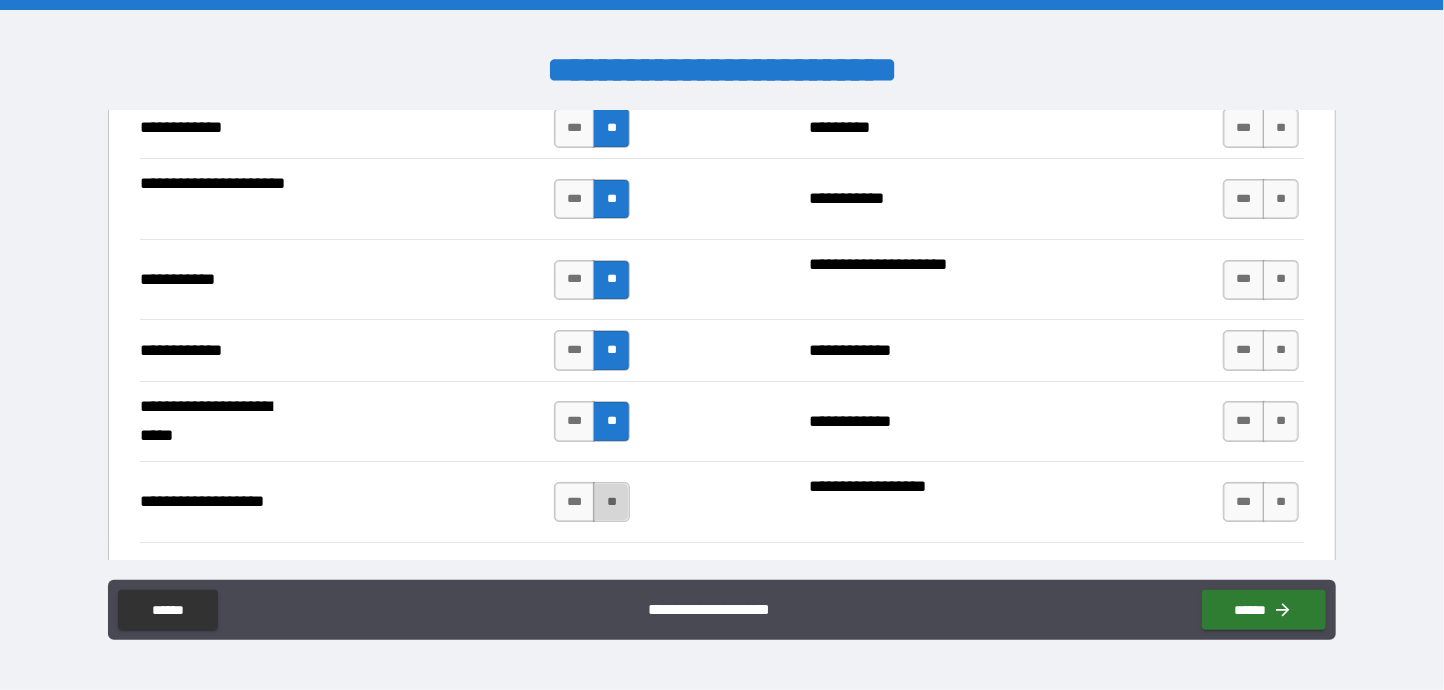 click on "**" at bounding box center (611, 502) 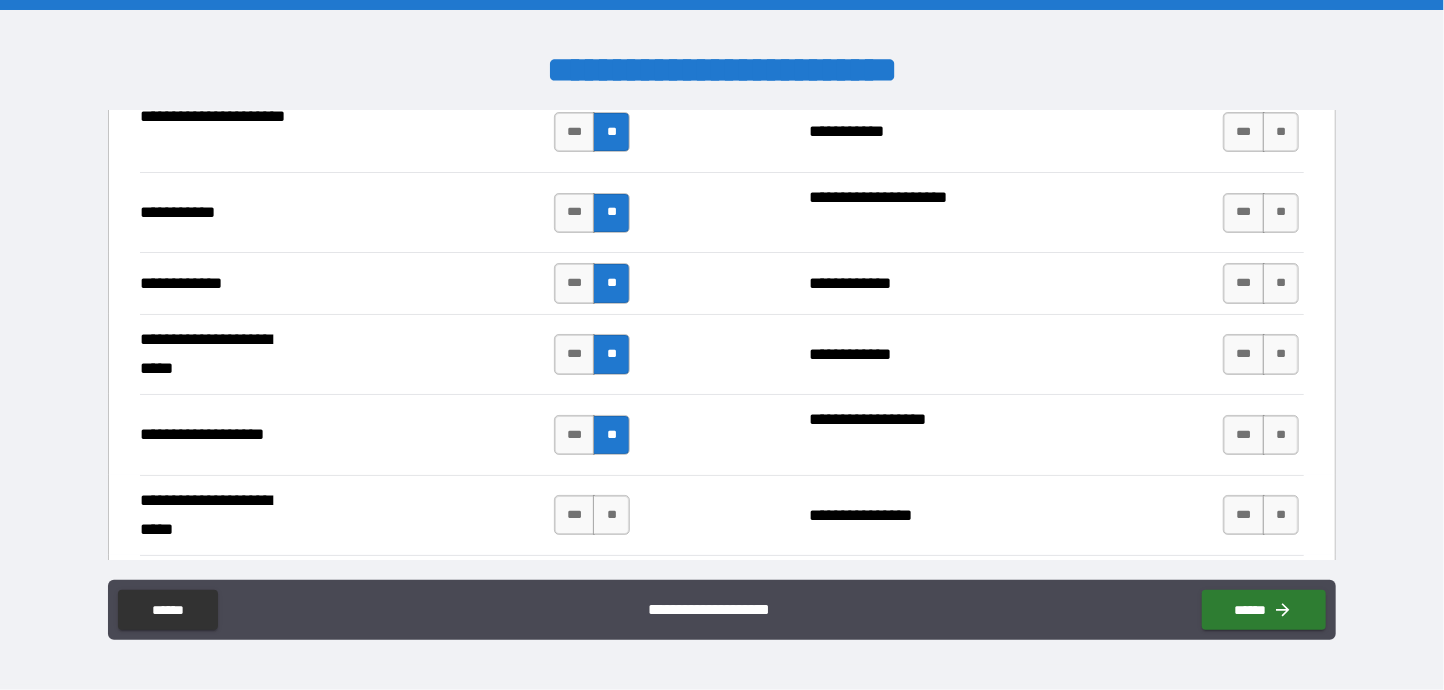 scroll, scrollTop: 3999, scrollLeft: 0, axis: vertical 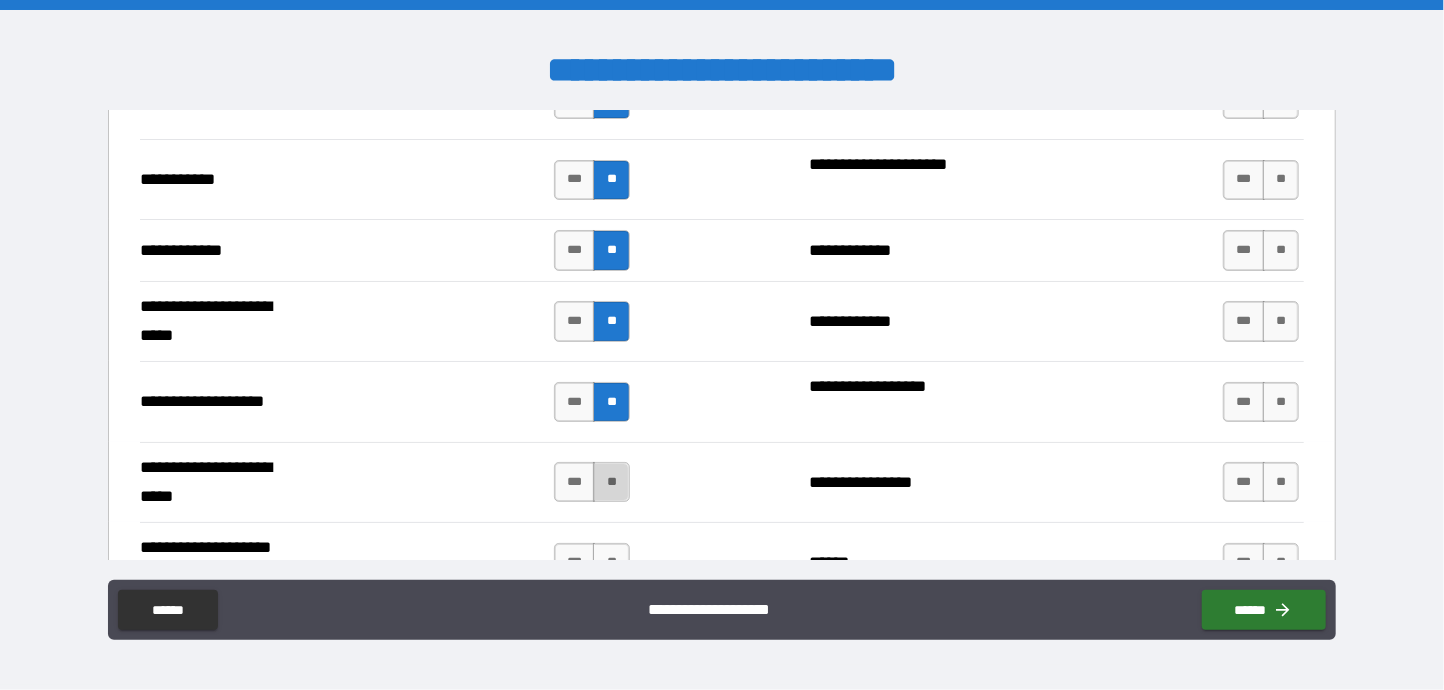 click on "**" at bounding box center (611, 482) 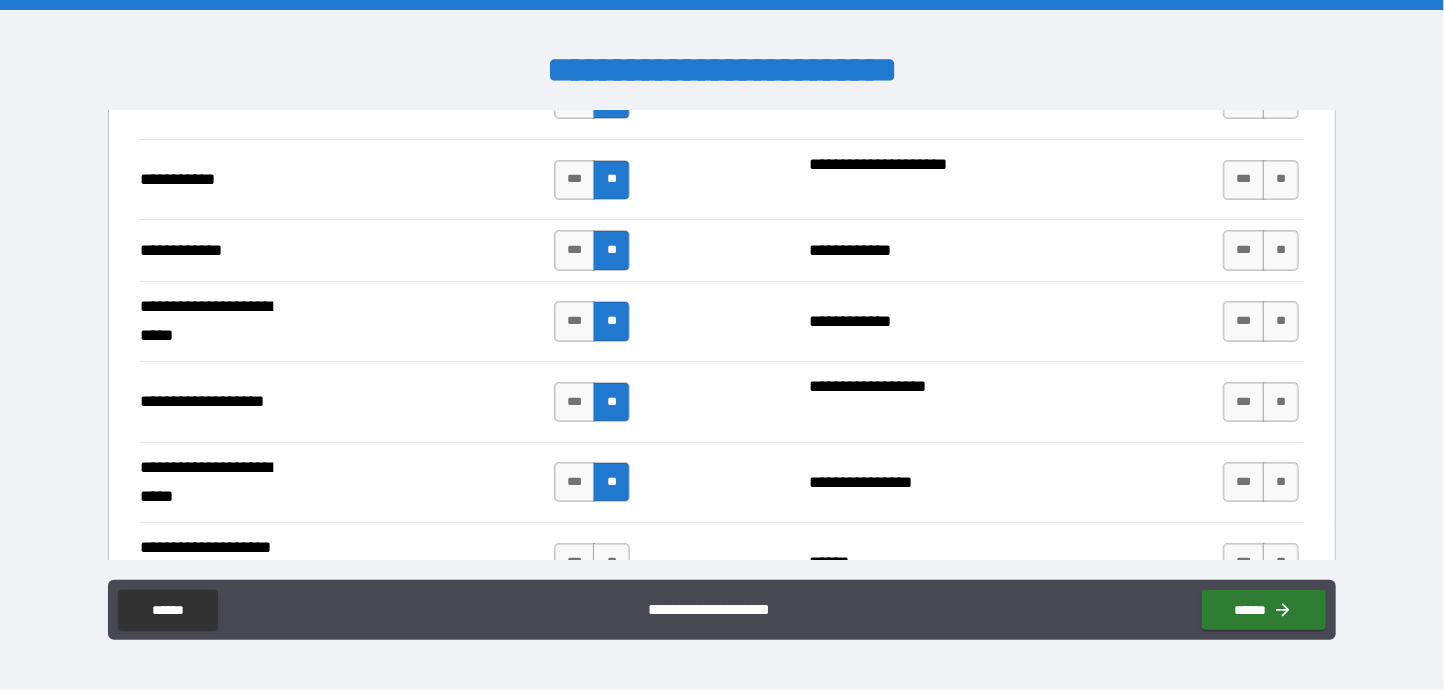 scroll, scrollTop: 4100, scrollLeft: 0, axis: vertical 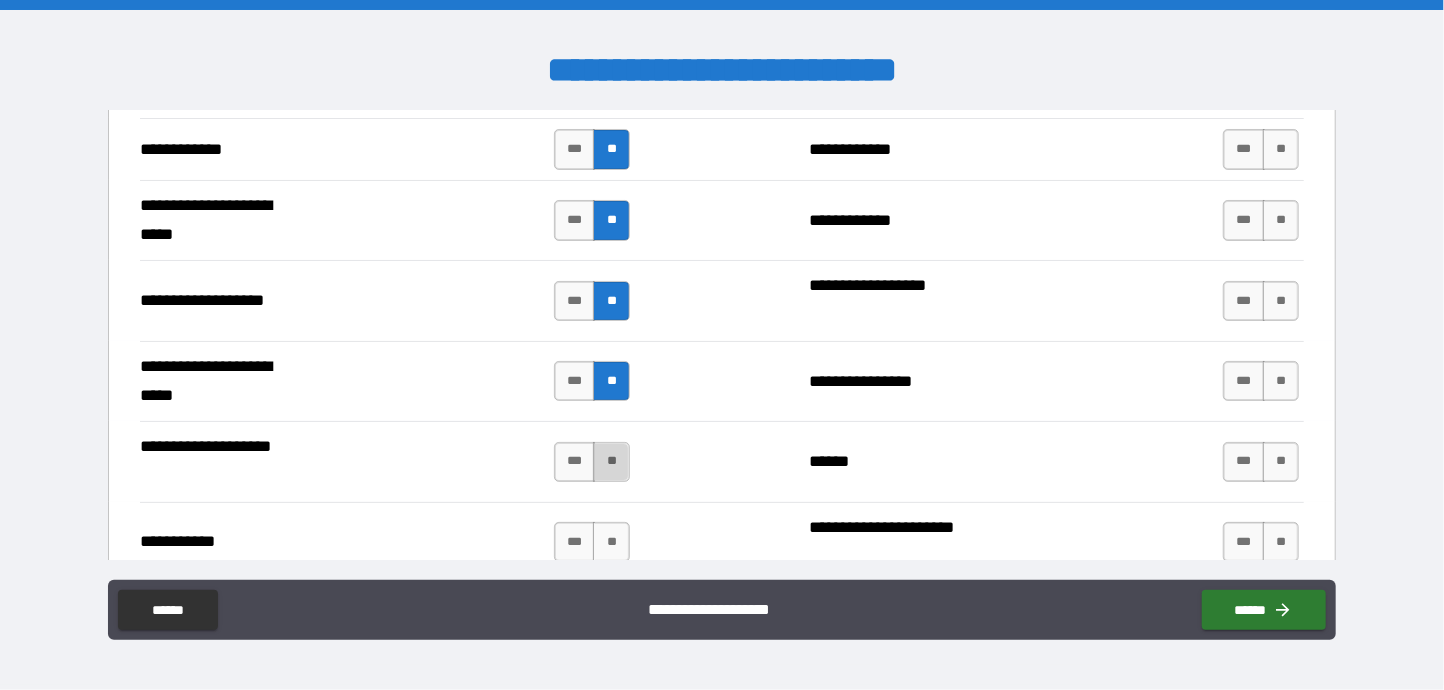 click on "**" at bounding box center [611, 462] 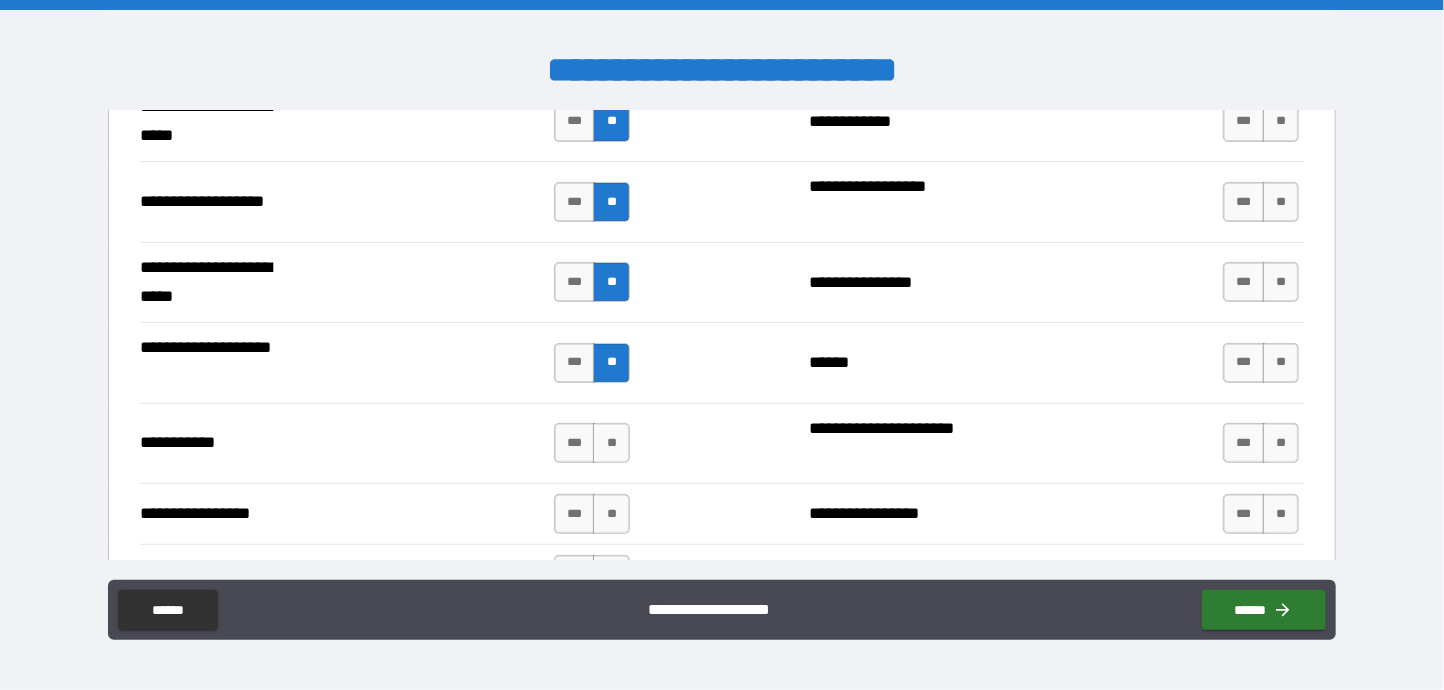 scroll, scrollTop: 4200, scrollLeft: 0, axis: vertical 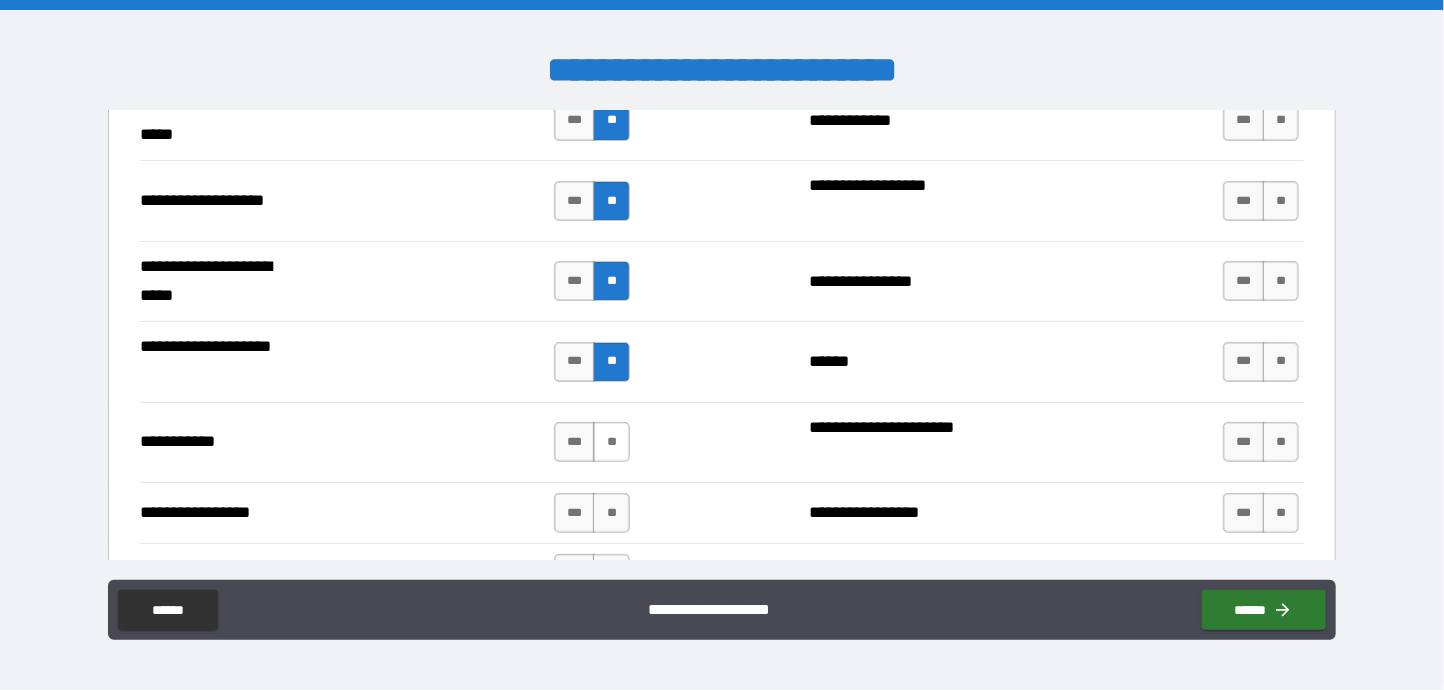 click on "**" at bounding box center [611, 442] 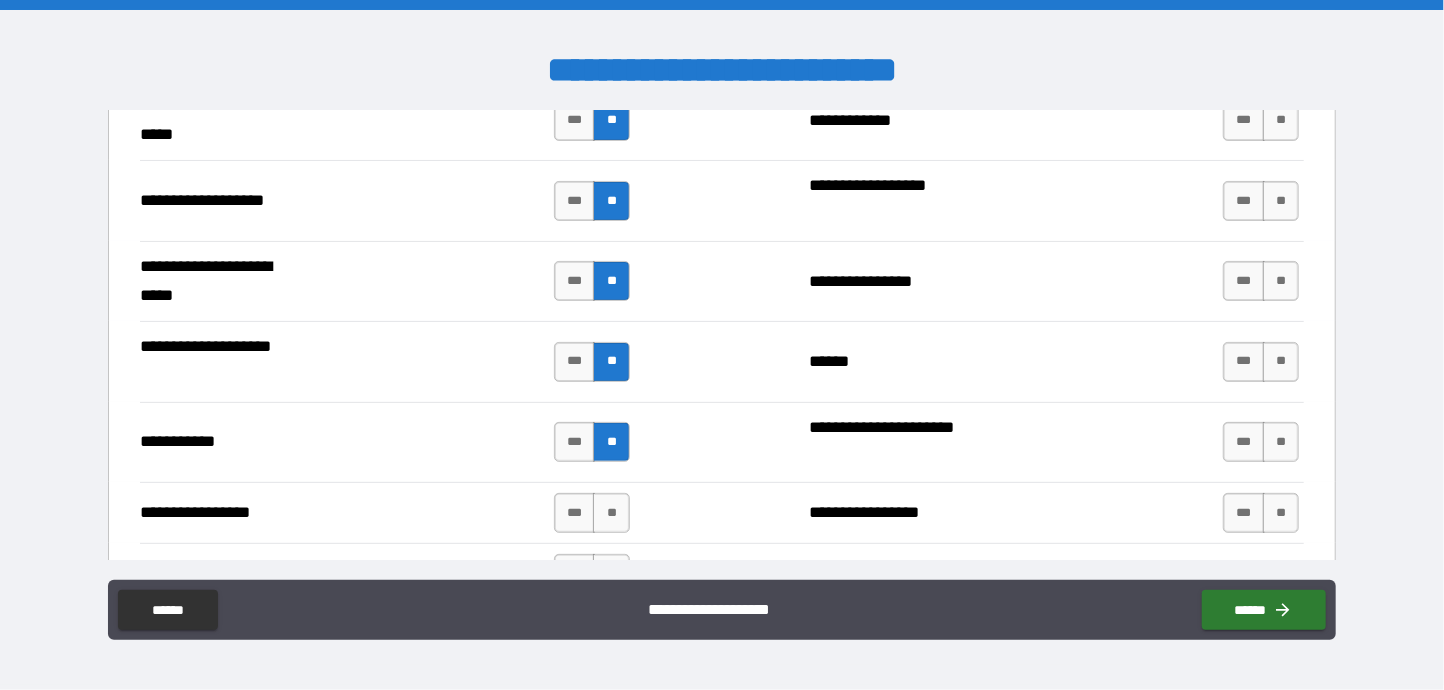 scroll, scrollTop: 4300, scrollLeft: 0, axis: vertical 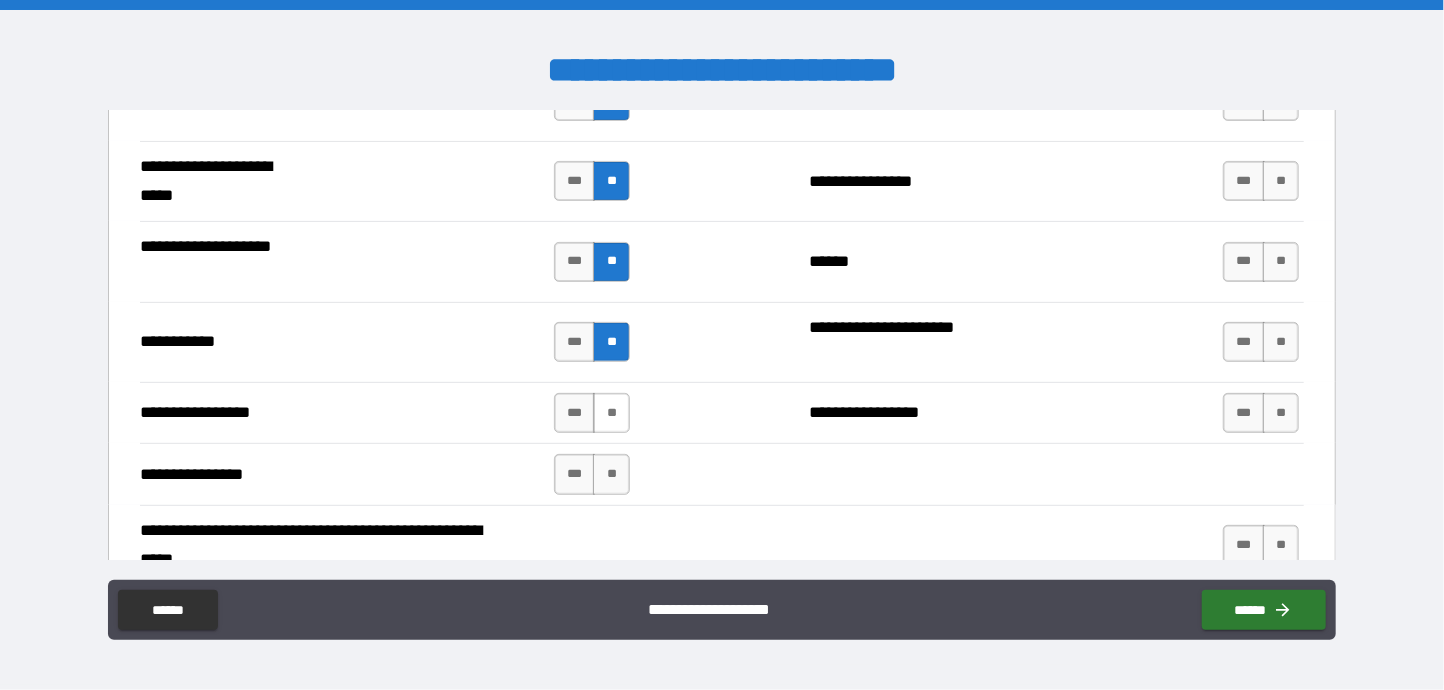 click on "**" at bounding box center (611, 413) 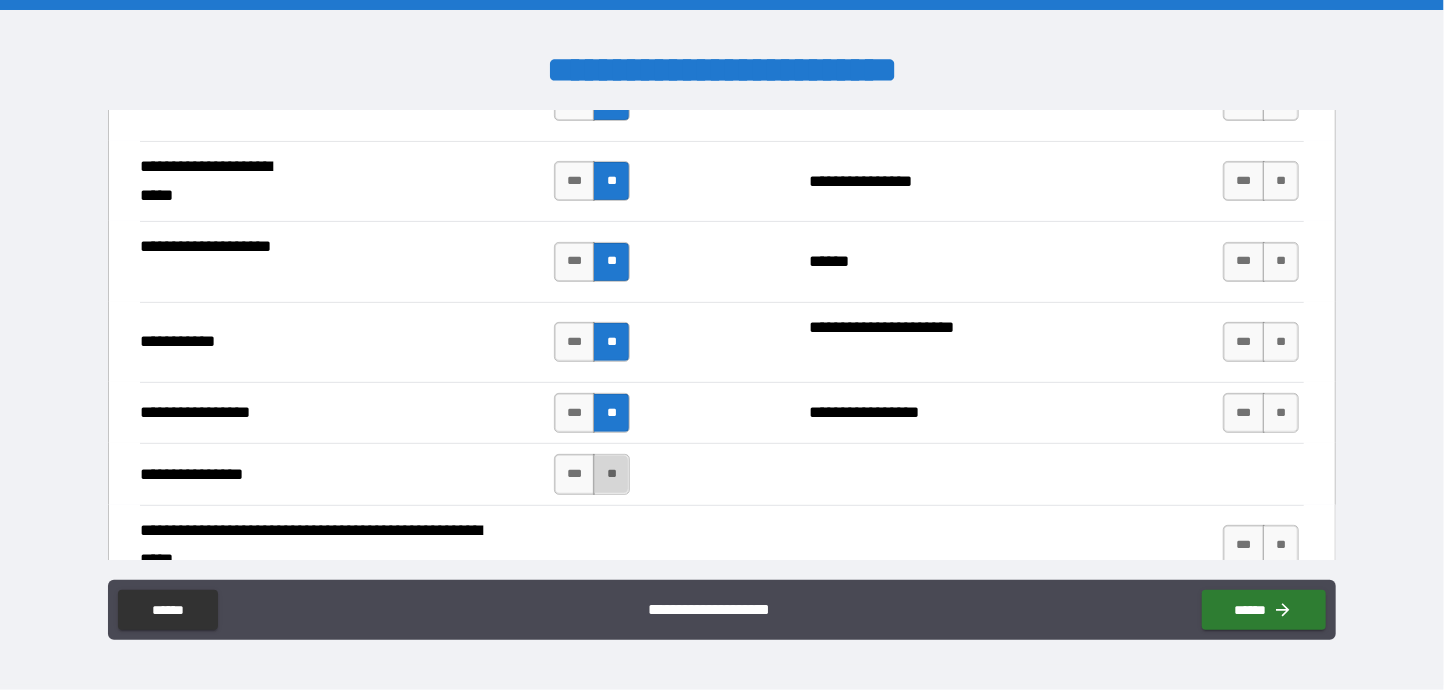 click on "**" at bounding box center [611, 474] 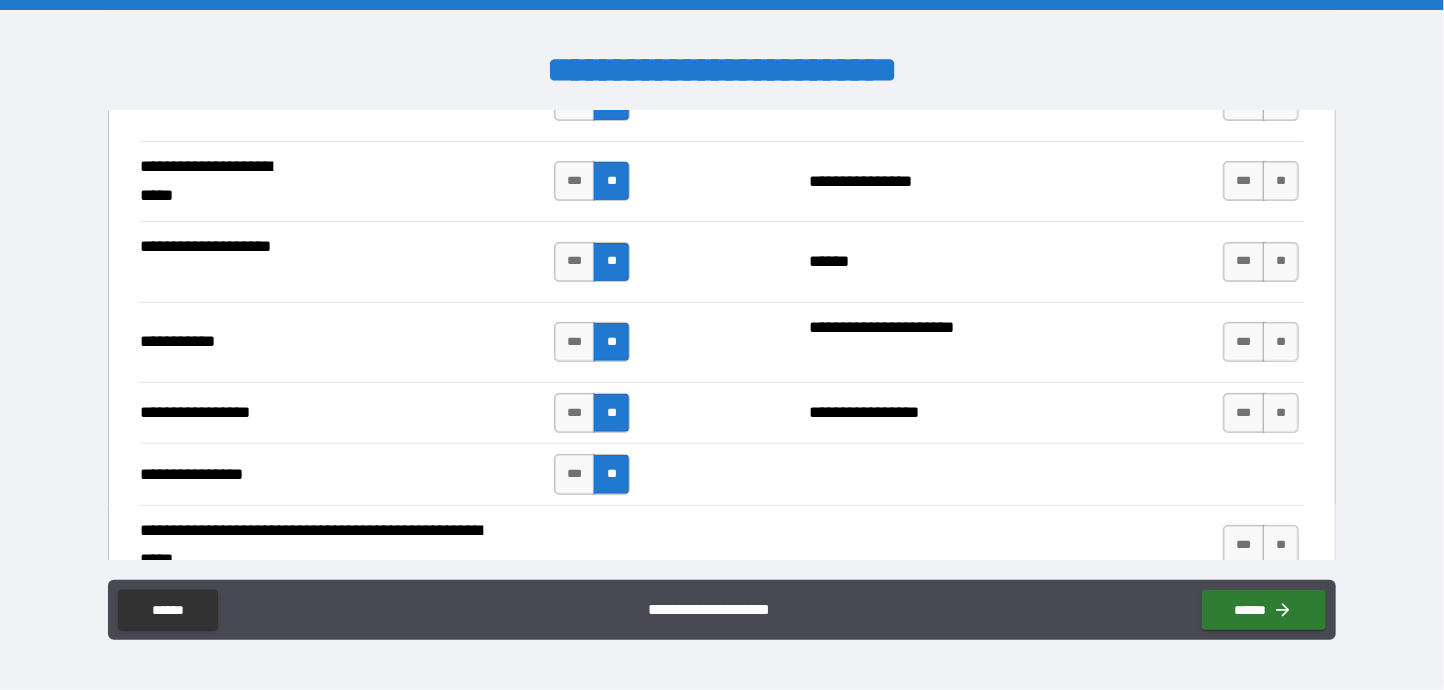 scroll, scrollTop: 4400, scrollLeft: 0, axis: vertical 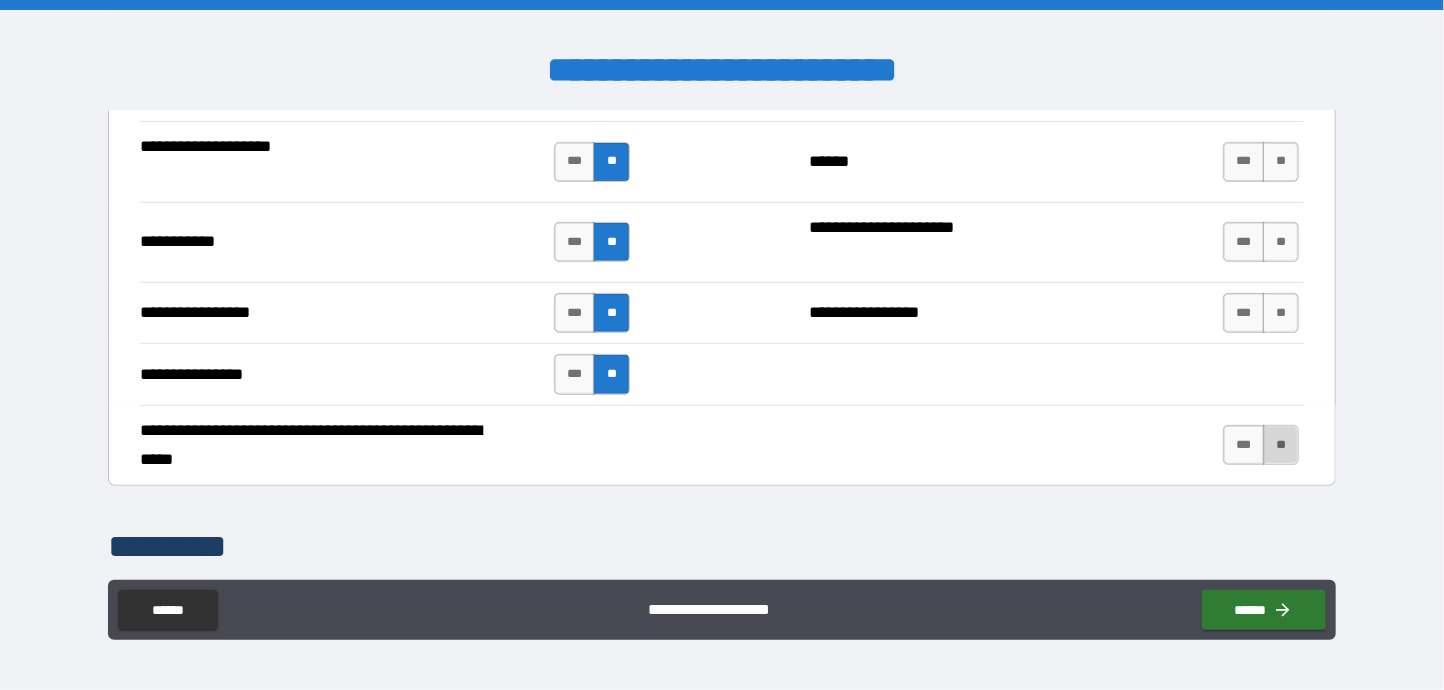 click on "**" at bounding box center [1281, 445] 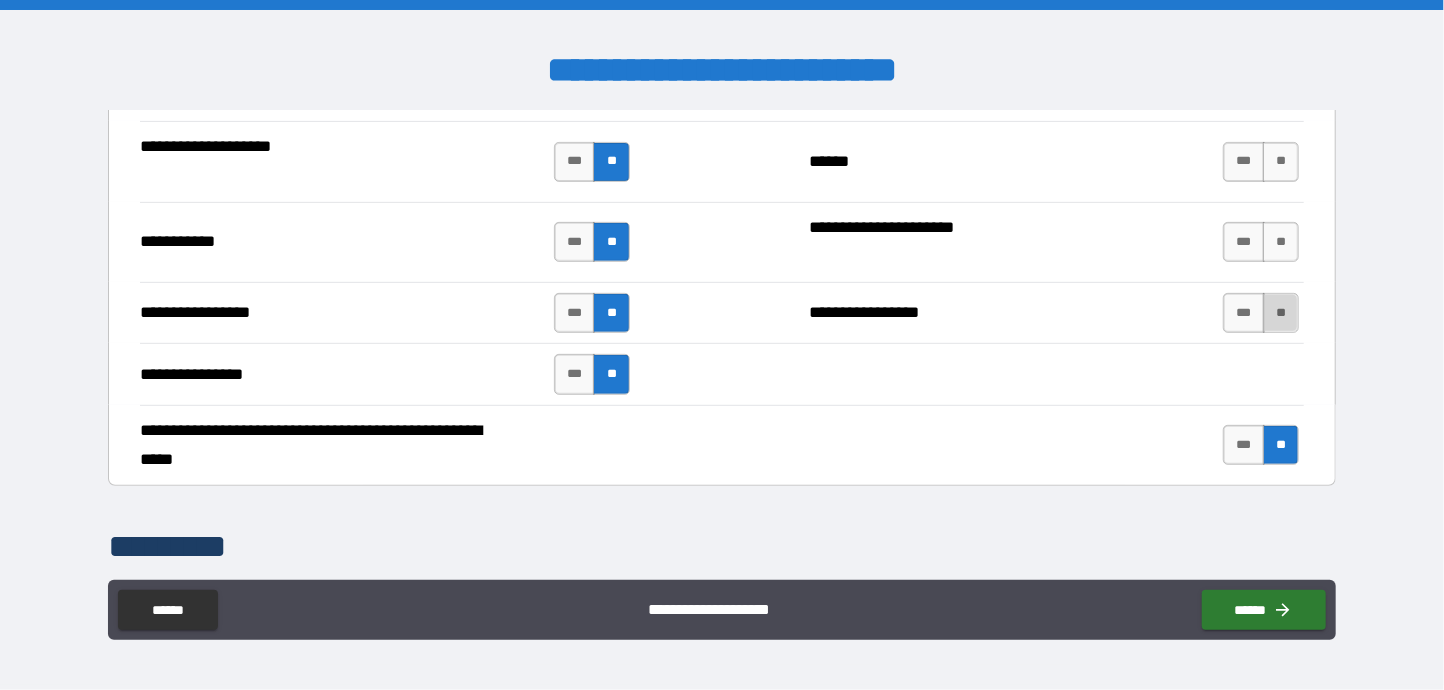 click on "**" at bounding box center [1281, 313] 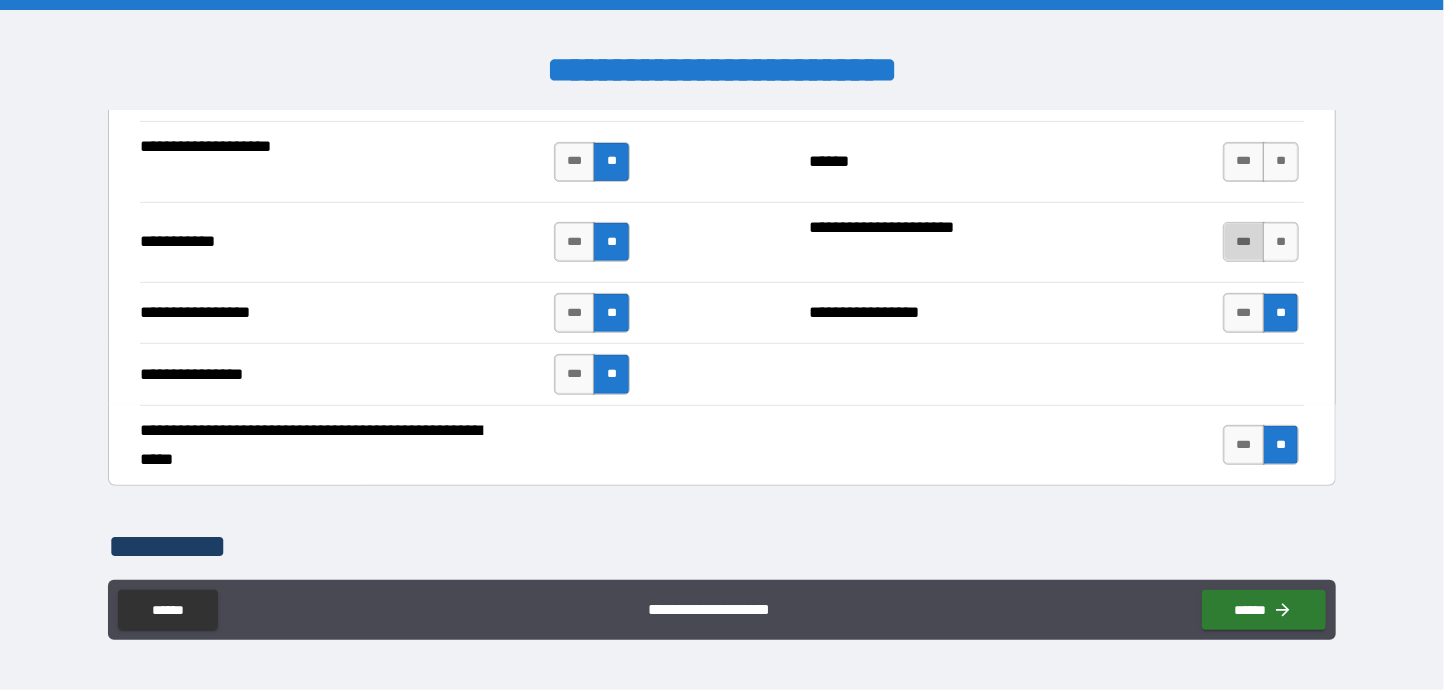click on "***" at bounding box center (1244, 242) 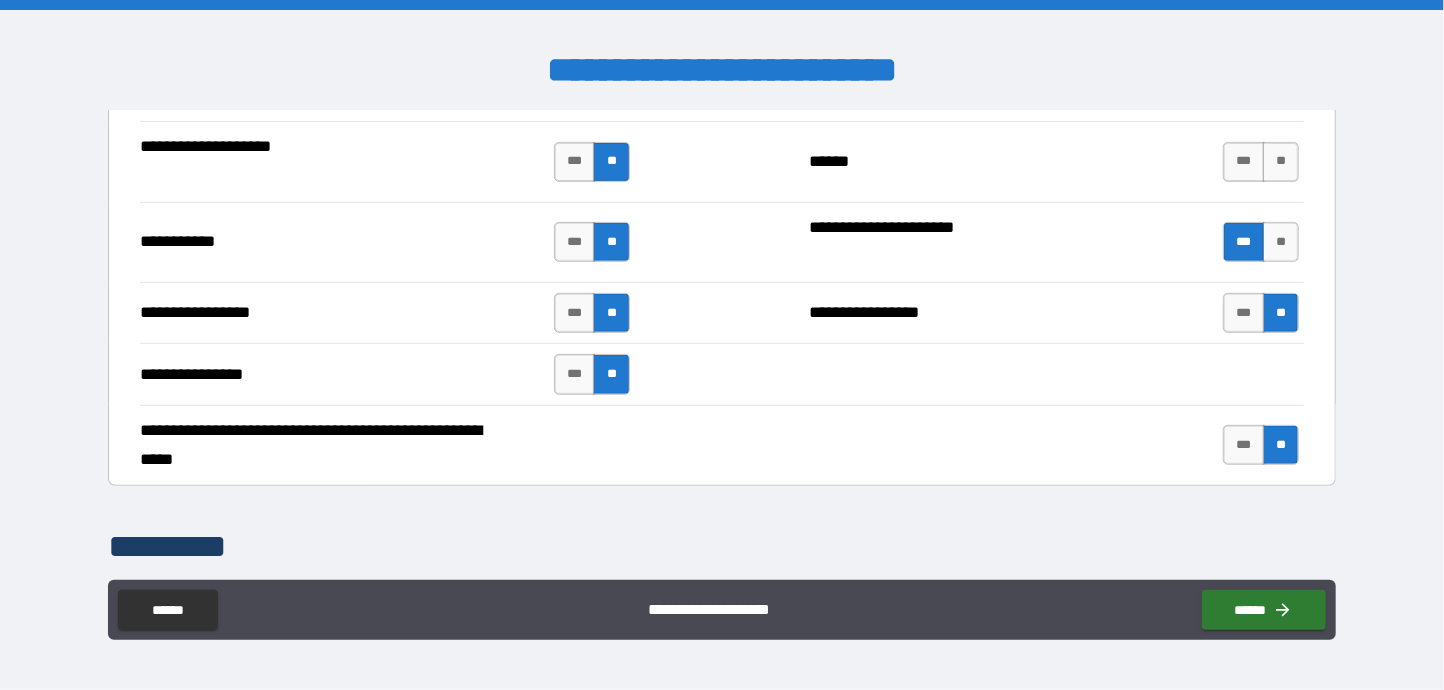 scroll, scrollTop: 4300, scrollLeft: 0, axis: vertical 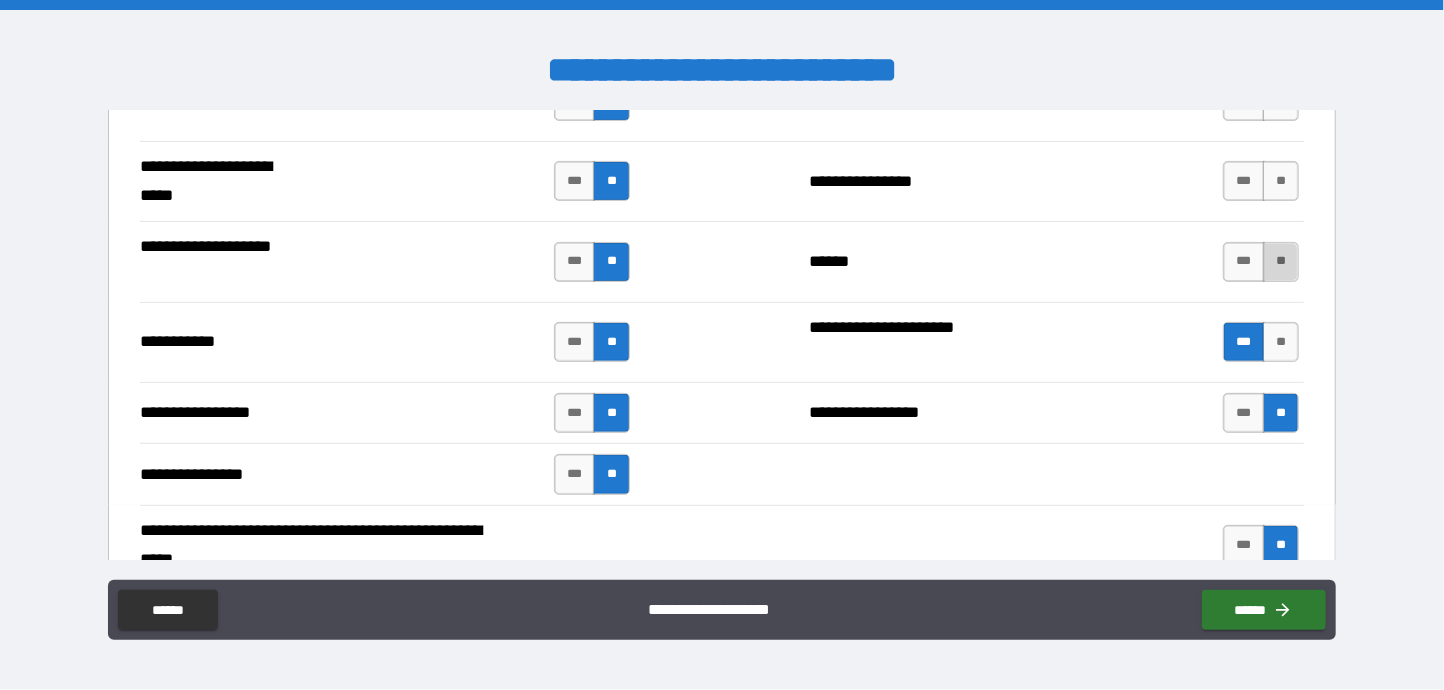 click on "**" at bounding box center [1281, 262] 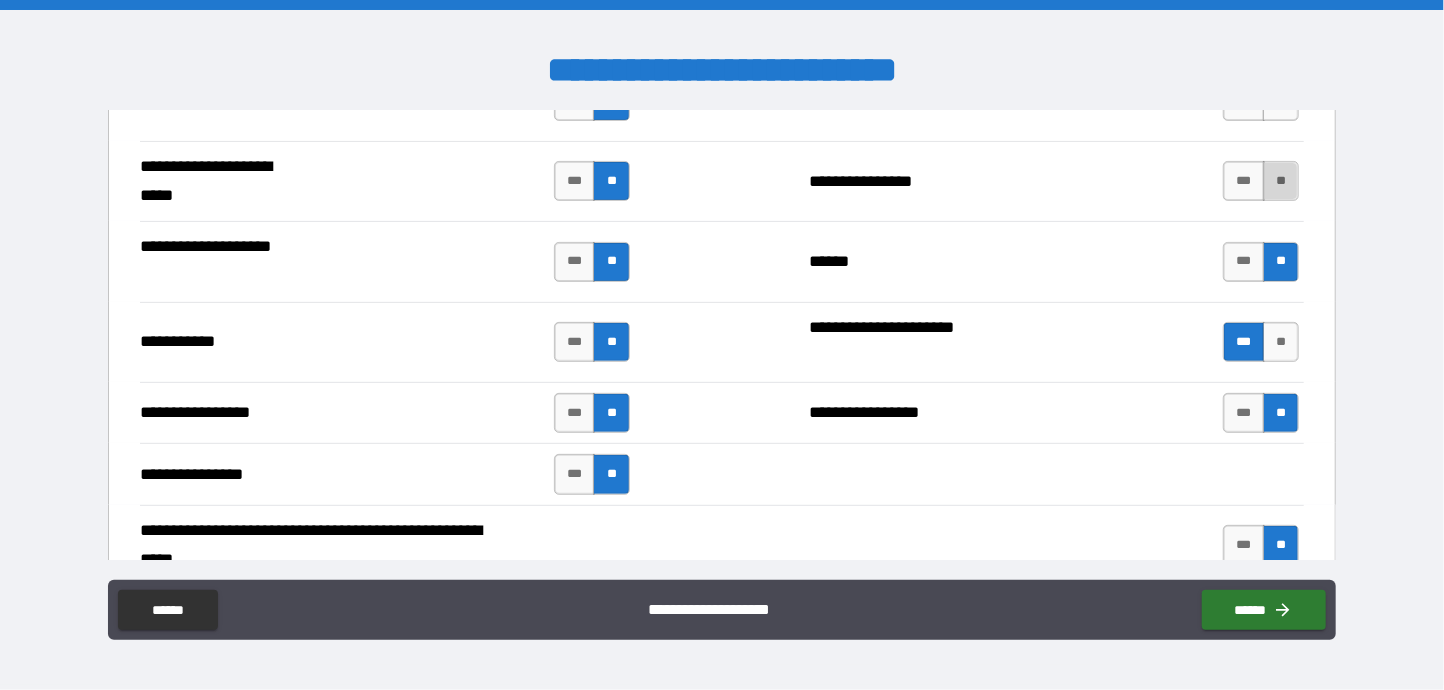 click on "**" at bounding box center (1281, 181) 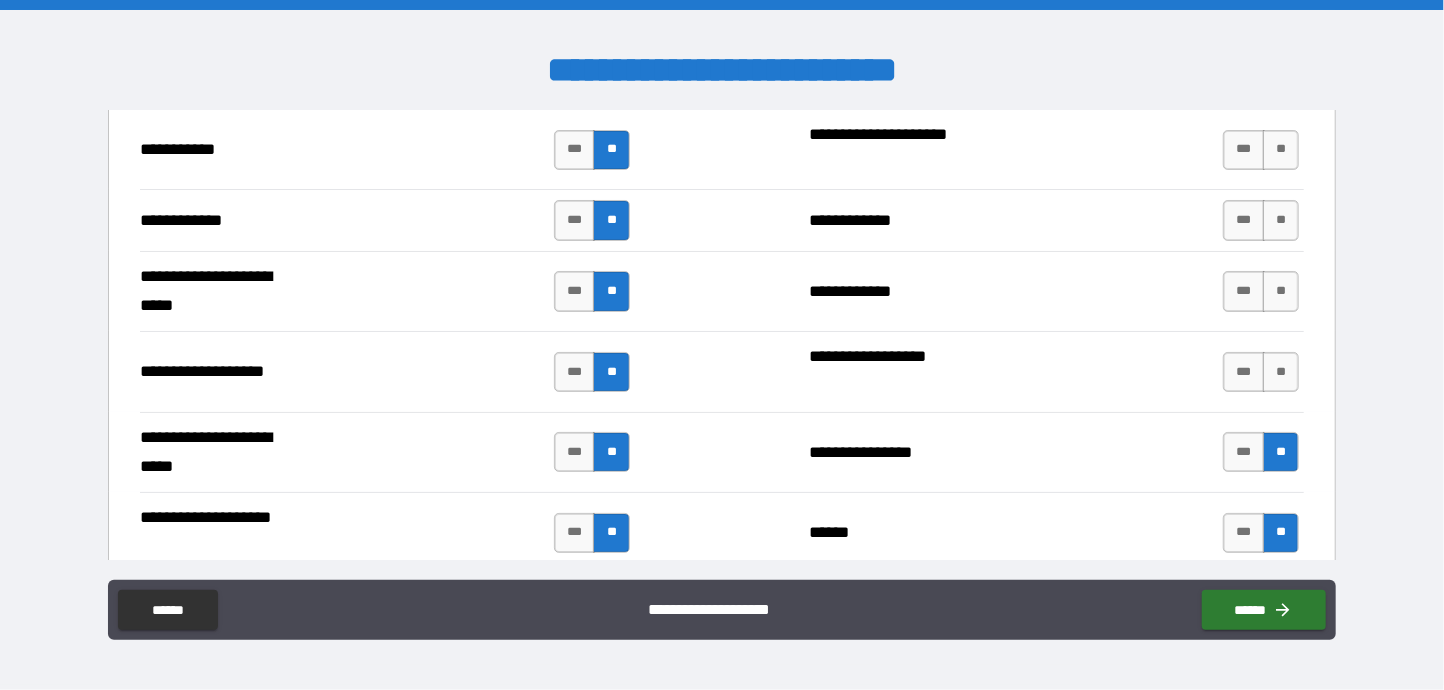 scroll, scrollTop: 3999, scrollLeft: 0, axis: vertical 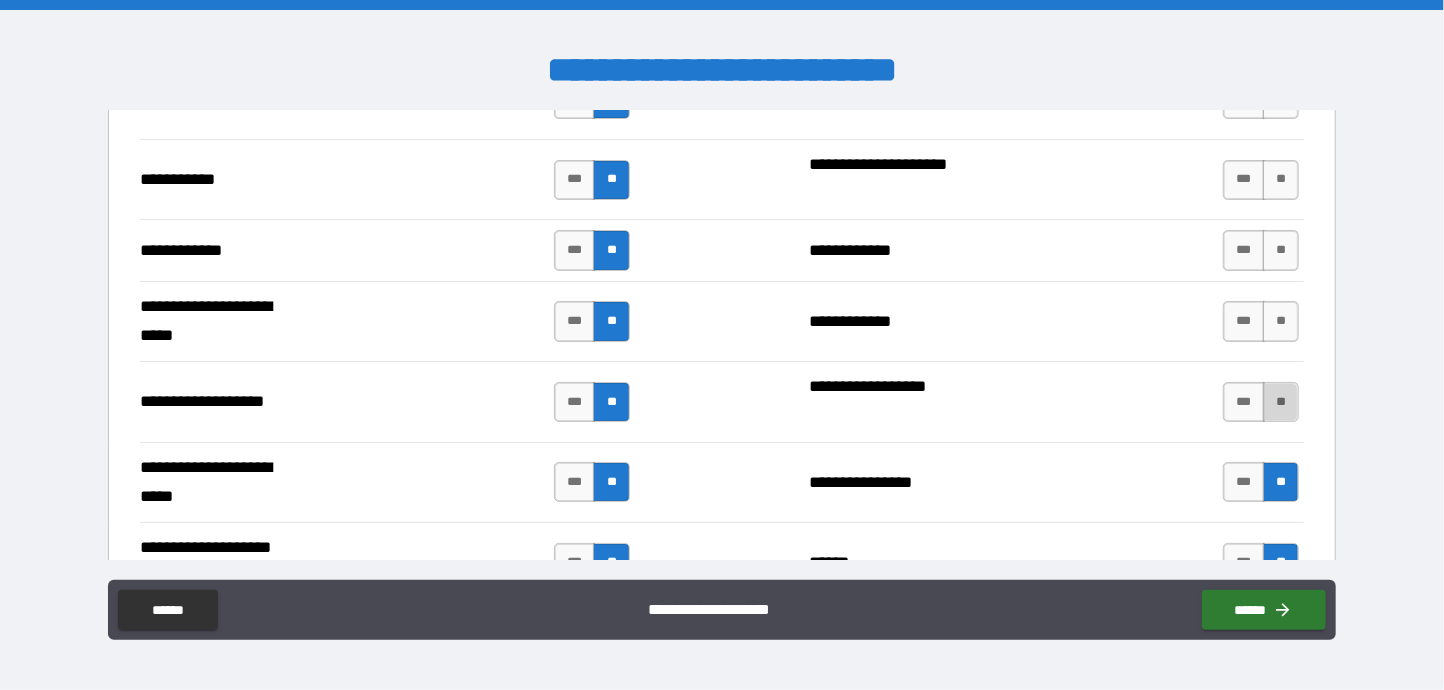 click on "**" at bounding box center (1281, 402) 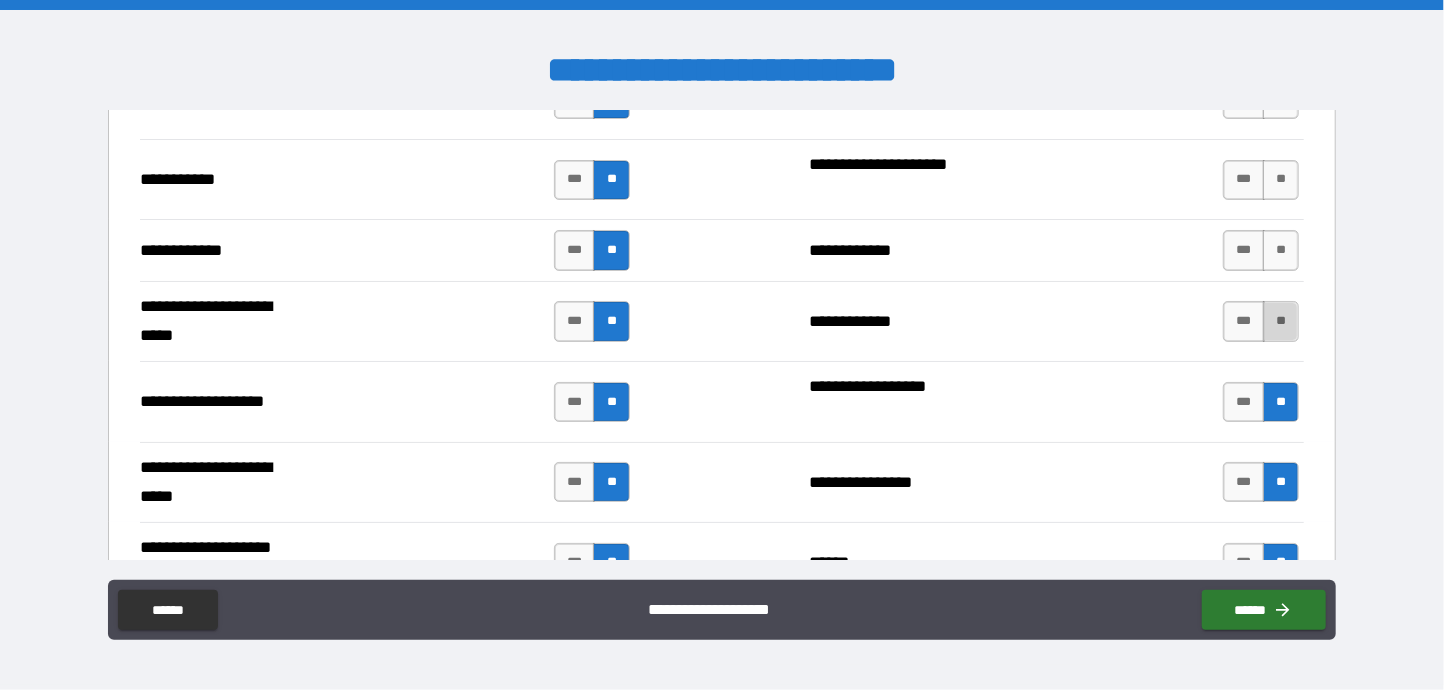 click on "**" at bounding box center (1281, 321) 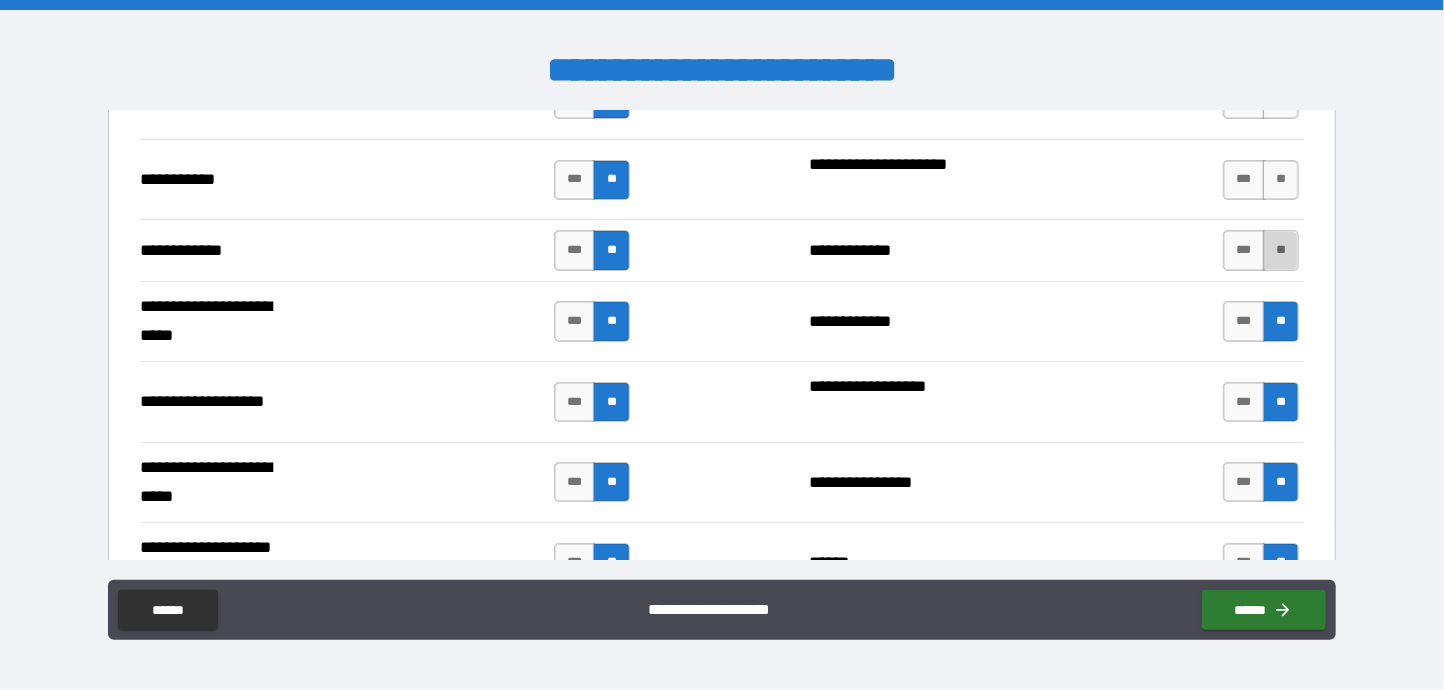 click on "**" at bounding box center [1281, 250] 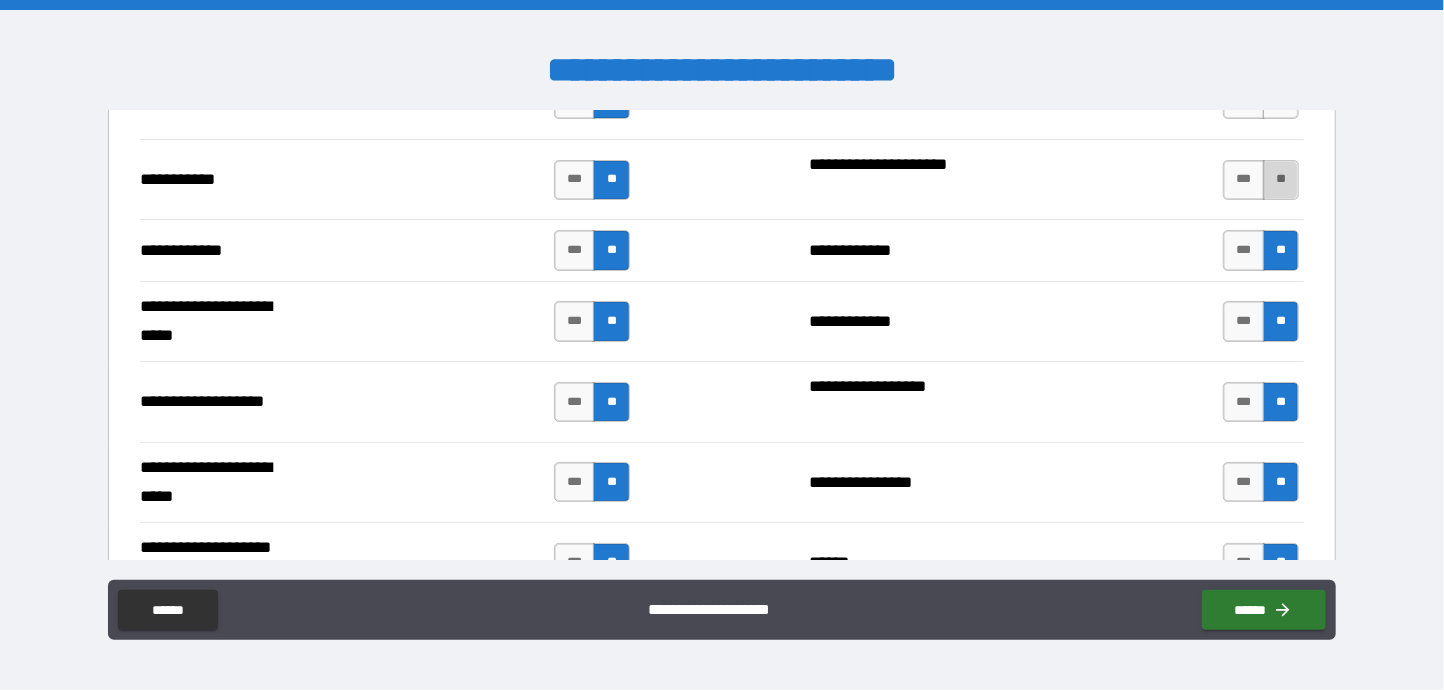 click on "**" at bounding box center [1281, 180] 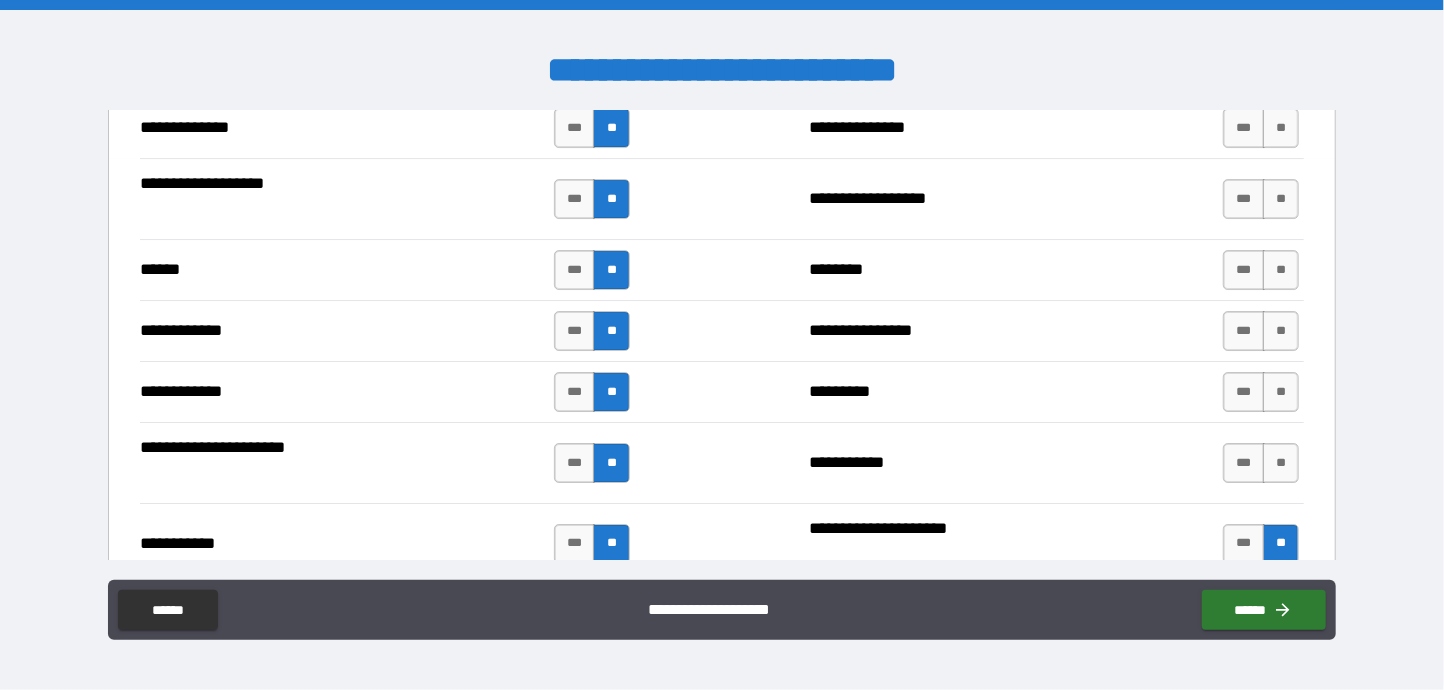 scroll, scrollTop: 3600, scrollLeft: 0, axis: vertical 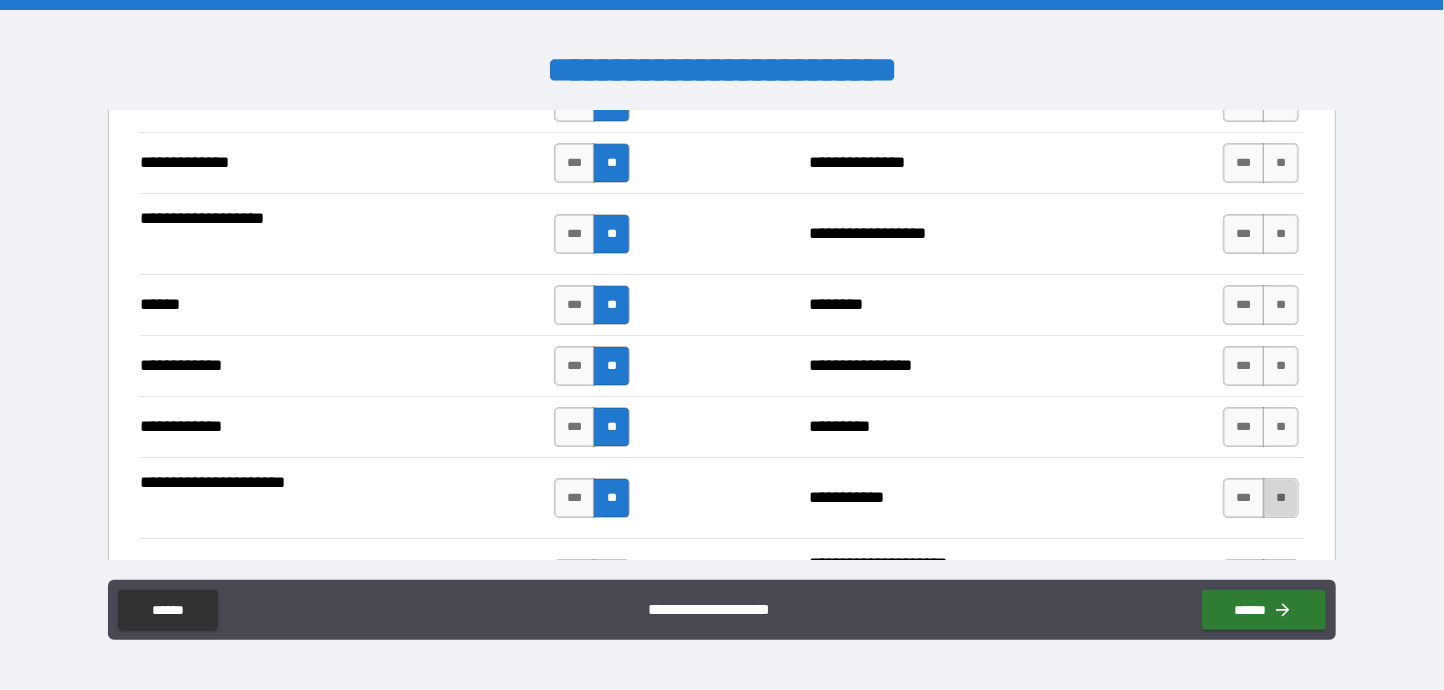 click on "**" at bounding box center [1281, 498] 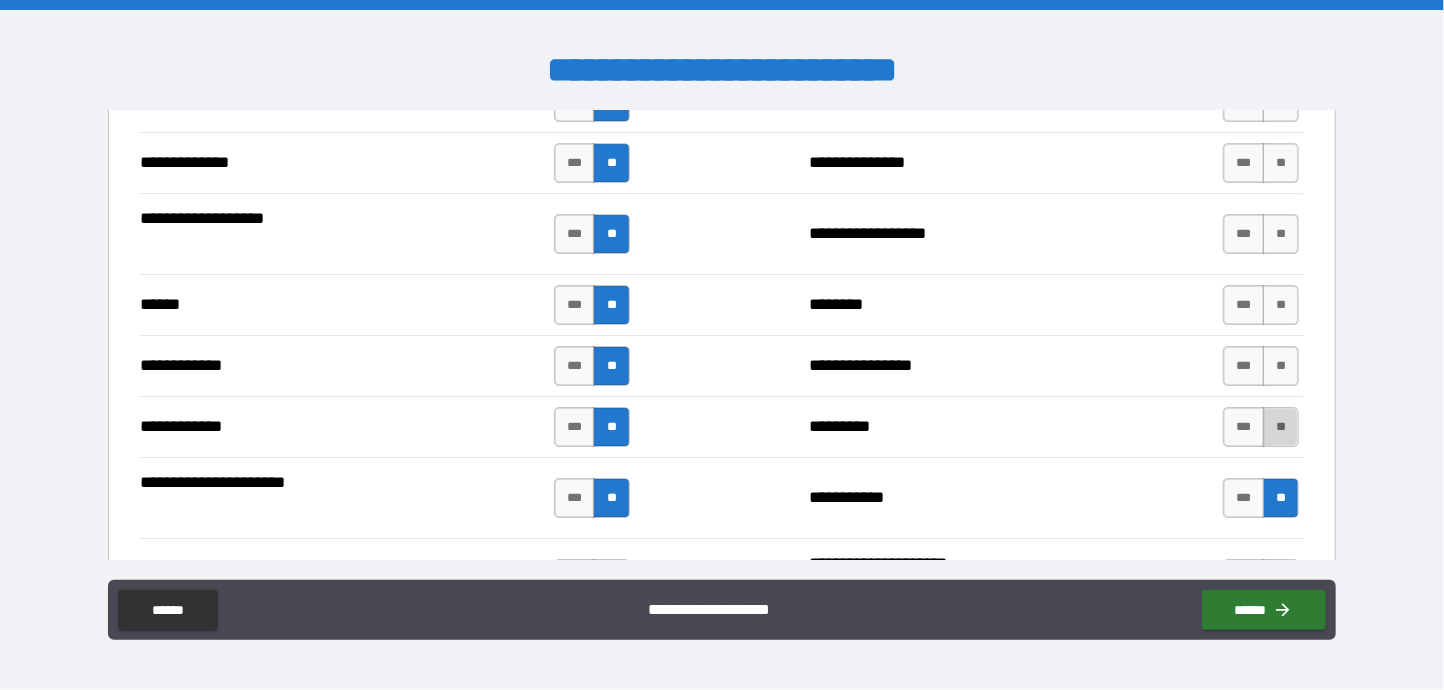 click on "**" at bounding box center (1281, 427) 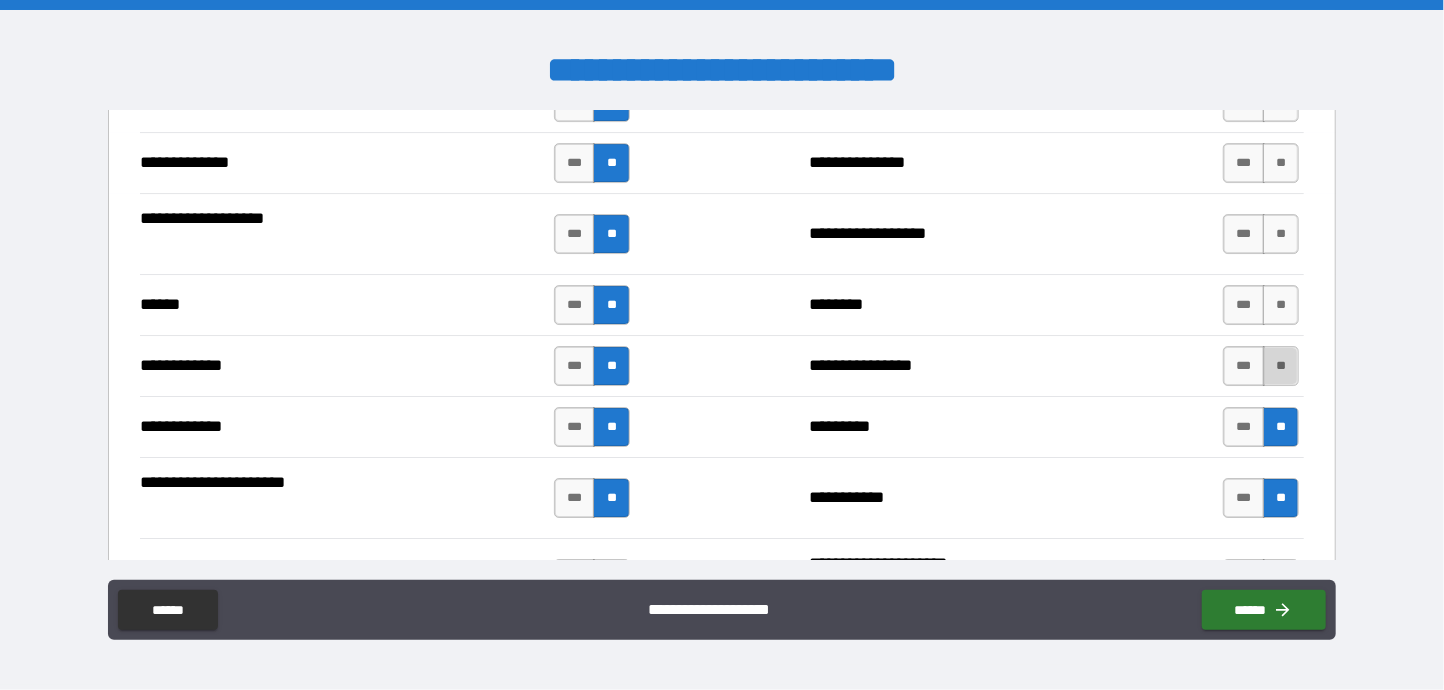 click on "**" at bounding box center (1281, 366) 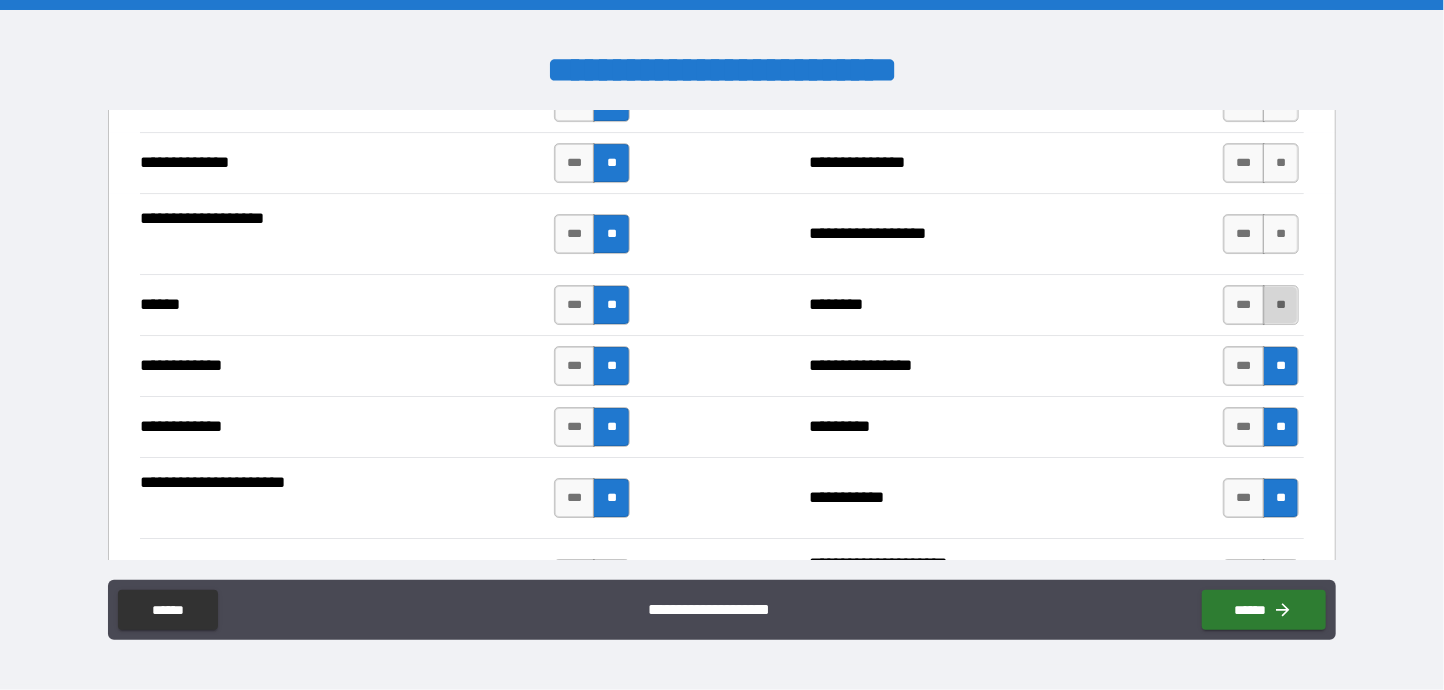 click on "**" at bounding box center [1281, 305] 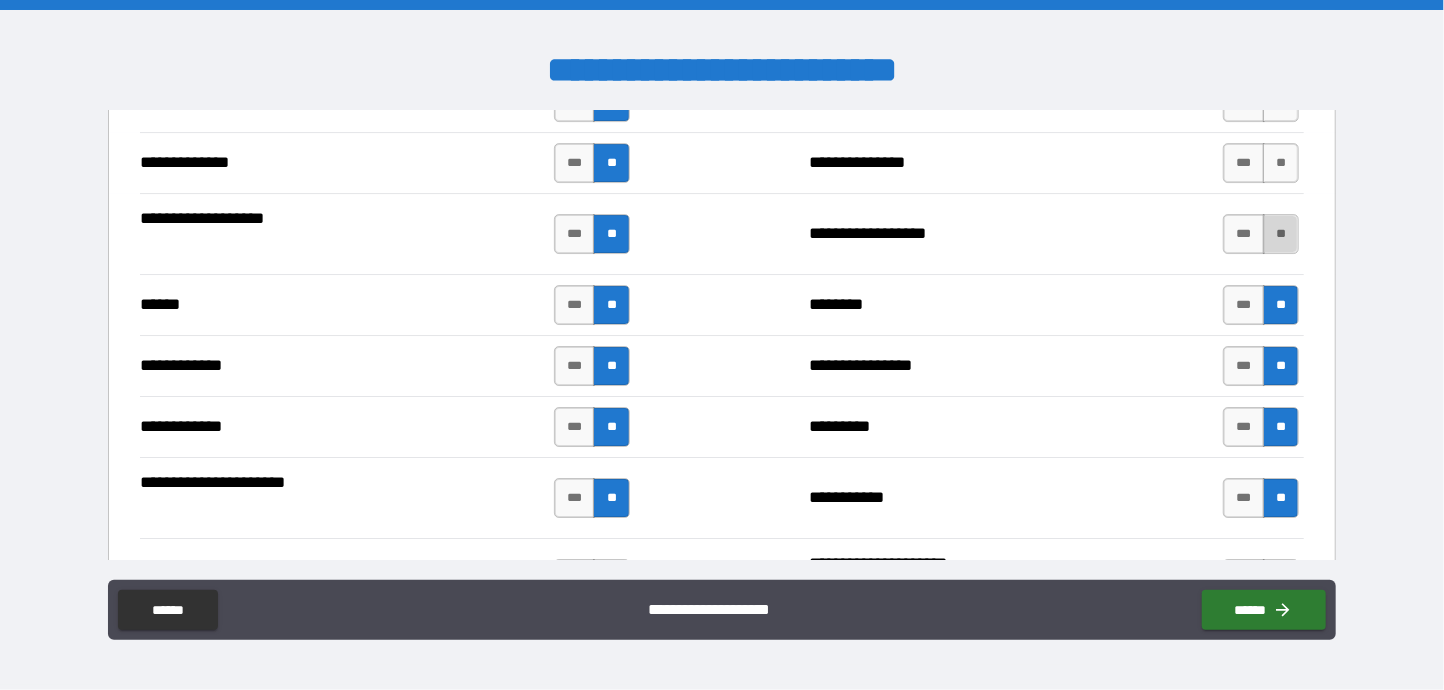 click on "**" at bounding box center [1281, 234] 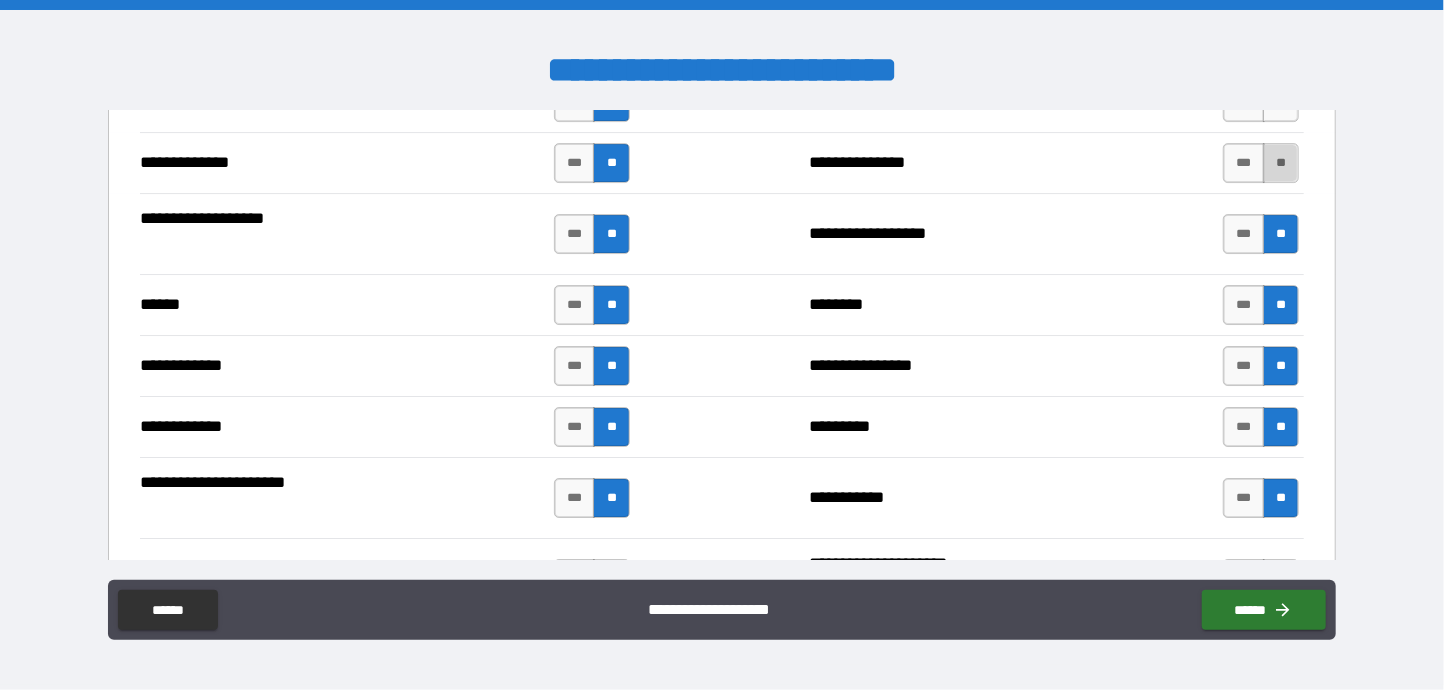 click on "**" at bounding box center [1281, 163] 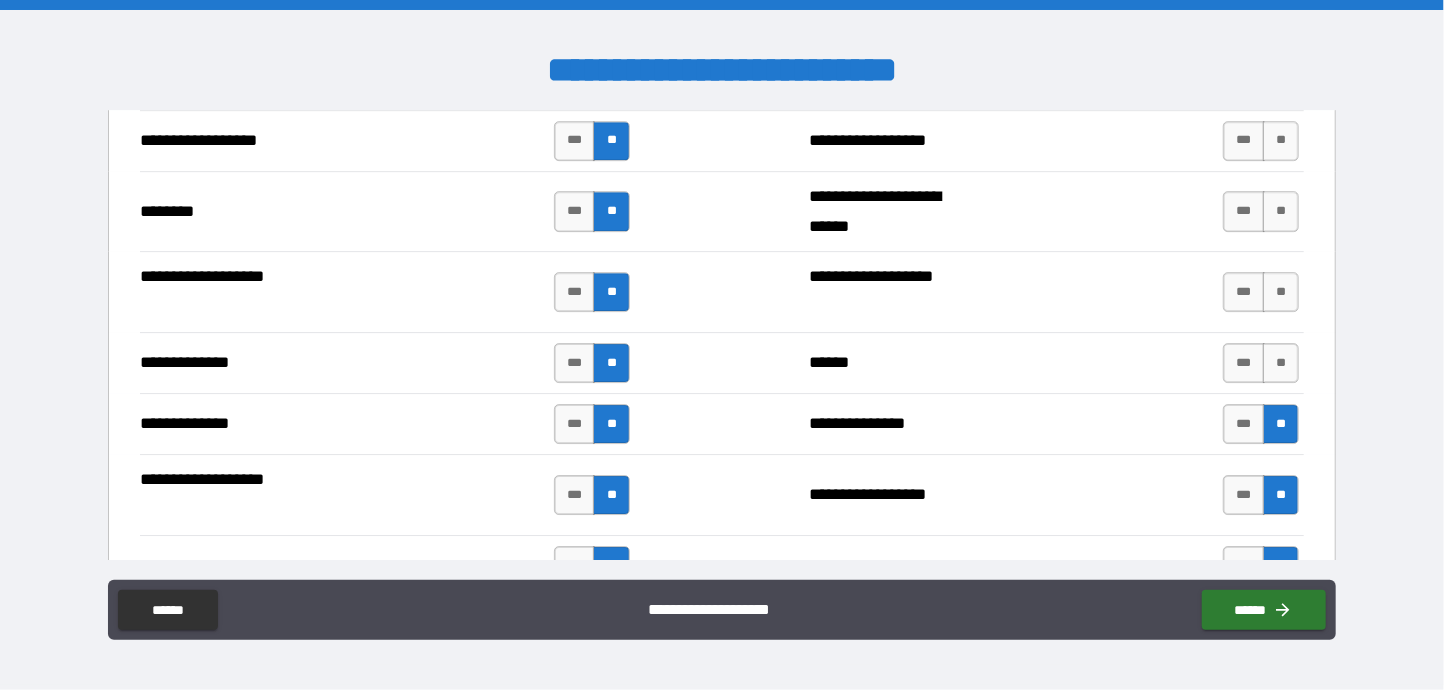 scroll, scrollTop: 3300, scrollLeft: 0, axis: vertical 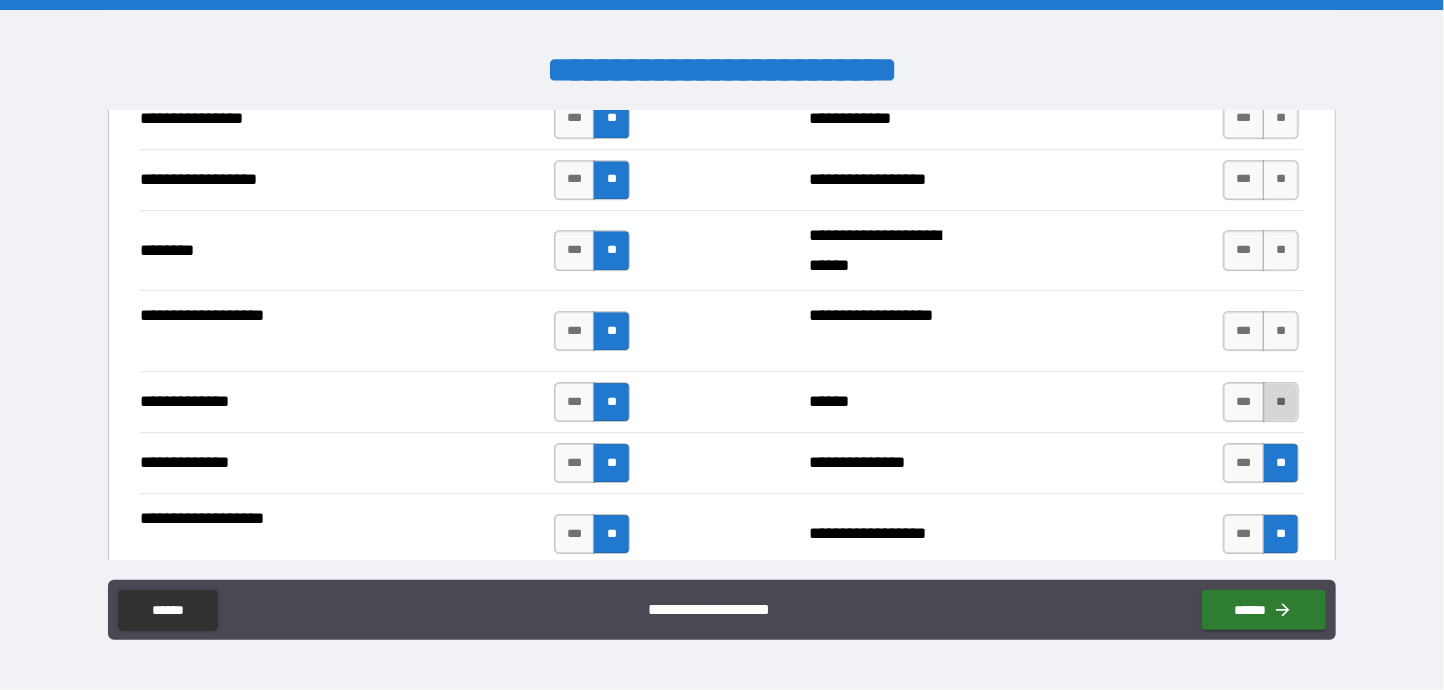 click on "**" at bounding box center (1281, 402) 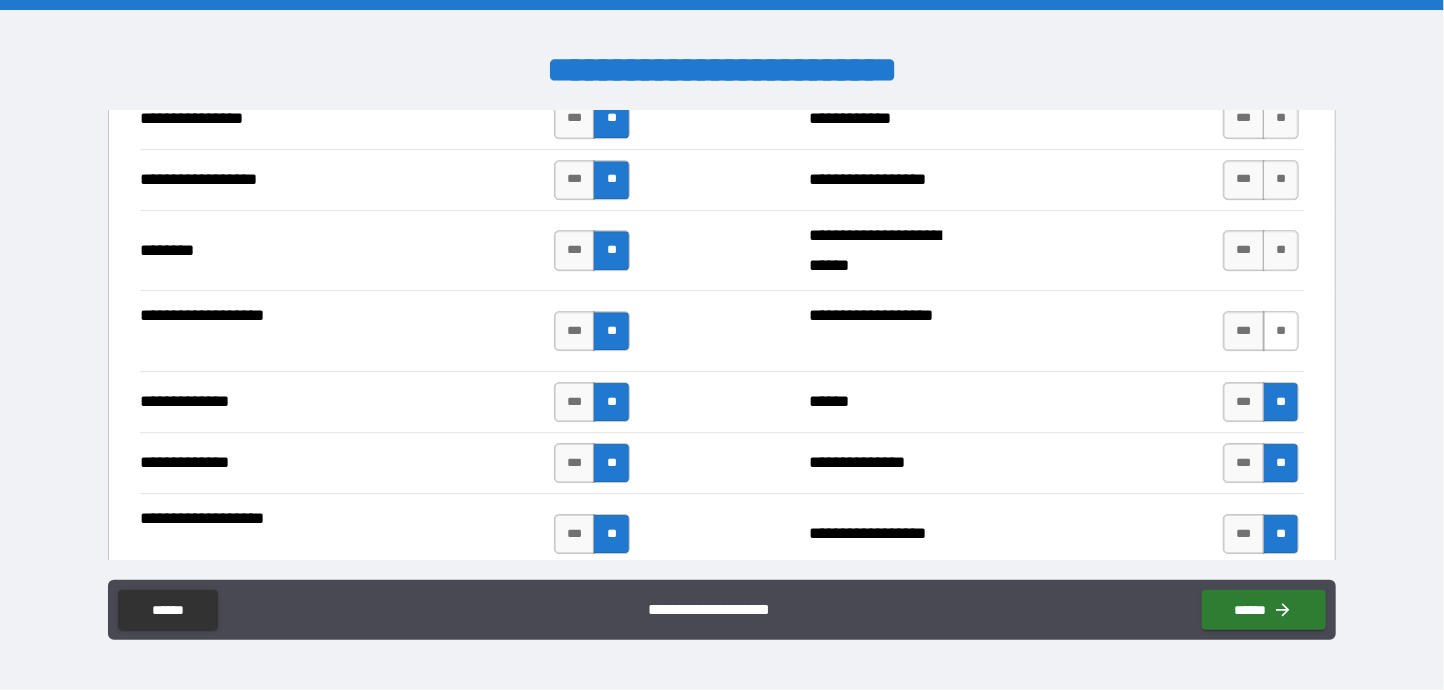 click on "**" at bounding box center (1281, 331) 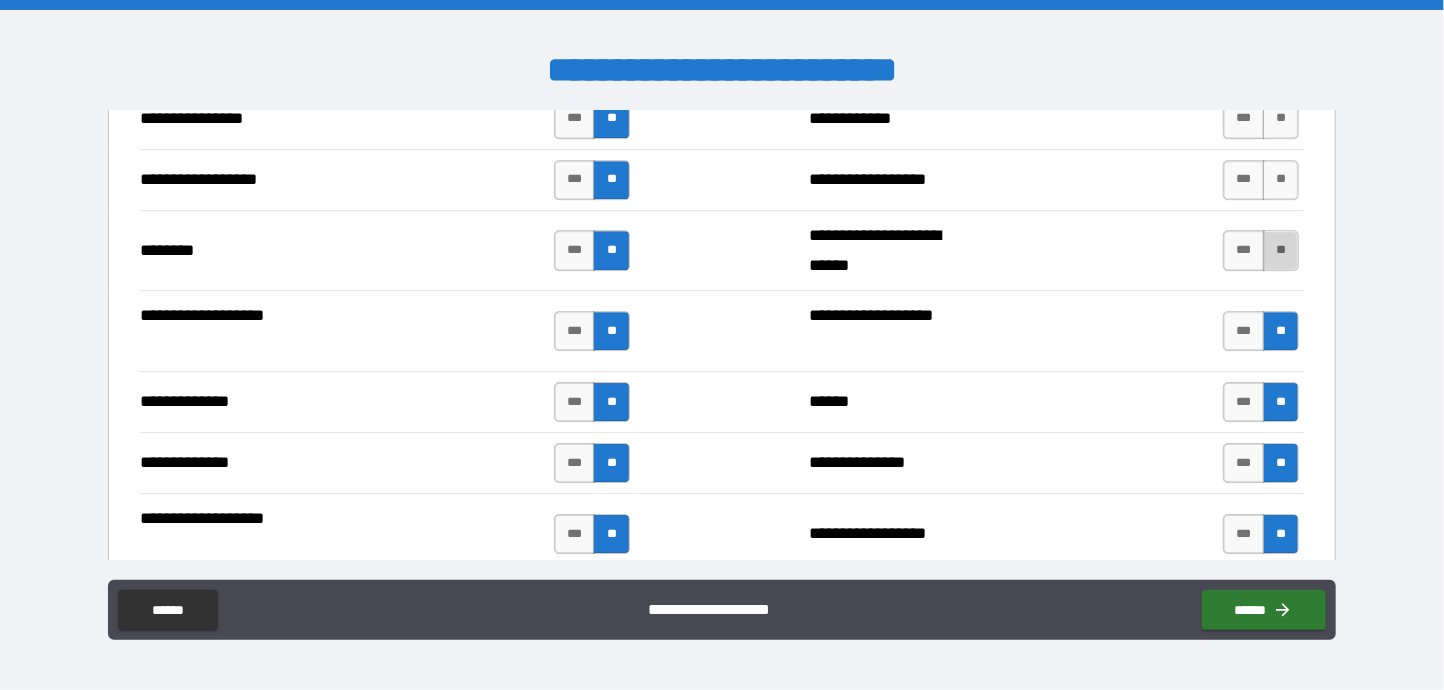 click on "**" at bounding box center [1281, 250] 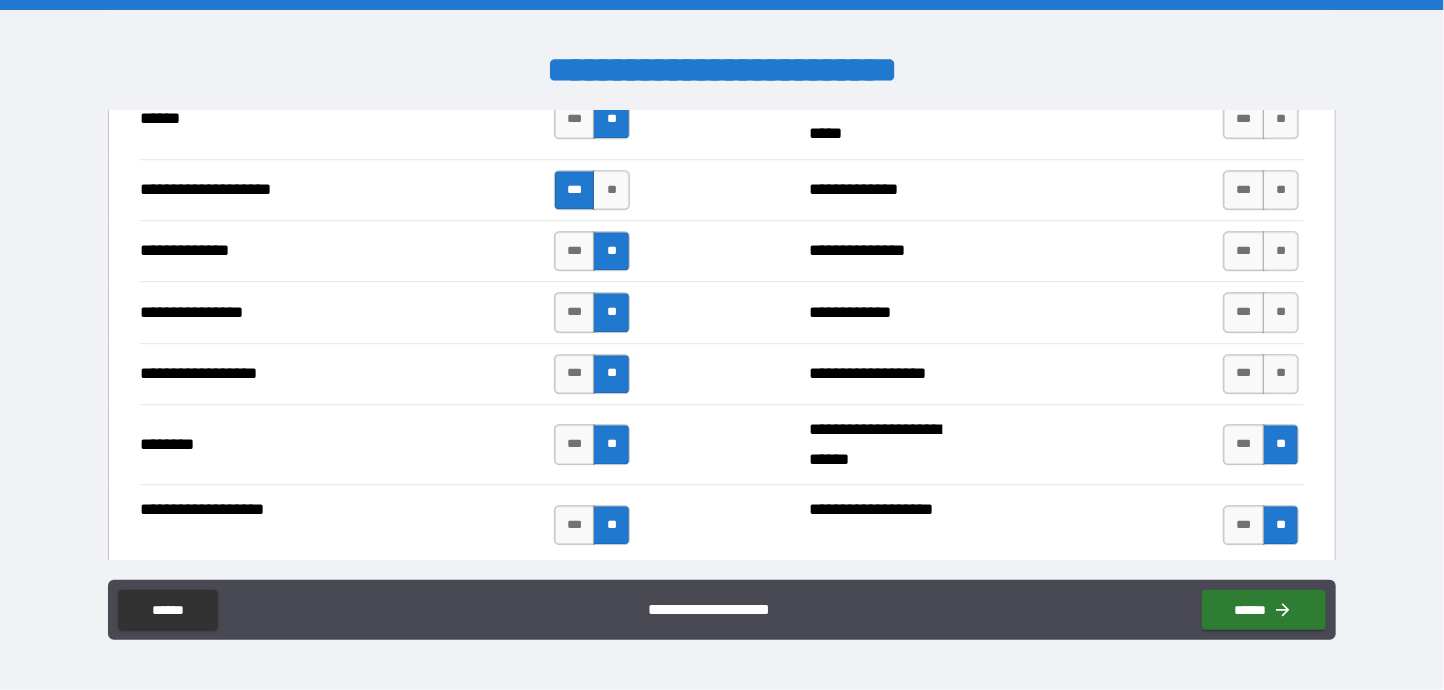 scroll, scrollTop: 3100, scrollLeft: 0, axis: vertical 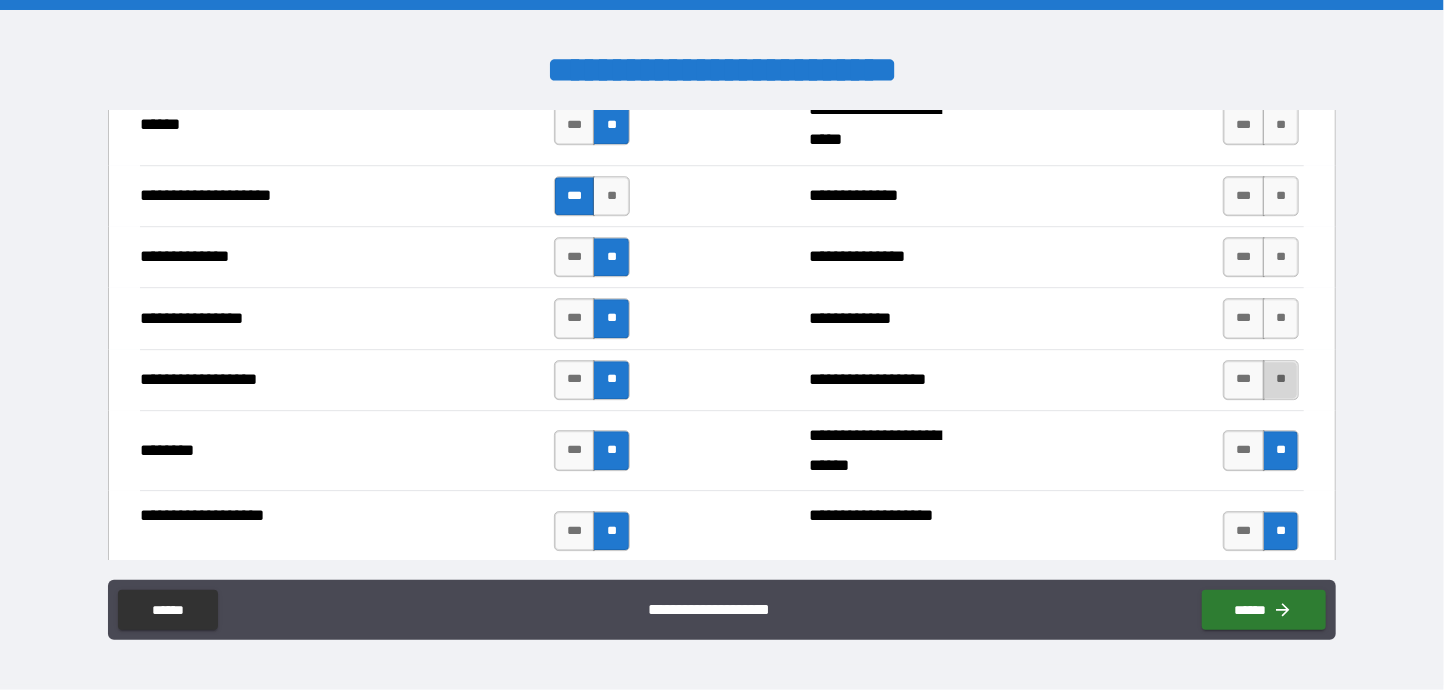 click on "**" at bounding box center [1281, 380] 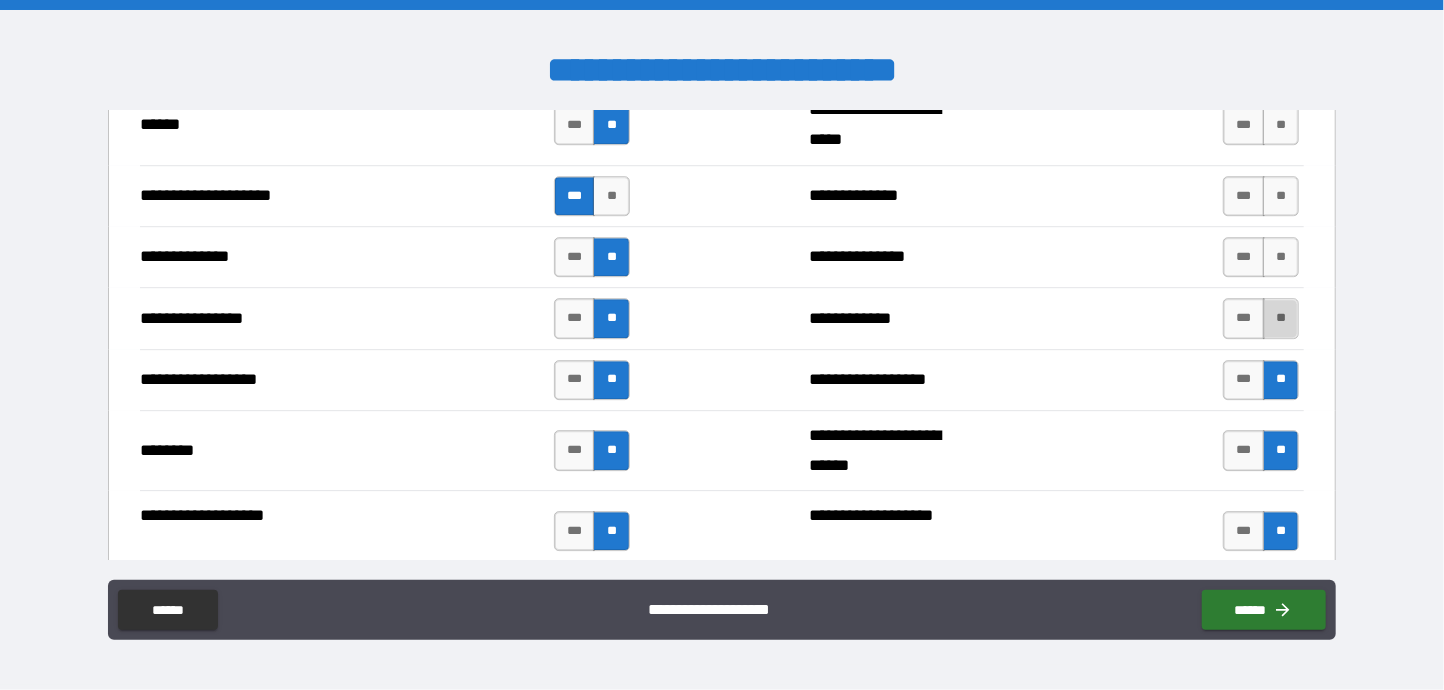 click on "**" at bounding box center [1281, 318] 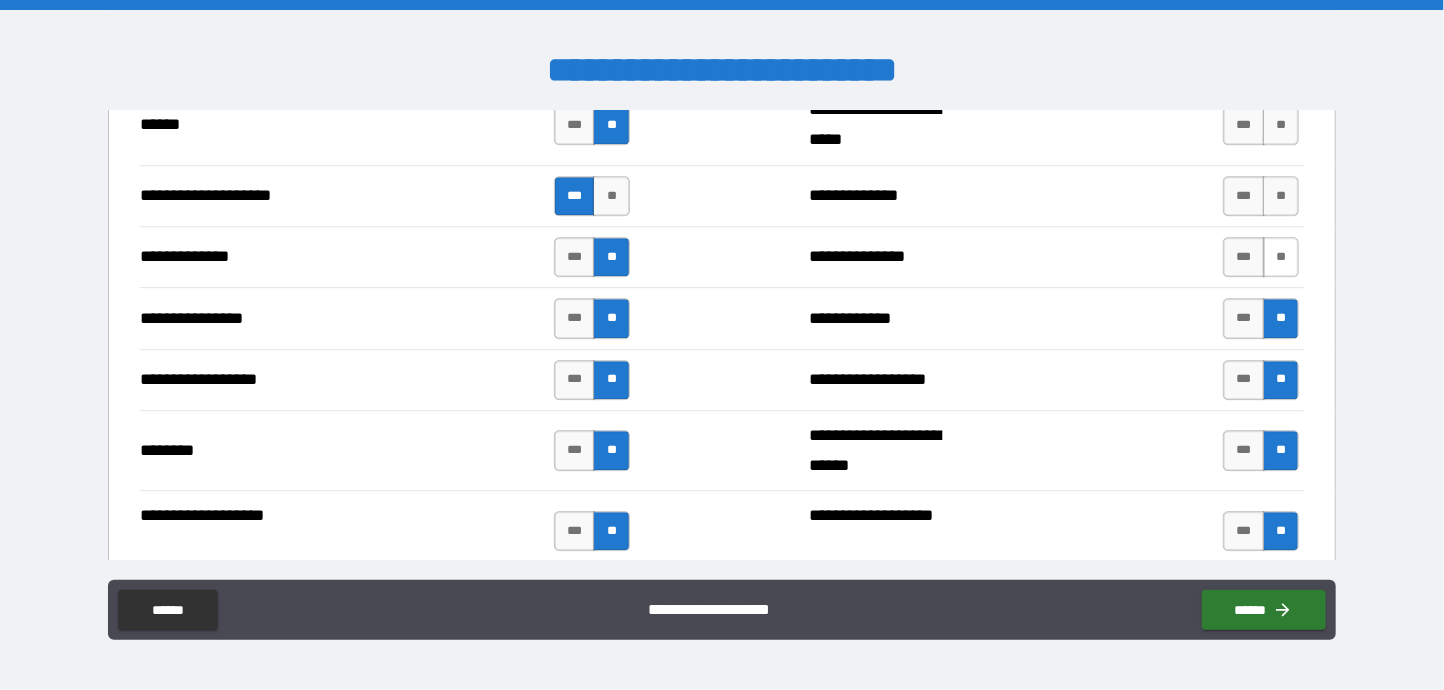click on "**" at bounding box center (1281, 257) 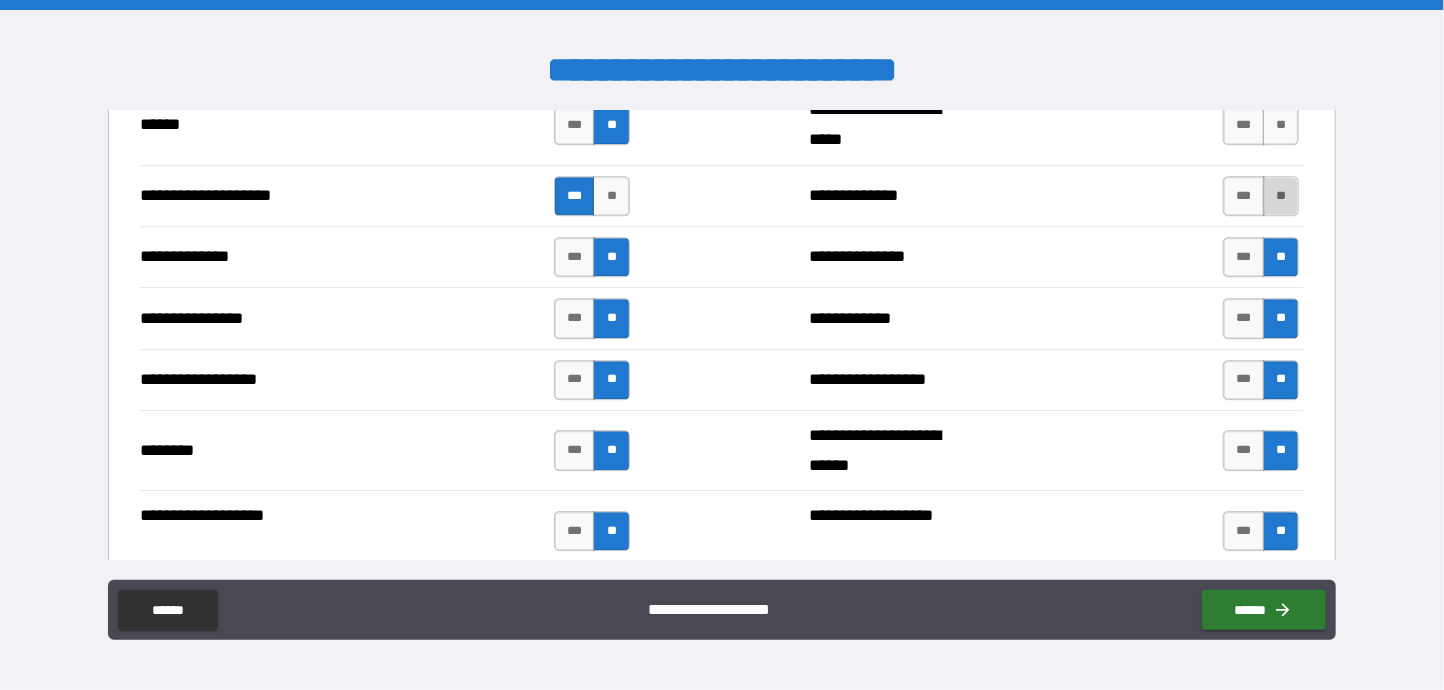 click on "**" at bounding box center (1281, 196) 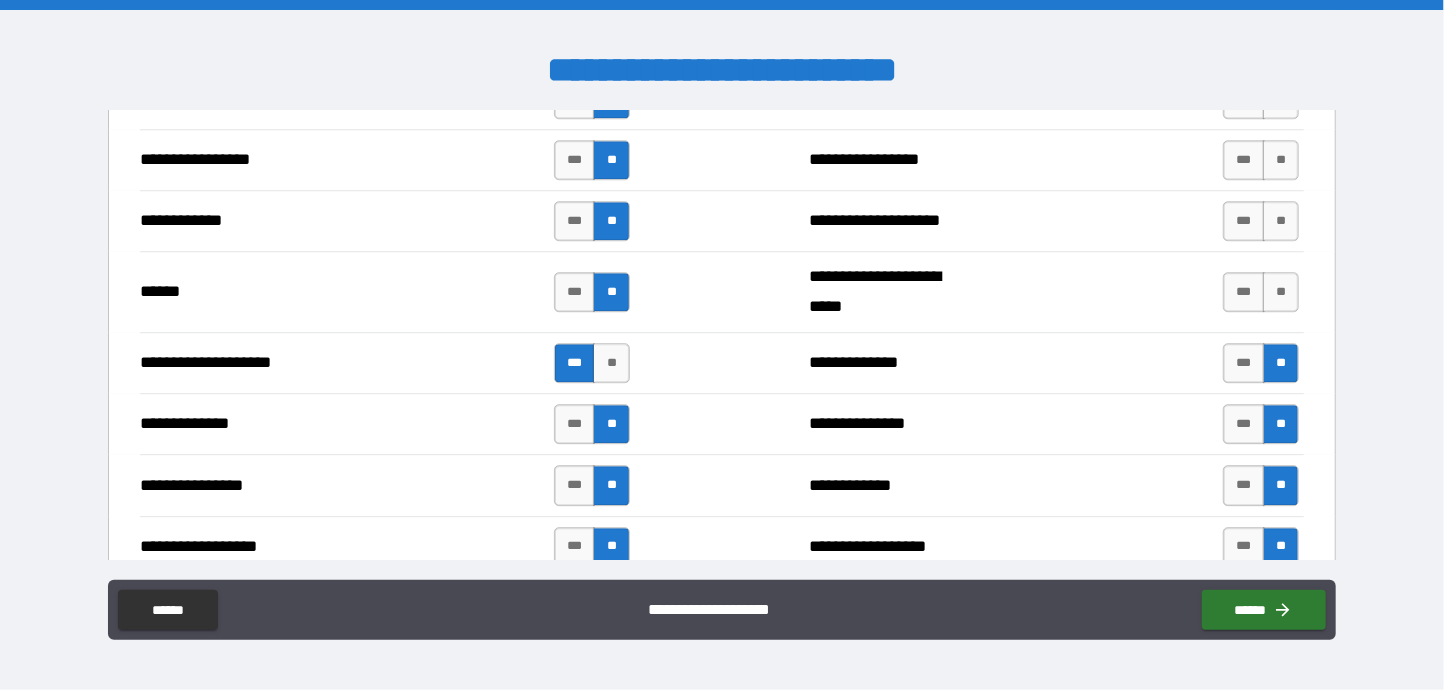 scroll, scrollTop: 2900, scrollLeft: 0, axis: vertical 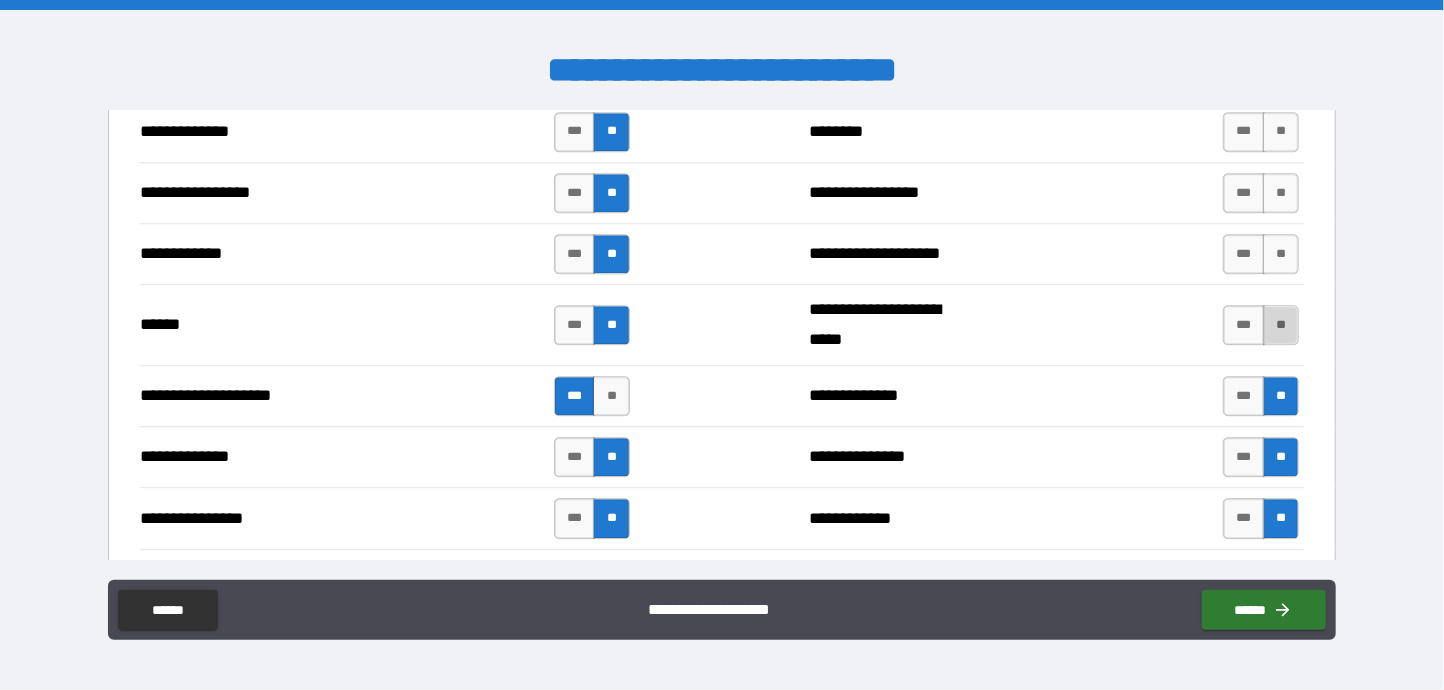 click on "**" at bounding box center (1281, 325) 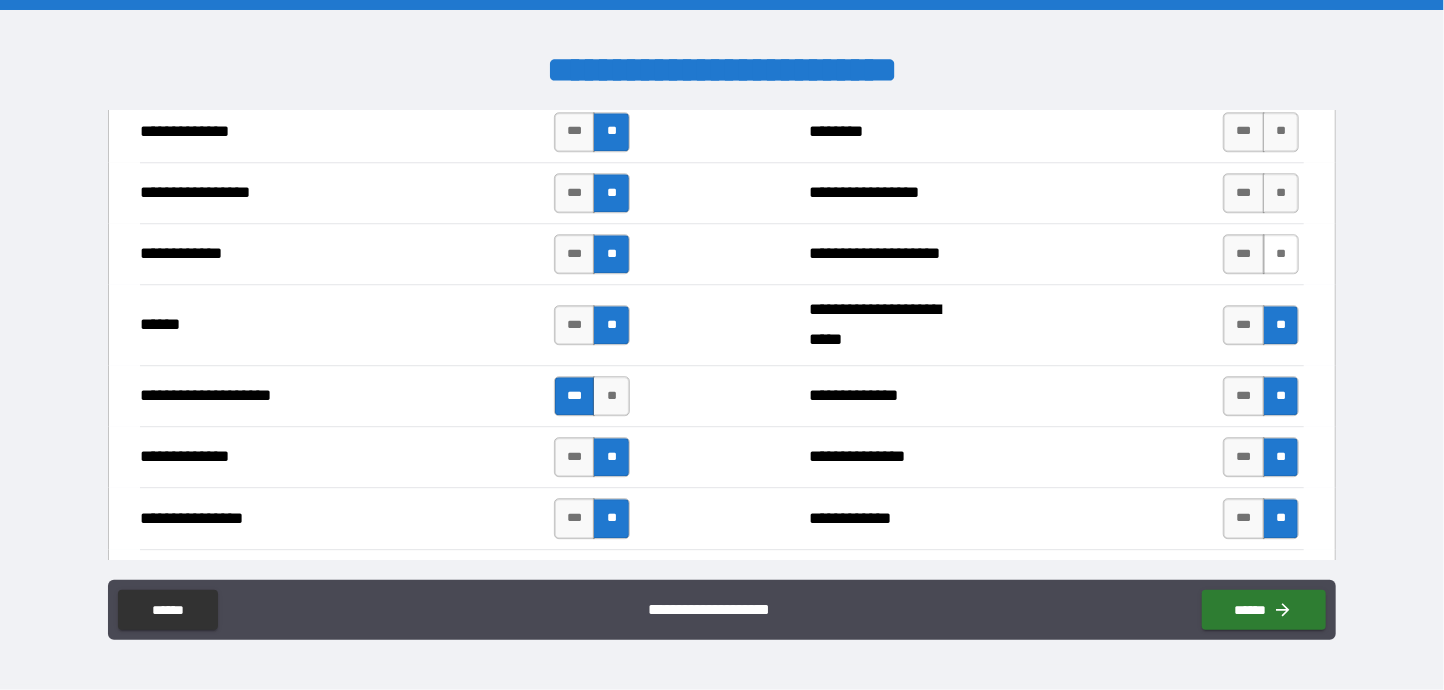 click on "**" at bounding box center (1281, 254) 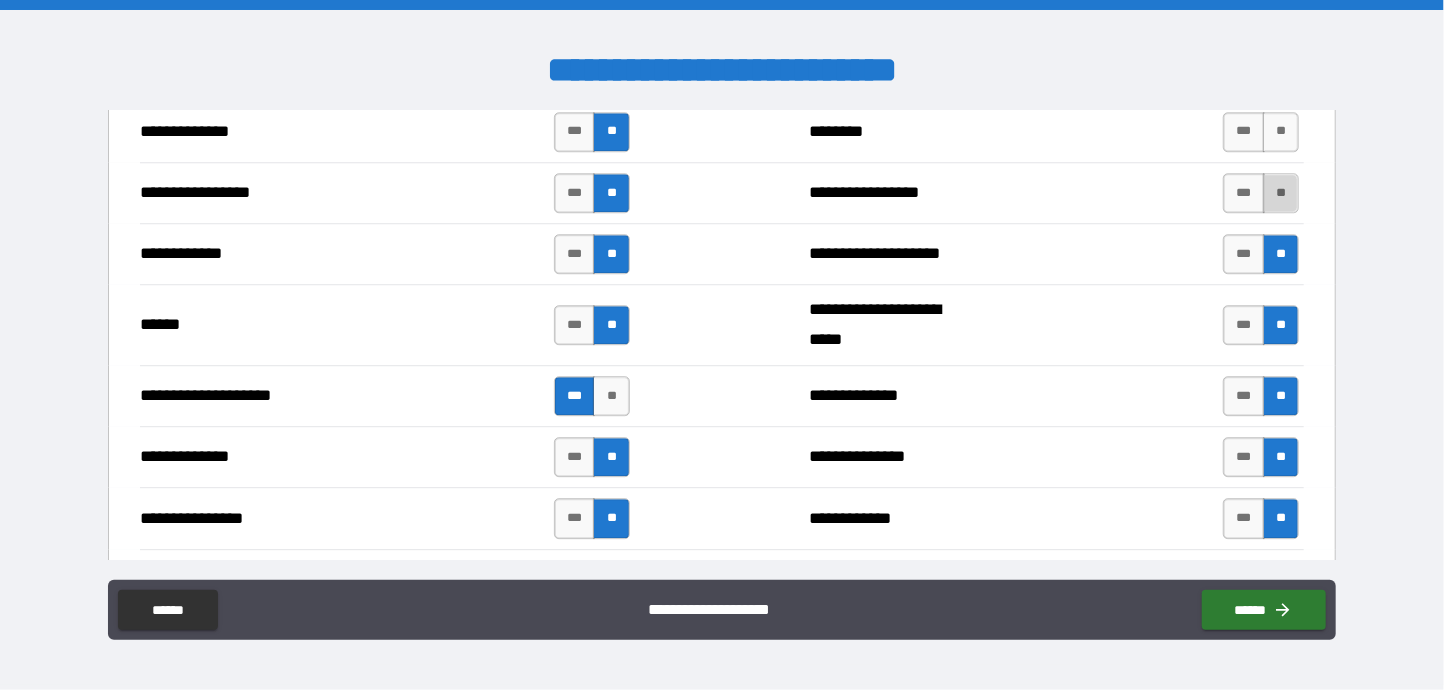 click on "**" at bounding box center [1281, 193] 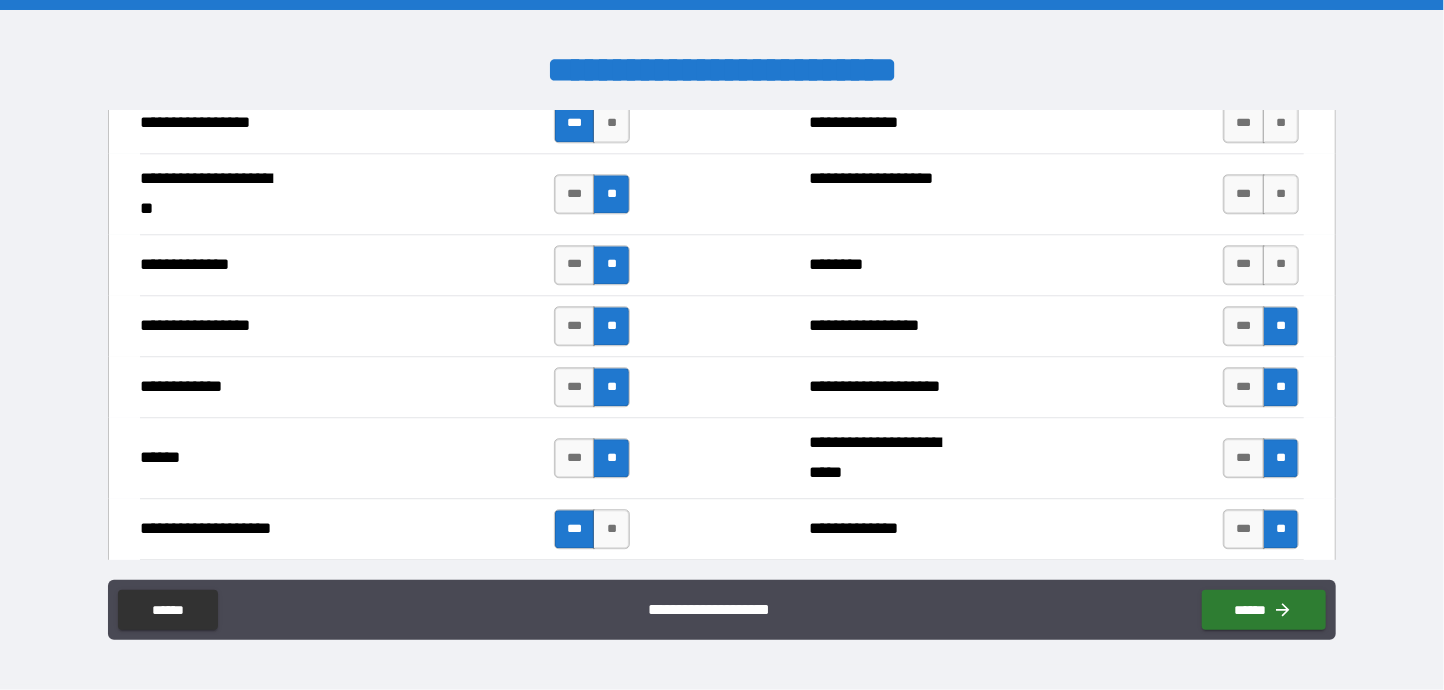 scroll, scrollTop: 2700, scrollLeft: 0, axis: vertical 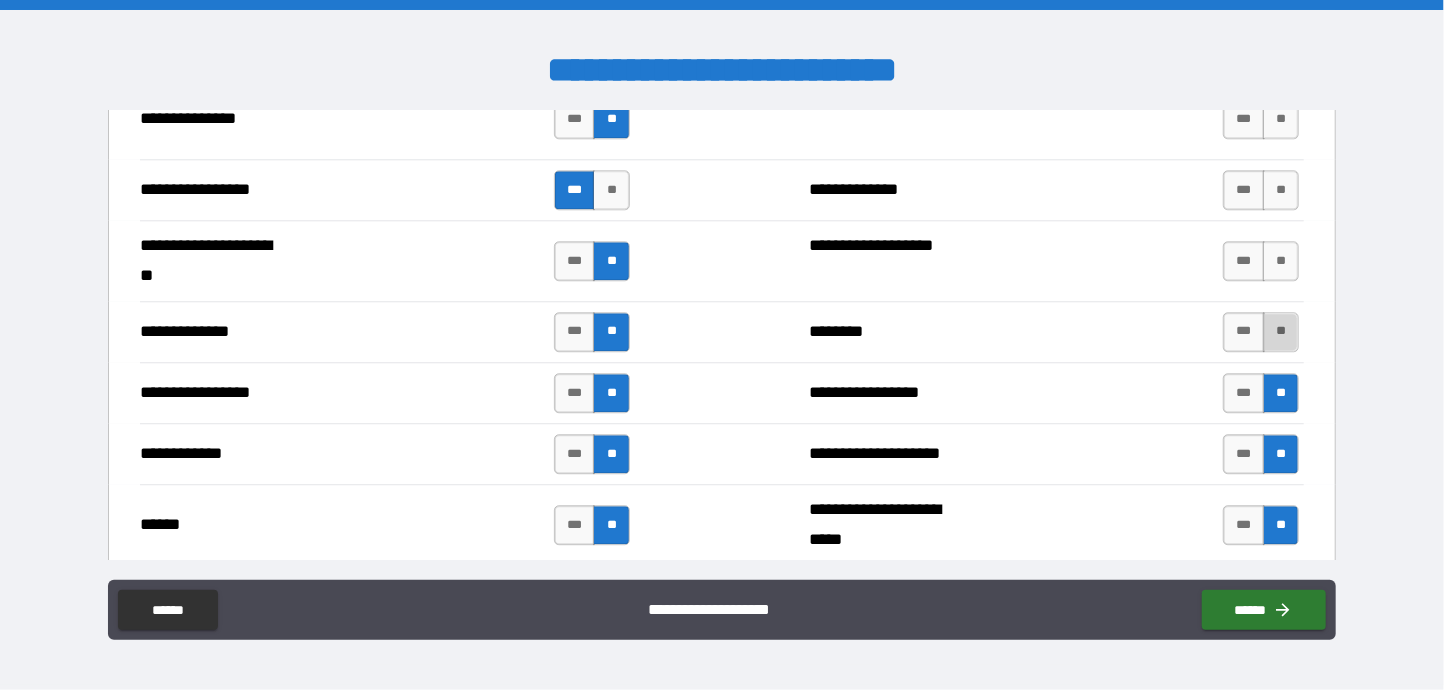 click on "**" at bounding box center (1281, 332) 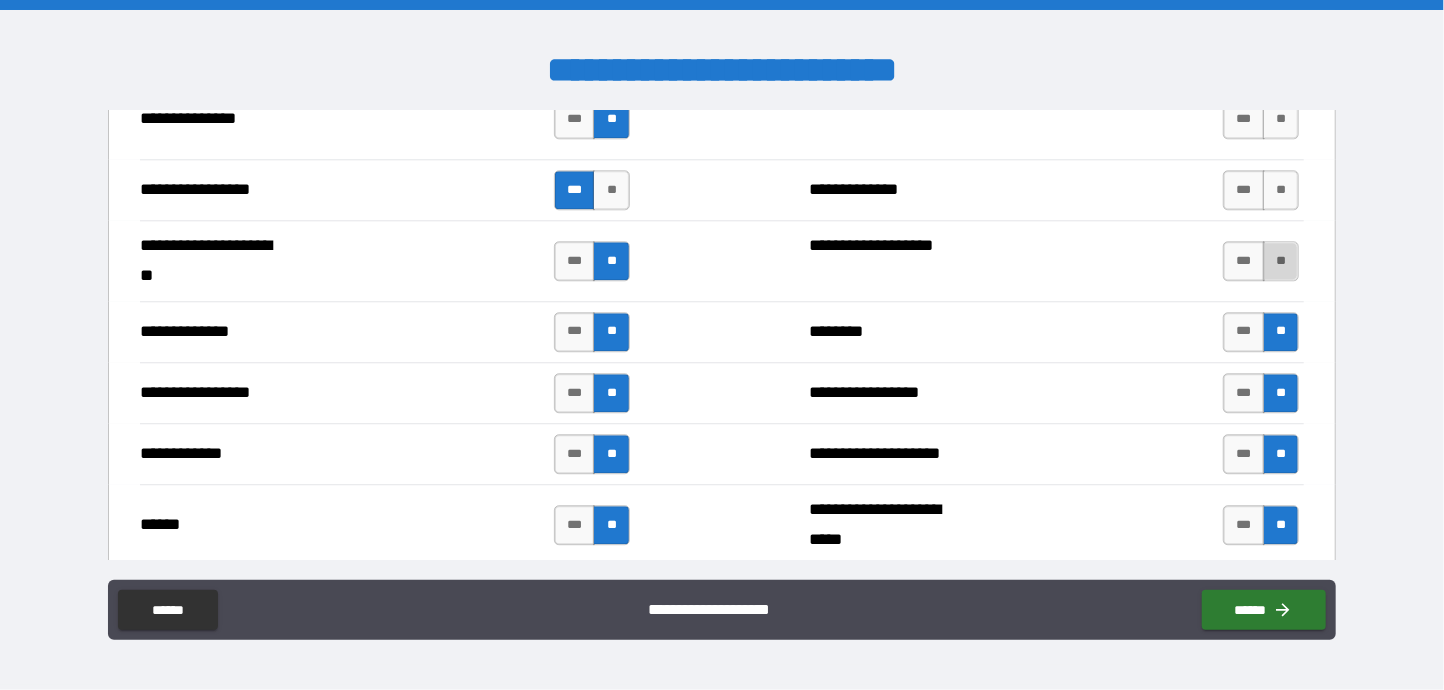 click on "**" at bounding box center (1281, 261) 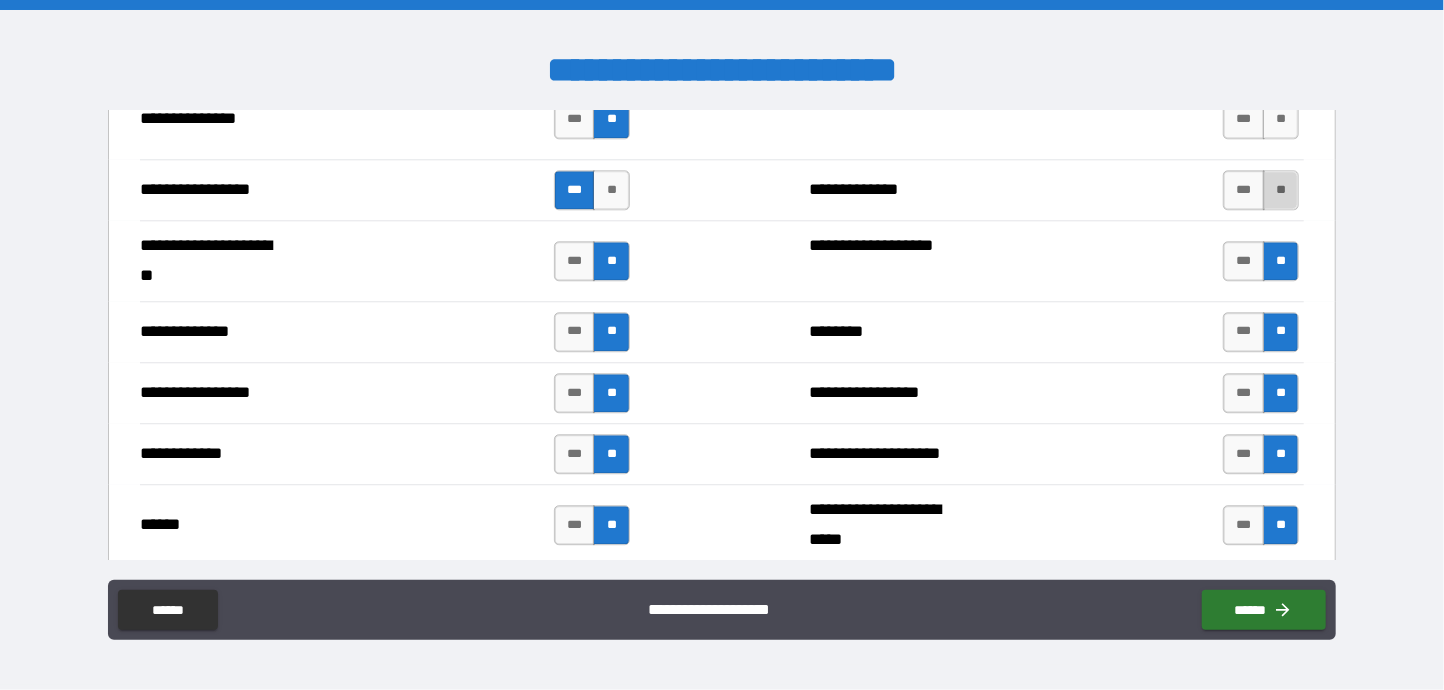 click on "**" at bounding box center (1281, 190) 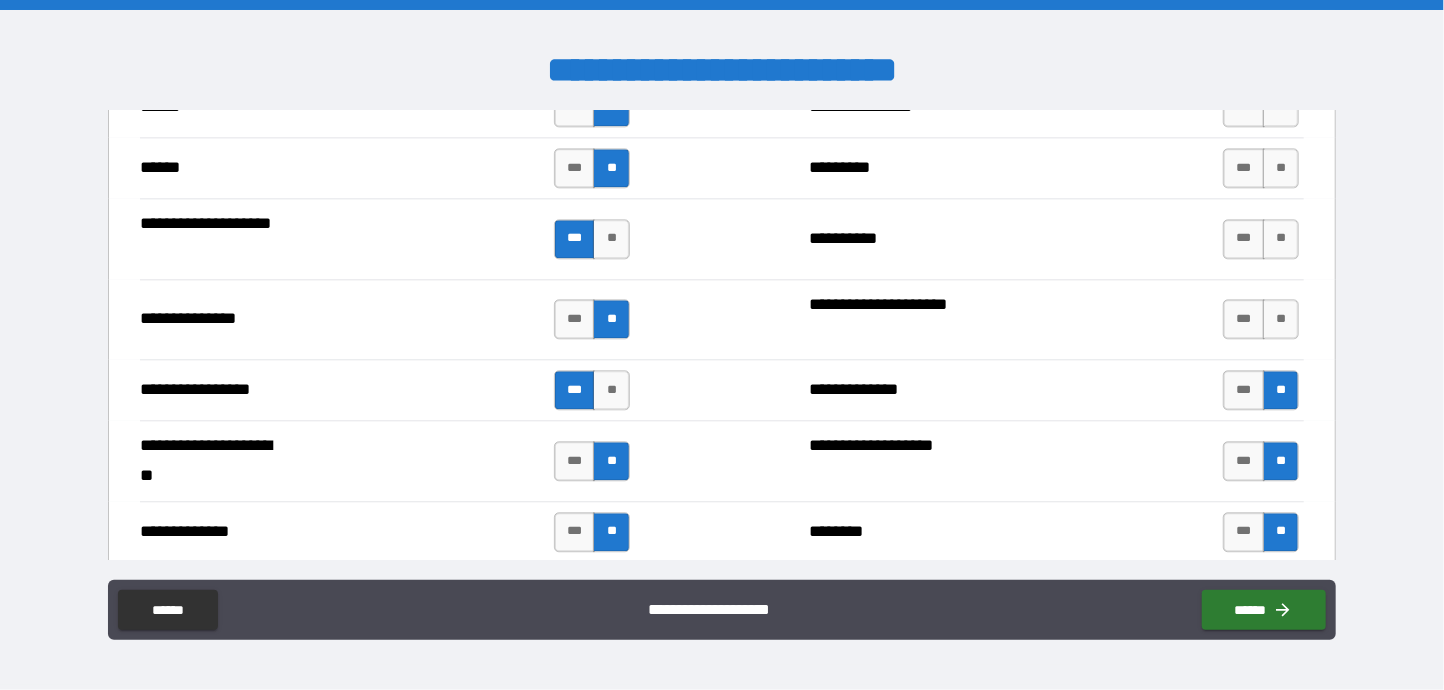 scroll, scrollTop: 2400, scrollLeft: 0, axis: vertical 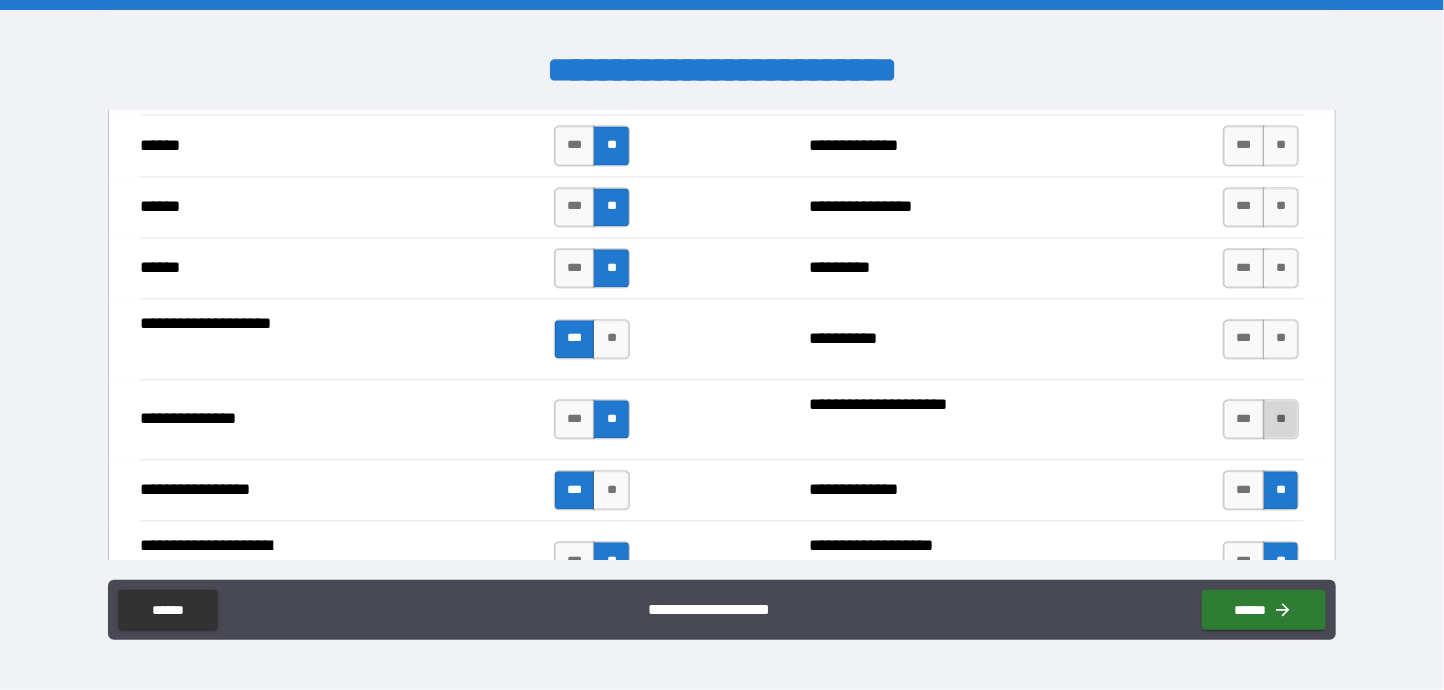 click on "**" at bounding box center [1281, 419] 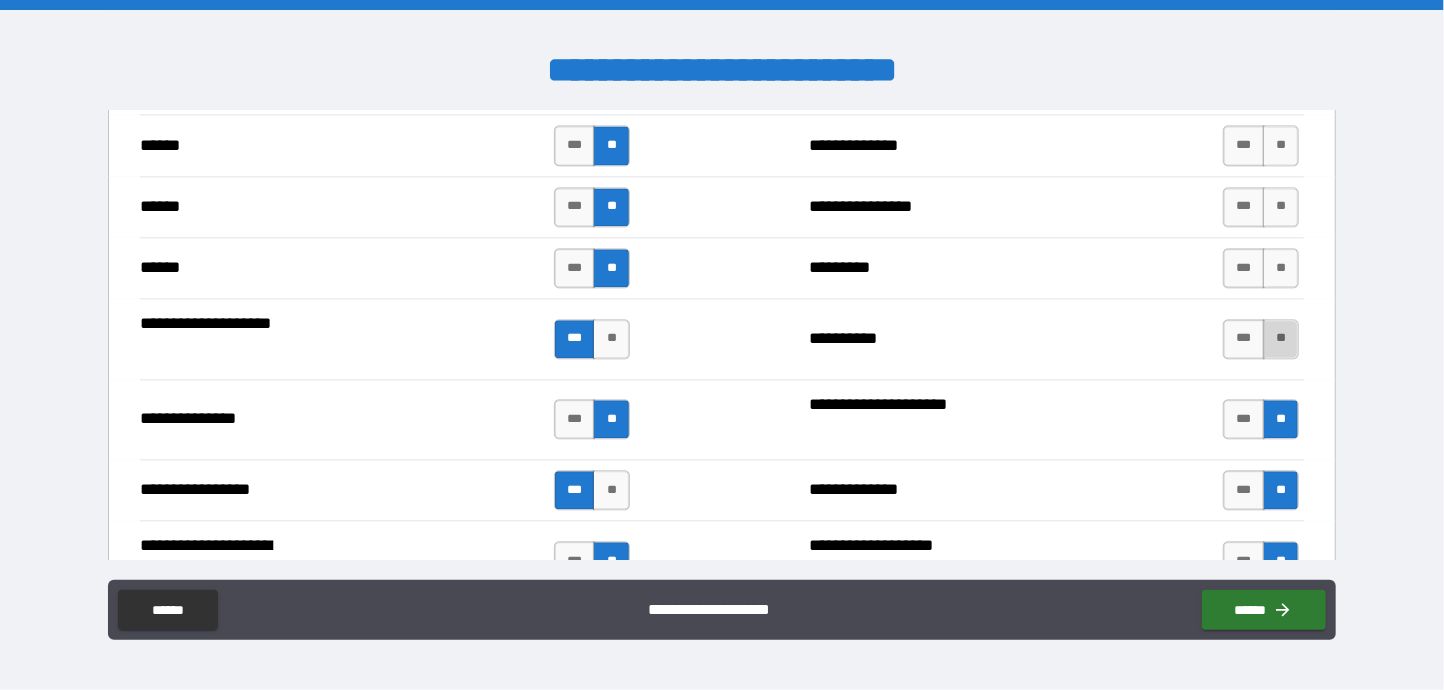 click on "**" at bounding box center (1281, 339) 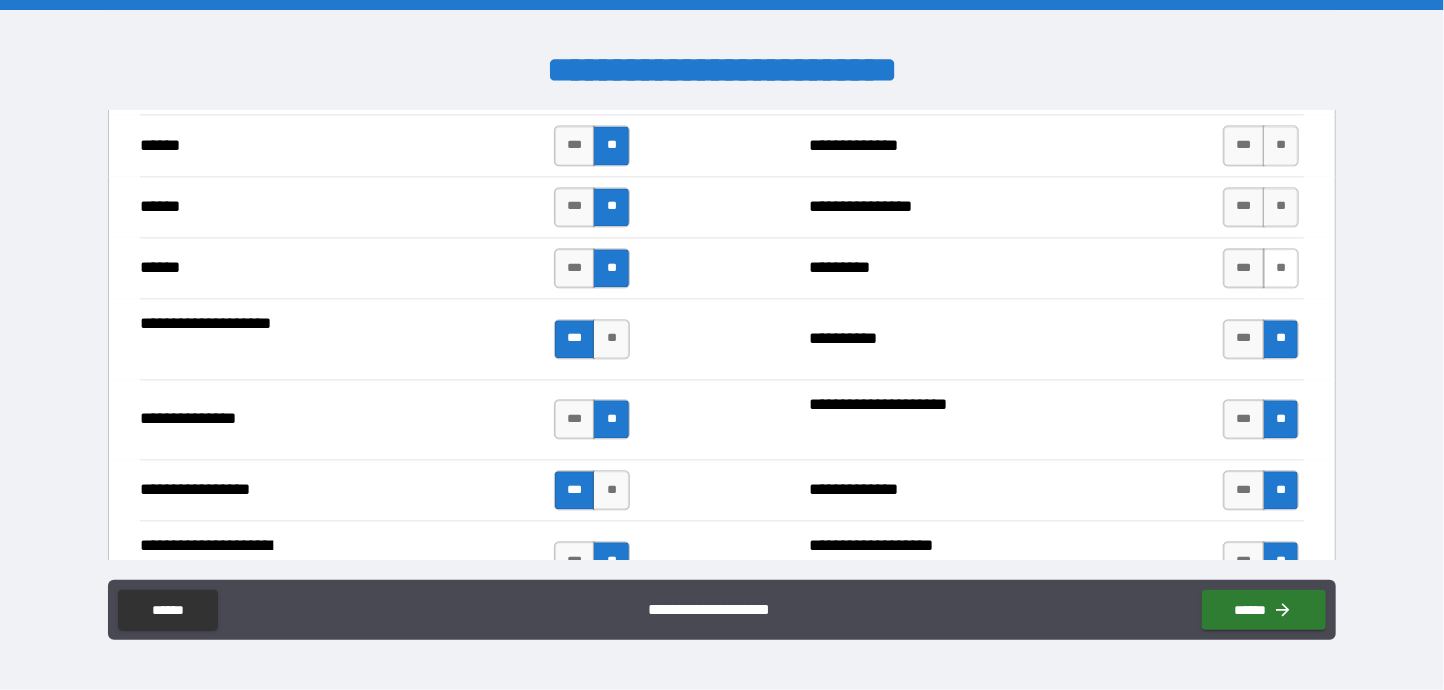 click on "**" at bounding box center (1281, 268) 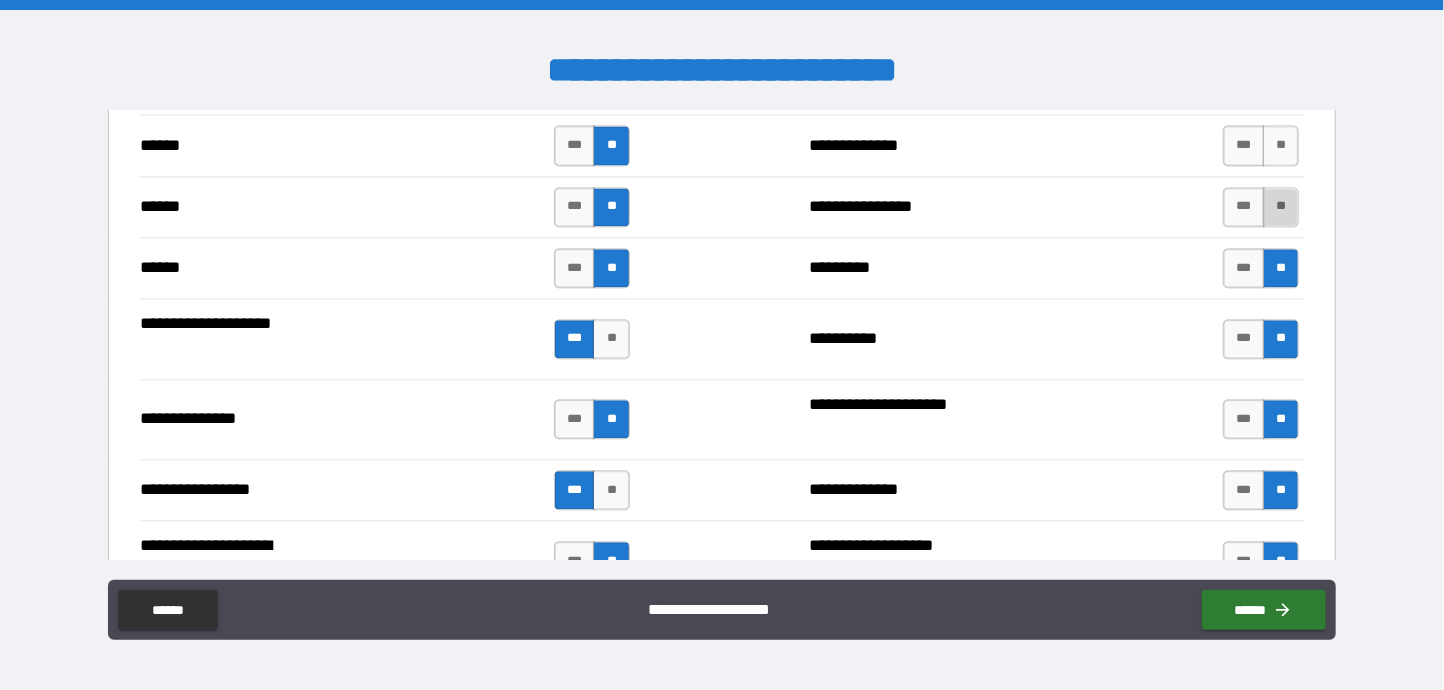 click on "**" at bounding box center (1281, 207) 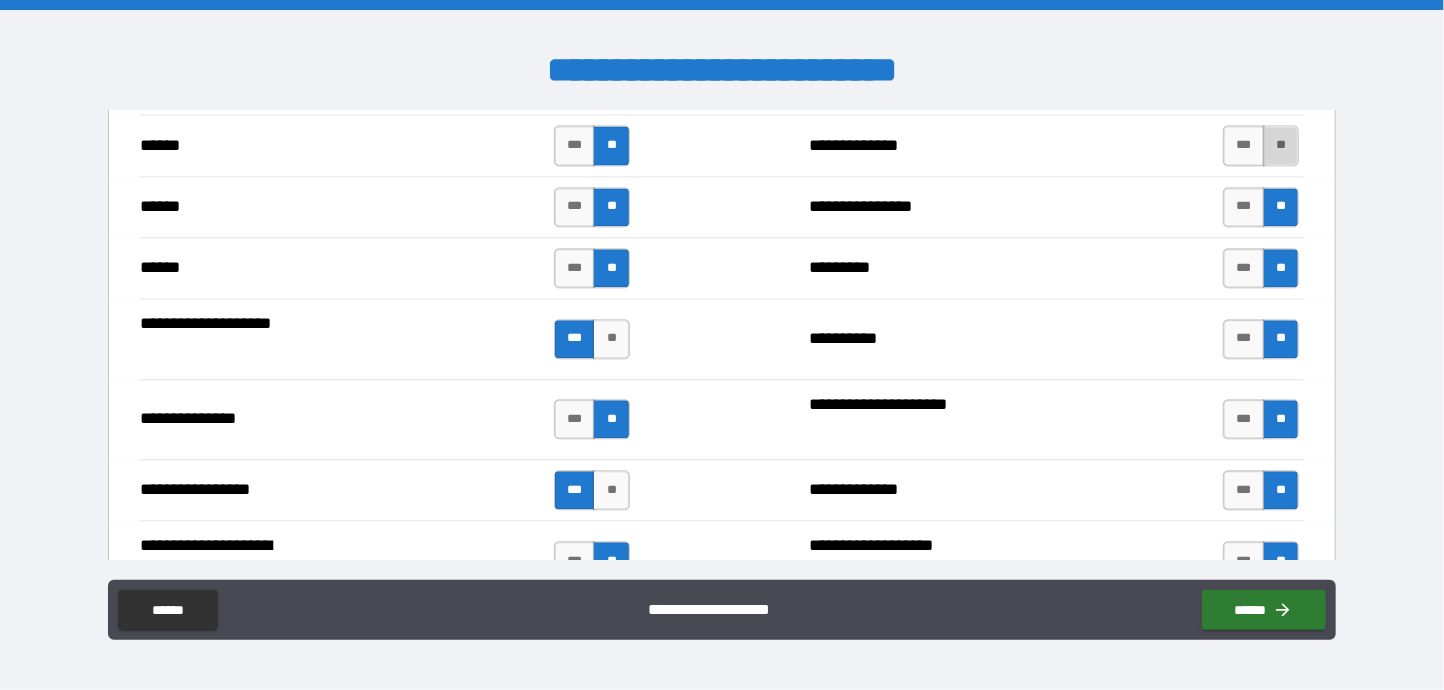 click on "**" at bounding box center (1281, 145) 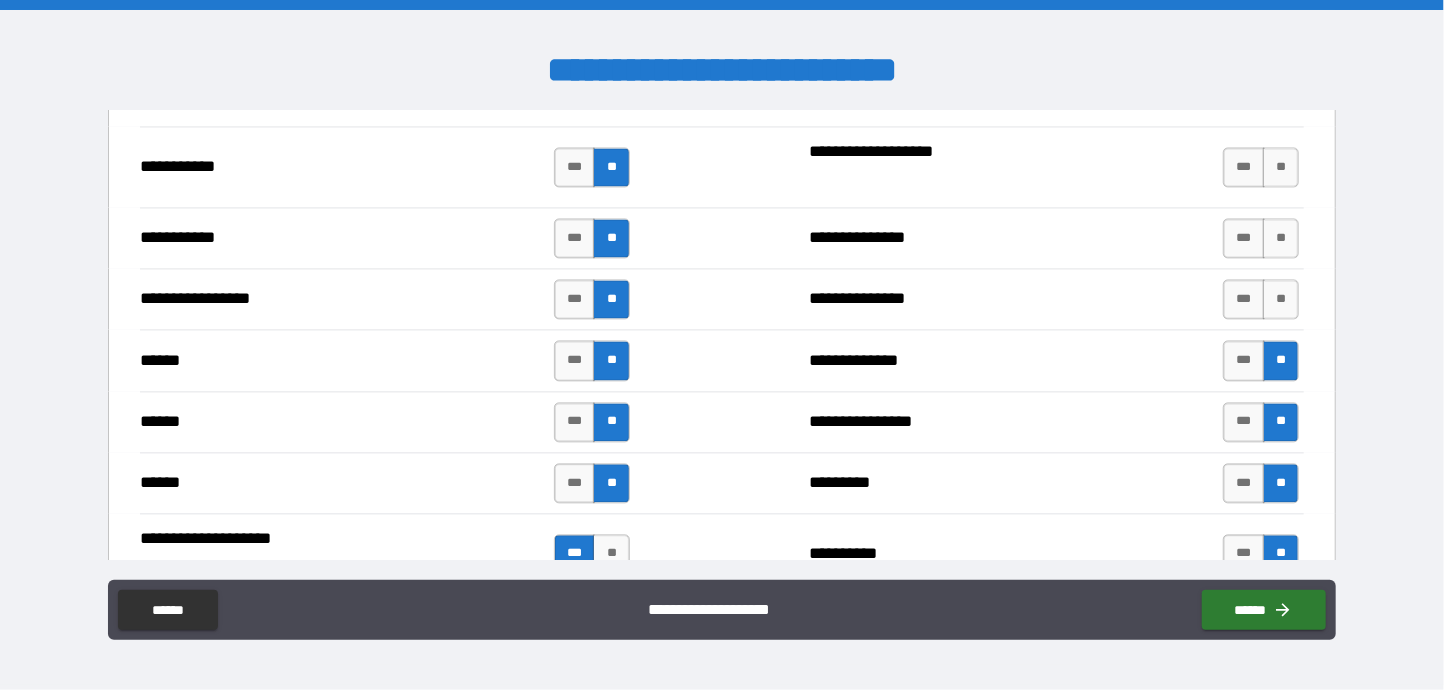 scroll, scrollTop: 2100, scrollLeft: 0, axis: vertical 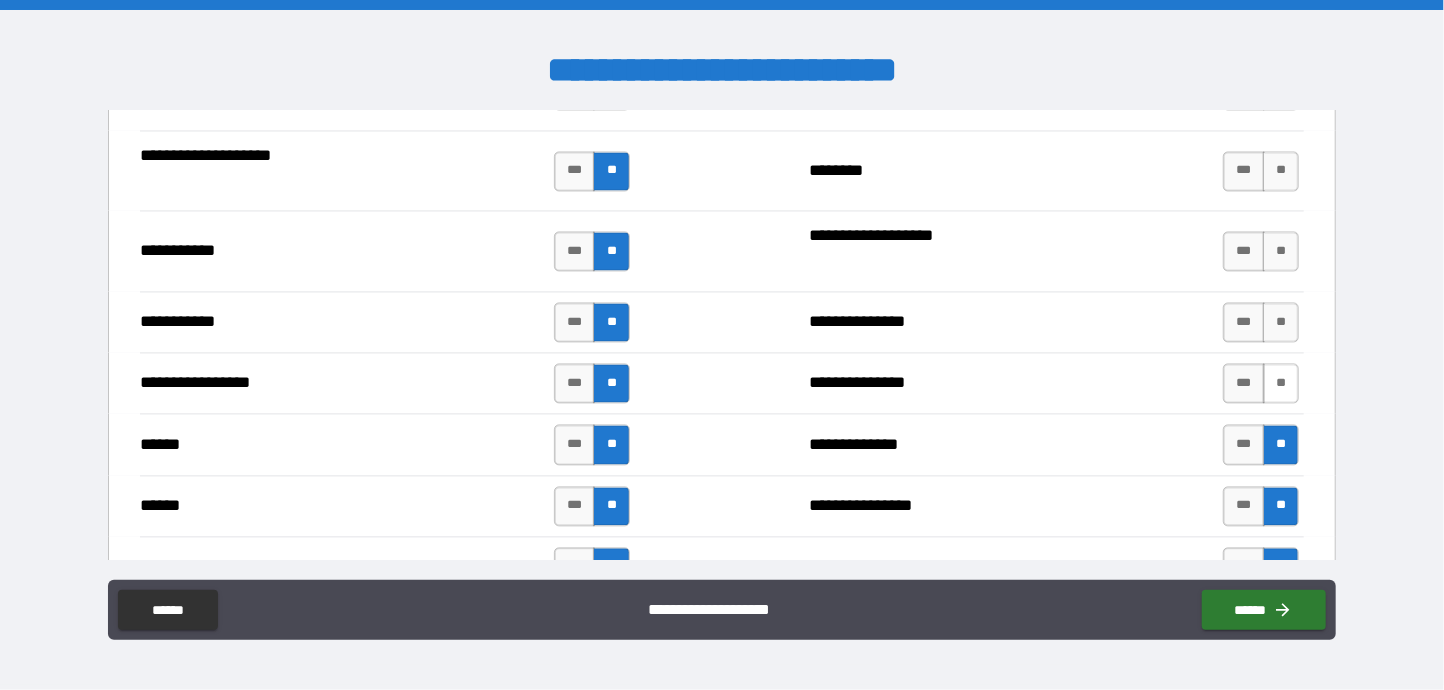 click on "**" at bounding box center [1281, 384] 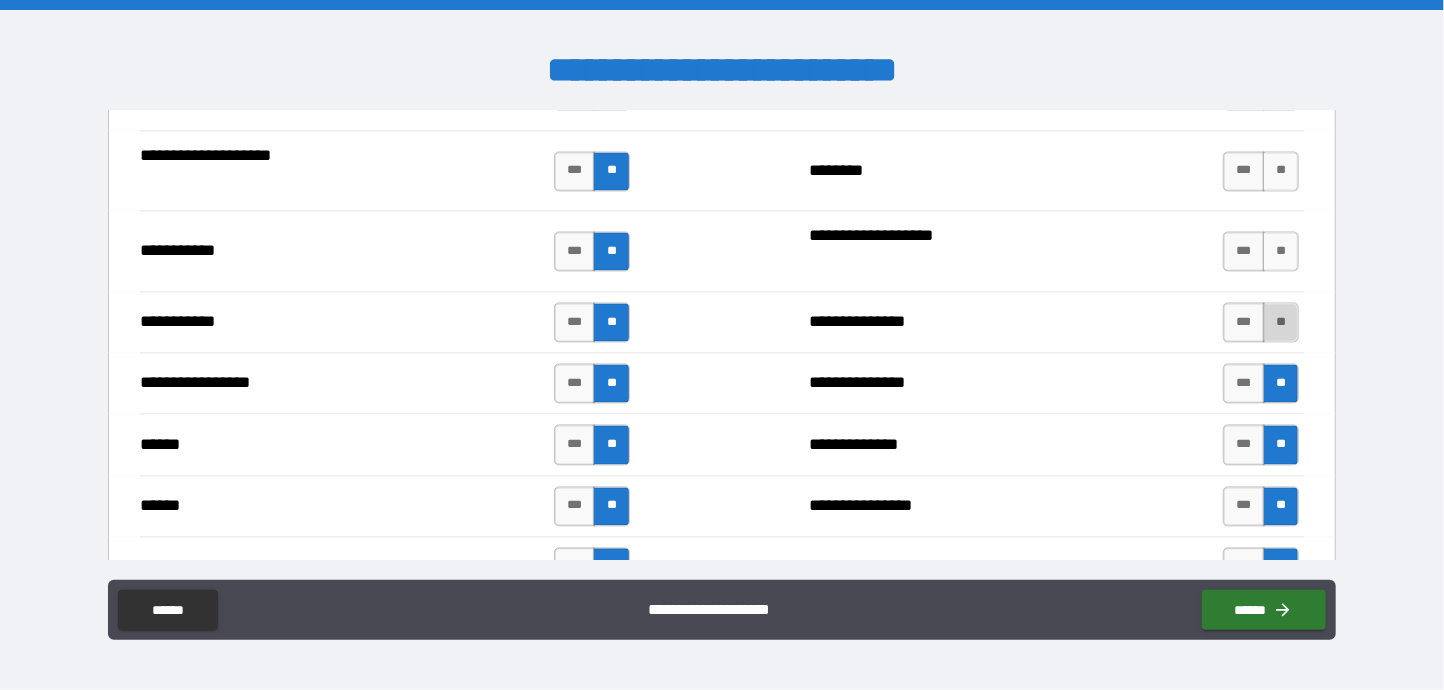 click on "**" at bounding box center (1281, 323) 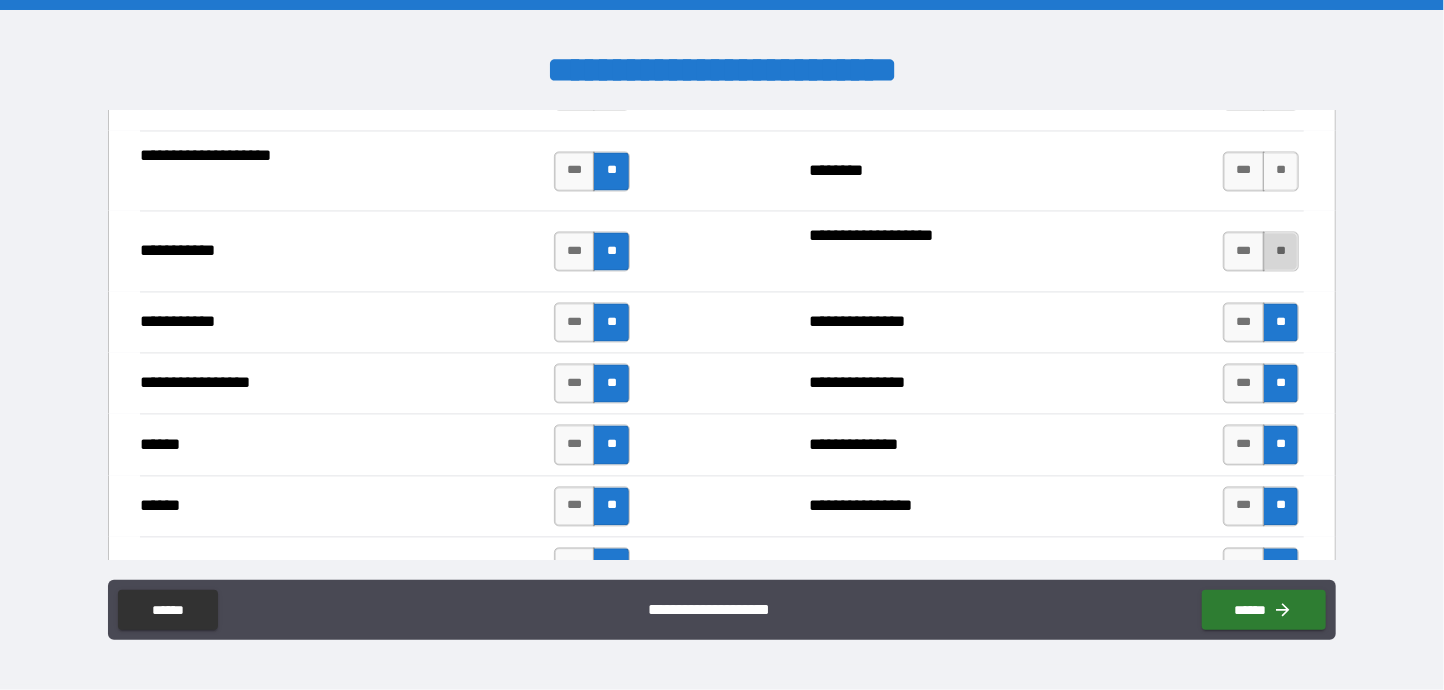 click on "**" at bounding box center (1281, 252) 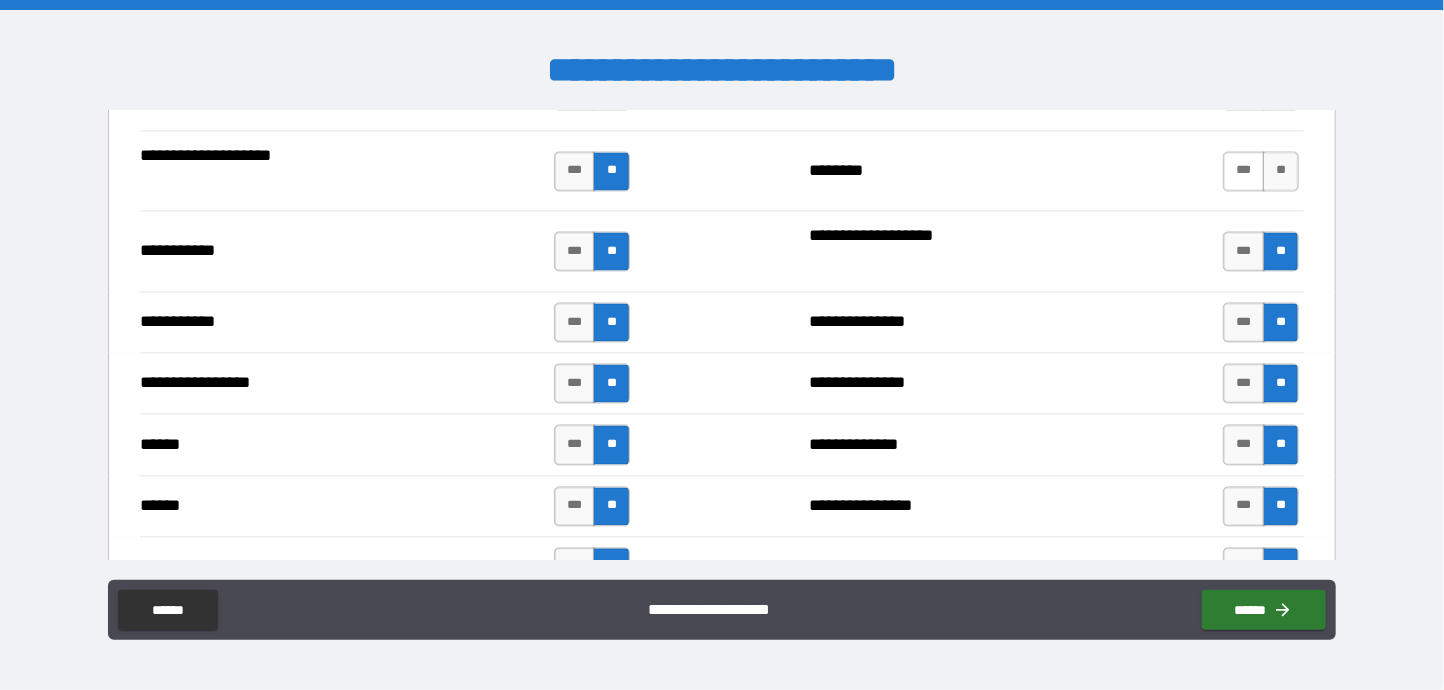 click on "***" at bounding box center [1244, 172] 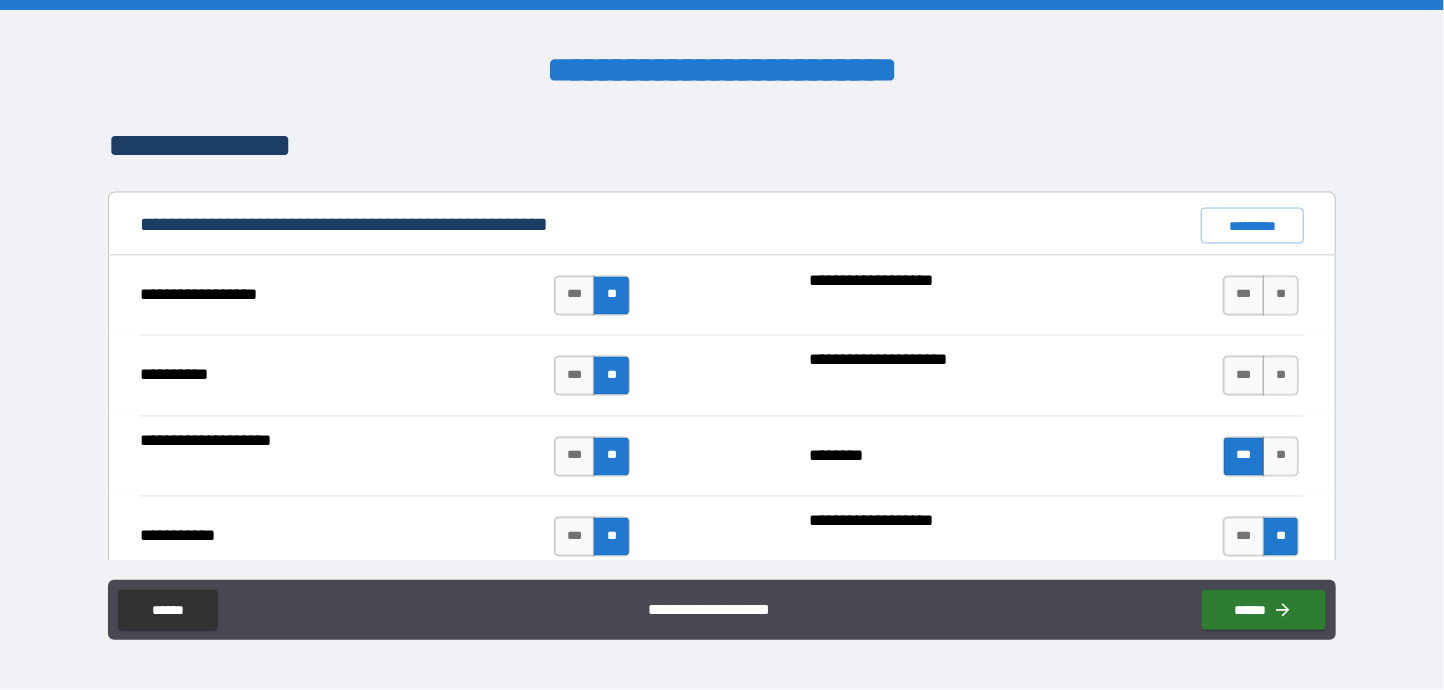 scroll, scrollTop: 1800, scrollLeft: 0, axis: vertical 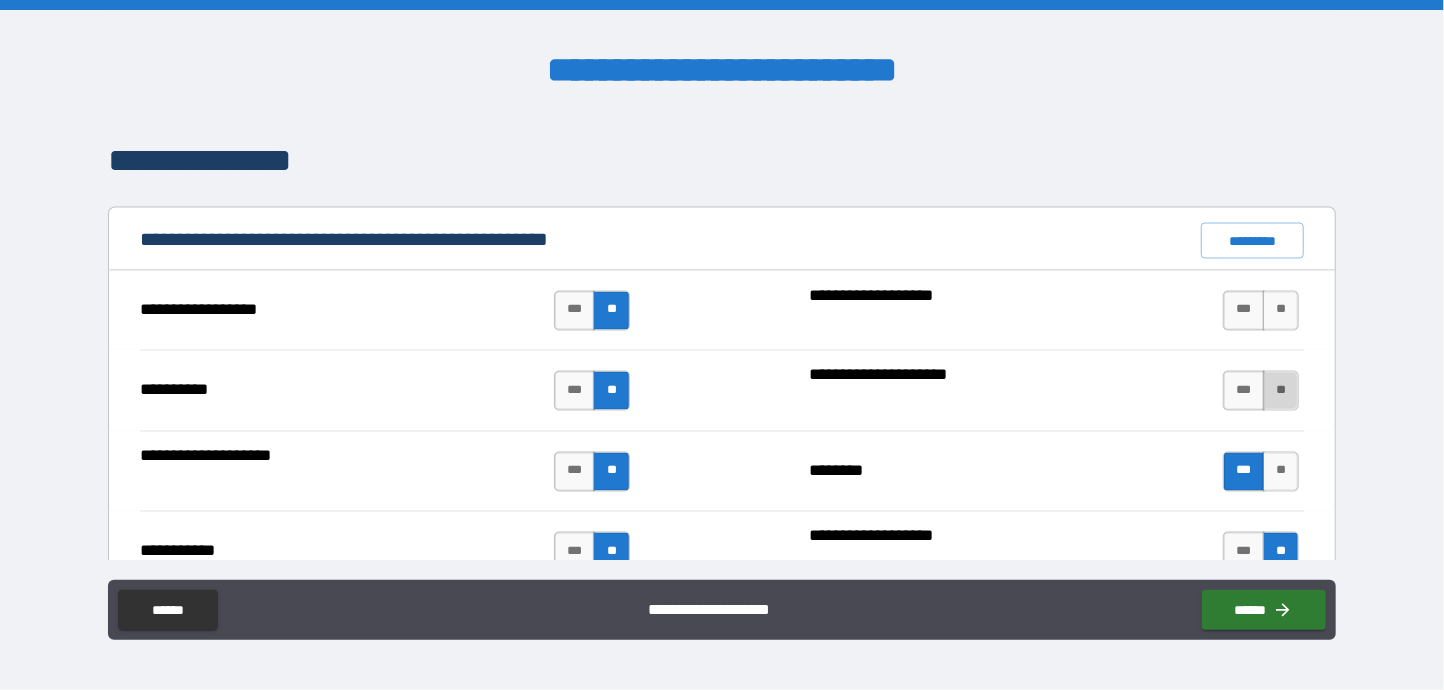 click on "**" at bounding box center (1281, 391) 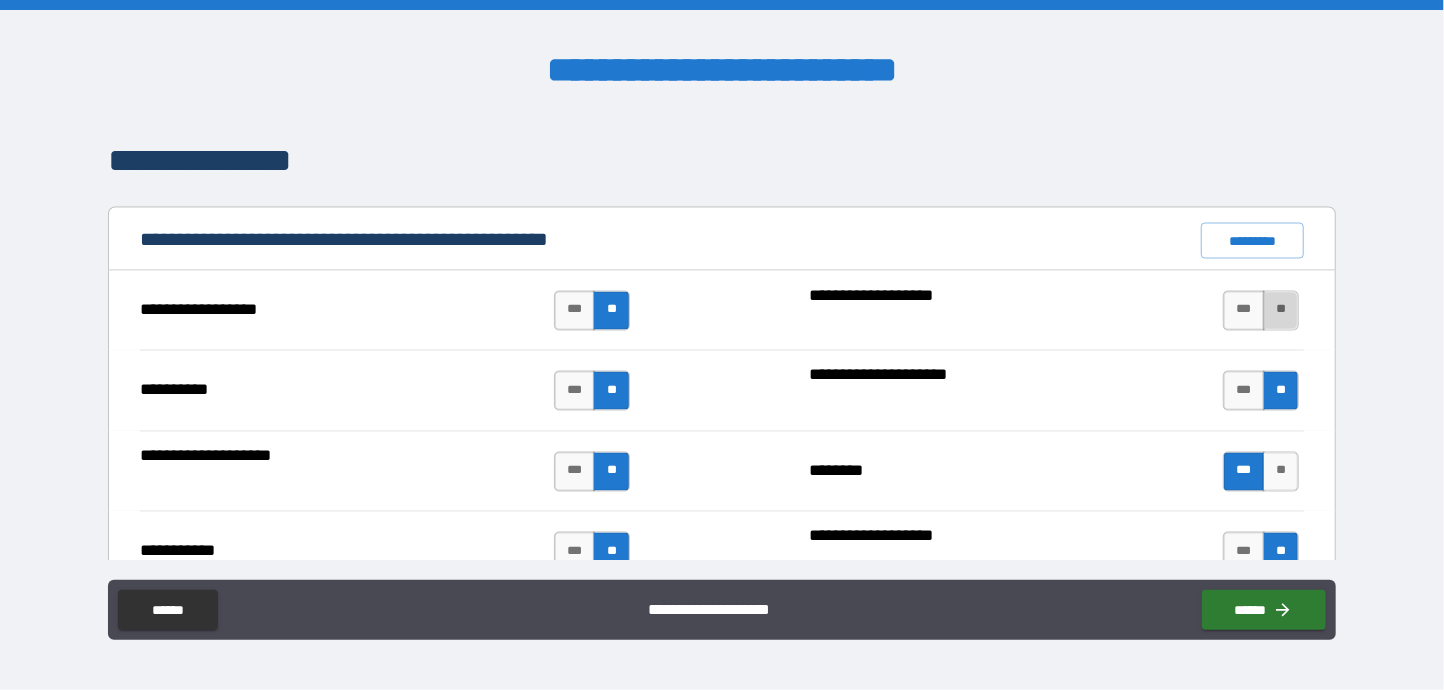 click on "**" at bounding box center (1281, 311) 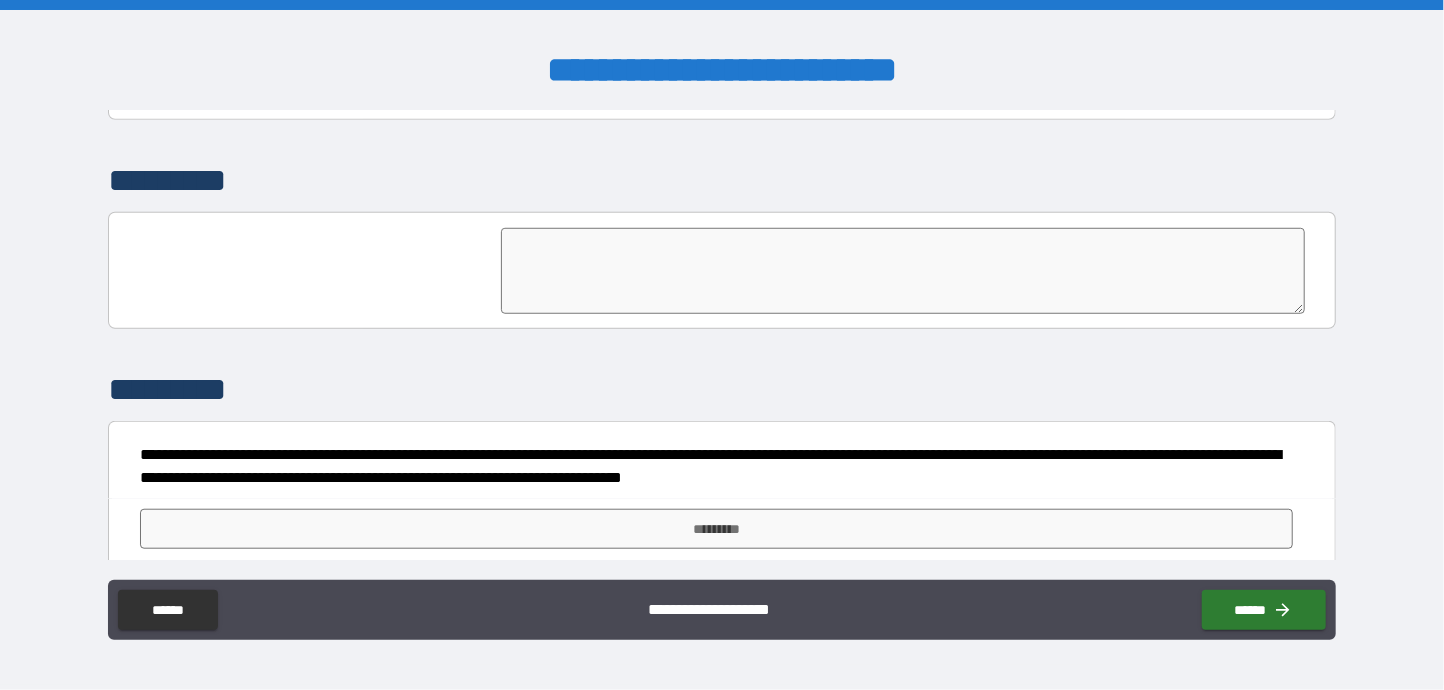 scroll, scrollTop: 4767, scrollLeft: 0, axis: vertical 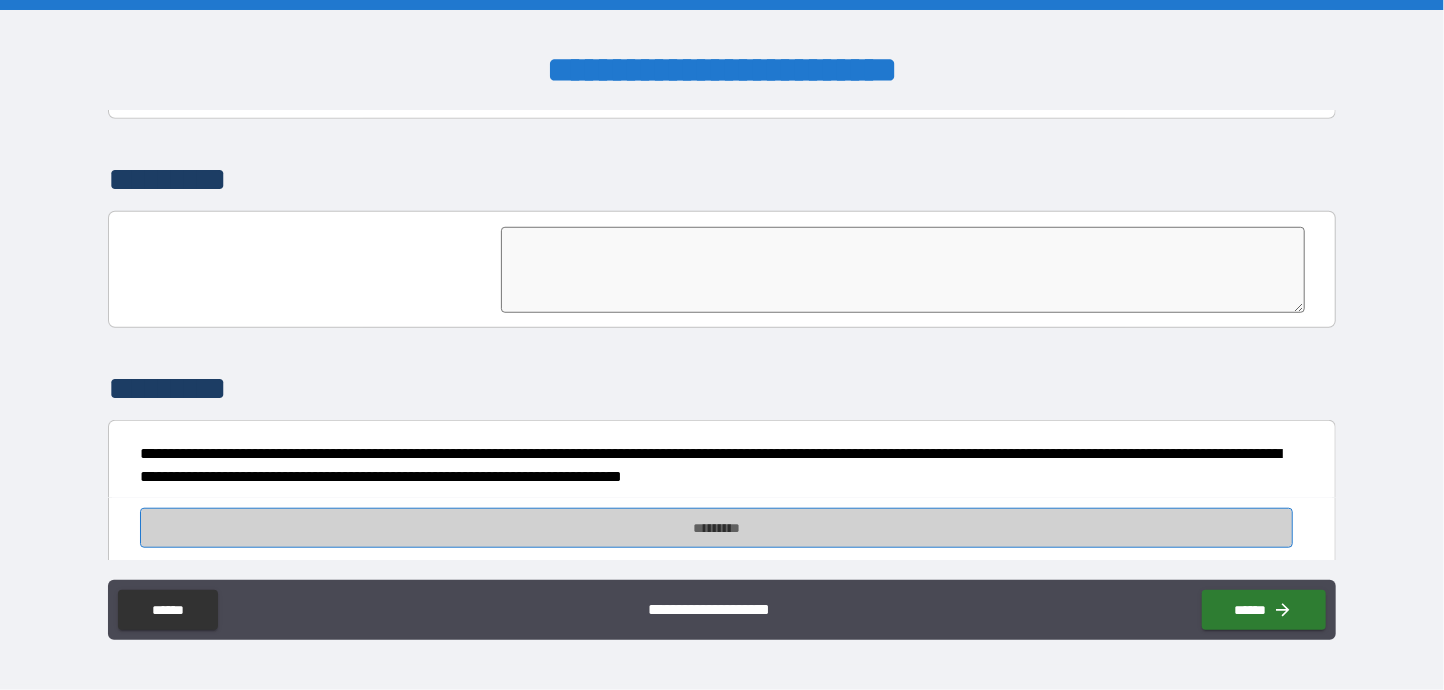 click on "*********" at bounding box center (716, 528) 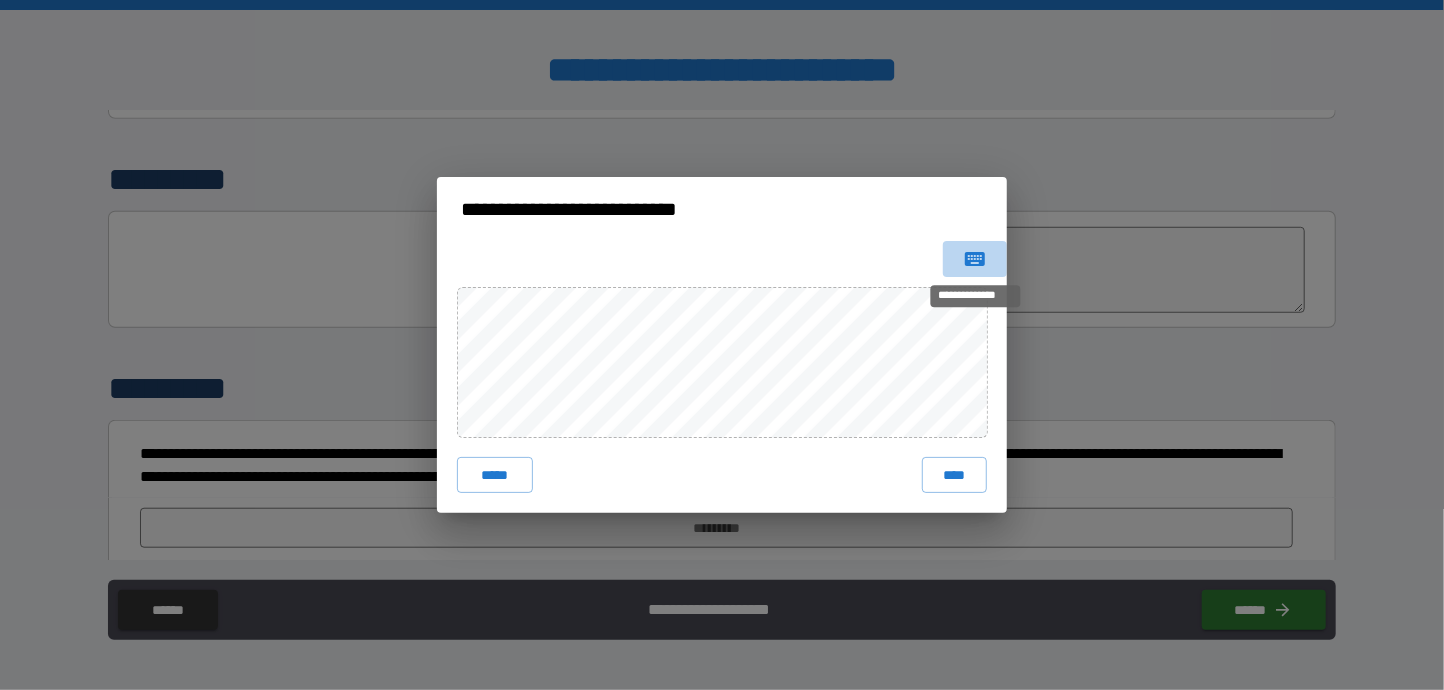 click 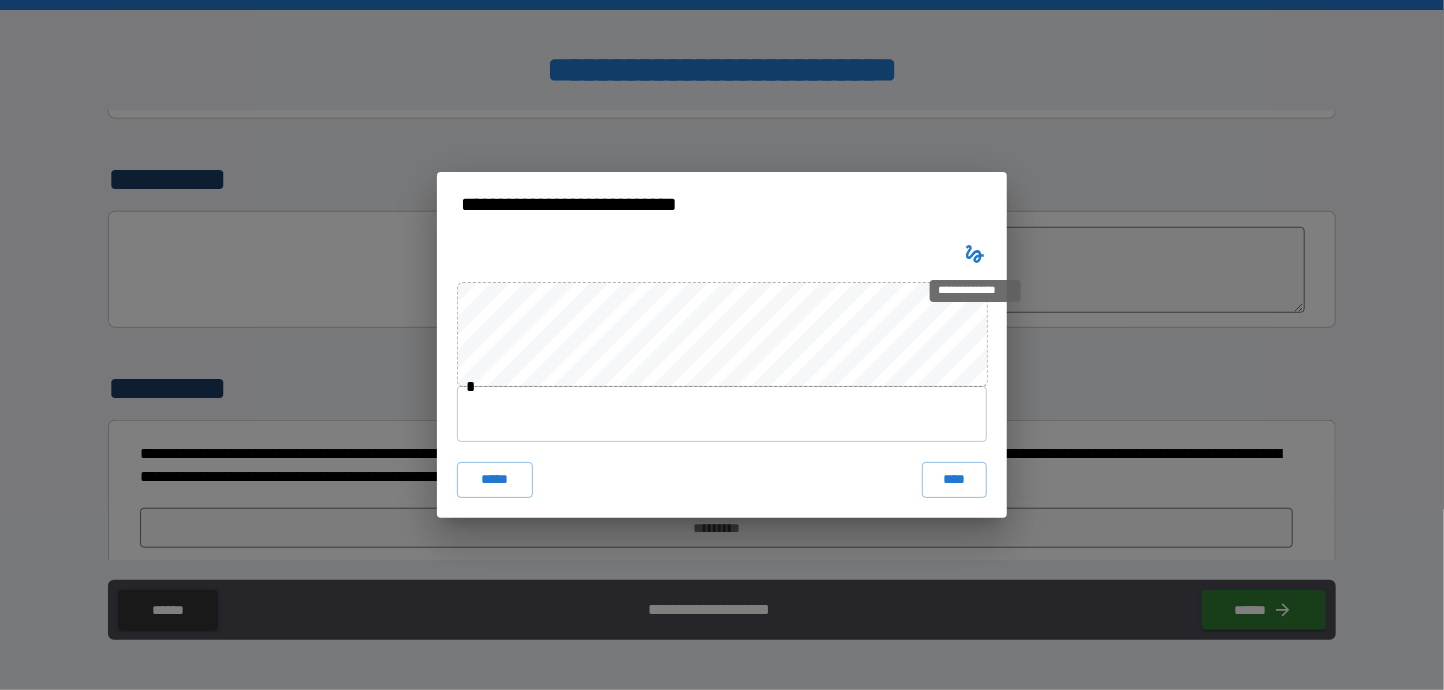 type 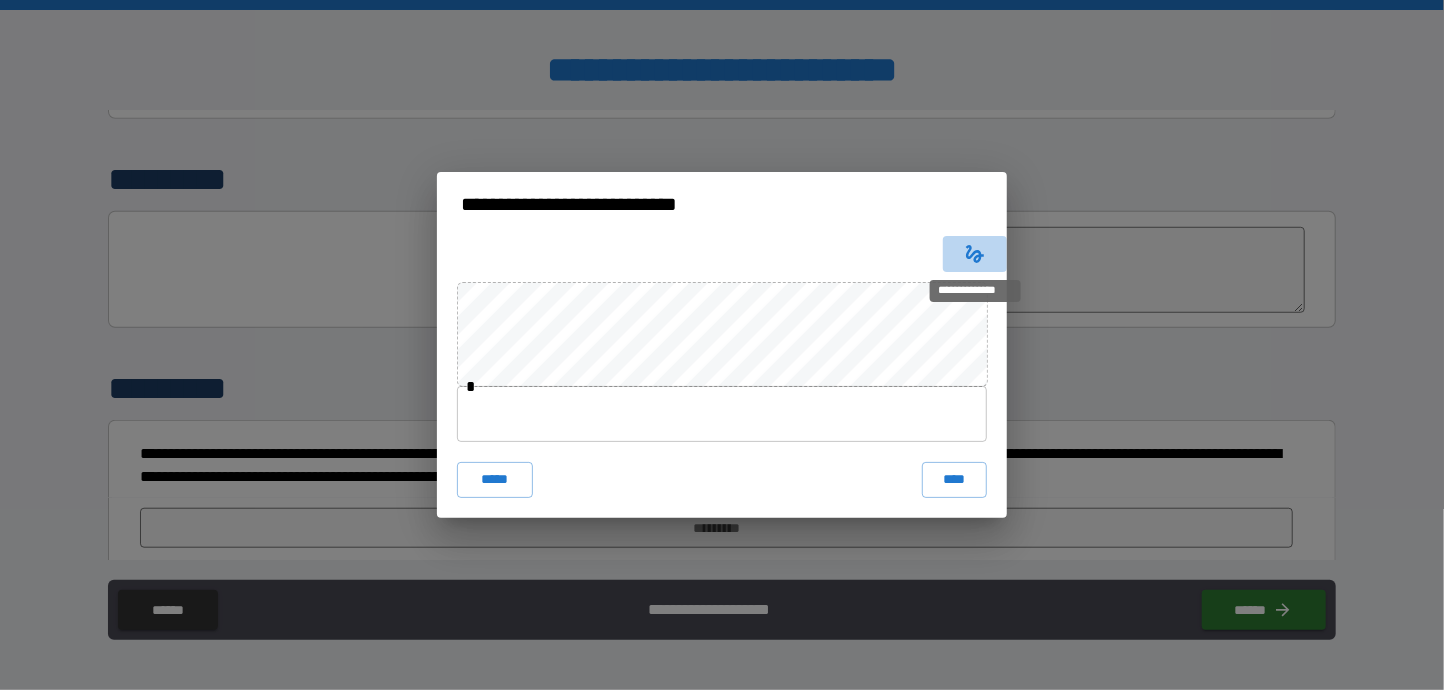 click 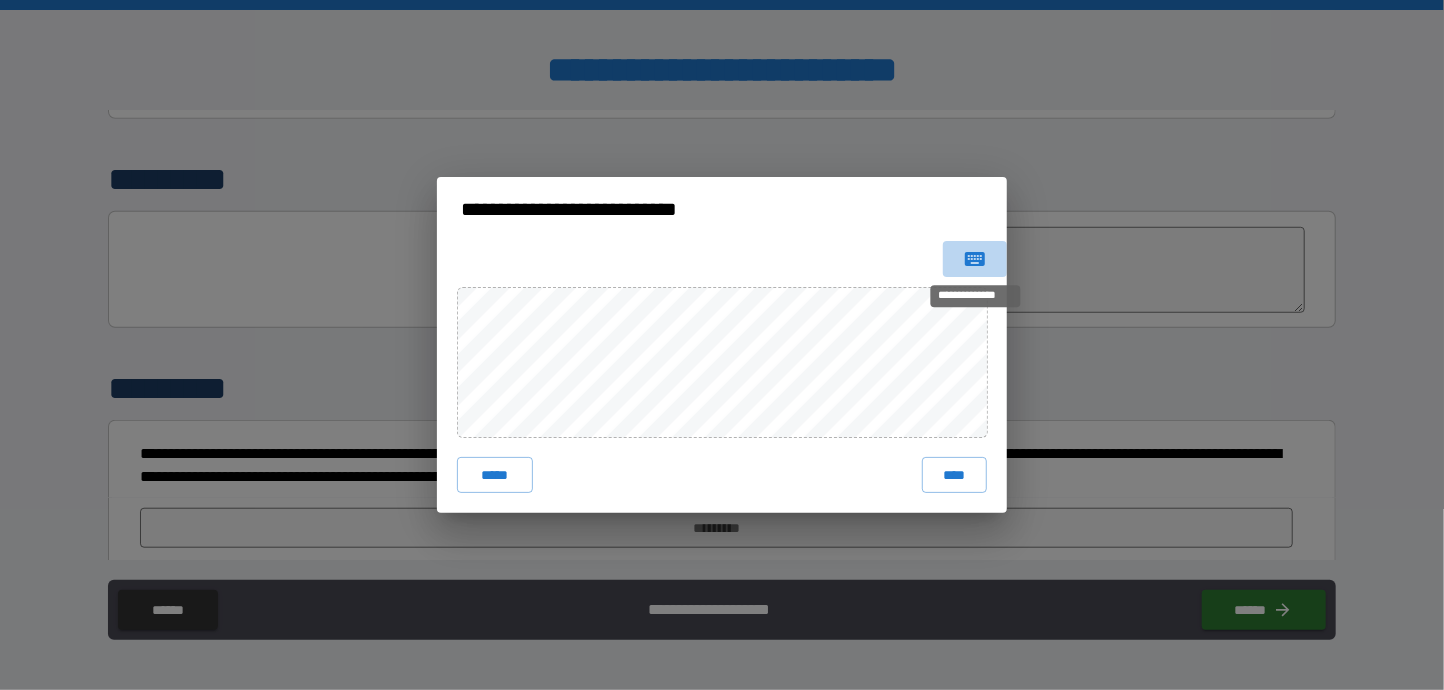click 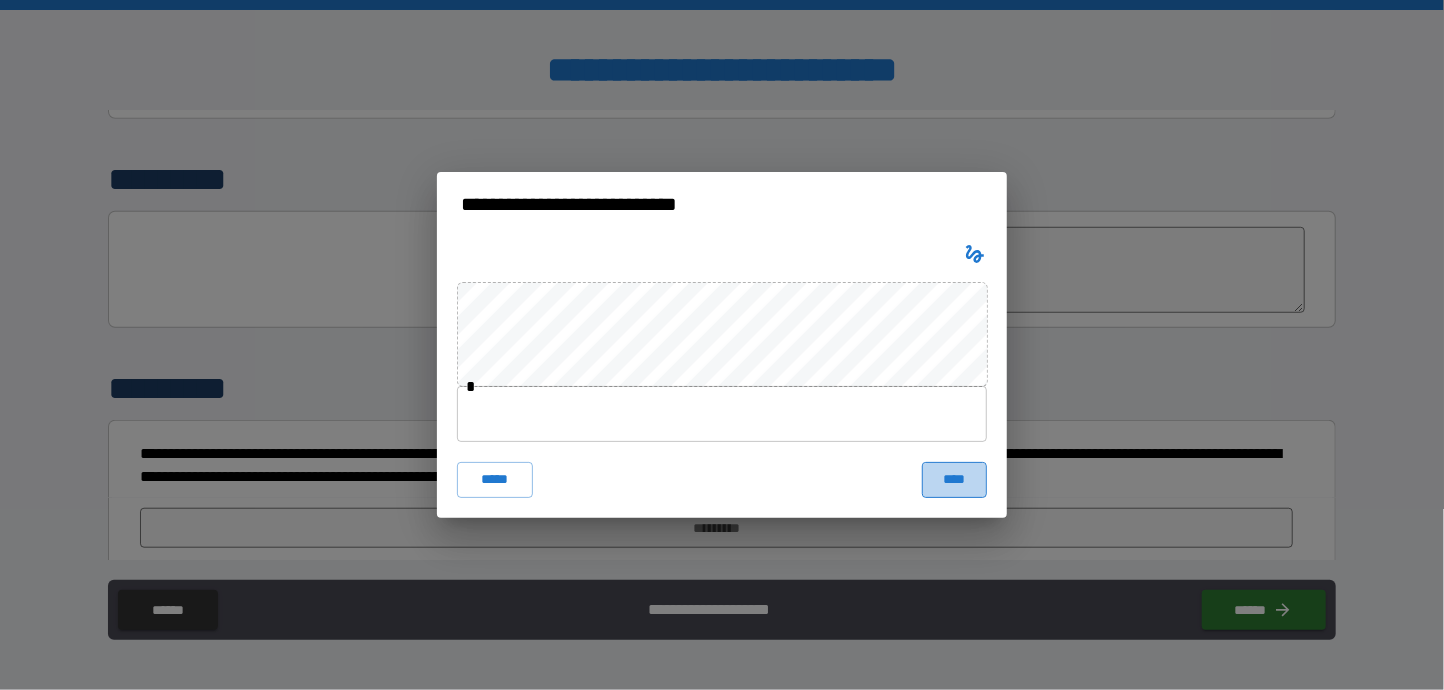click on "****" at bounding box center [954, 480] 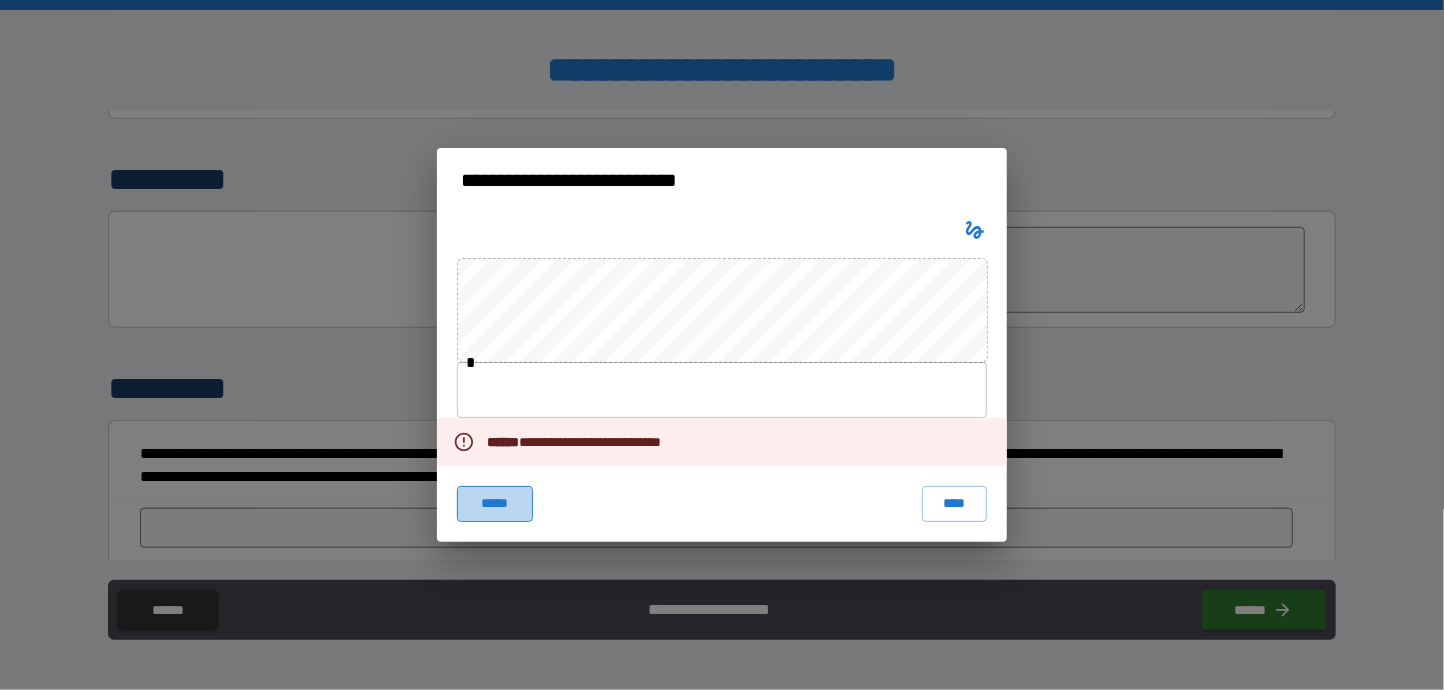 click on "*****" at bounding box center [495, 504] 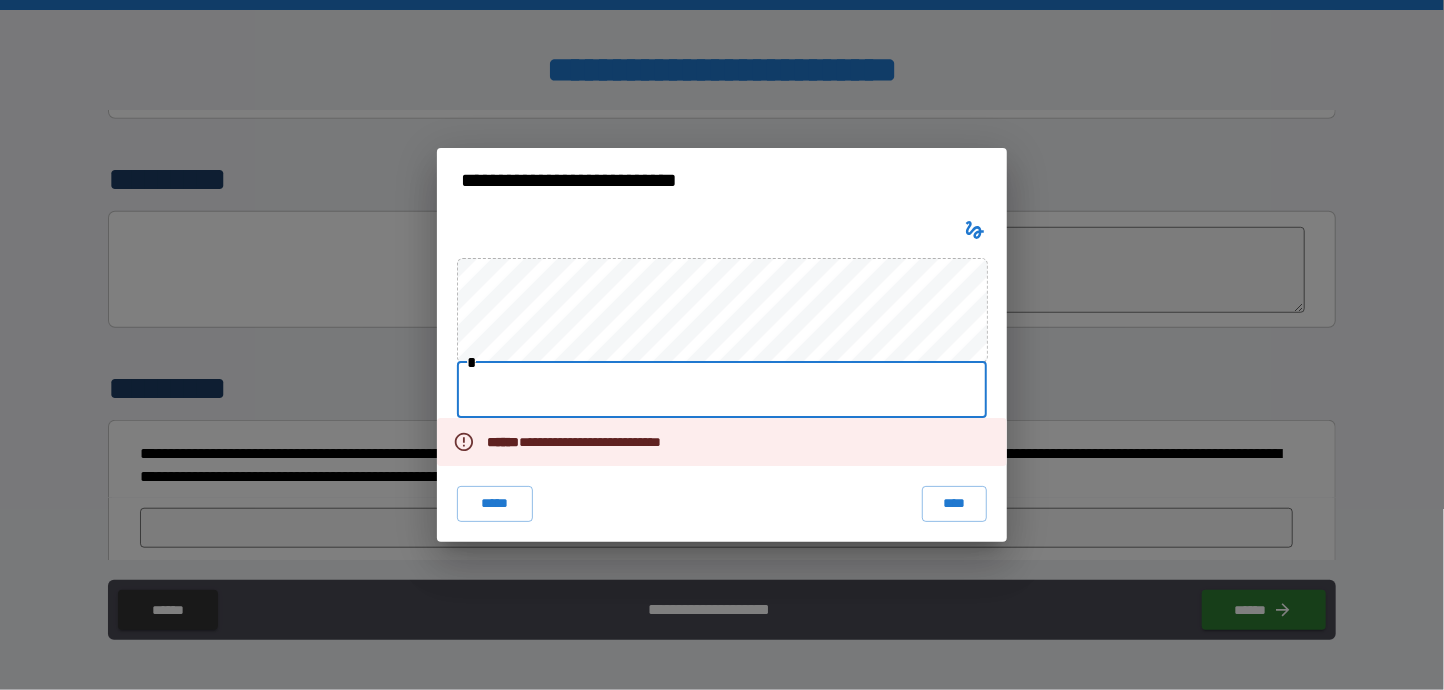 click at bounding box center [722, 390] 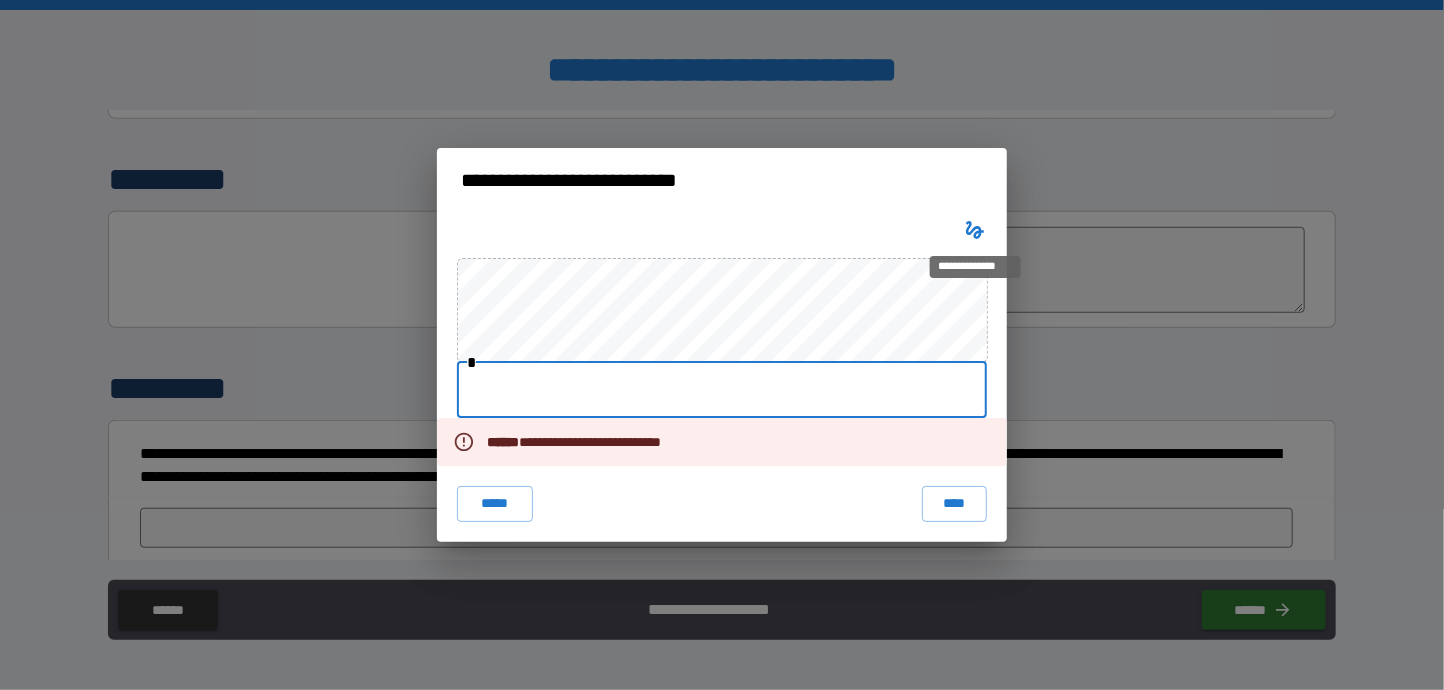 click 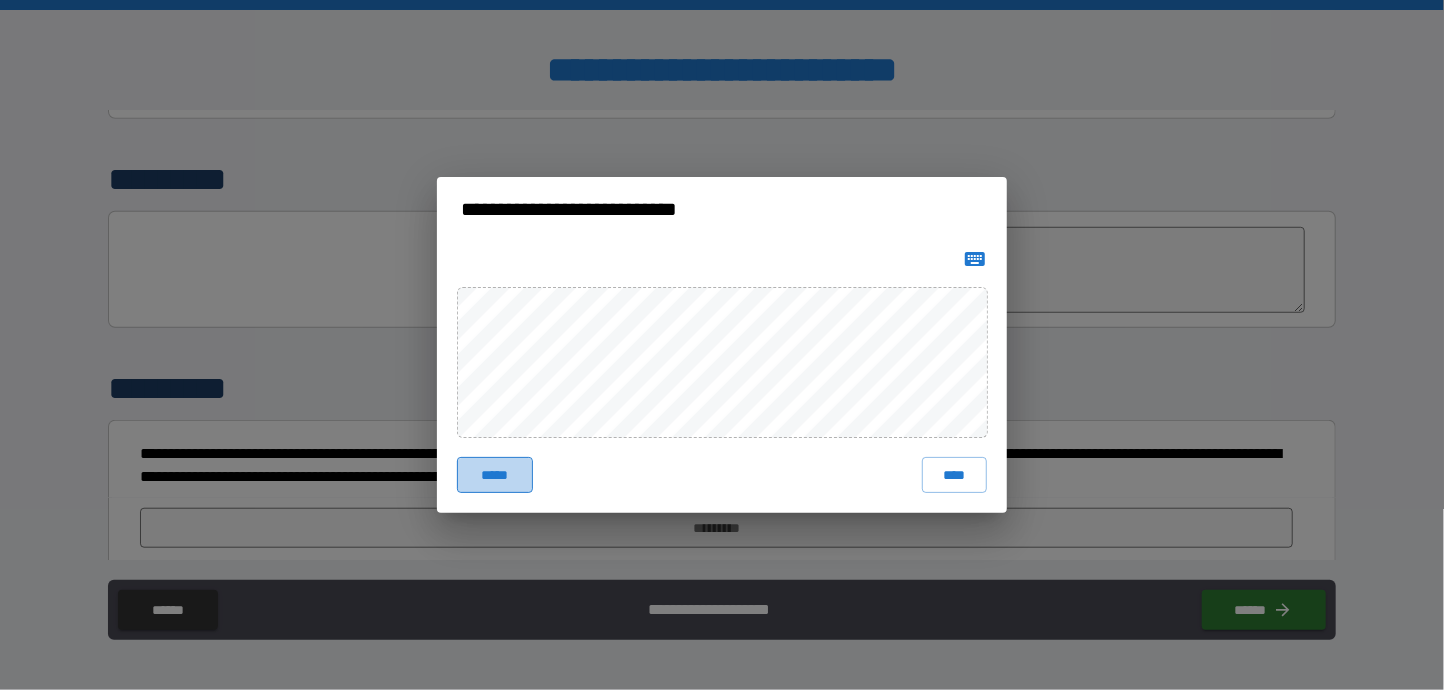 click on "*****" at bounding box center (495, 475) 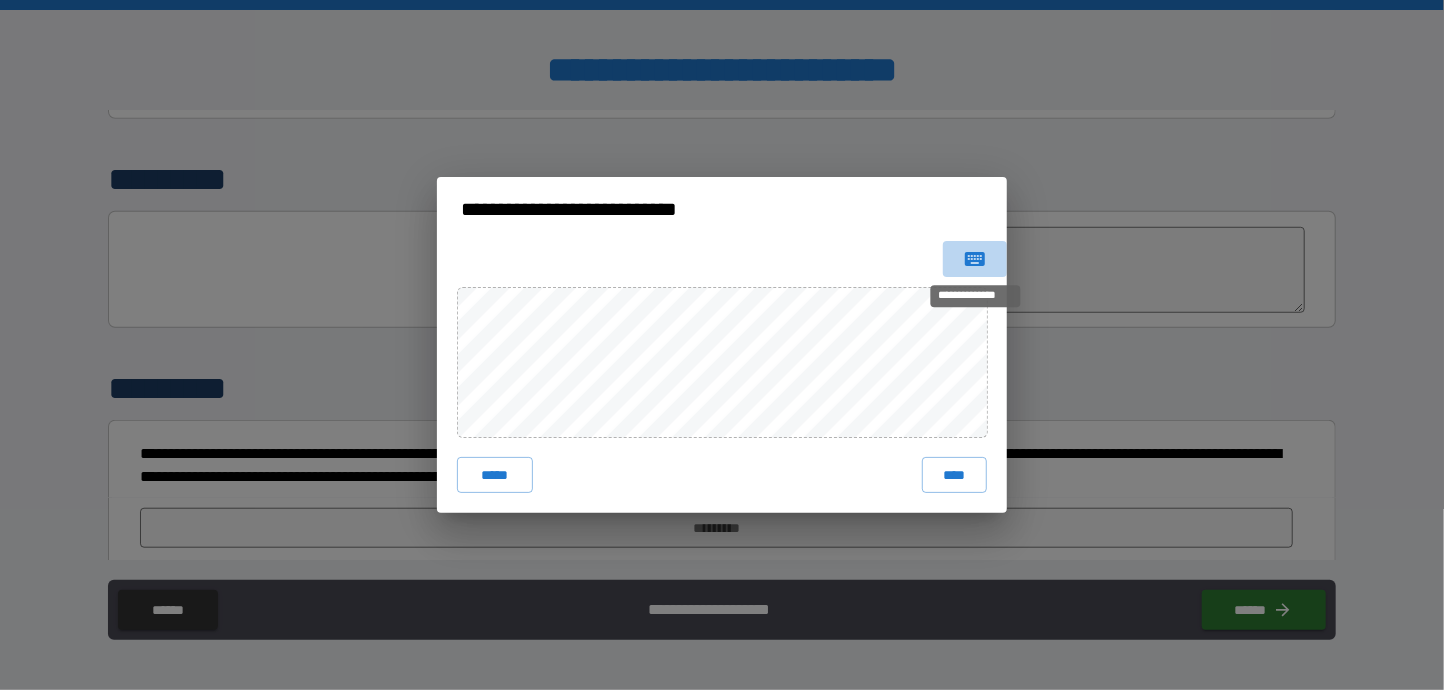 click 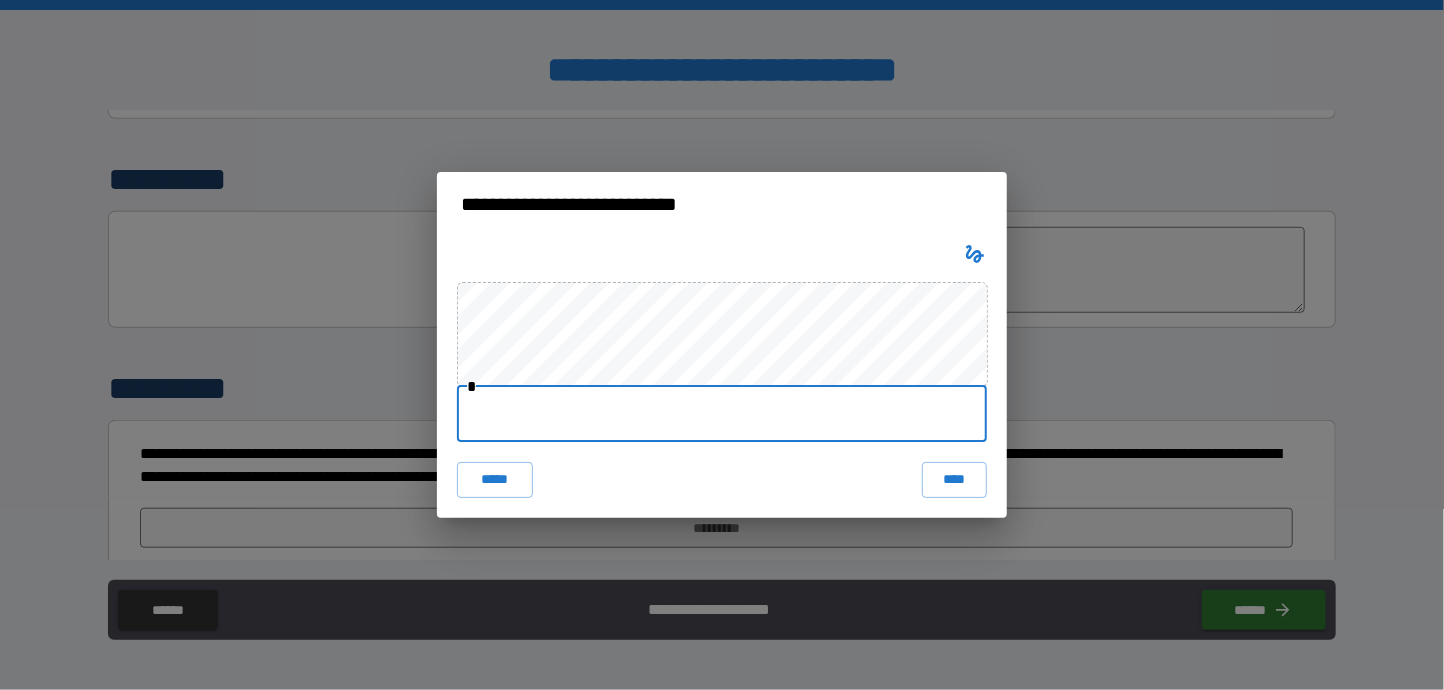 click at bounding box center (722, 414) 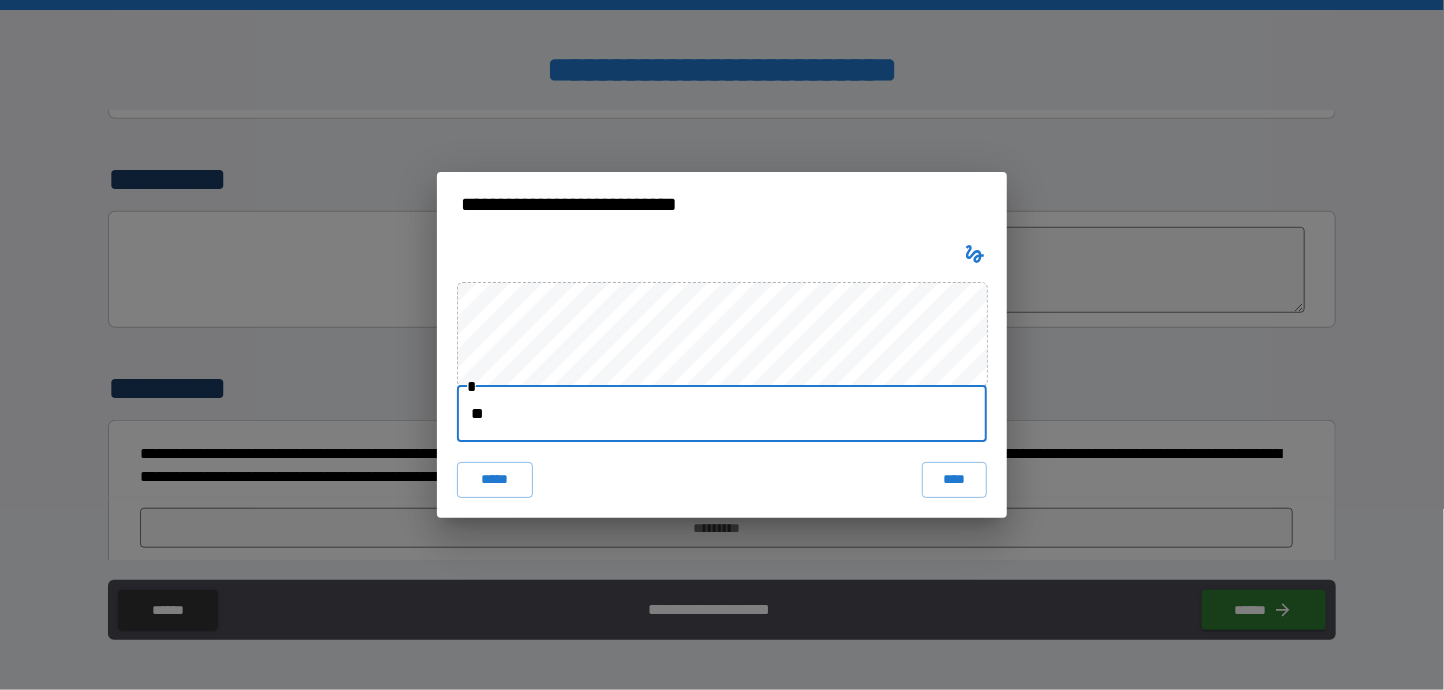 type on "*" 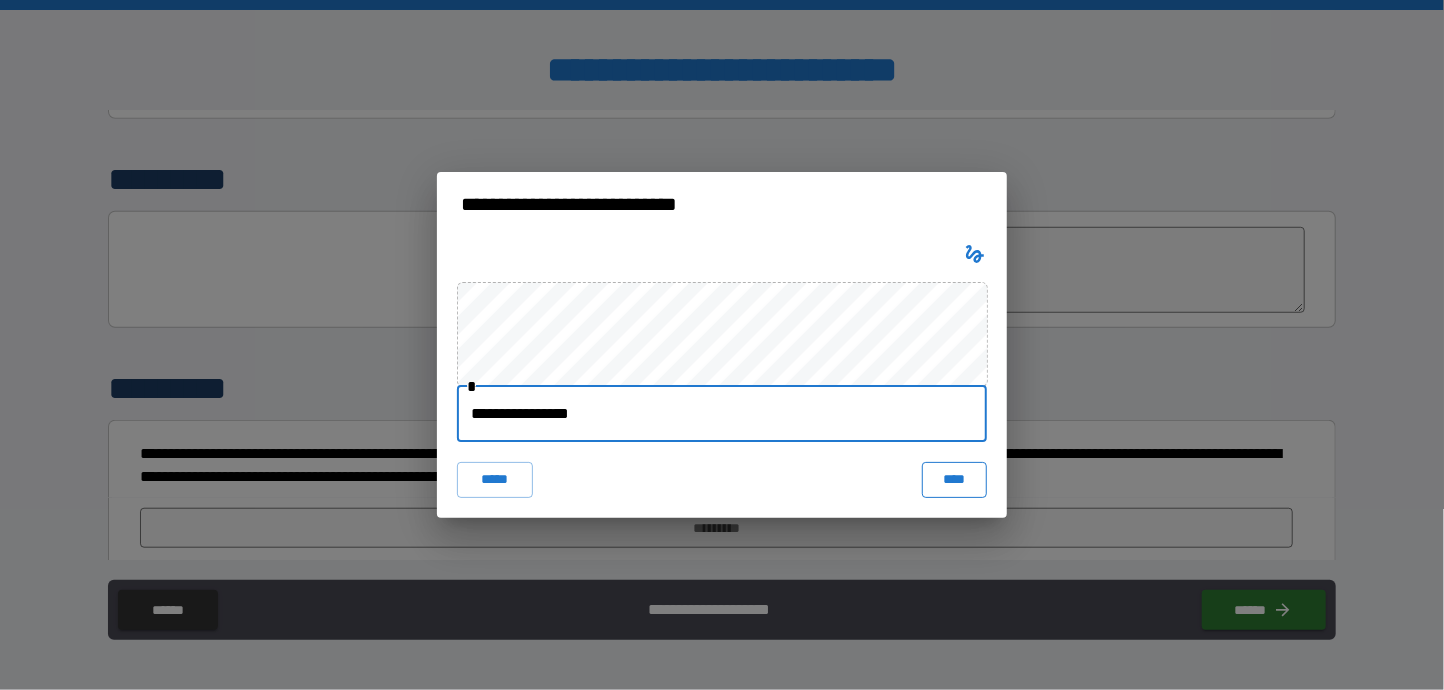 type on "**********" 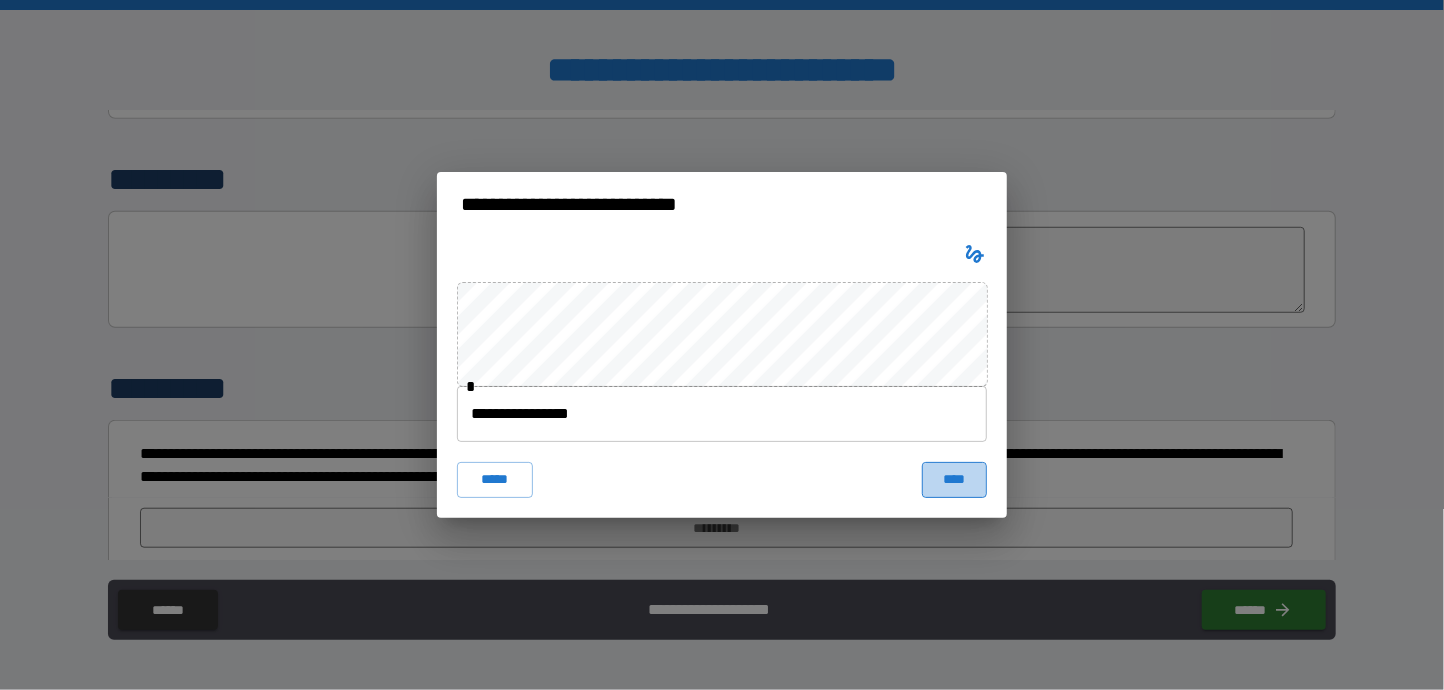 click on "****" at bounding box center (954, 480) 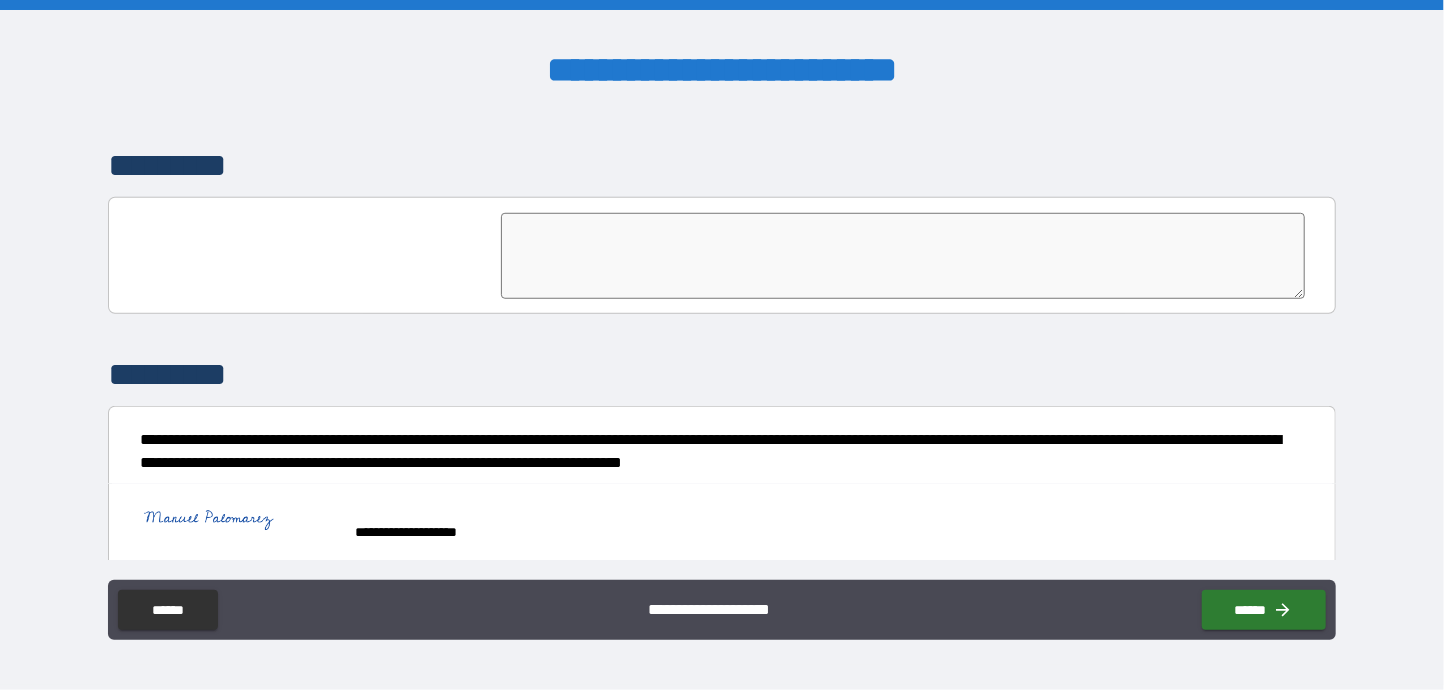 scroll, scrollTop: 4784, scrollLeft: 0, axis: vertical 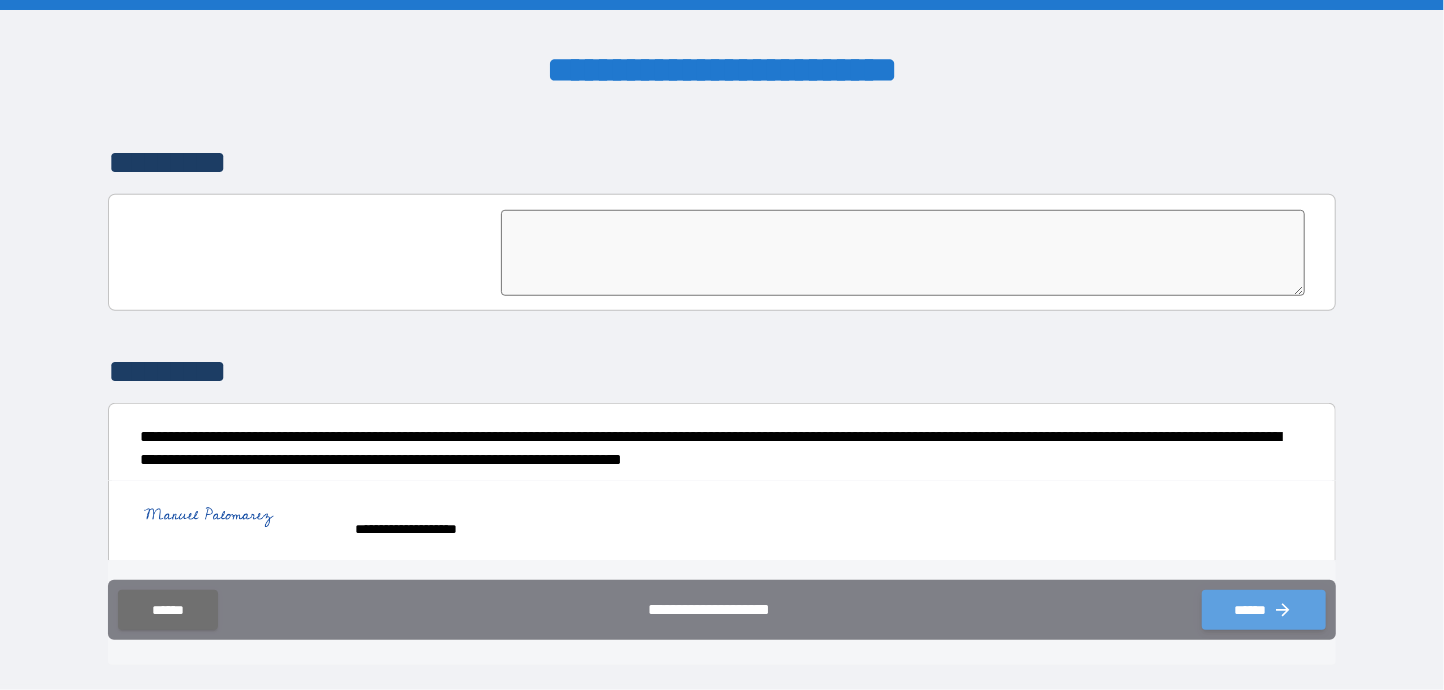 click 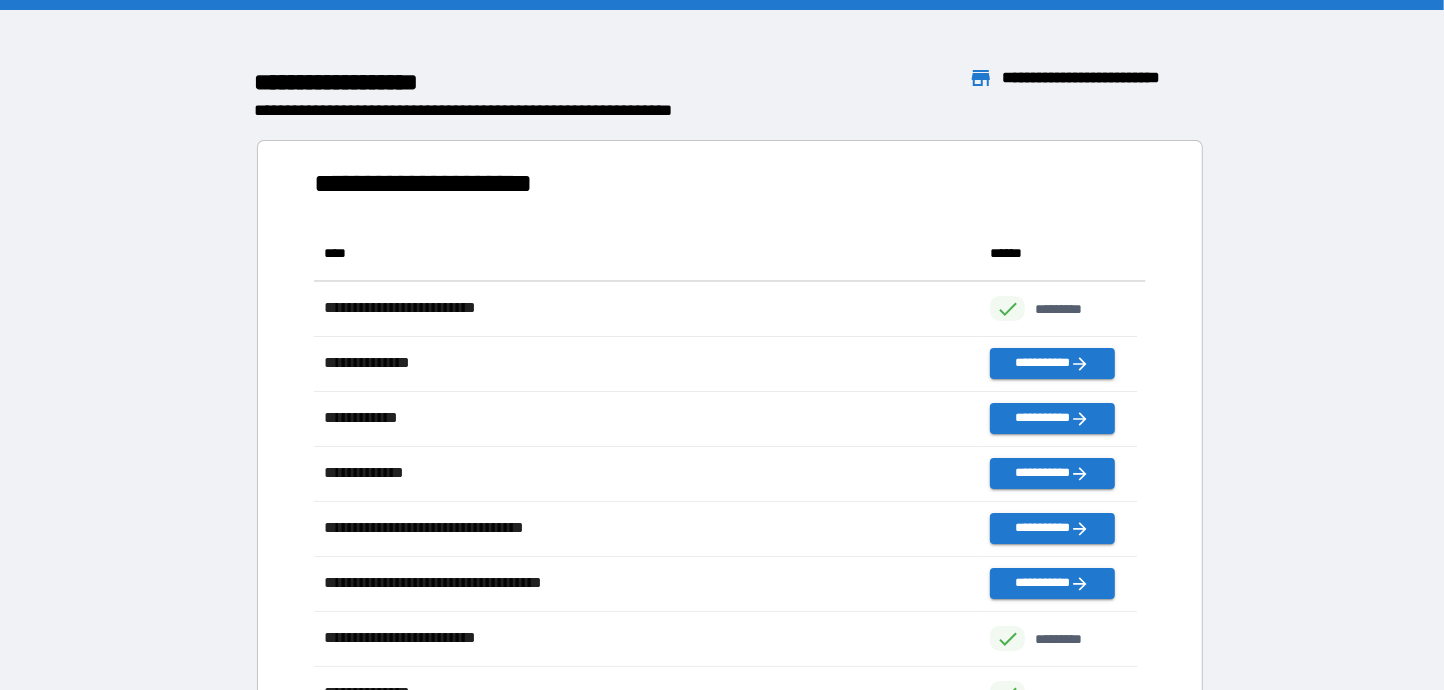 scroll, scrollTop: 645, scrollLeft: 808, axis: both 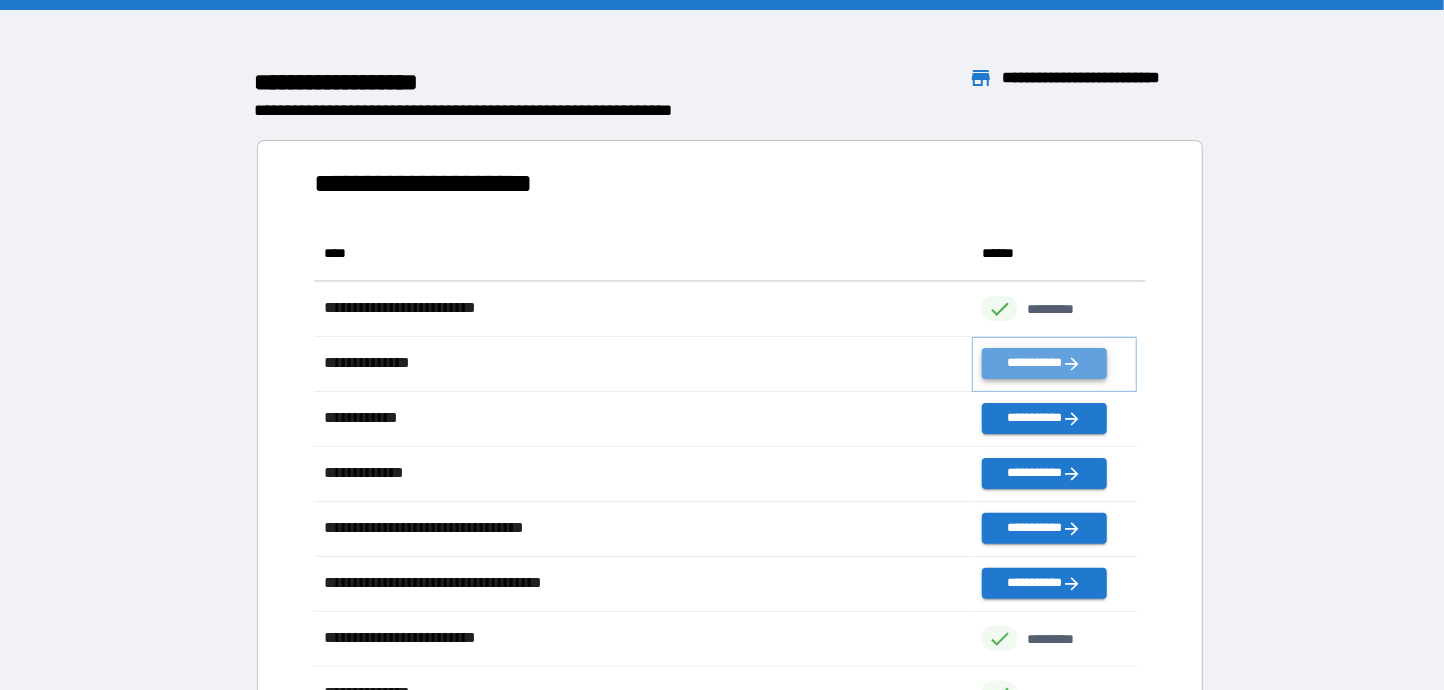 click on "**********" at bounding box center [1044, 363] 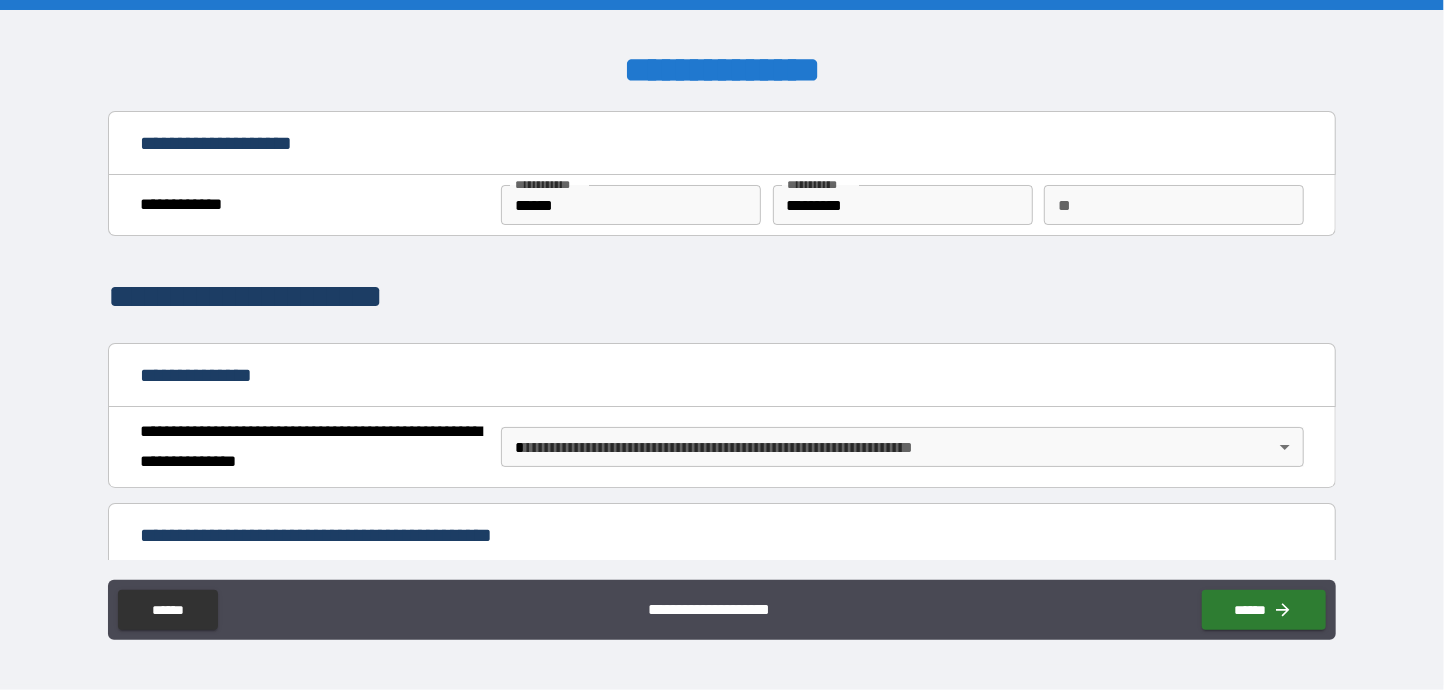 click on "**********" at bounding box center [722, 345] 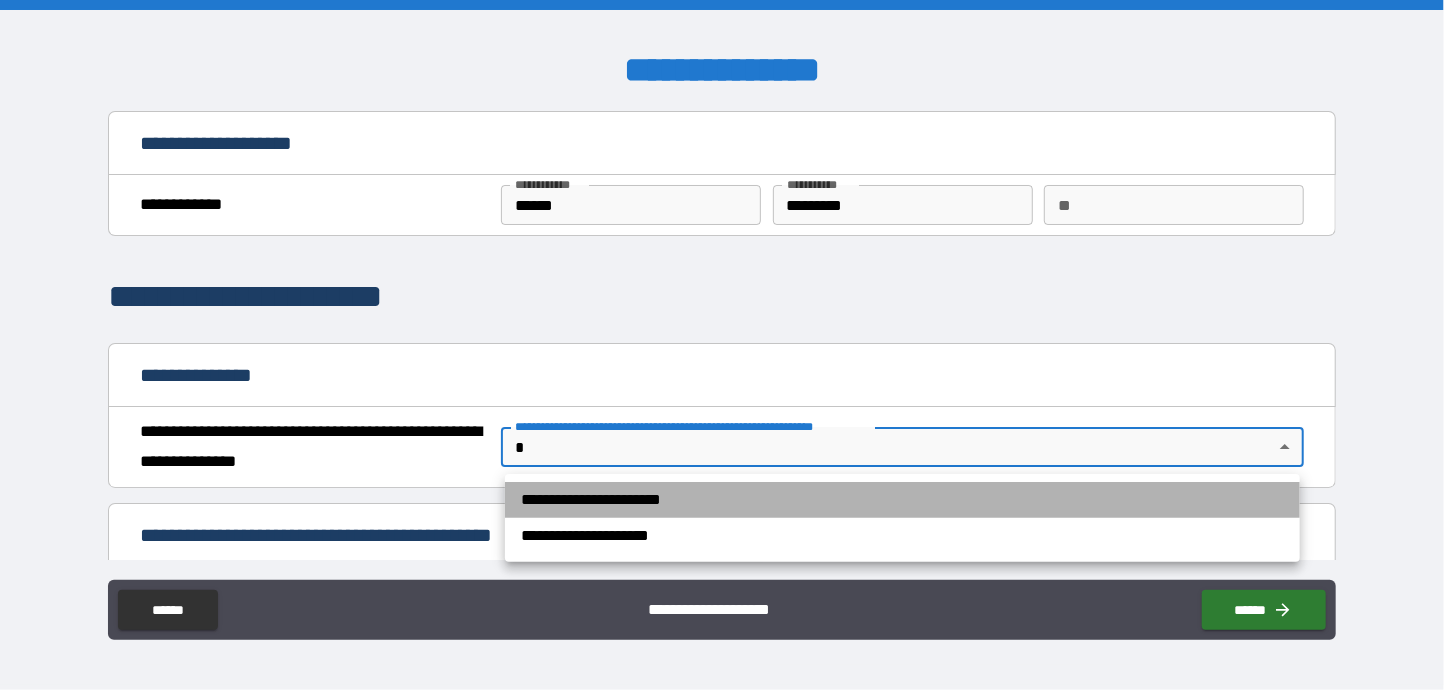 click on "**********" at bounding box center (902, 500) 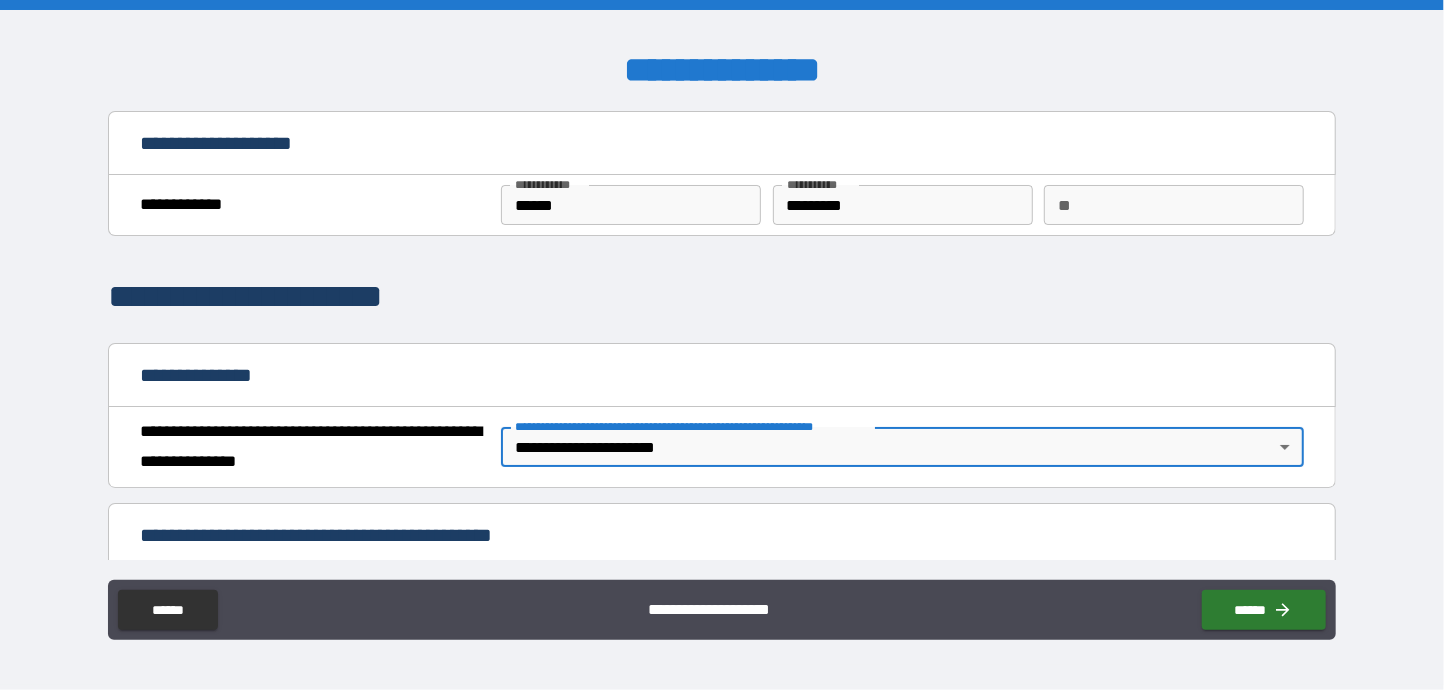 scroll, scrollTop: 100, scrollLeft: 0, axis: vertical 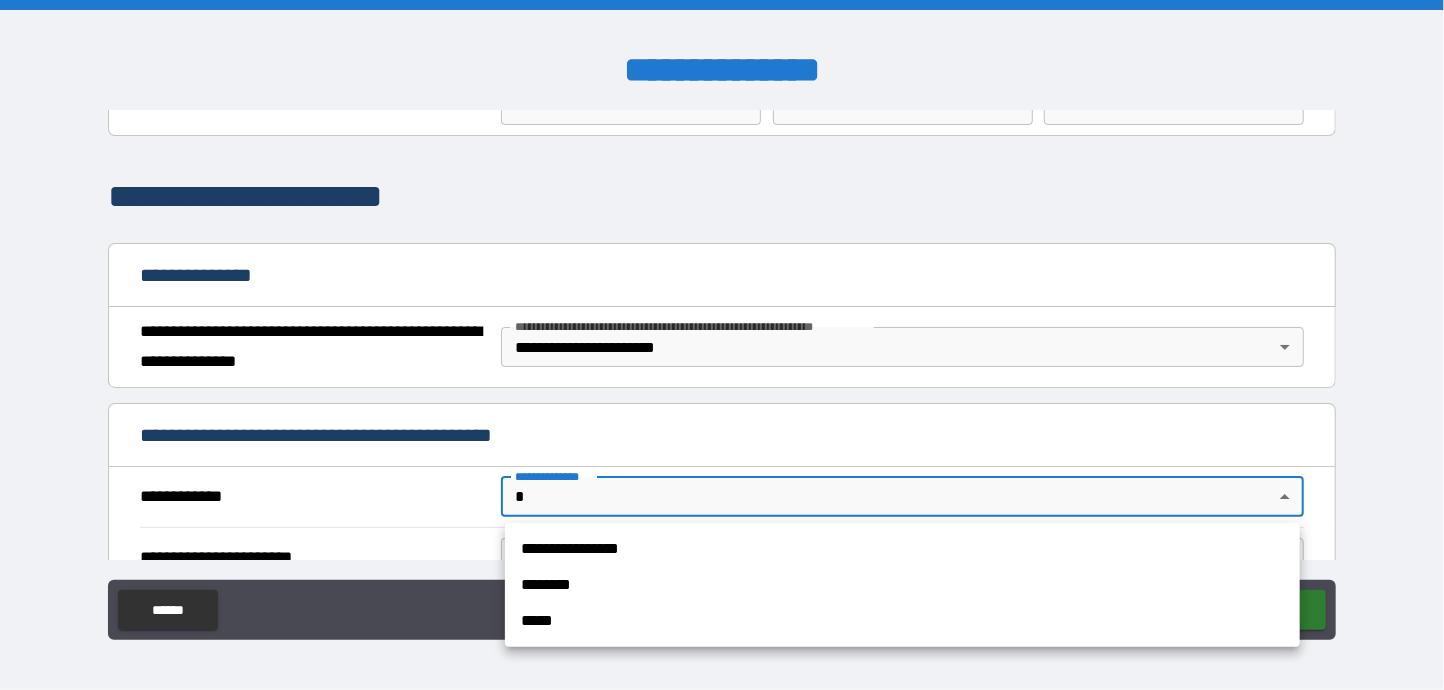 click on "**********" at bounding box center (722, 345) 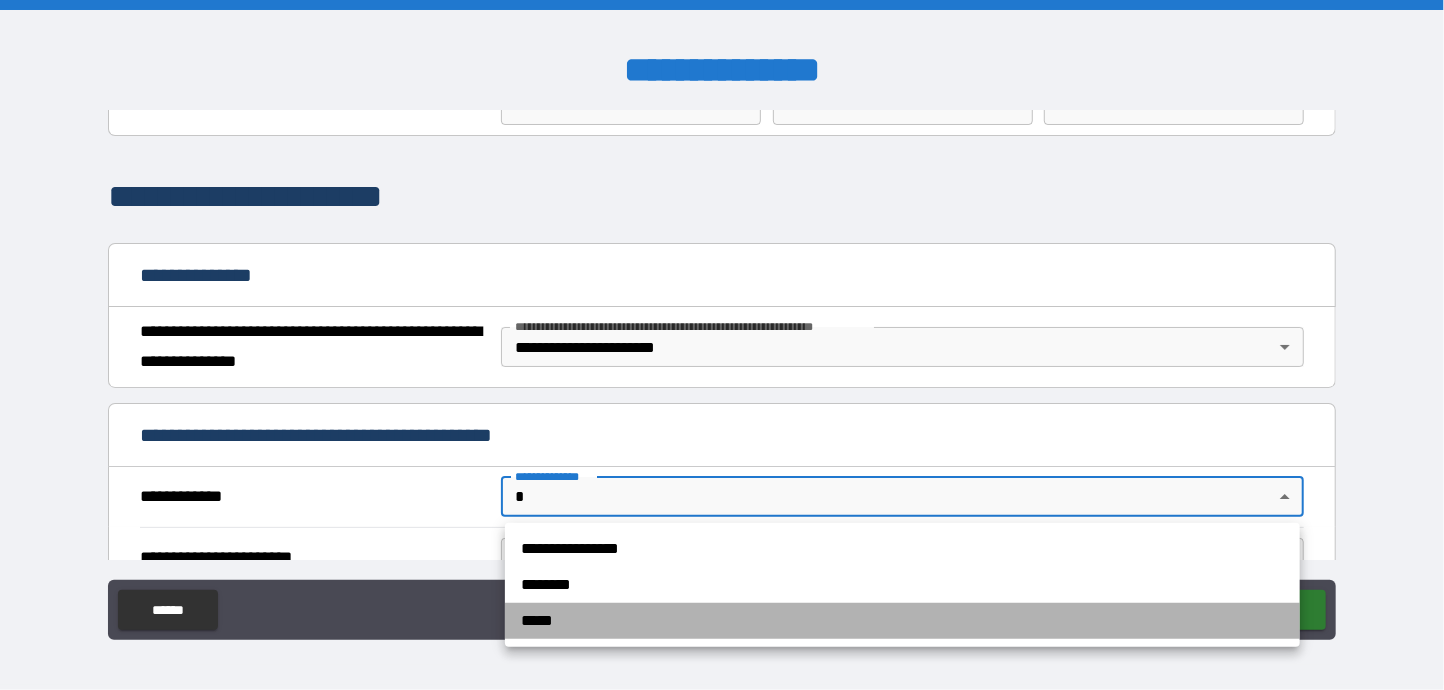 click on "*****" at bounding box center (902, 621) 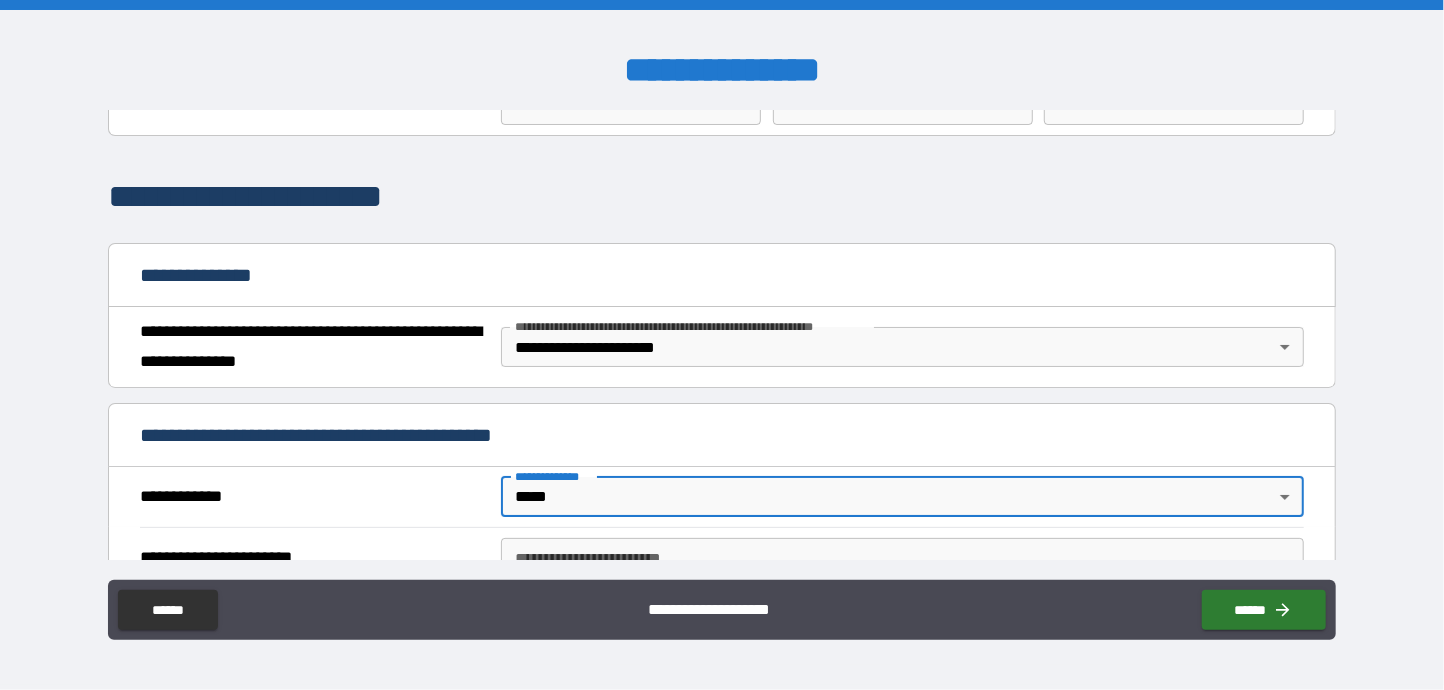 scroll, scrollTop: 200, scrollLeft: 0, axis: vertical 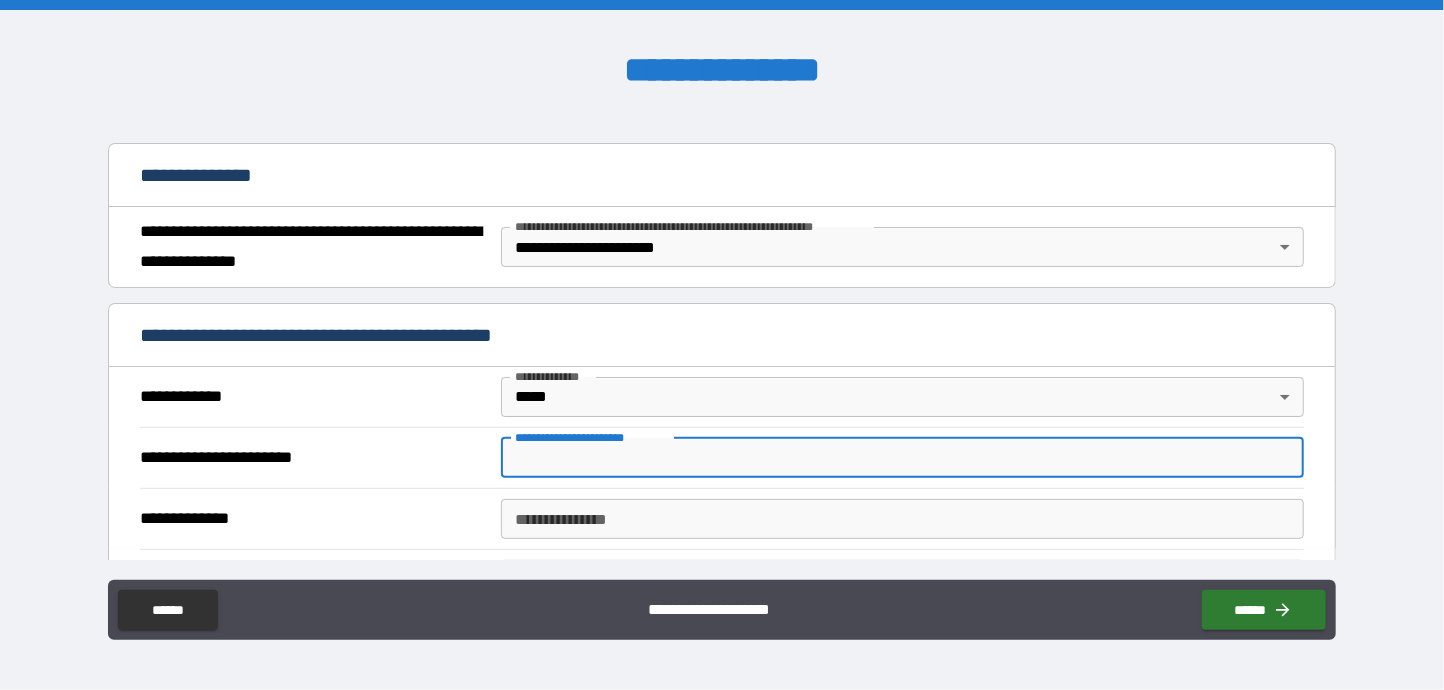 click on "**********" at bounding box center (902, 458) 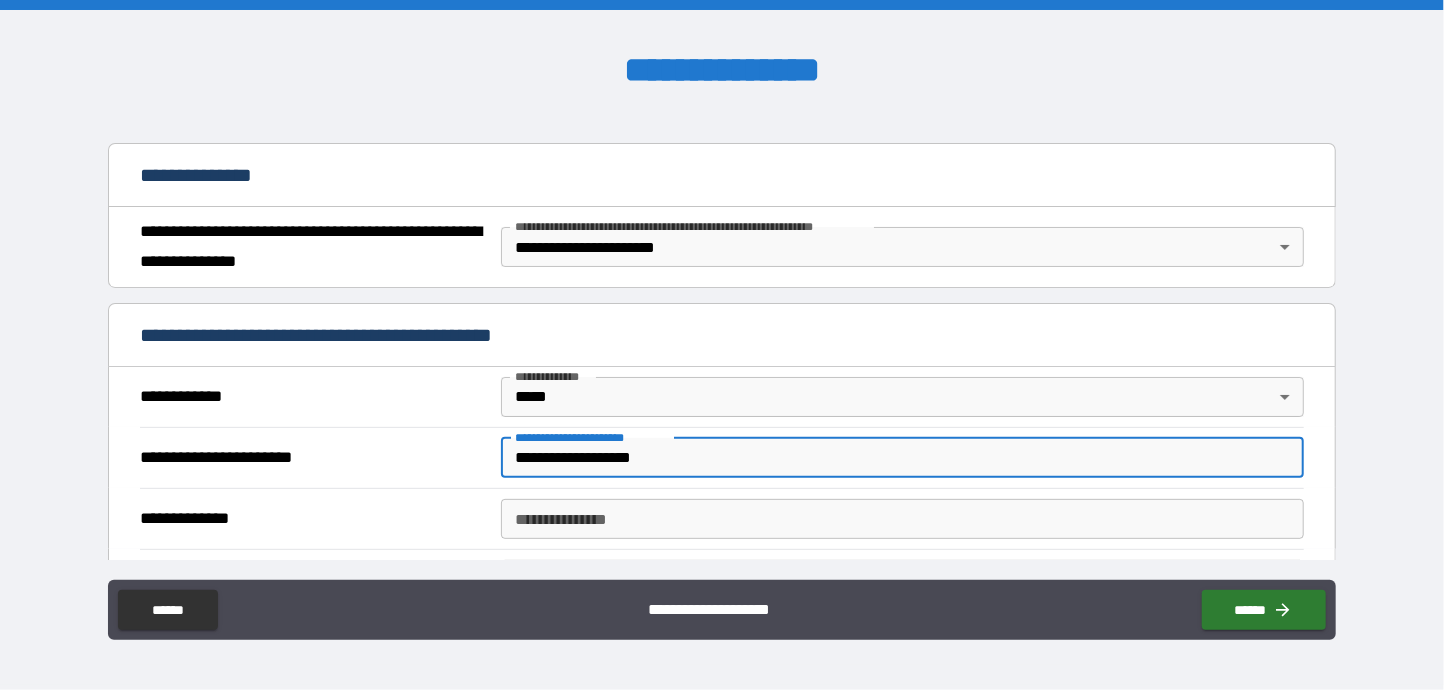 type on "**********" 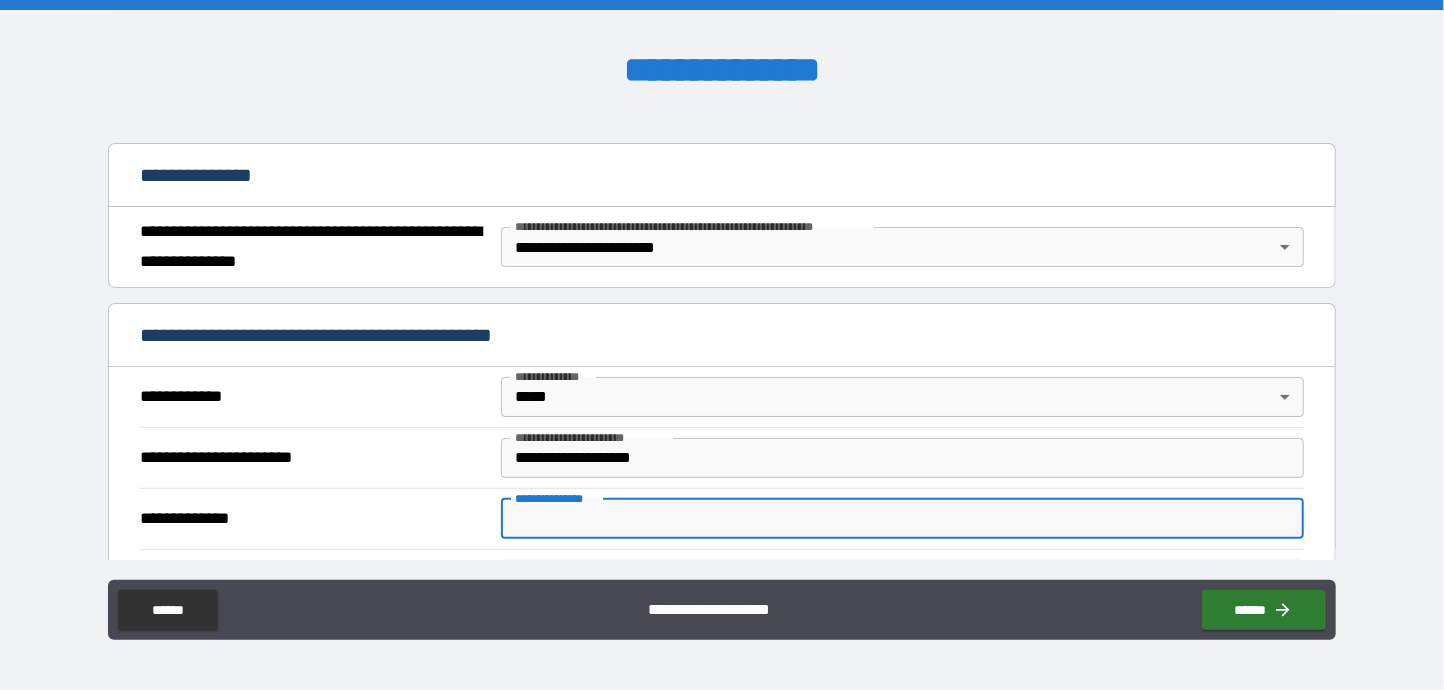 click on "**********" at bounding box center [902, 519] 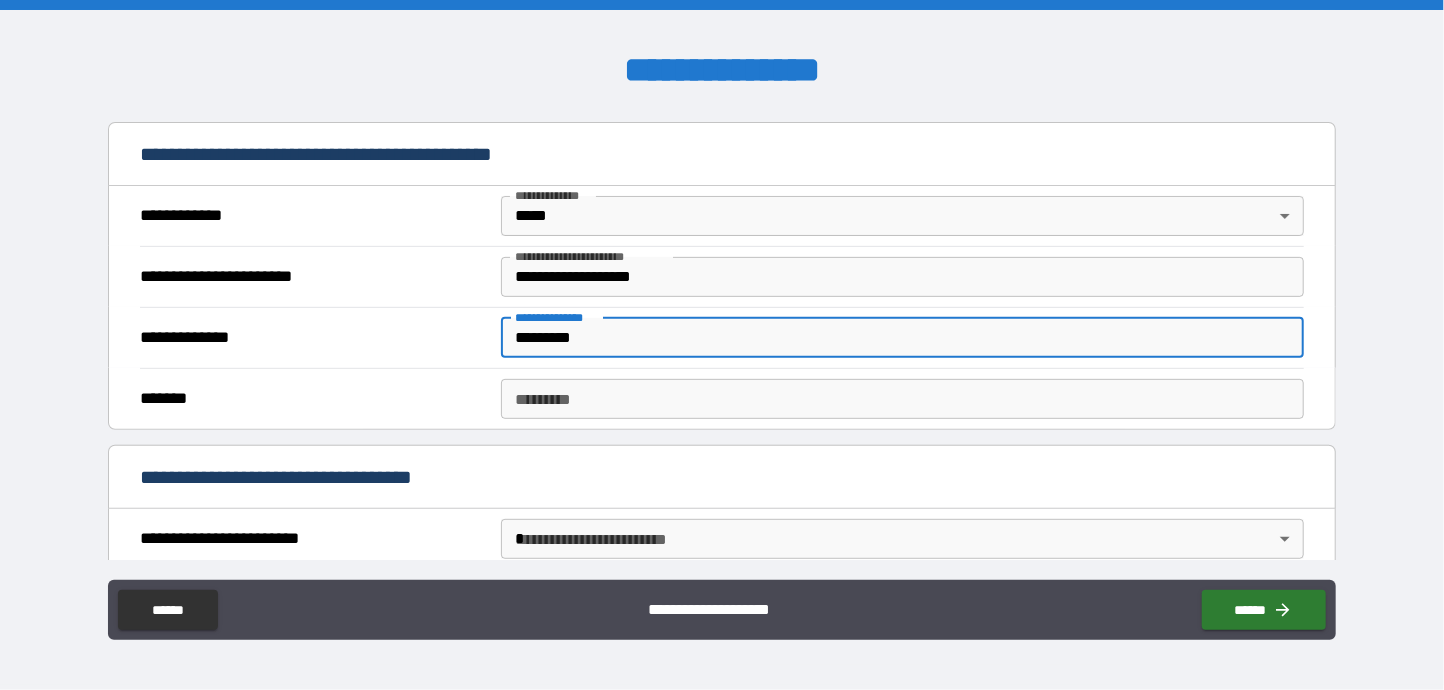 scroll, scrollTop: 400, scrollLeft: 0, axis: vertical 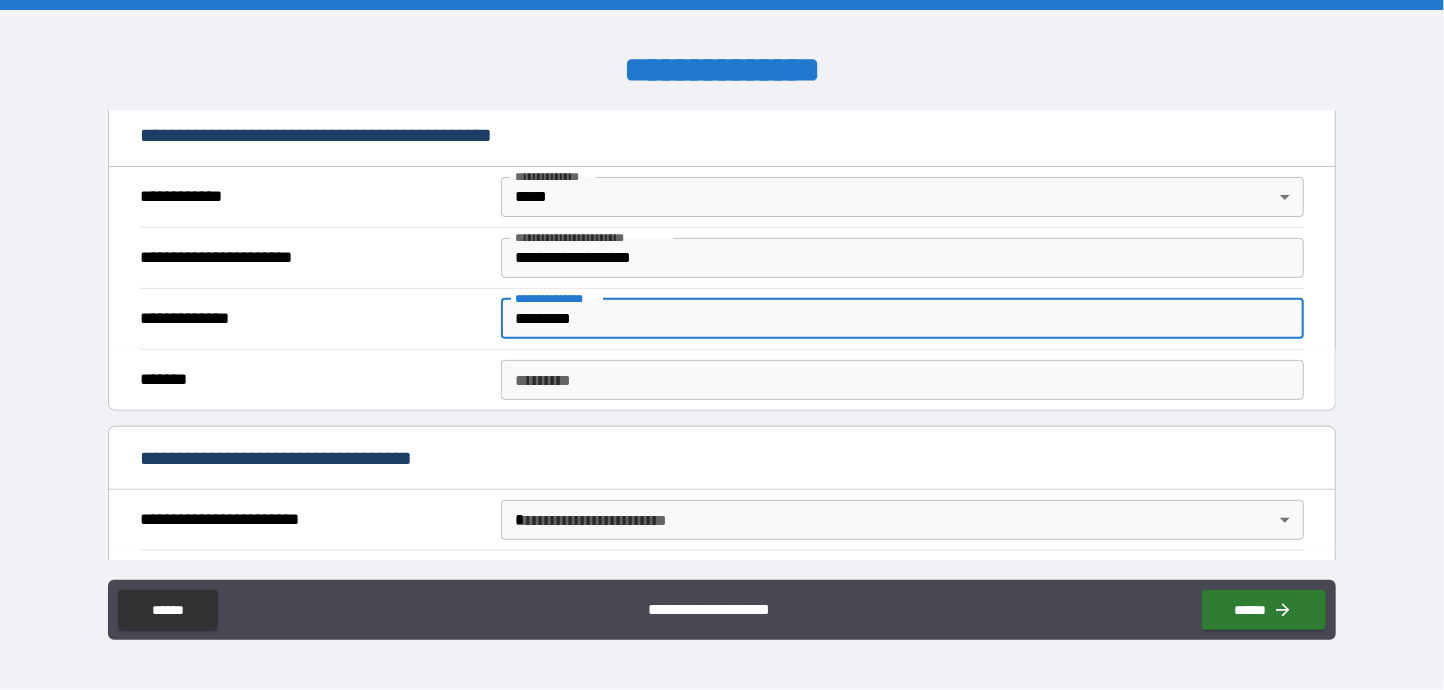 type on "*********" 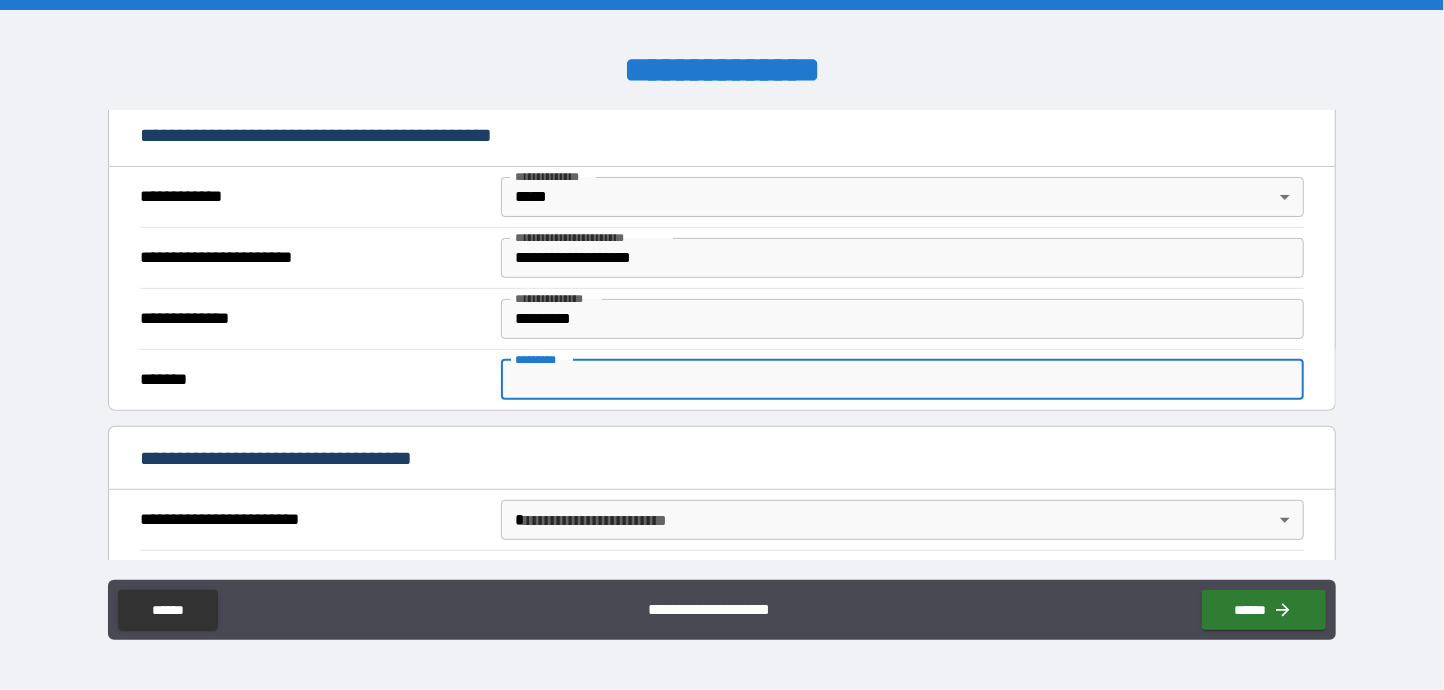 click on "*******   *" at bounding box center (902, 380) 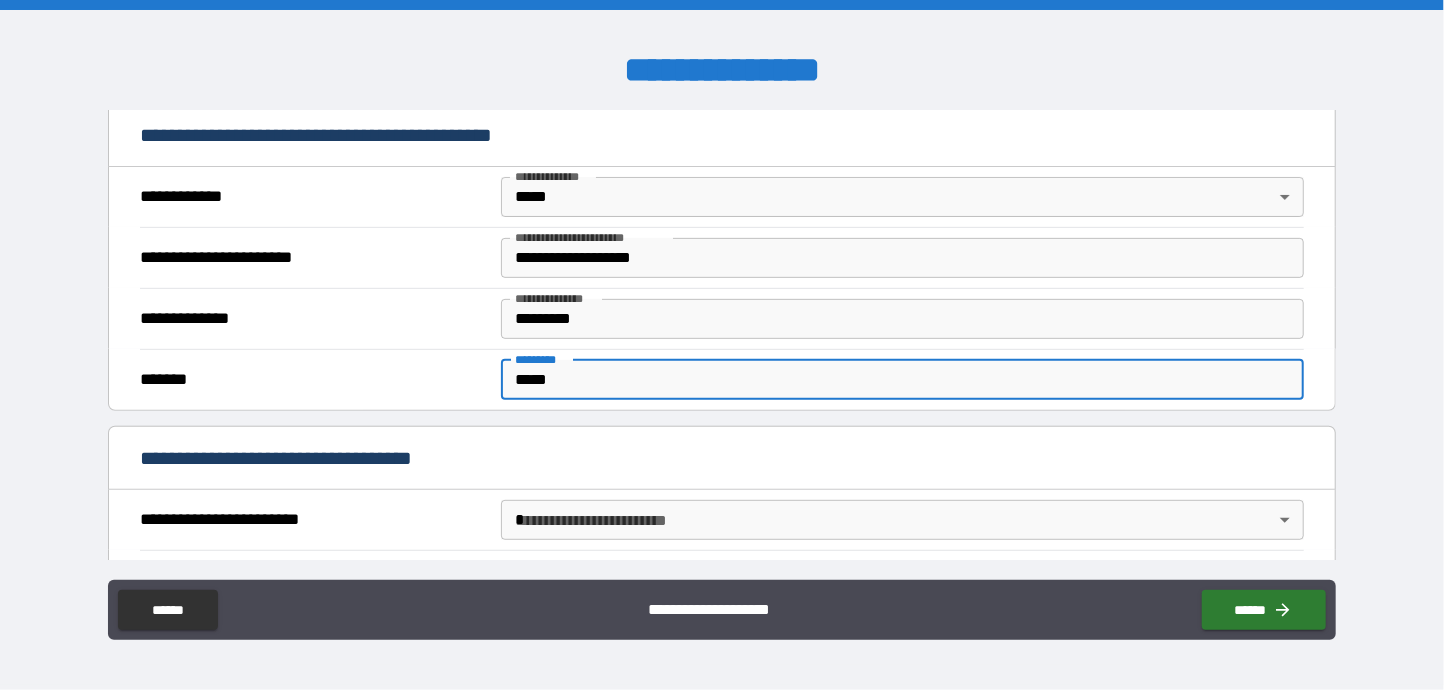 type on "*****" 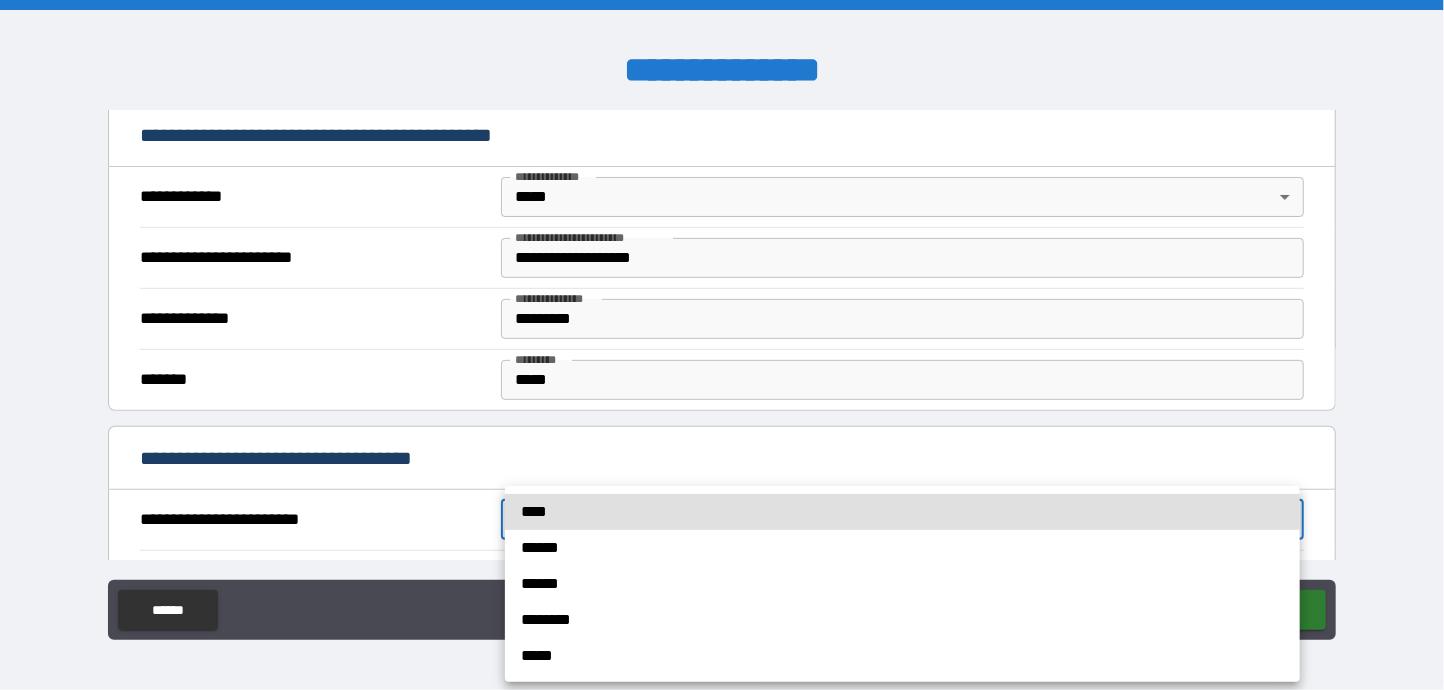 click on "**********" at bounding box center [722, 345] 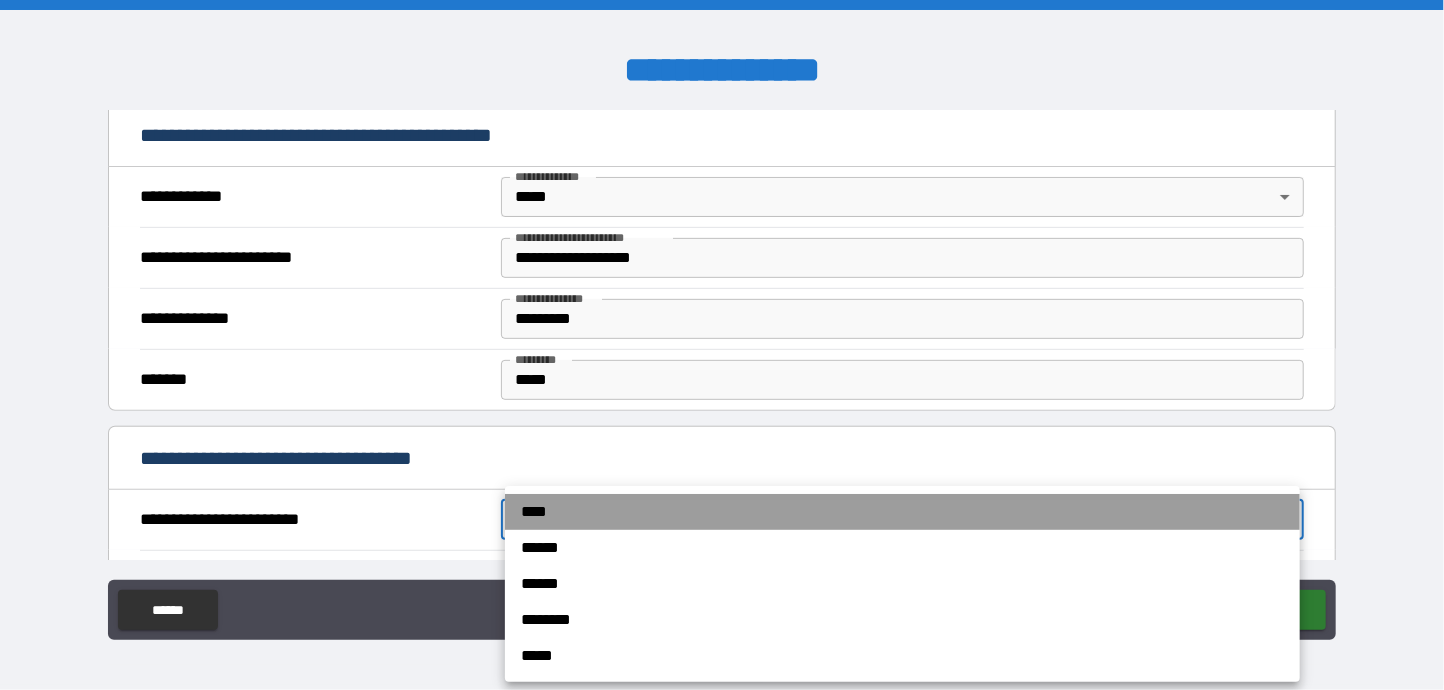 click on "****" at bounding box center [902, 512] 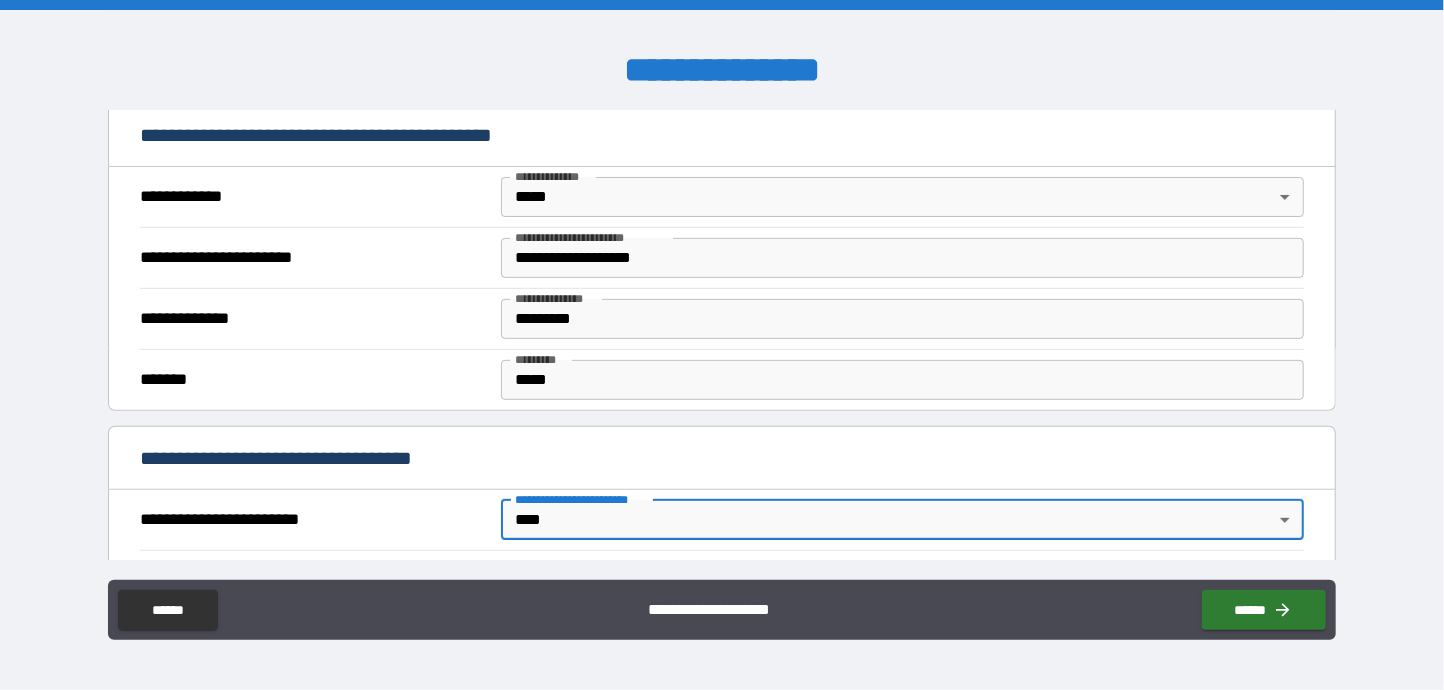scroll, scrollTop: 499, scrollLeft: 0, axis: vertical 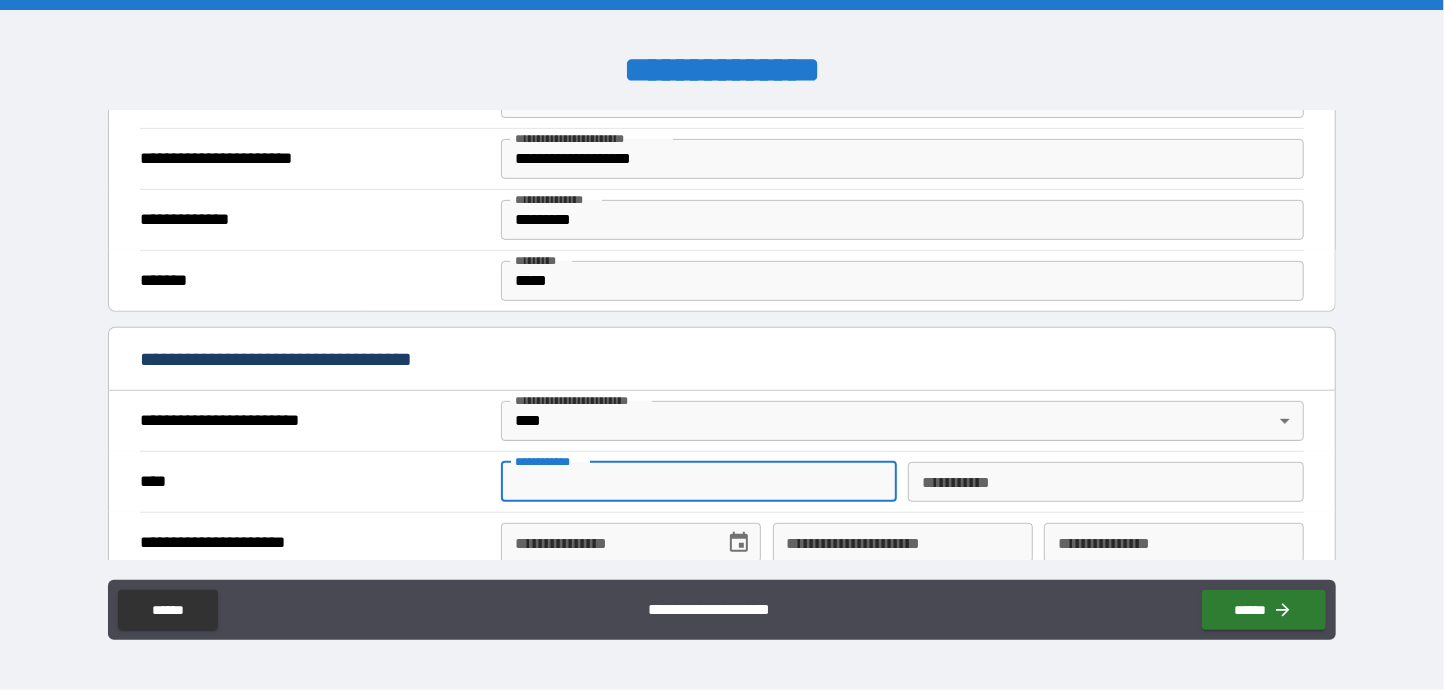 click on "**********" at bounding box center [699, 482] 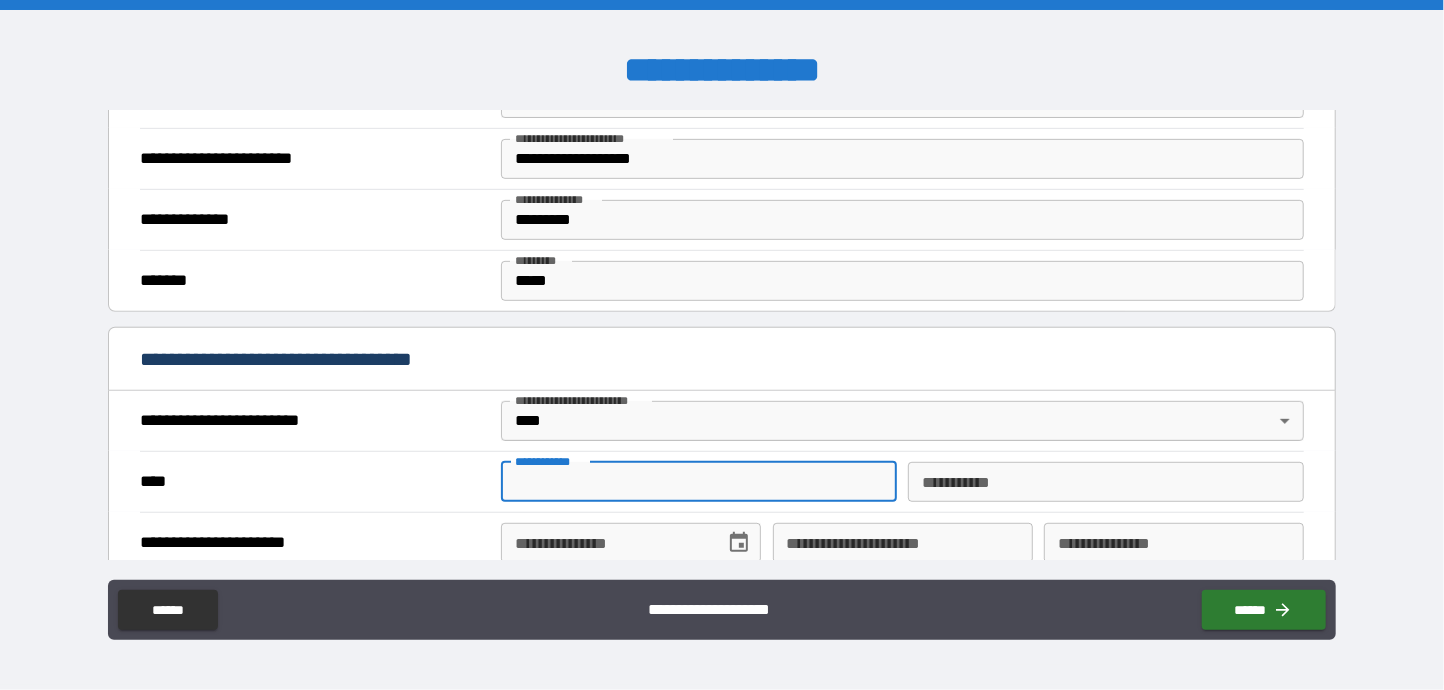 type on "******" 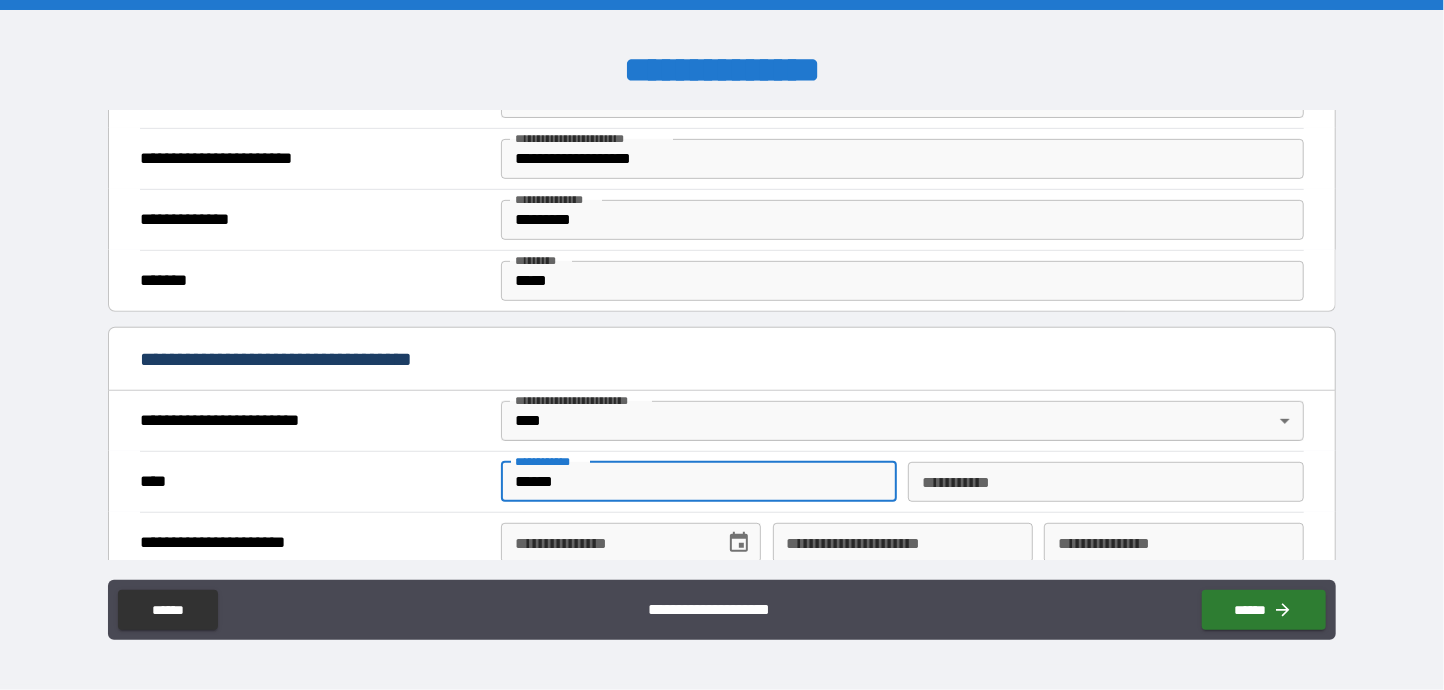 type on "*********" 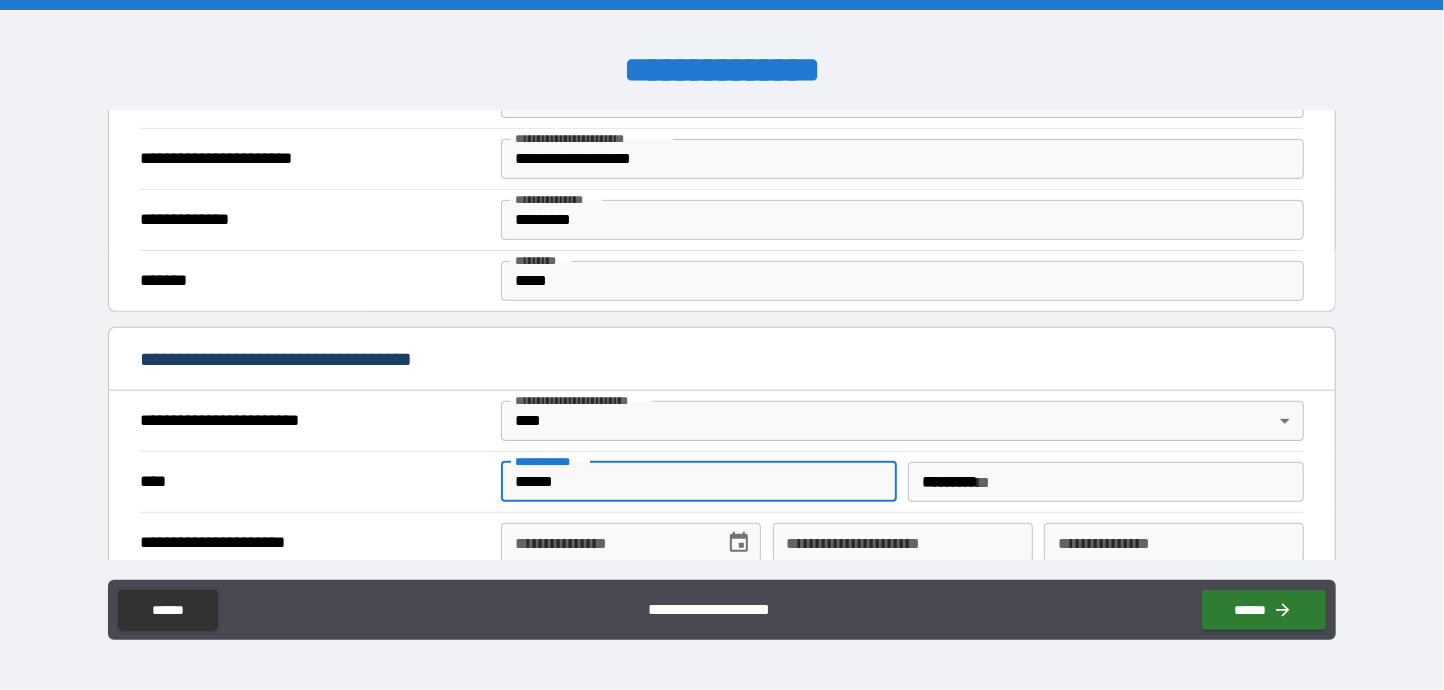 type on "**********" 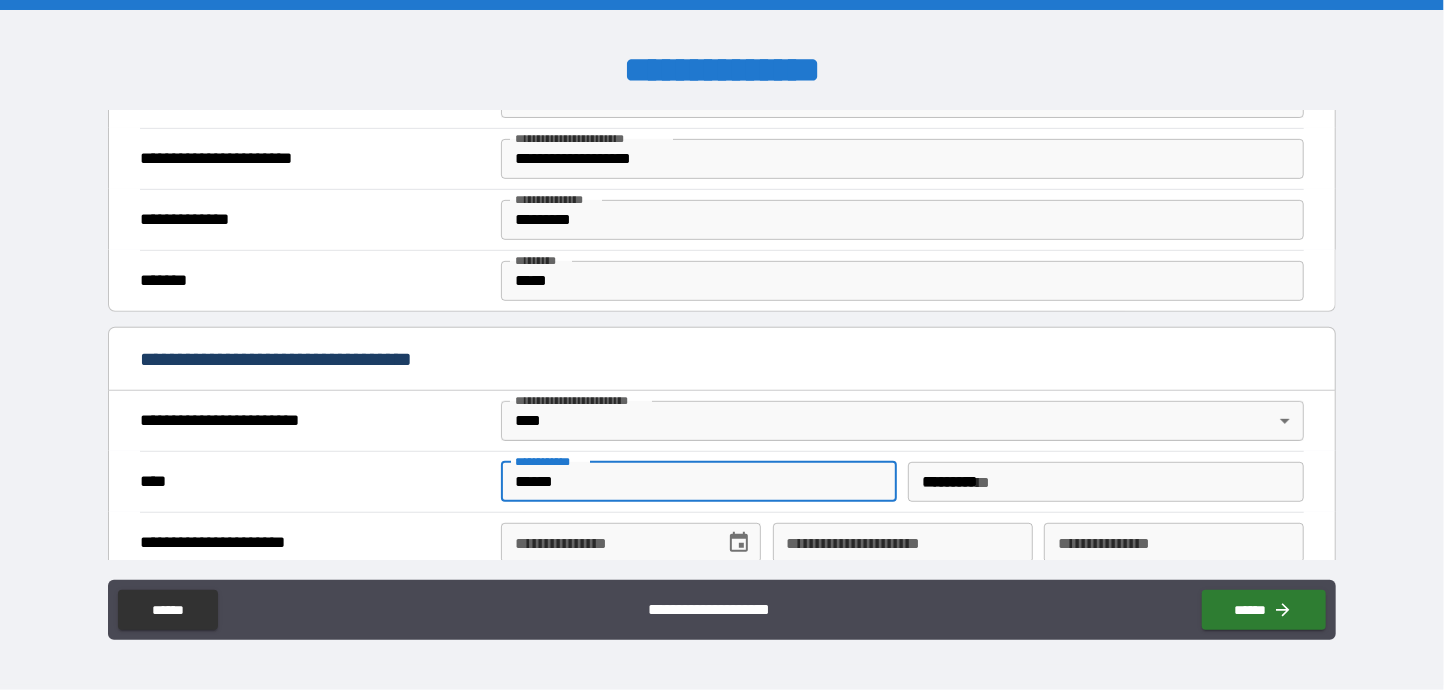 type on "*****" 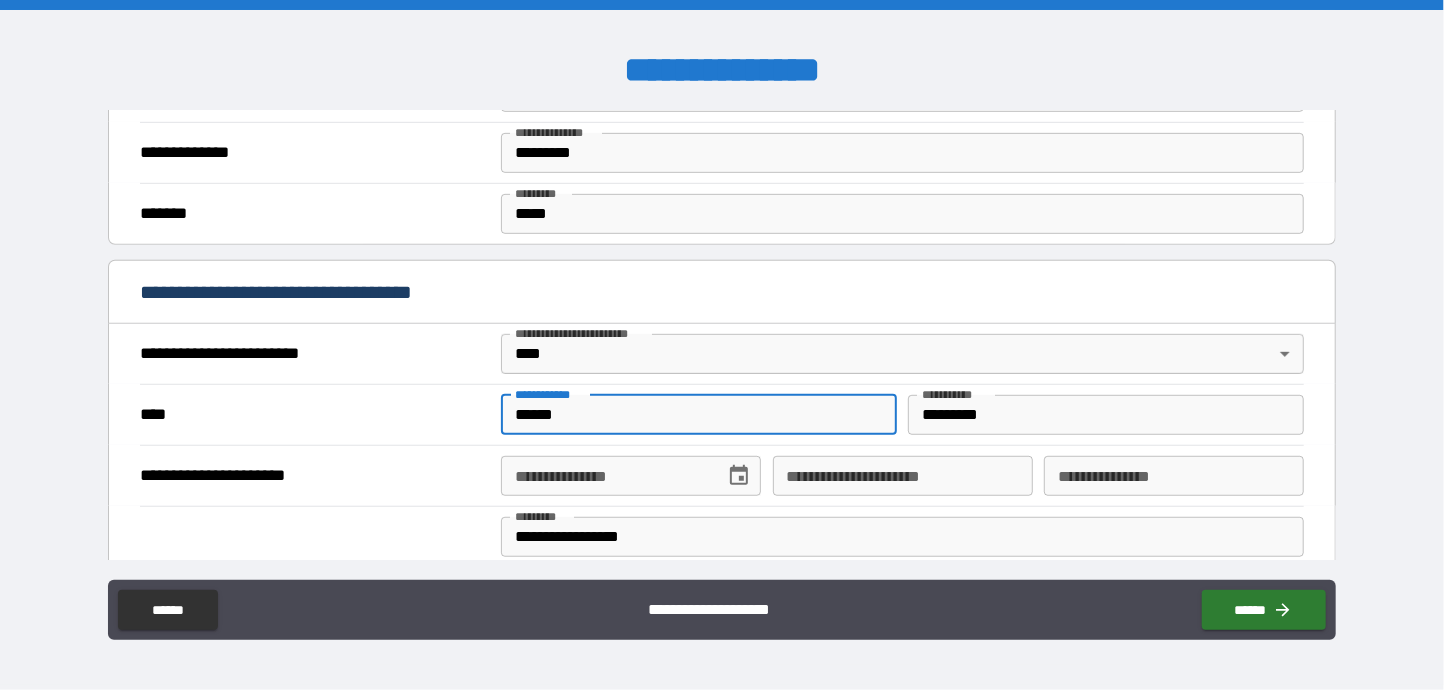 scroll, scrollTop: 600, scrollLeft: 0, axis: vertical 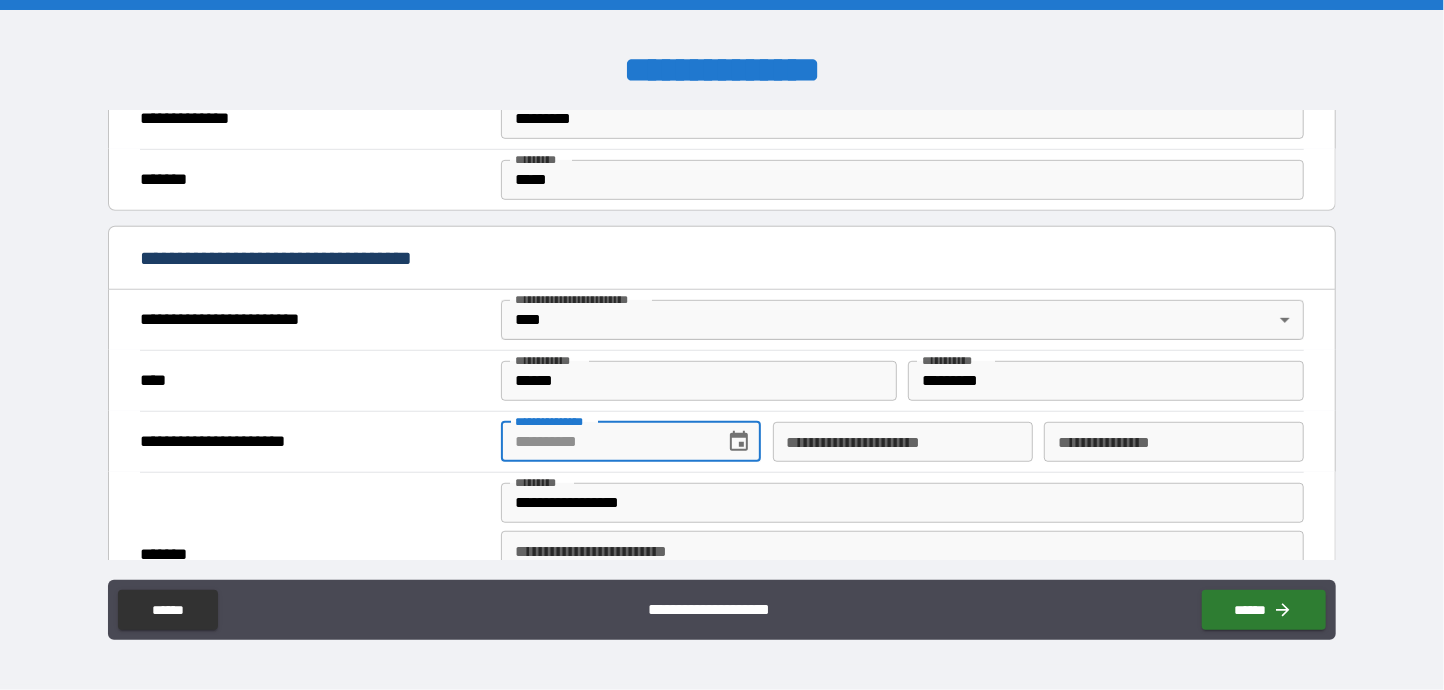 click on "**********" at bounding box center (606, 442) 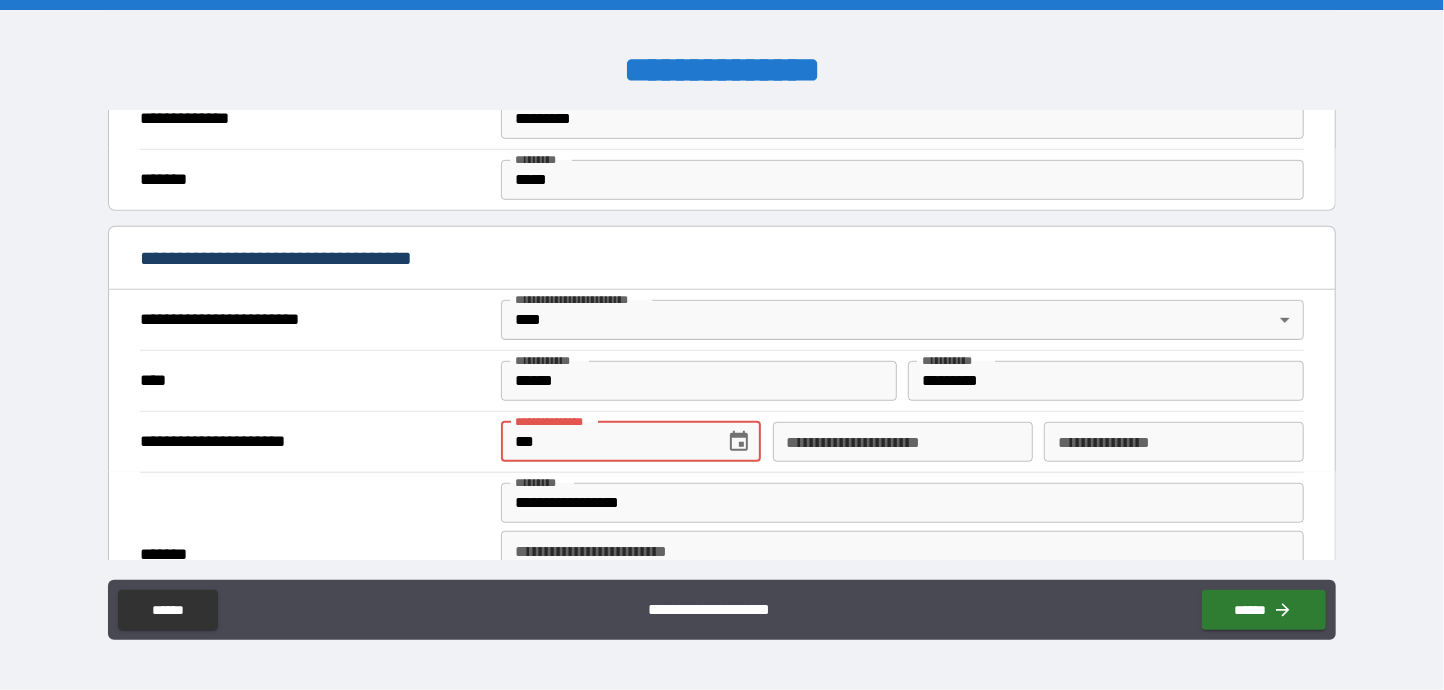 type on "*" 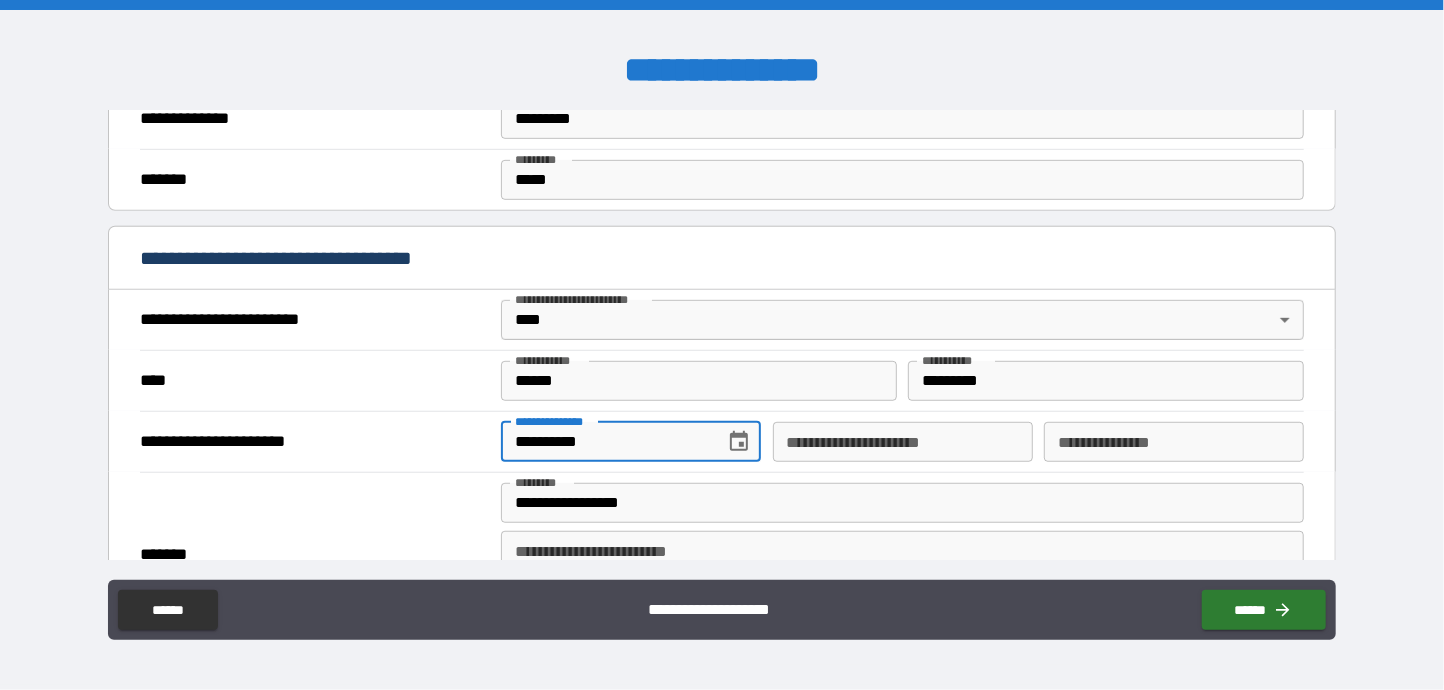 type on "**********" 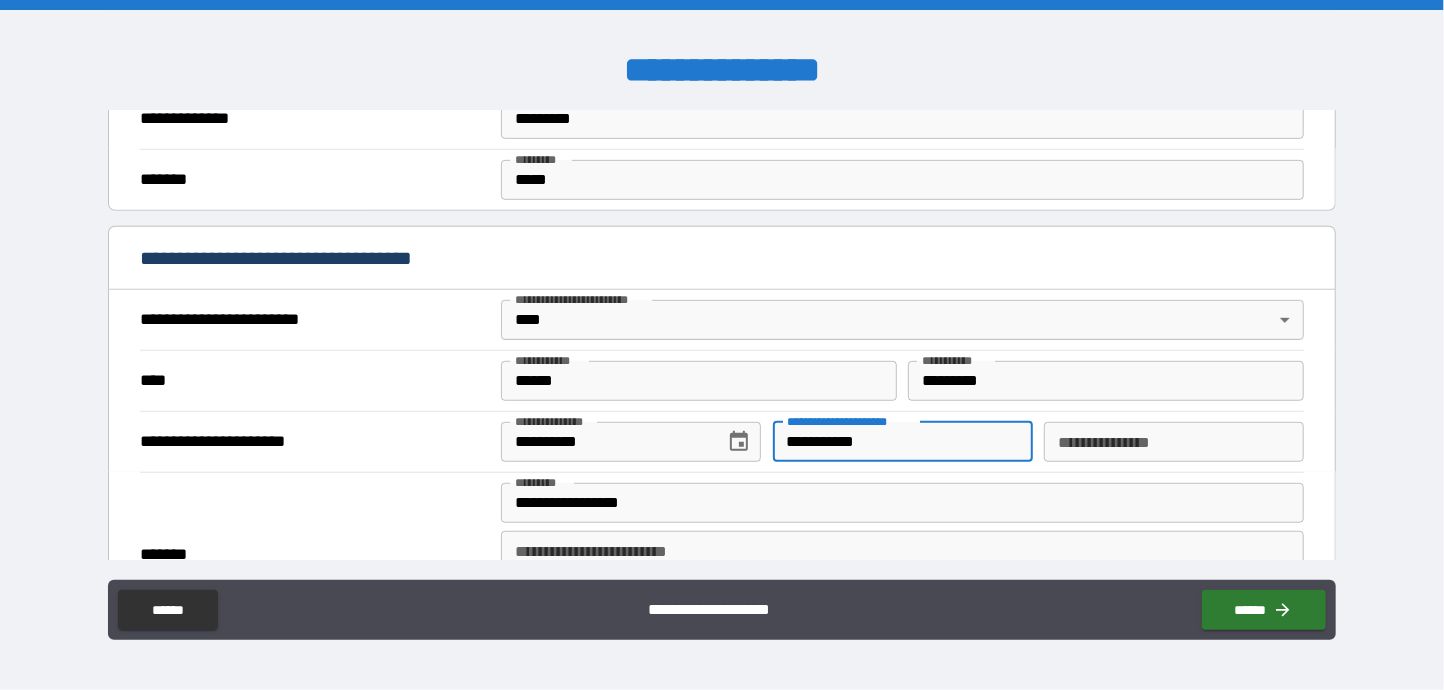 type on "**********" 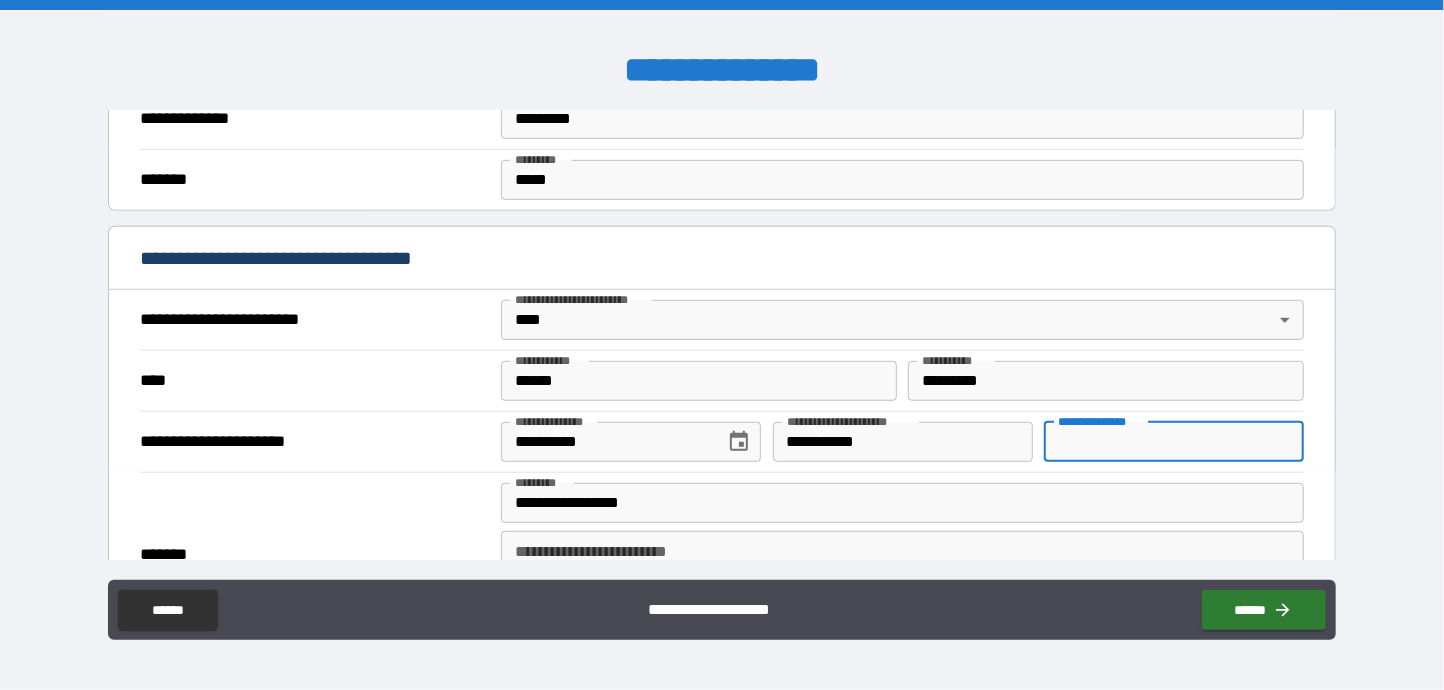 click on "**********" at bounding box center (1174, 442) 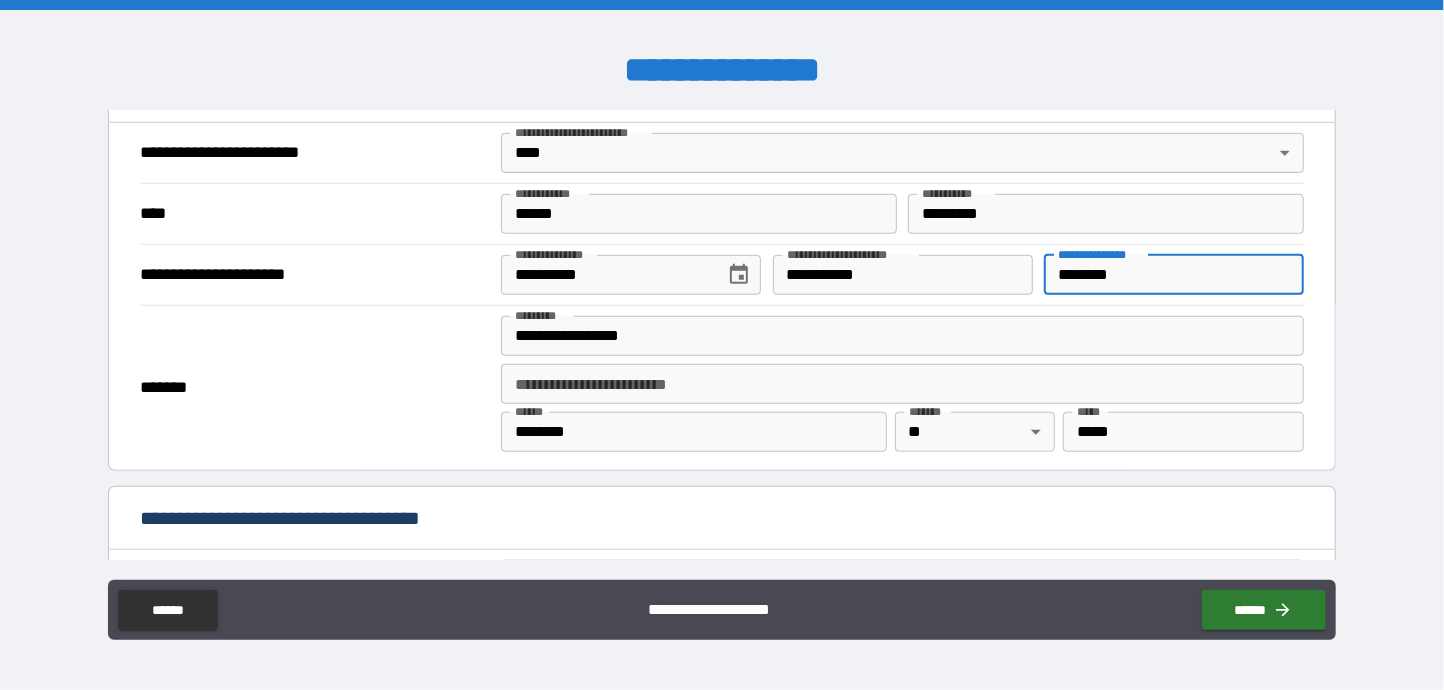 scroll, scrollTop: 800, scrollLeft: 0, axis: vertical 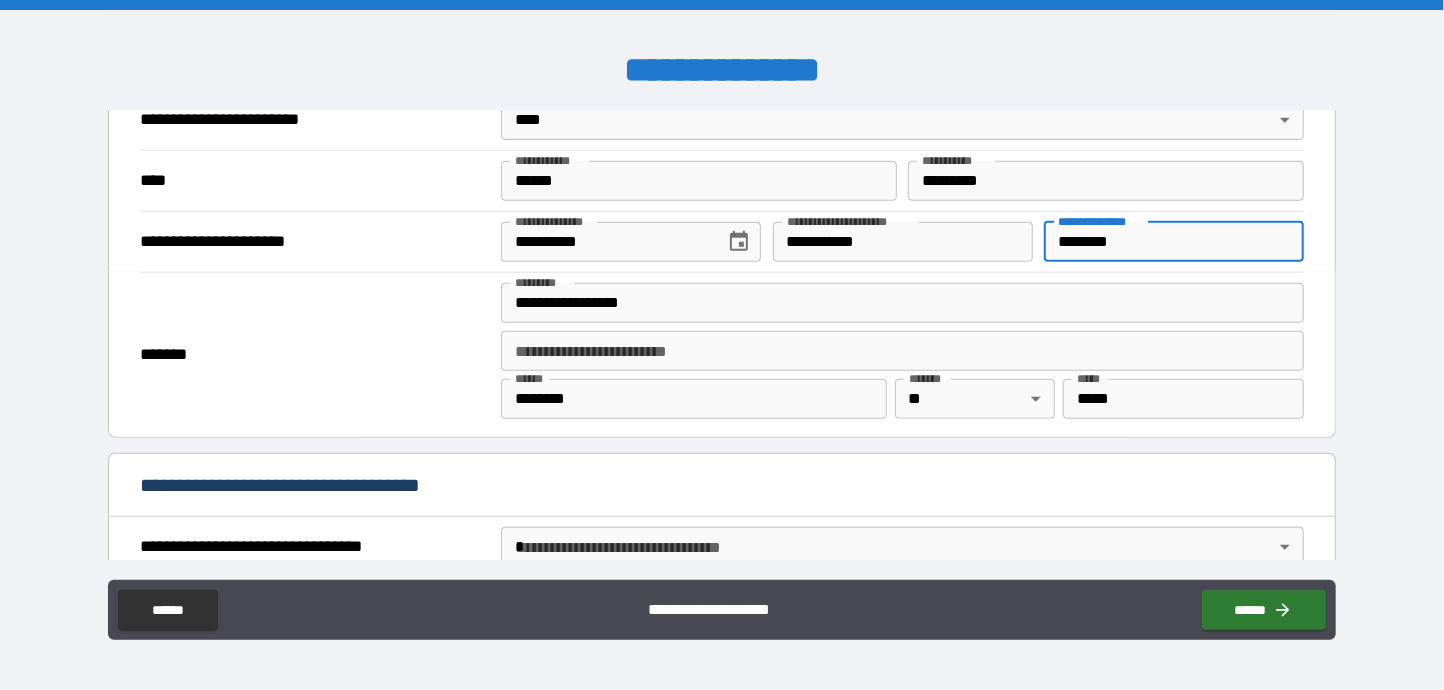 type on "********" 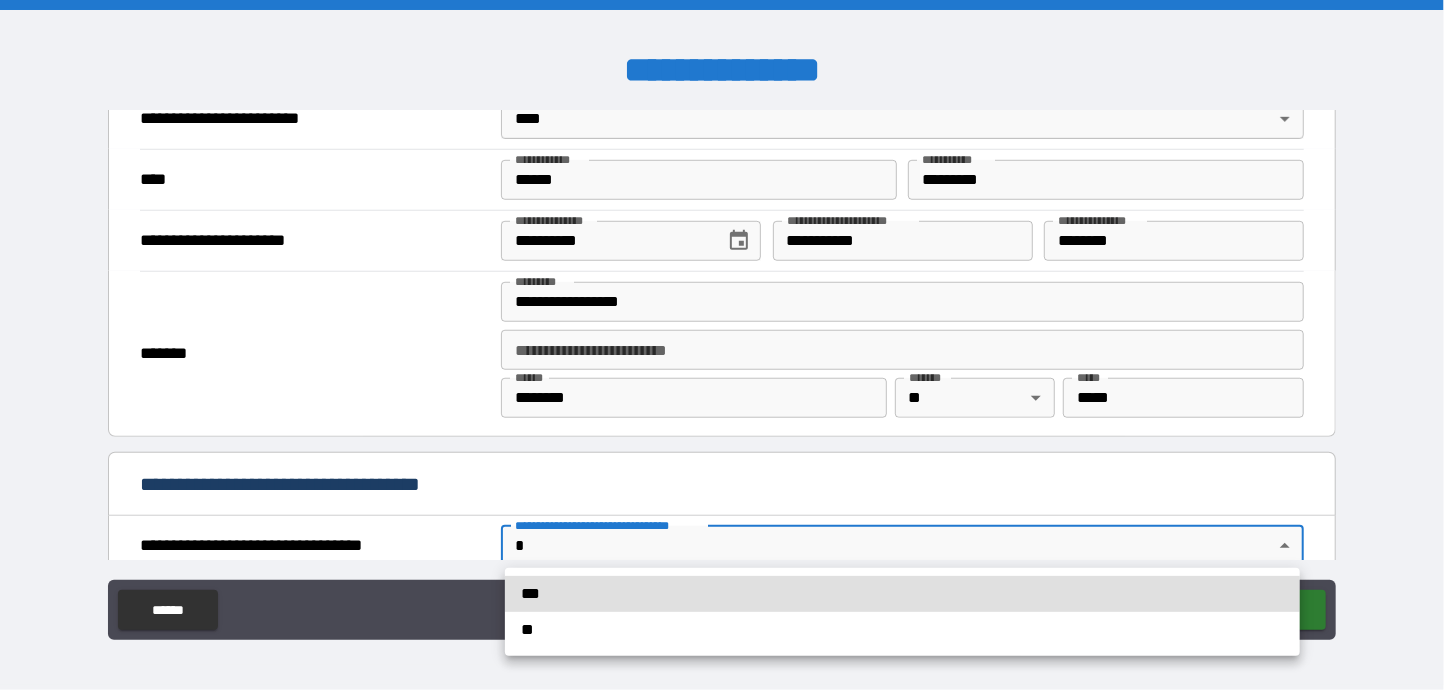 click on "**********" at bounding box center [722, 345] 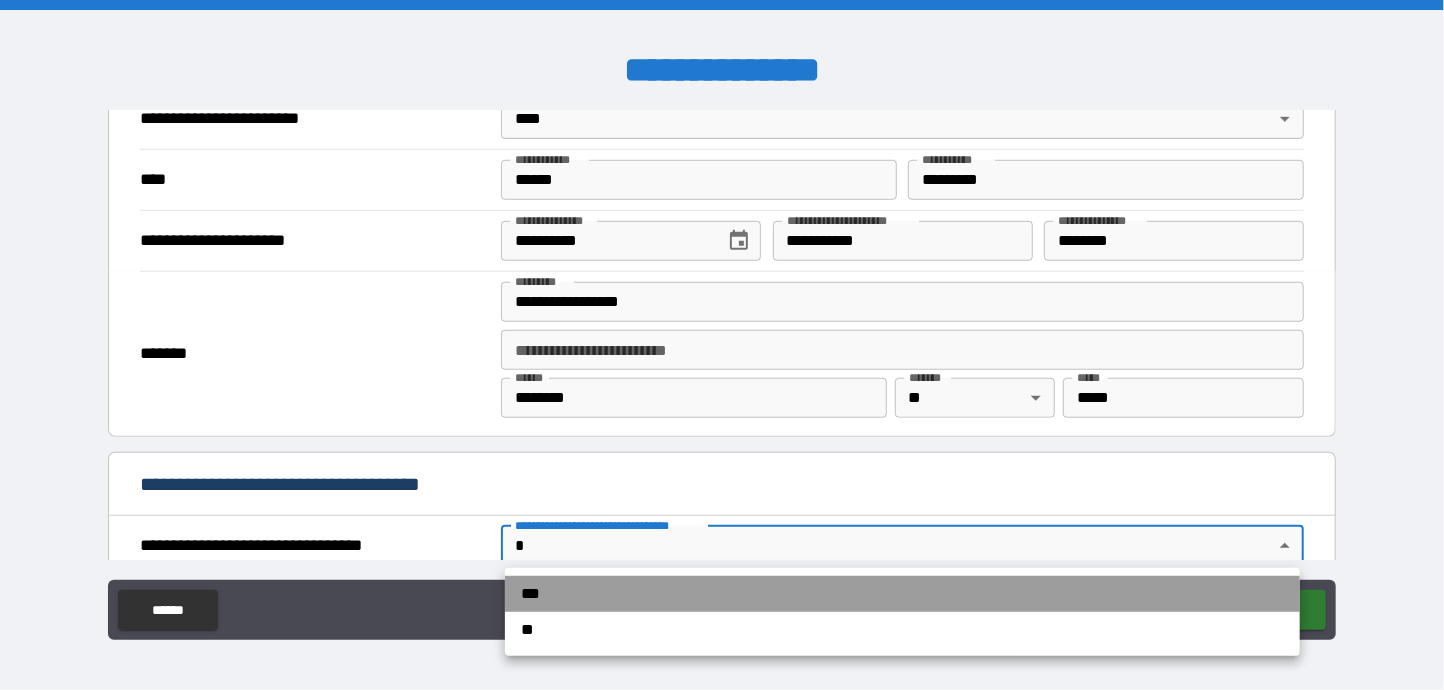click on "***" at bounding box center (902, 594) 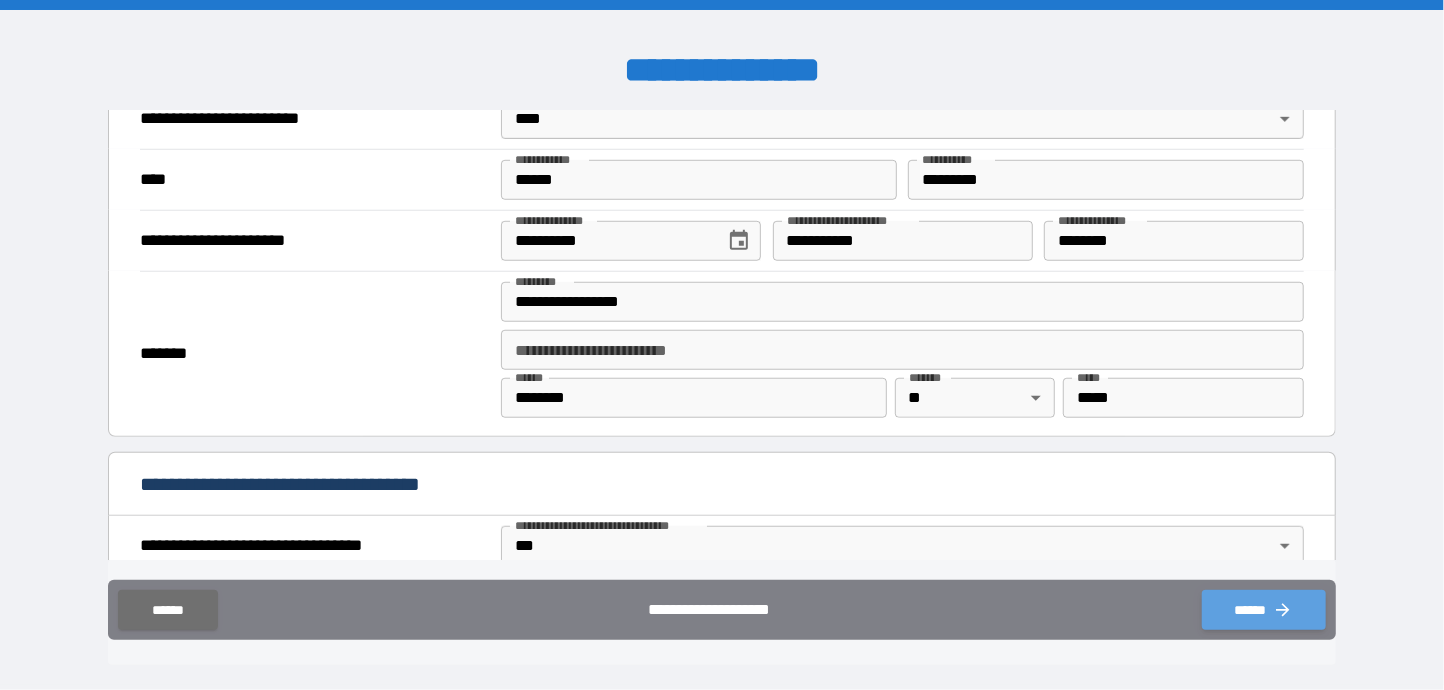 click on "******" at bounding box center [1264, 610] 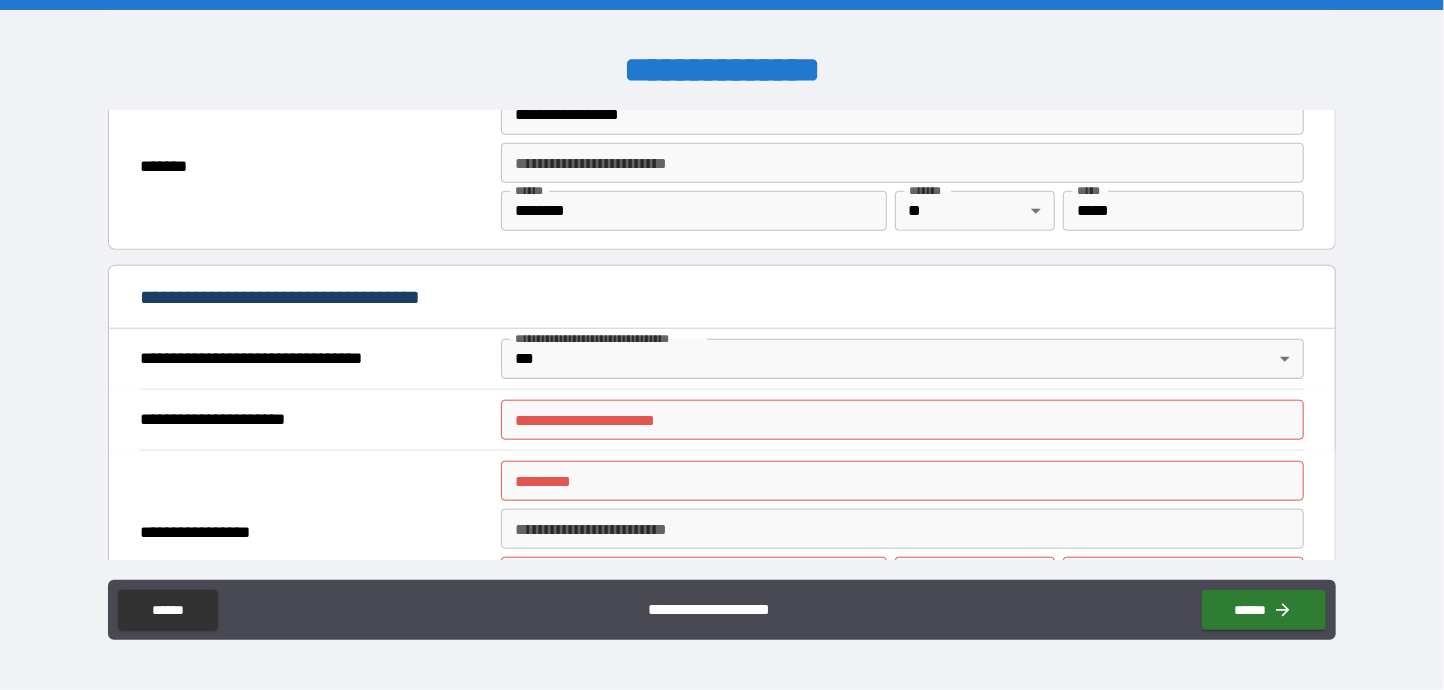 scroll, scrollTop: 999, scrollLeft: 0, axis: vertical 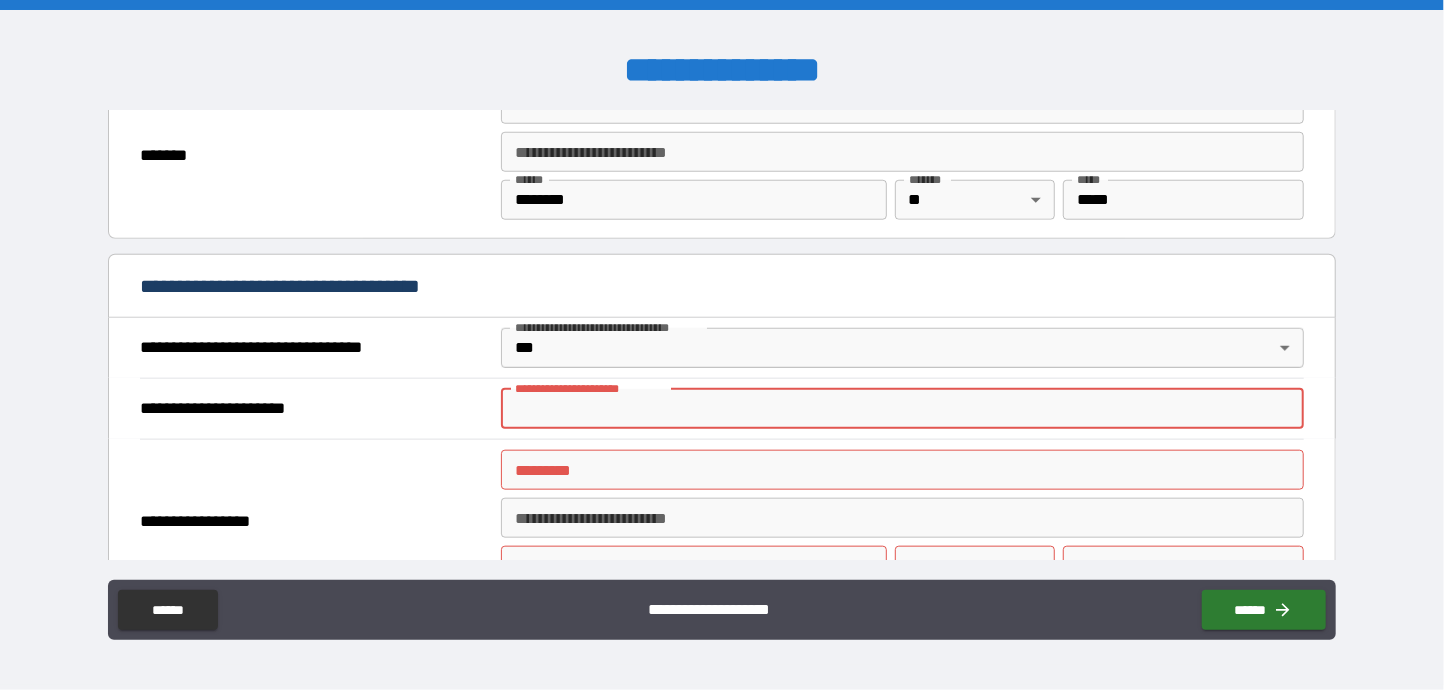 click on "**********" at bounding box center [902, 409] 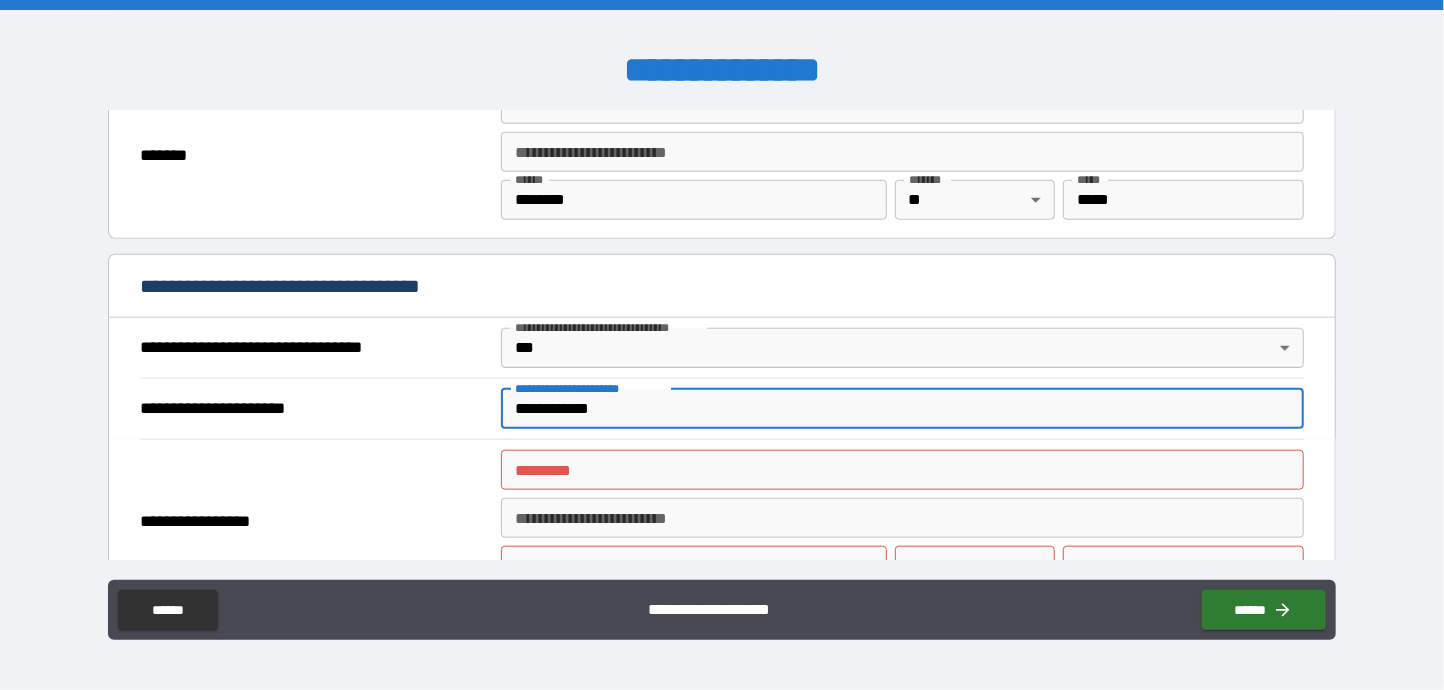 type on "**********" 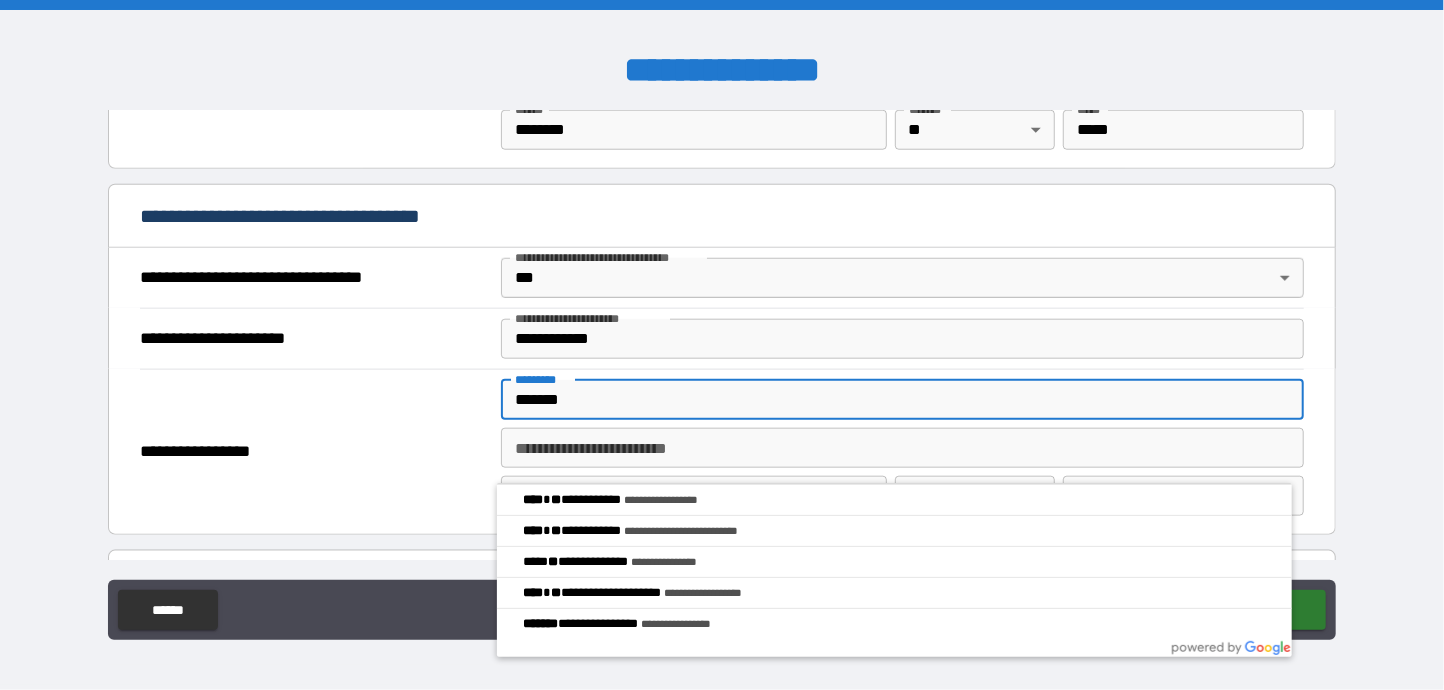 scroll, scrollTop: 1100, scrollLeft: 0, axis: vertical 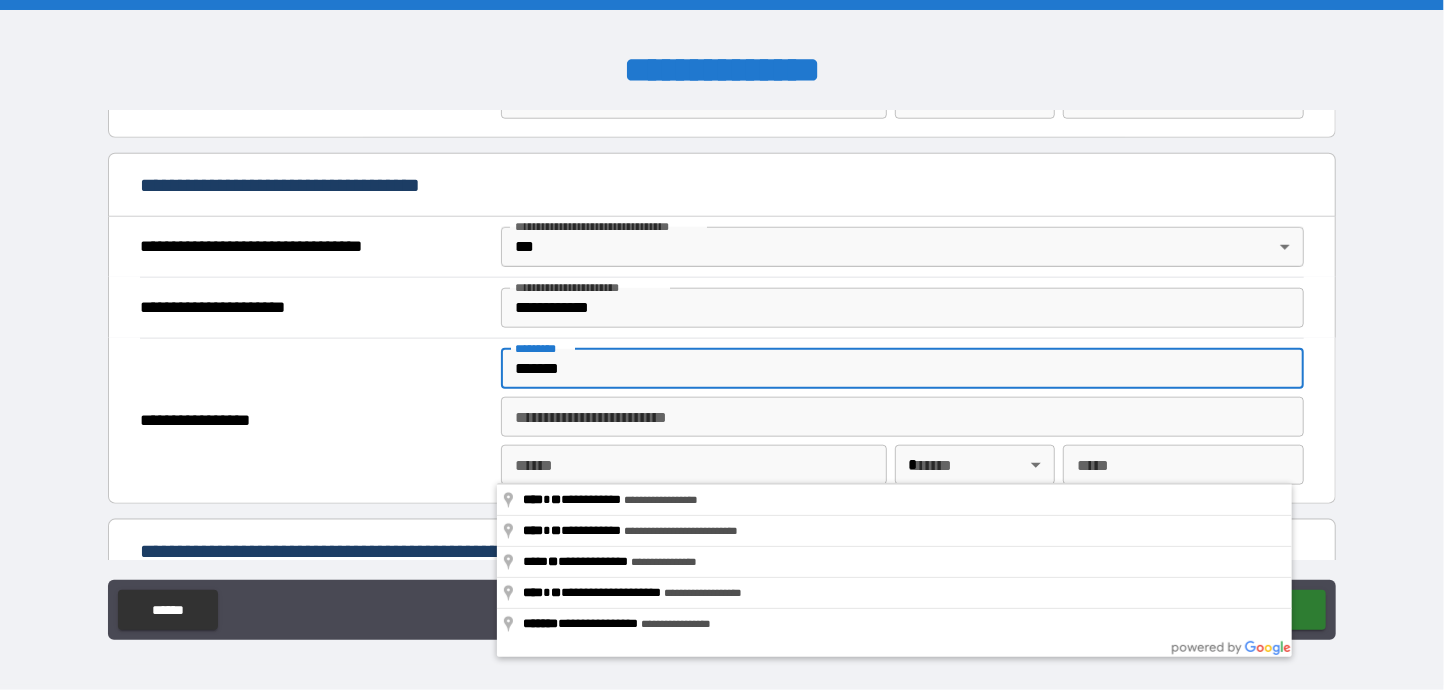 type on "**********" 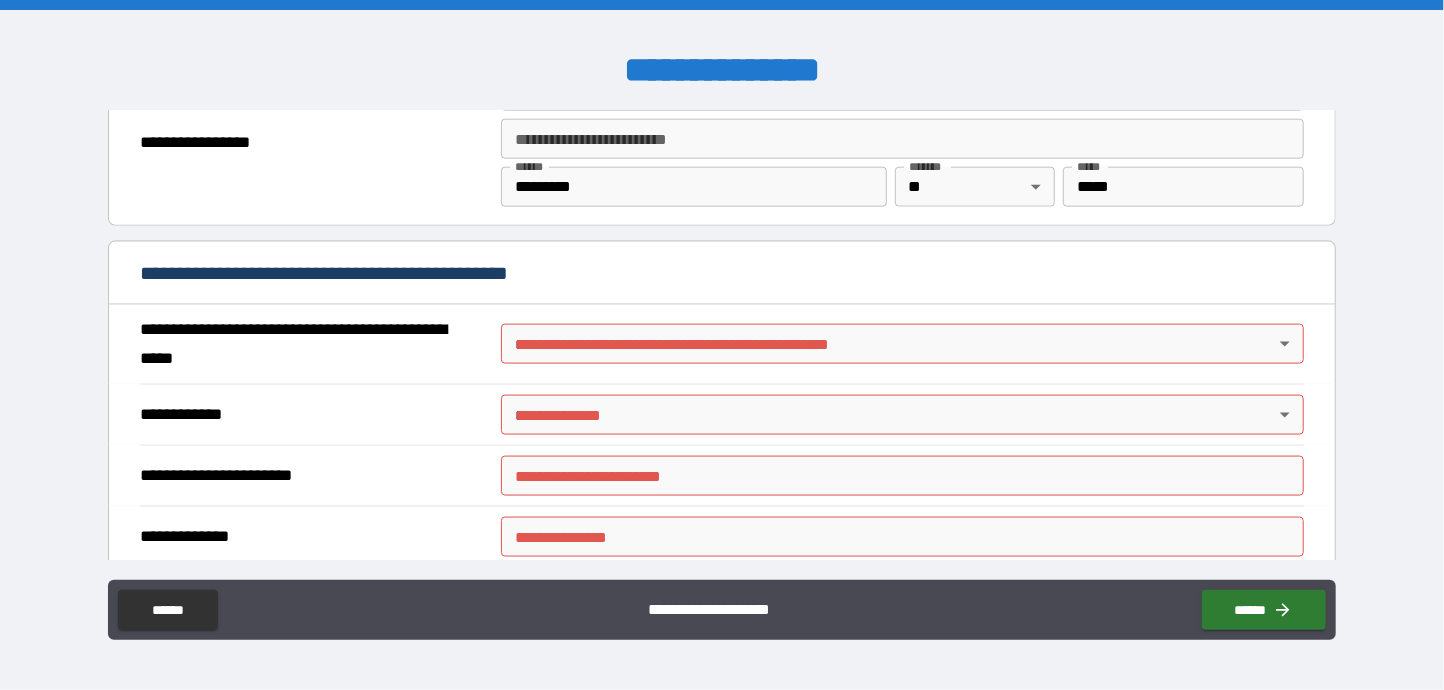 scroll, scrollTop: 1400, scrollLeft: 0, axis: vertical 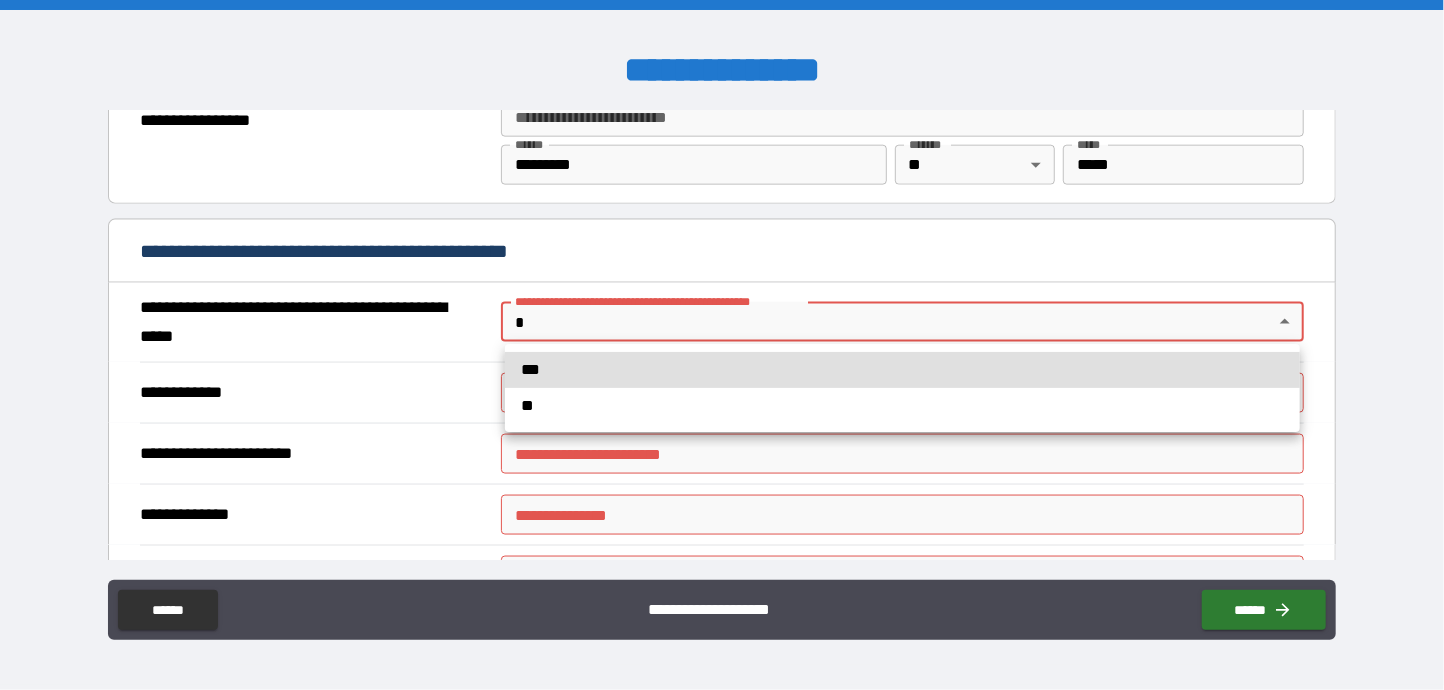 click on "**********" at bounding box center [722, 345] 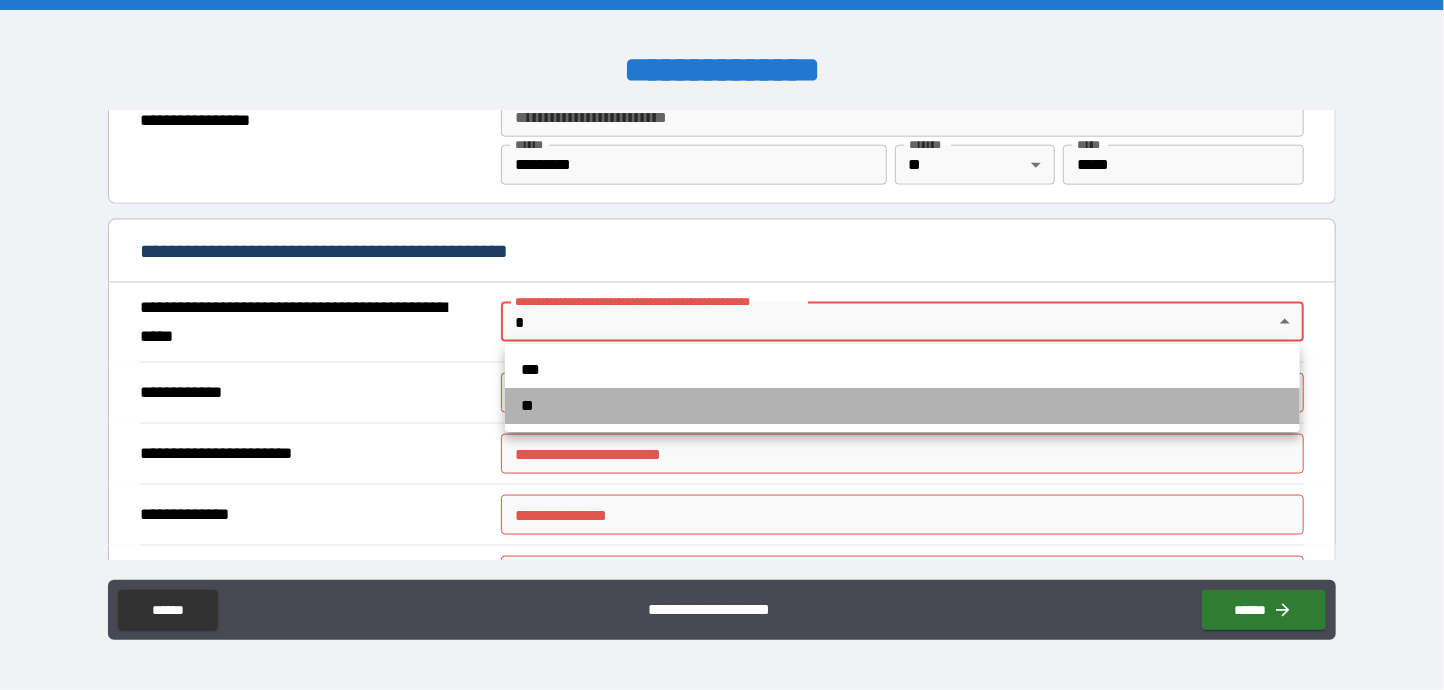 click on "**" at bounding box center (902, 406) 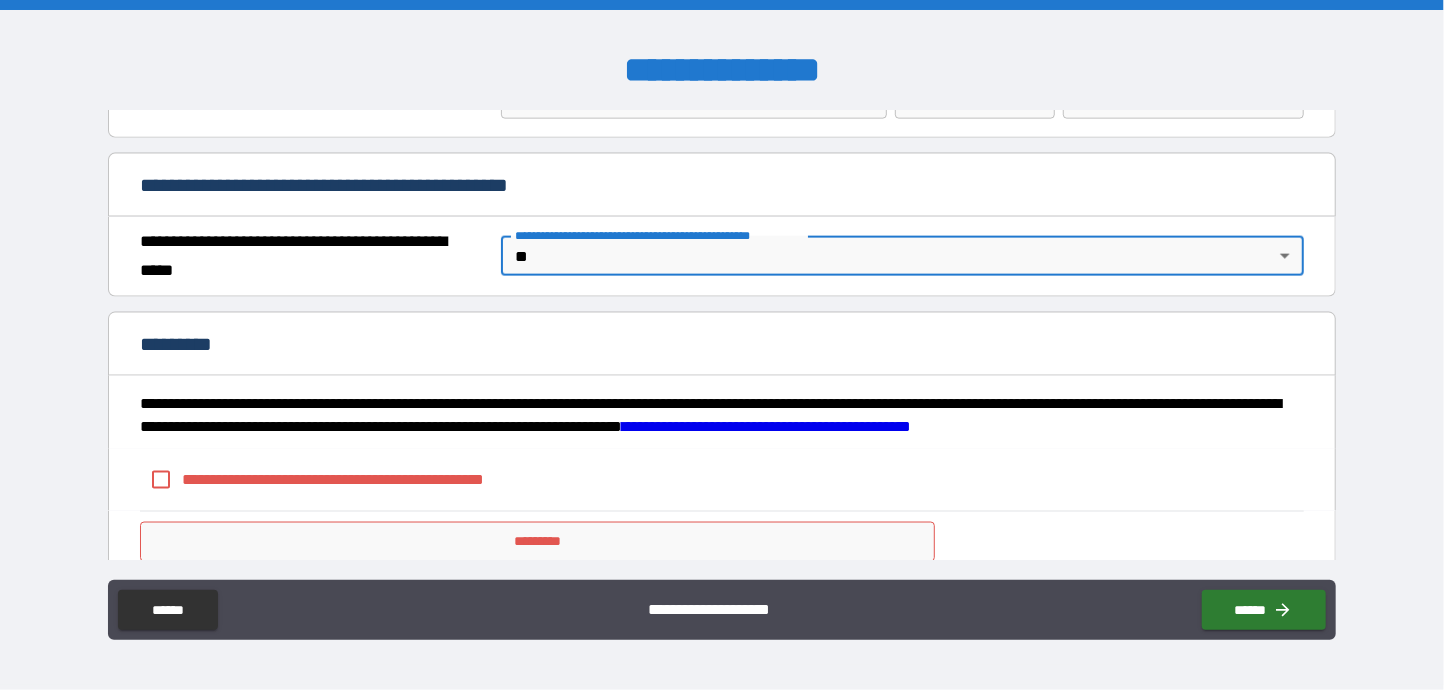 scroll, scrollTop: 1500, scrollLeft: 0, axis: vertical 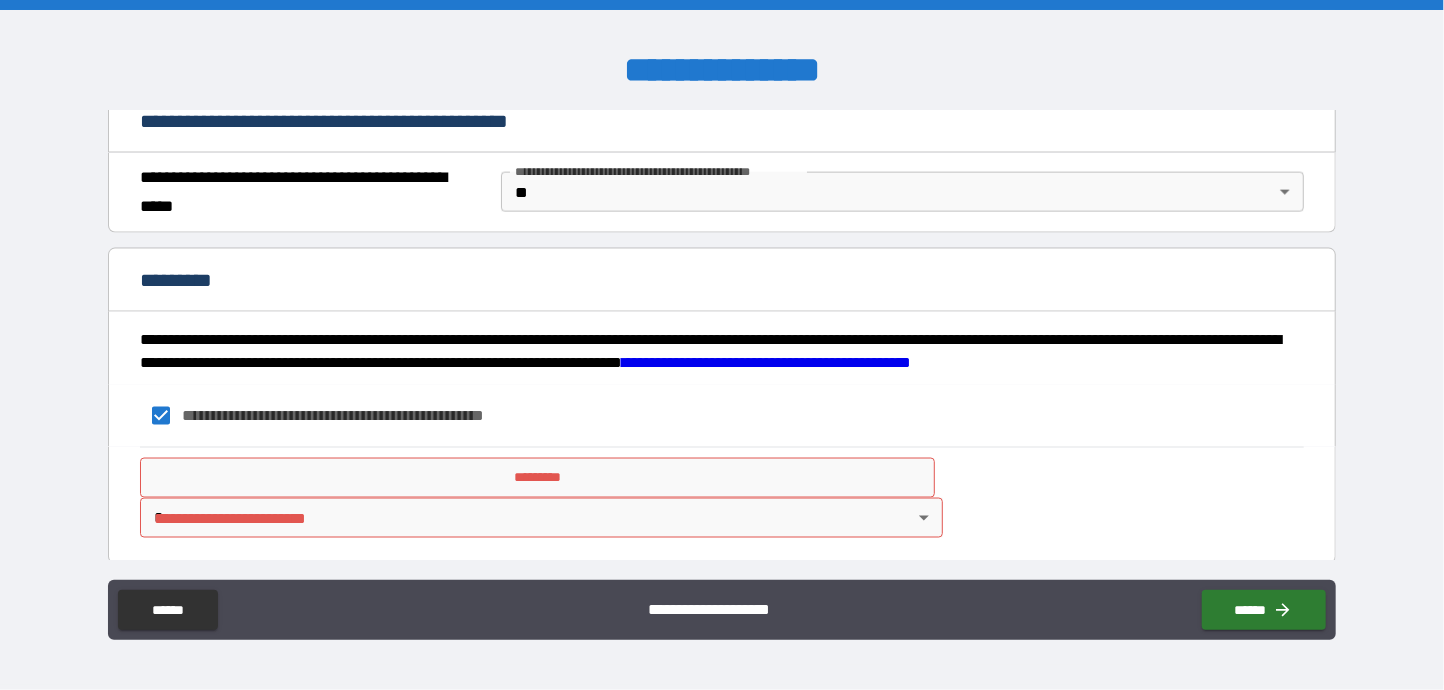 click on "*********" at bounding box center [537, 478] 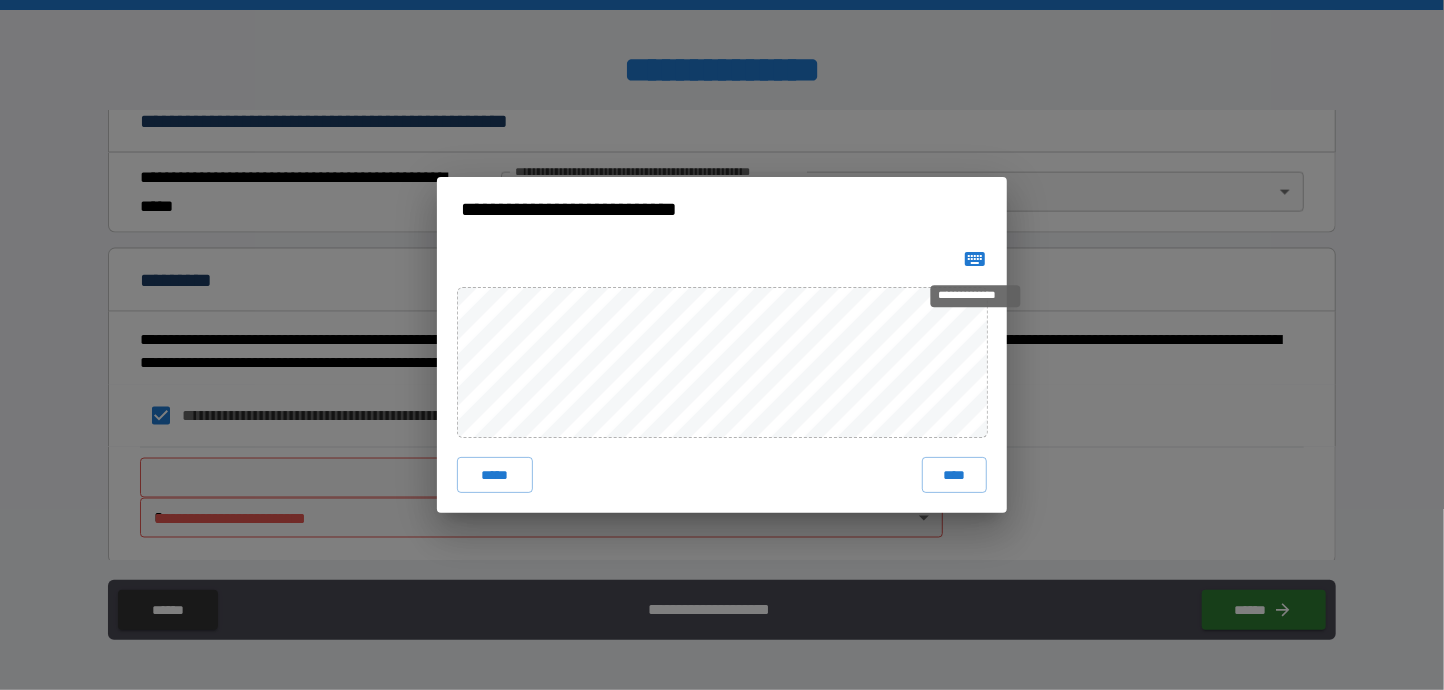 click 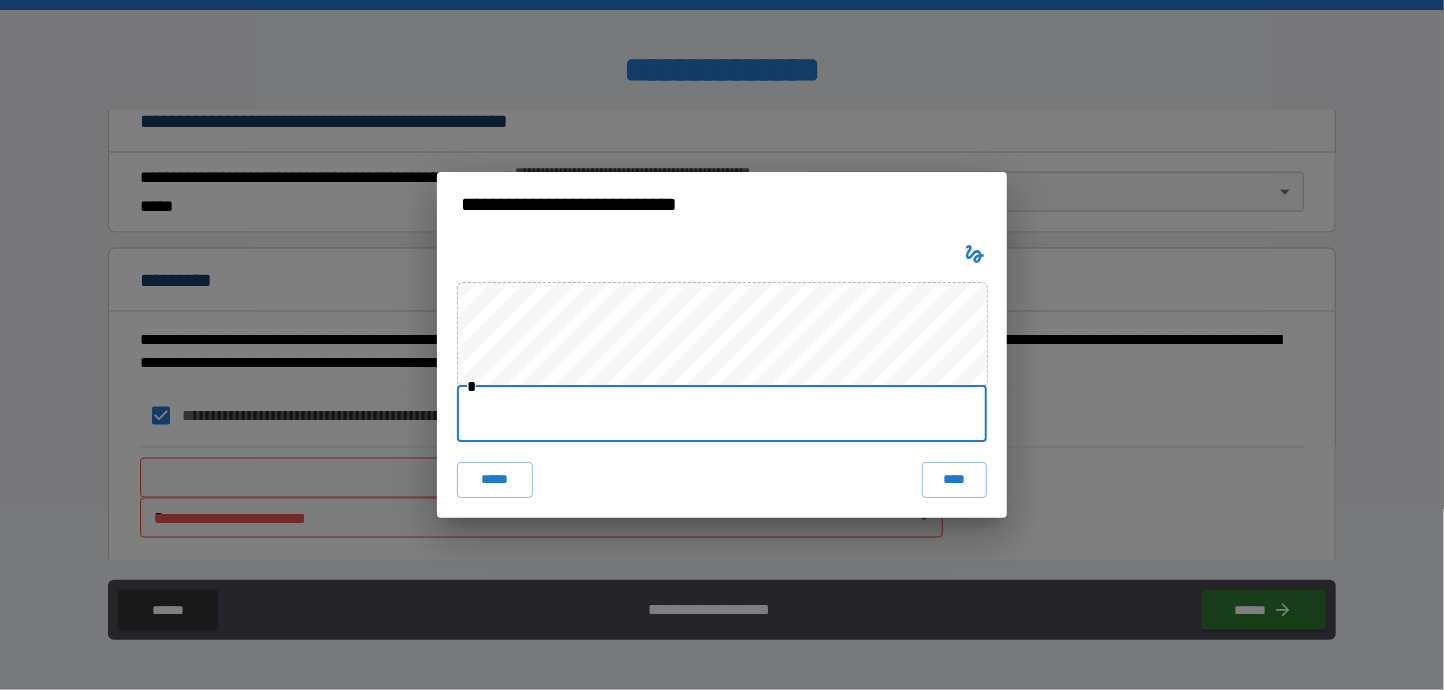 click at bounding box center (722, 414) 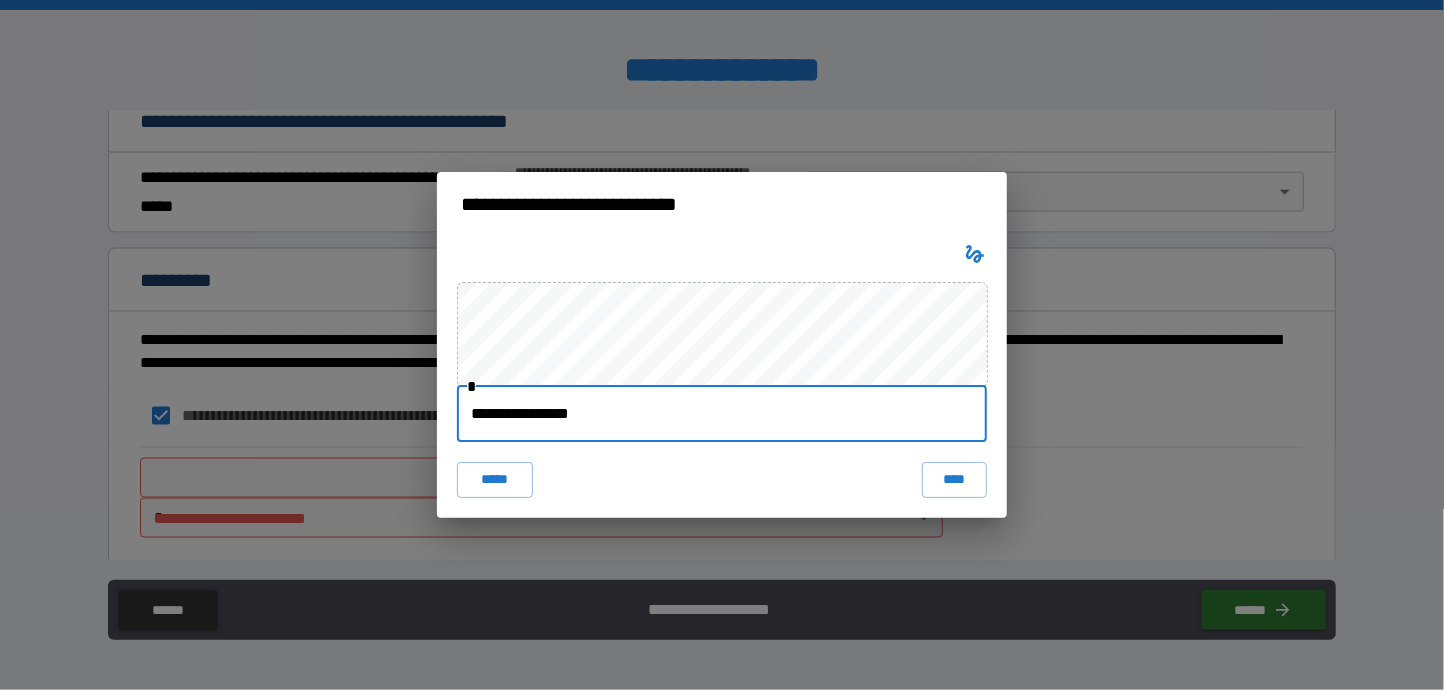 type on "**********" 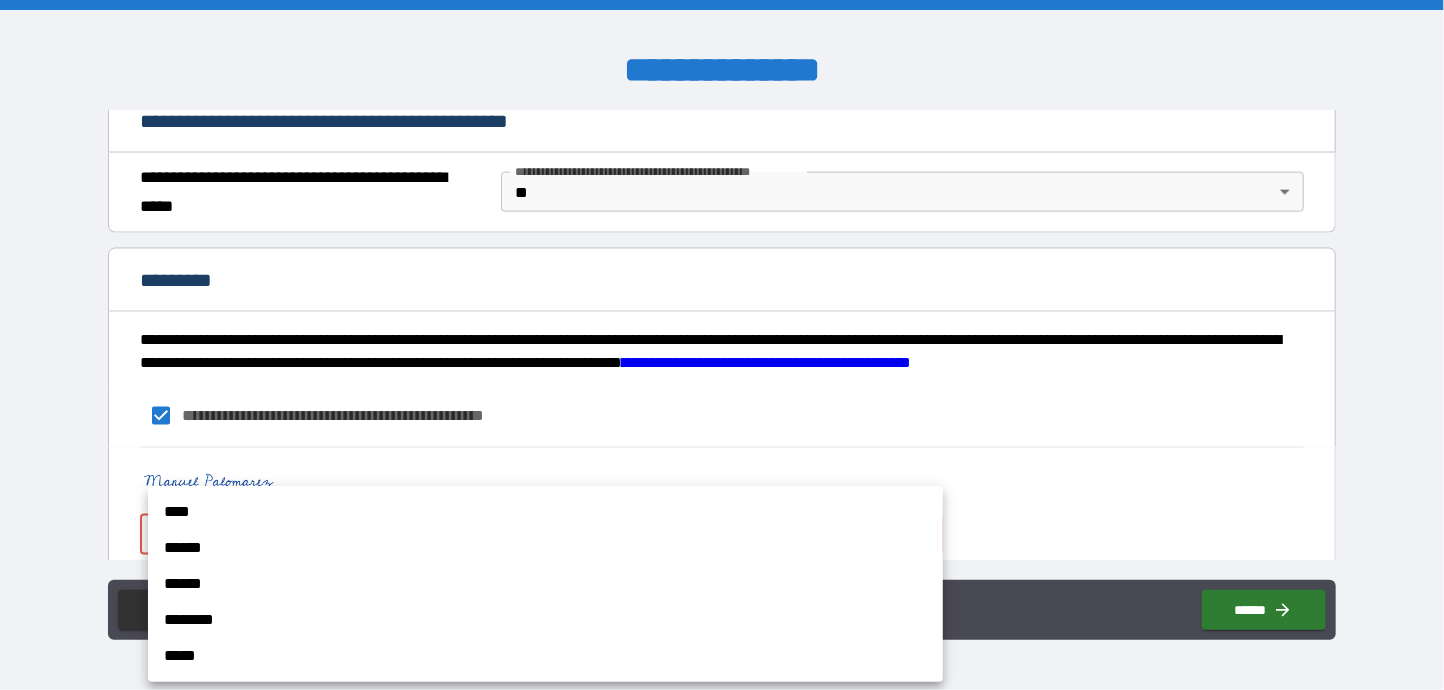 click on "**********" at bounding box center (722, 345) 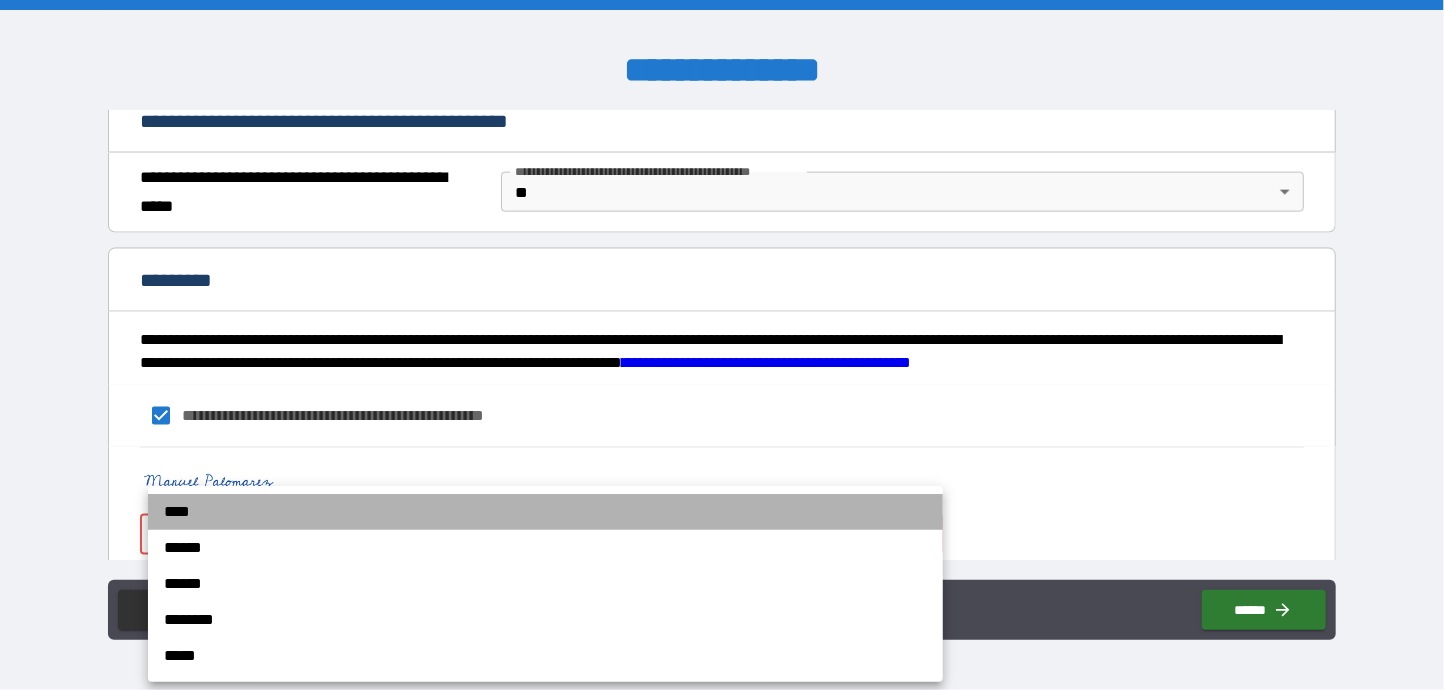 click on "****" at bounding box center [545, 512] 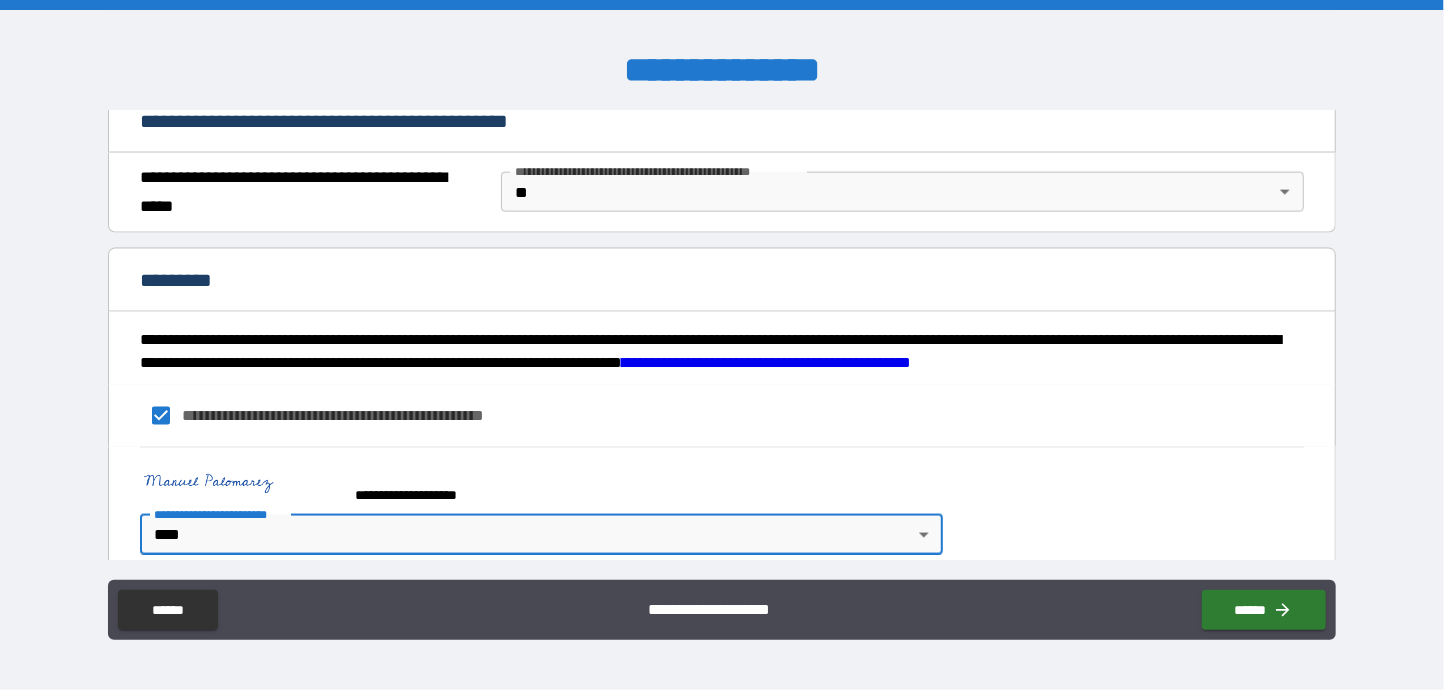 scroll, scrollTop: 1547, scrollLeft: 0, axis: vertical 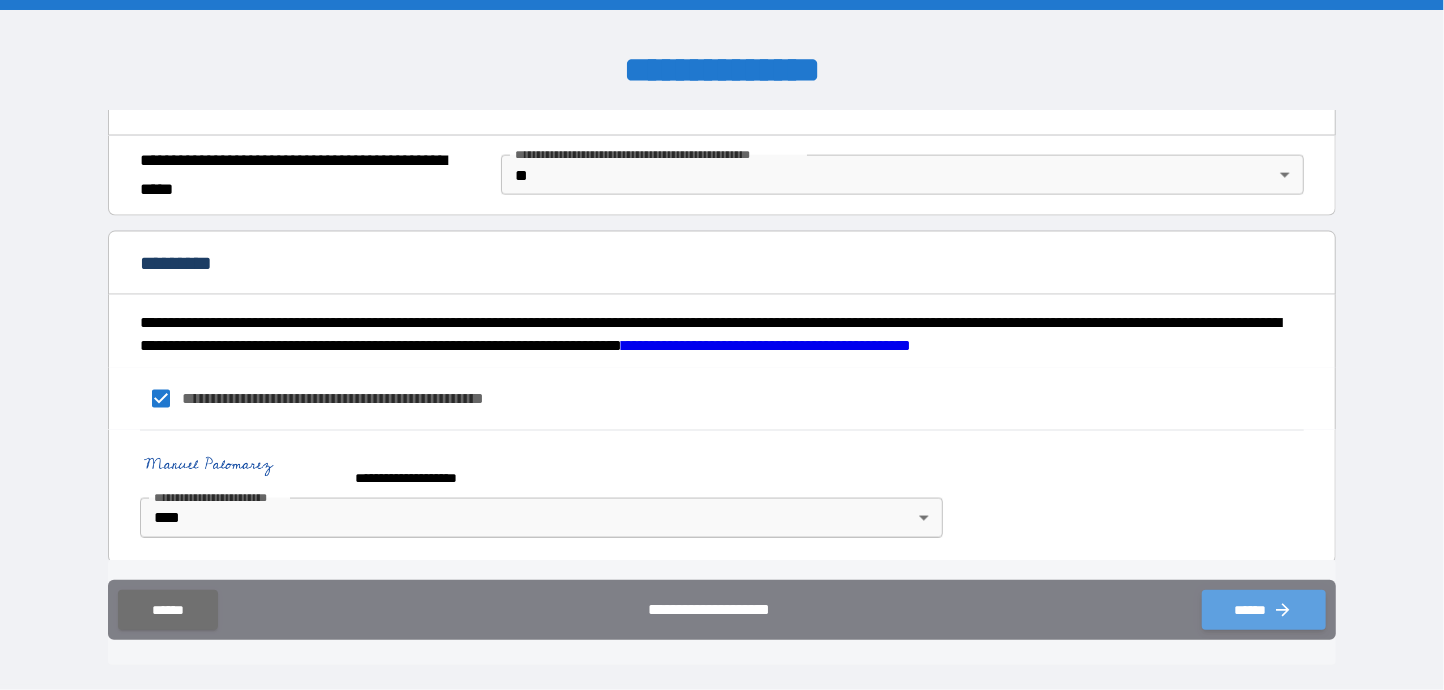 click on "******" at bounding box center (1264, 610) 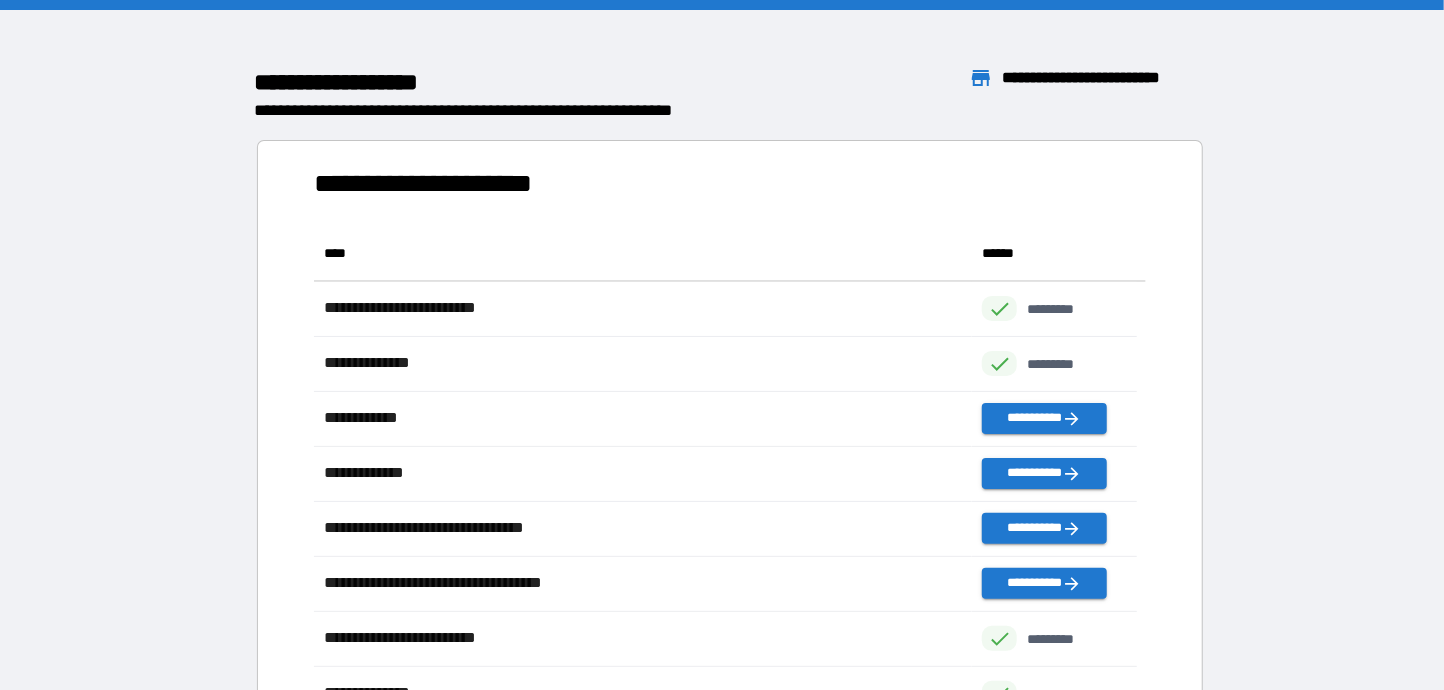 scroll, scrollTop: 15, scrollLeft: 15, axis: both 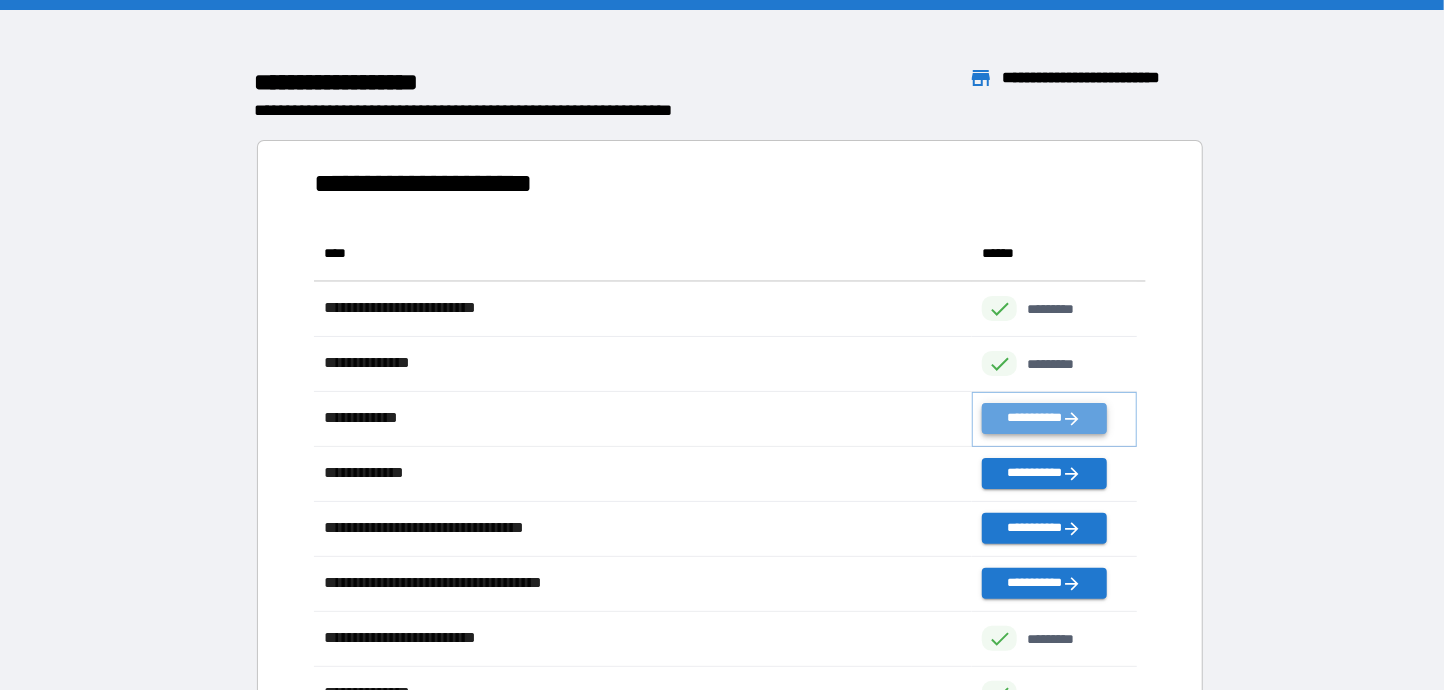 click on "**********" at bounding box center [1044, 418] 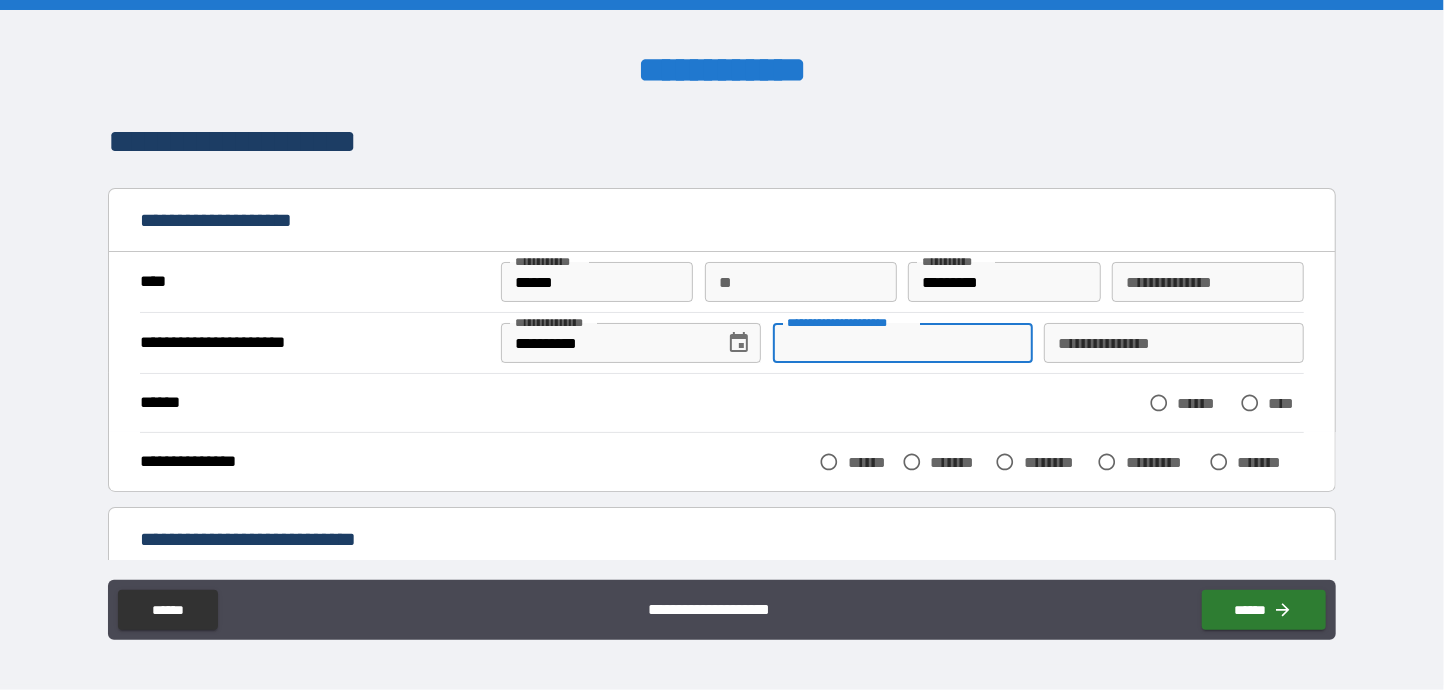 click on "**********" at bounding box center [903, 343] 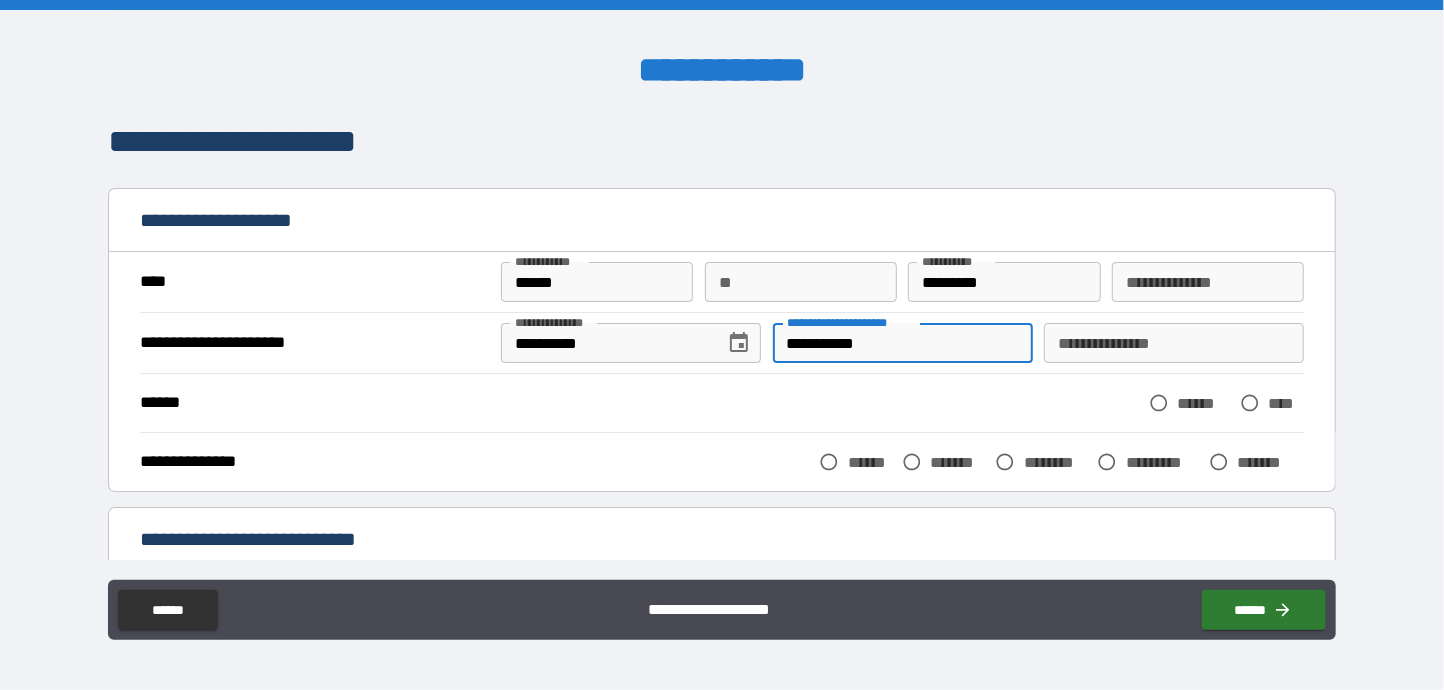 type on "**********" 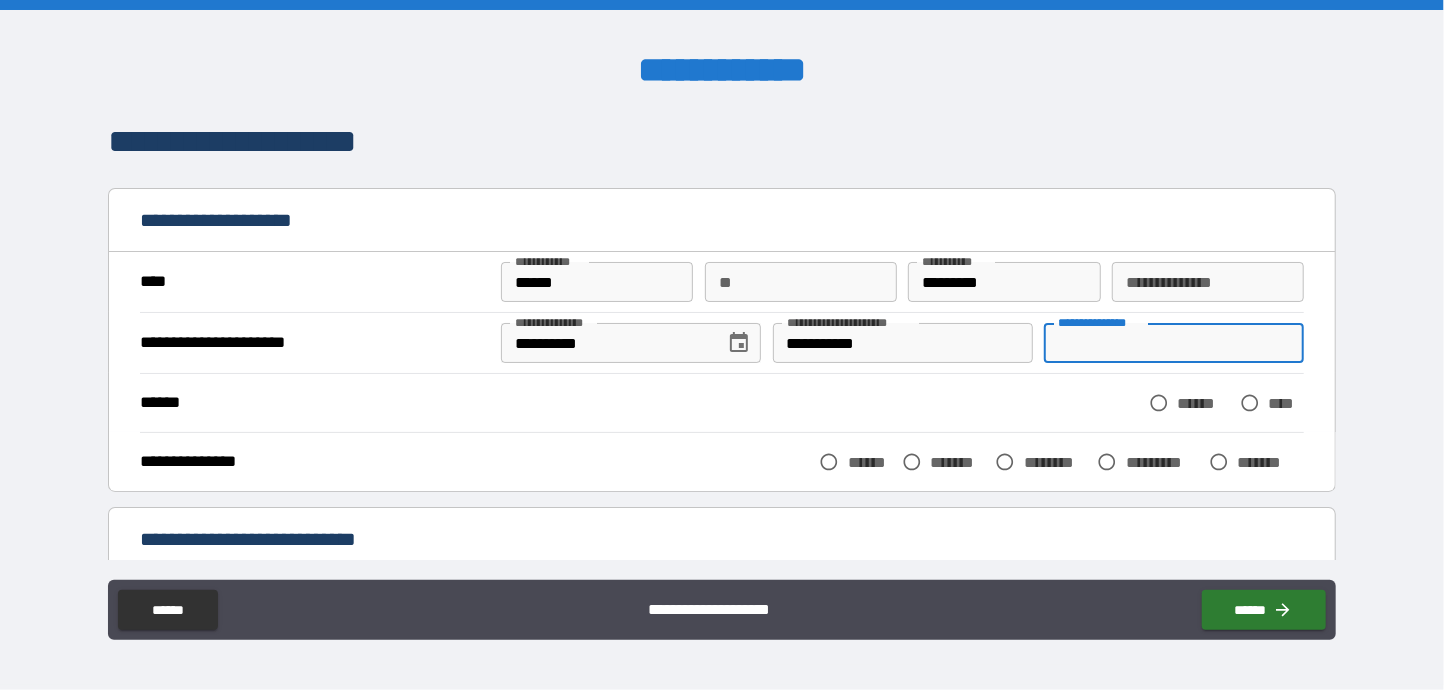 click on "**********" at bounding box center (1174, 343) 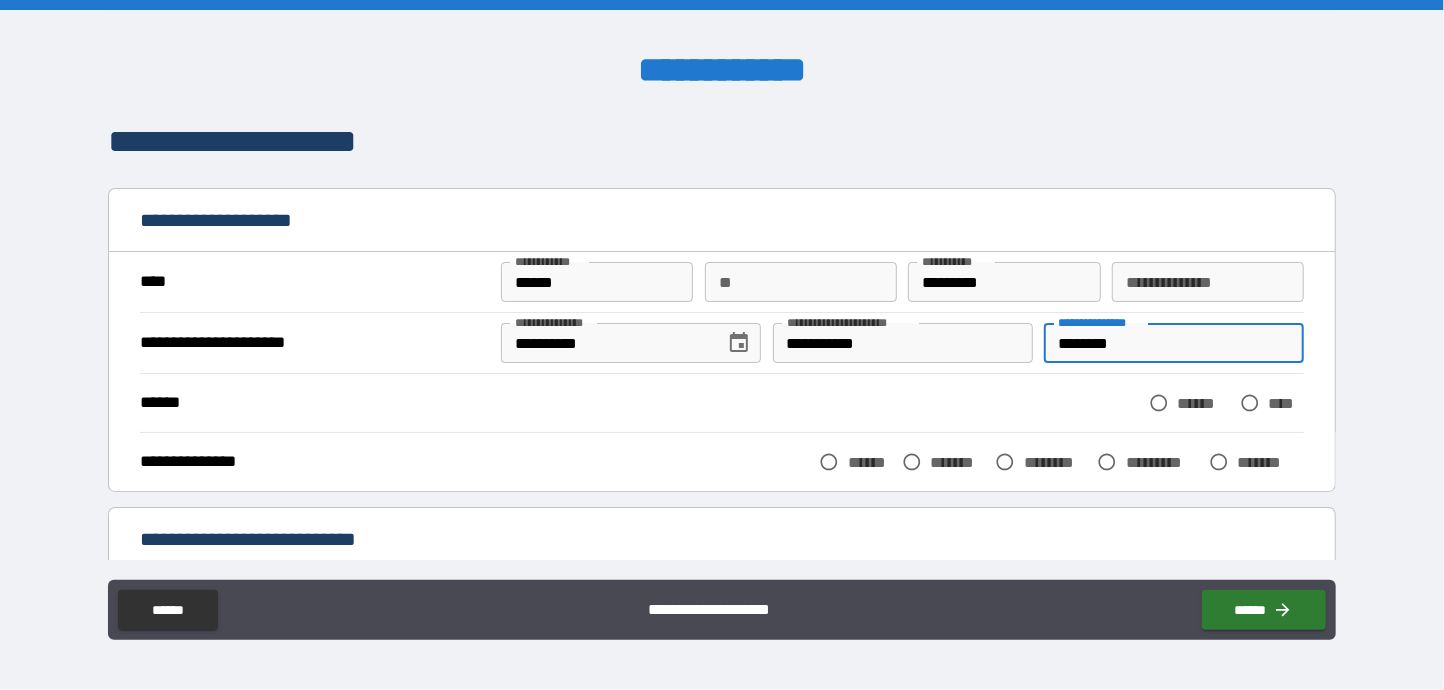 type on "********" 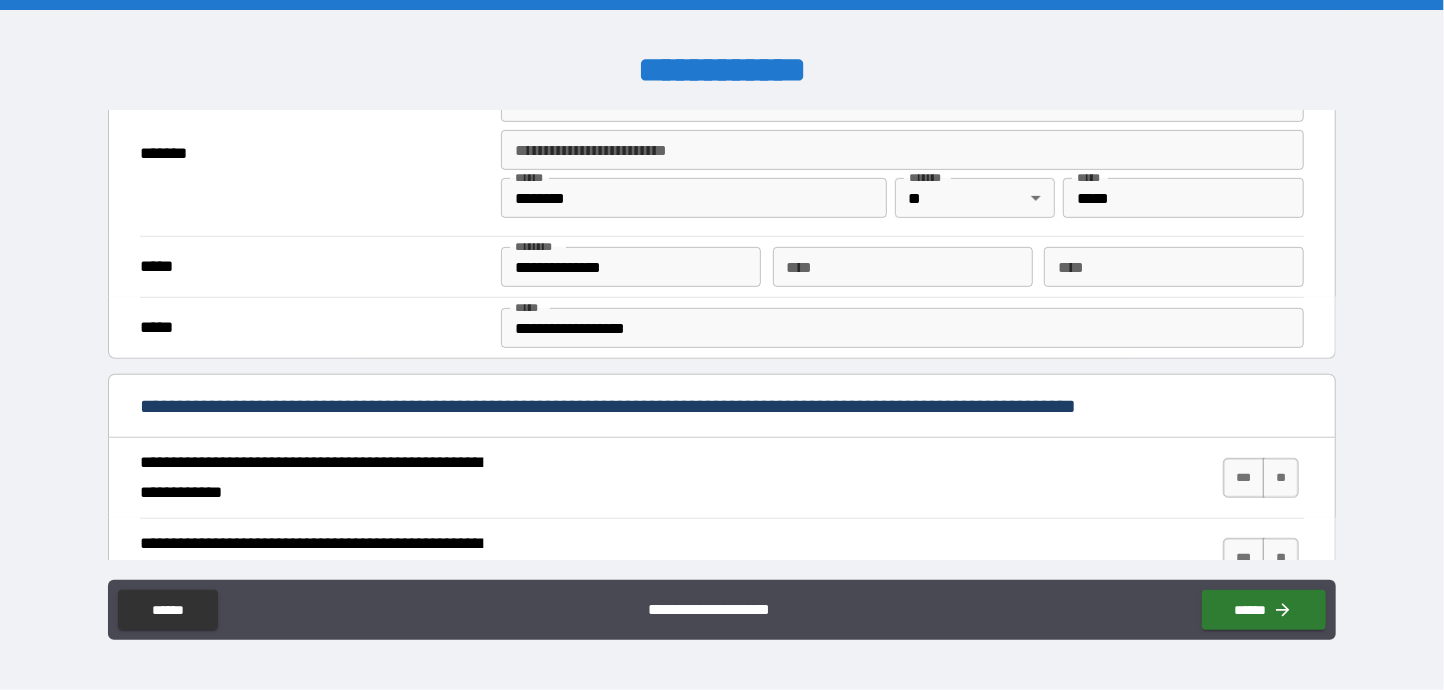 scroll, scrollTop: 499, scrollLeft: 0, axis: vertical 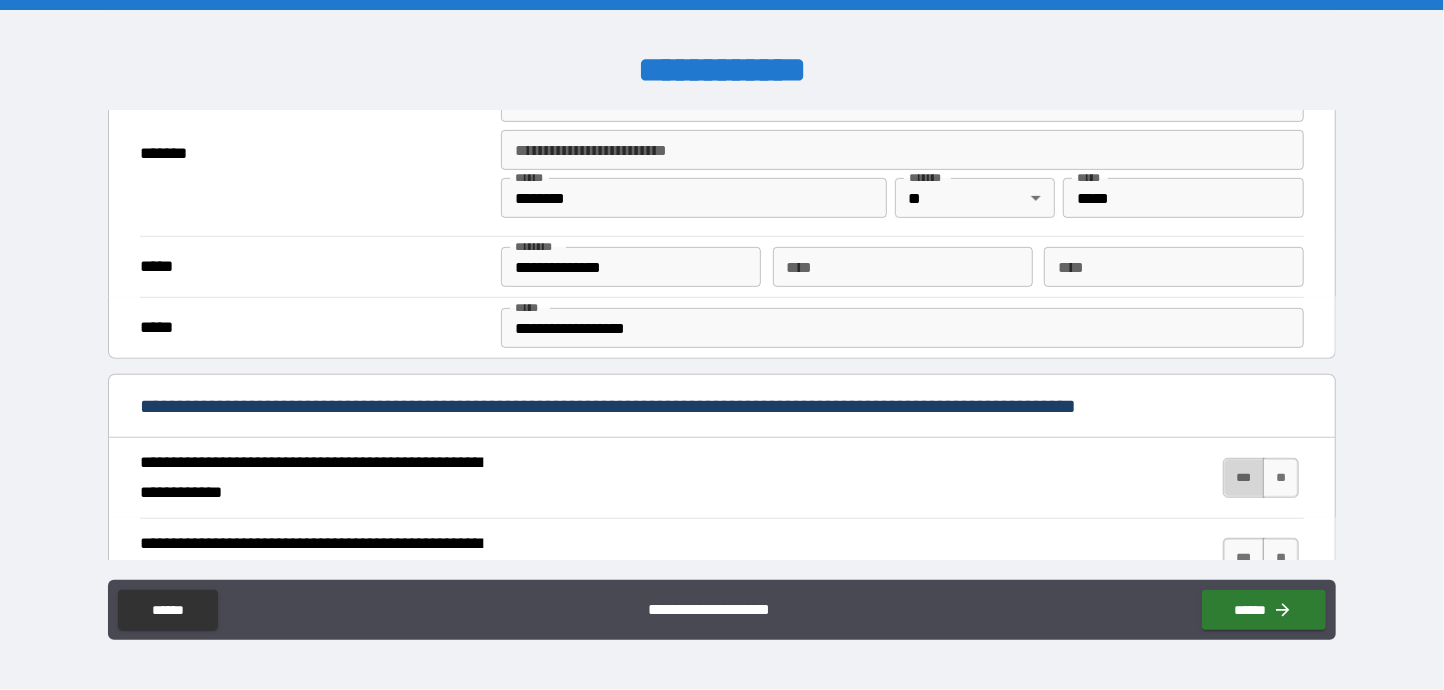 click on "***" at bounding box center [1244, 478] 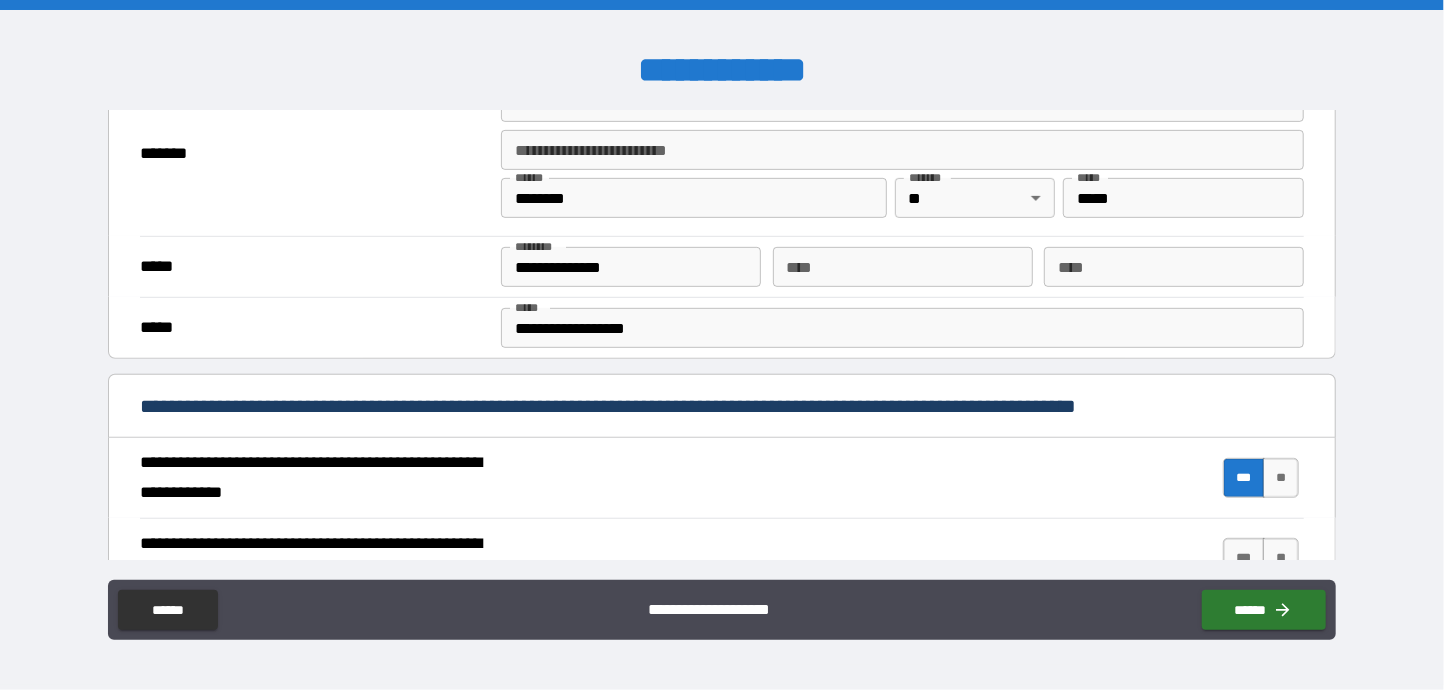 scroll, scrollTop: 600, scrollLeft: 0, axis: vertical 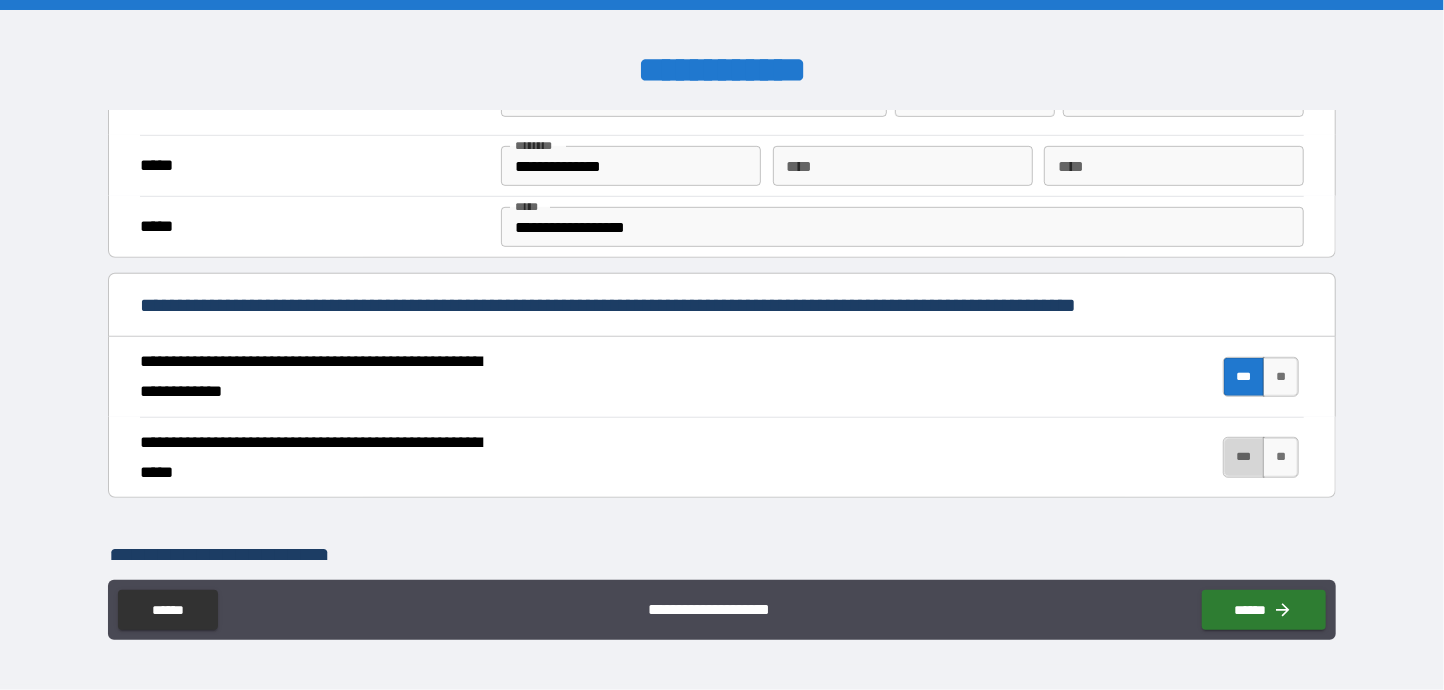 click on "***" at bounding box center (1244, 457) 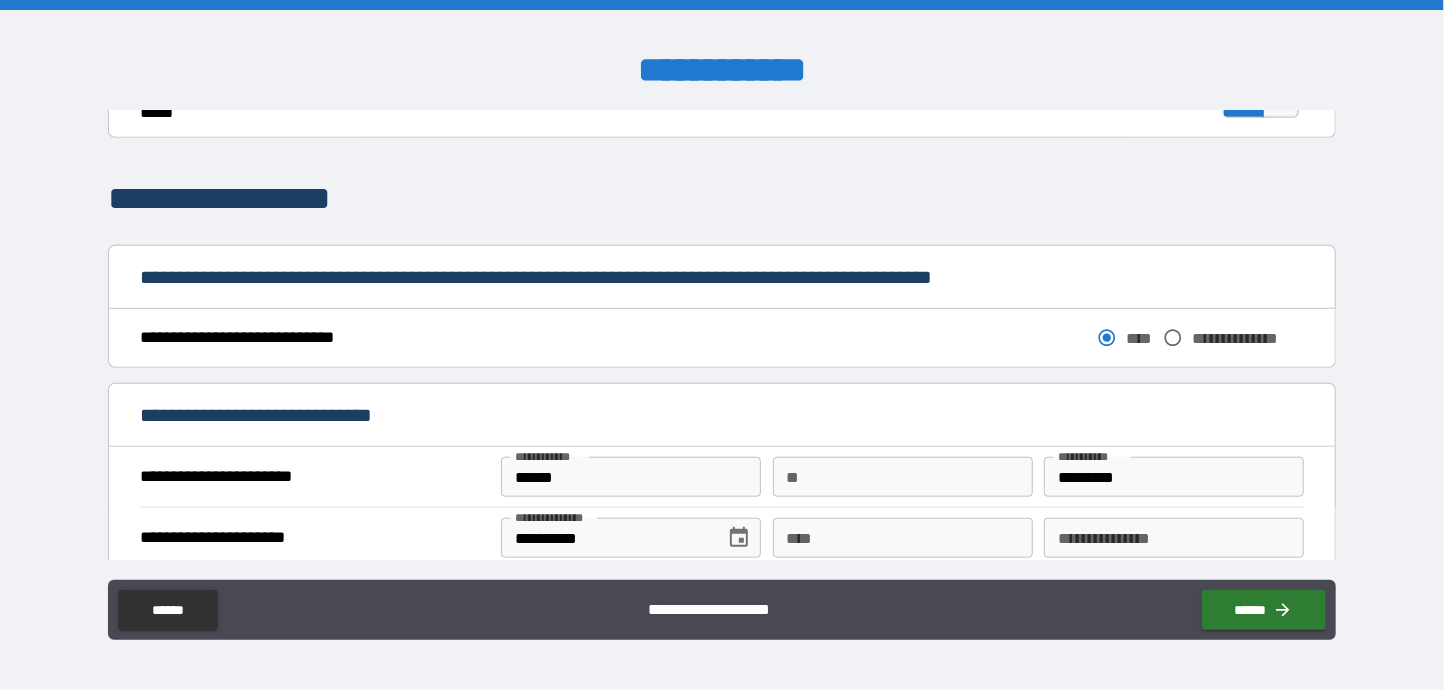 scroll, scrollTop: 991, scrollLeft: 0, axis: vertical 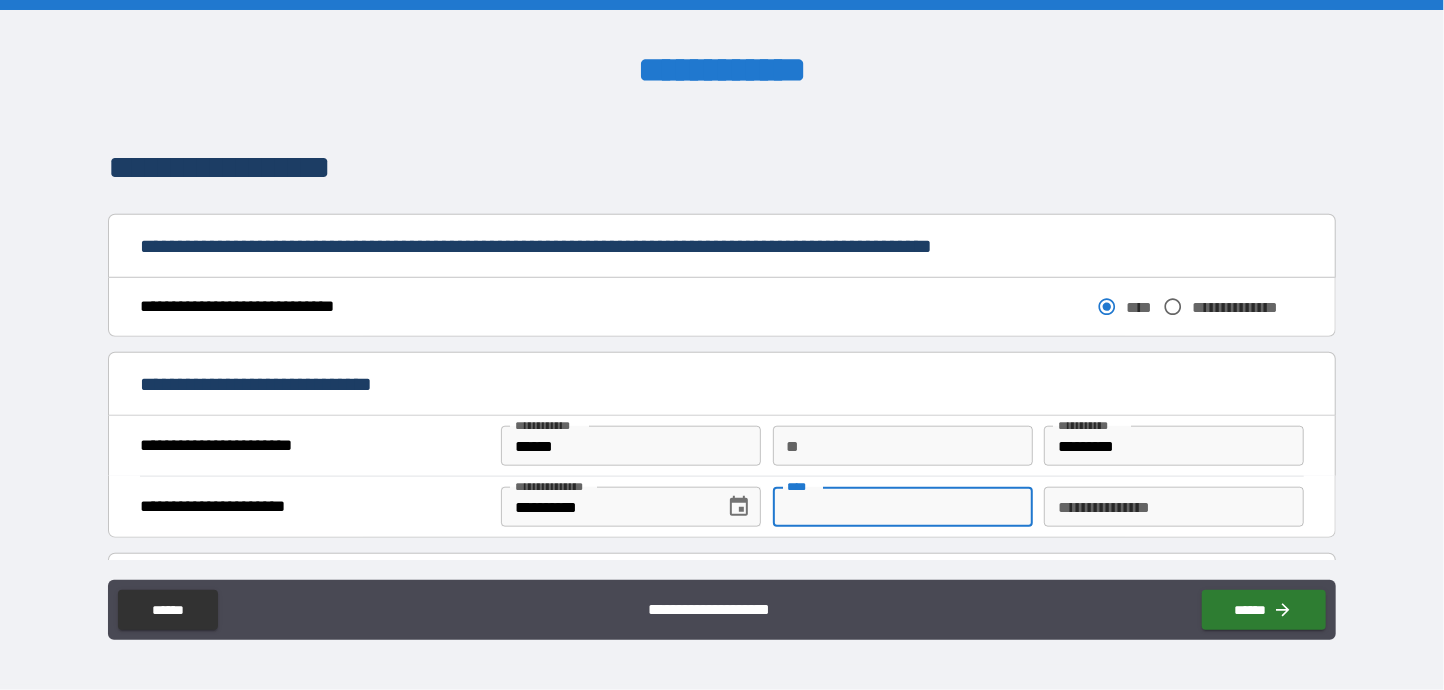 click on "****" at bounding box center (903, 507) 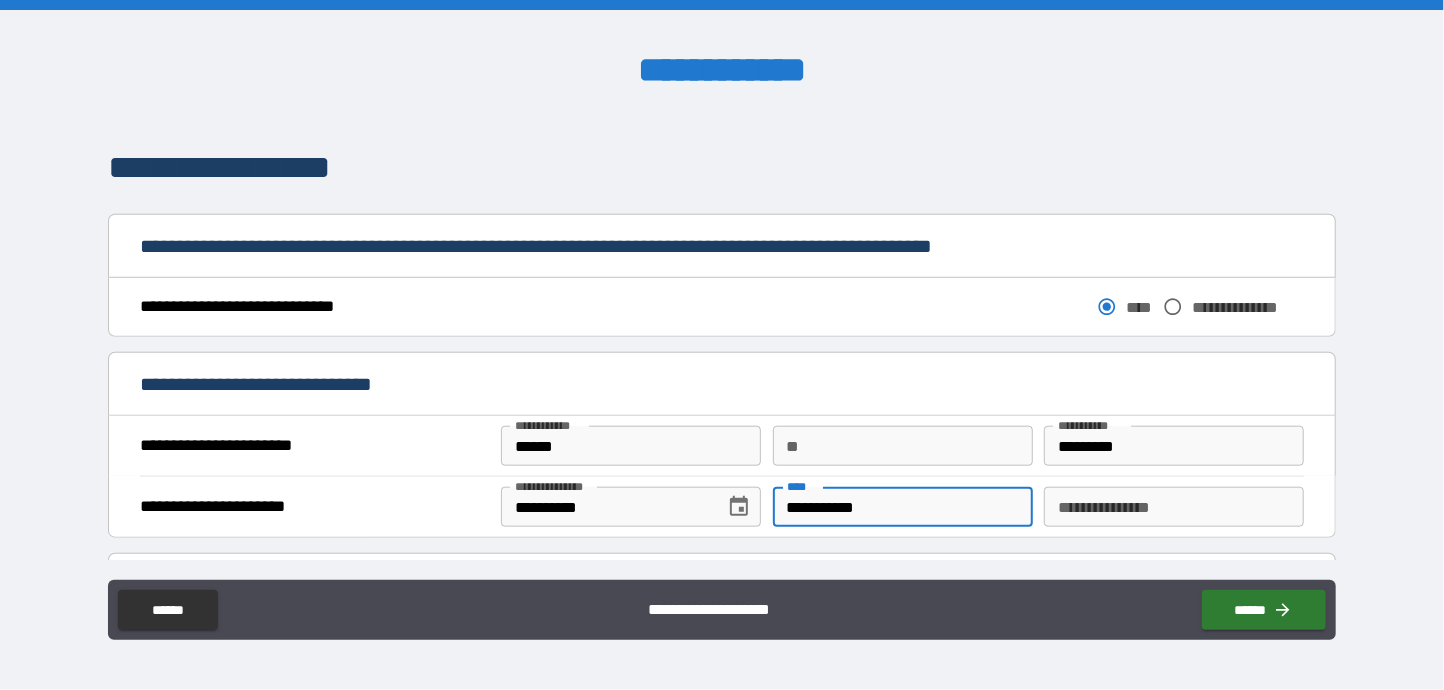 type on "**********" 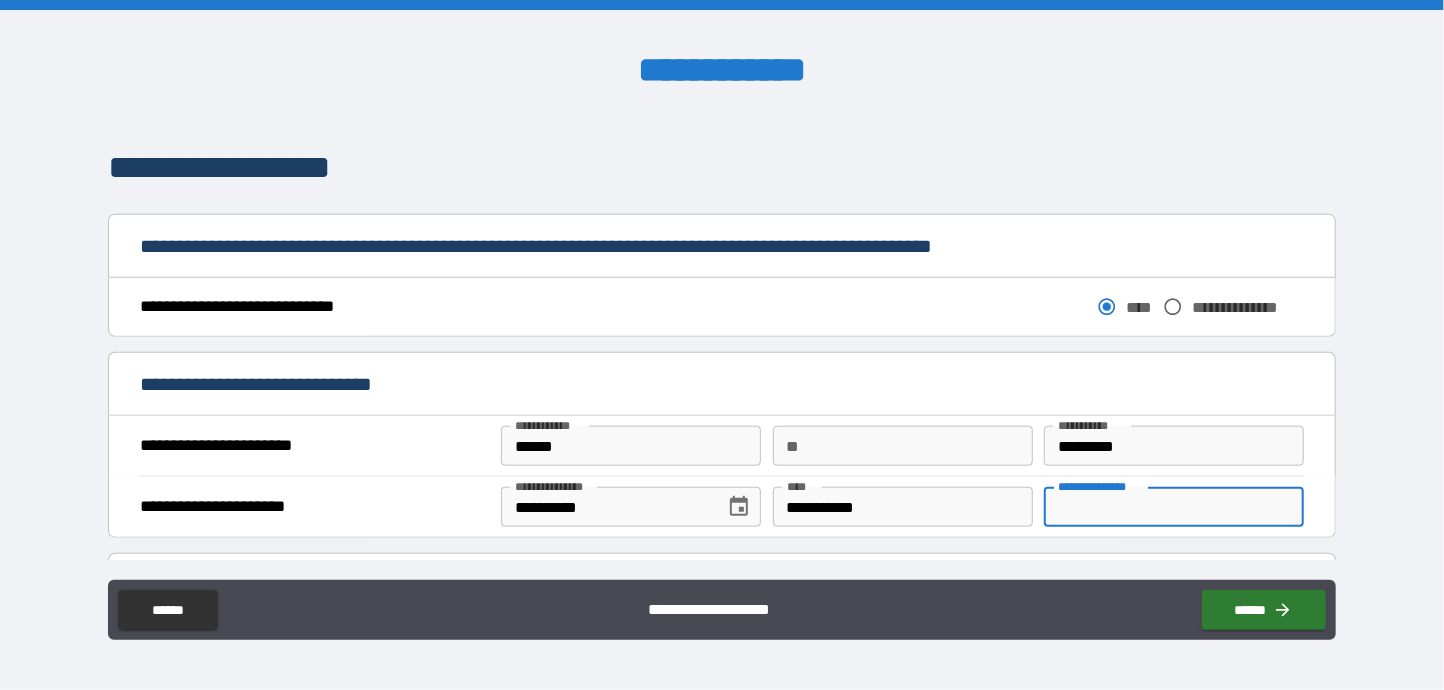 click on "**********" at bounding box center (1174, 507) 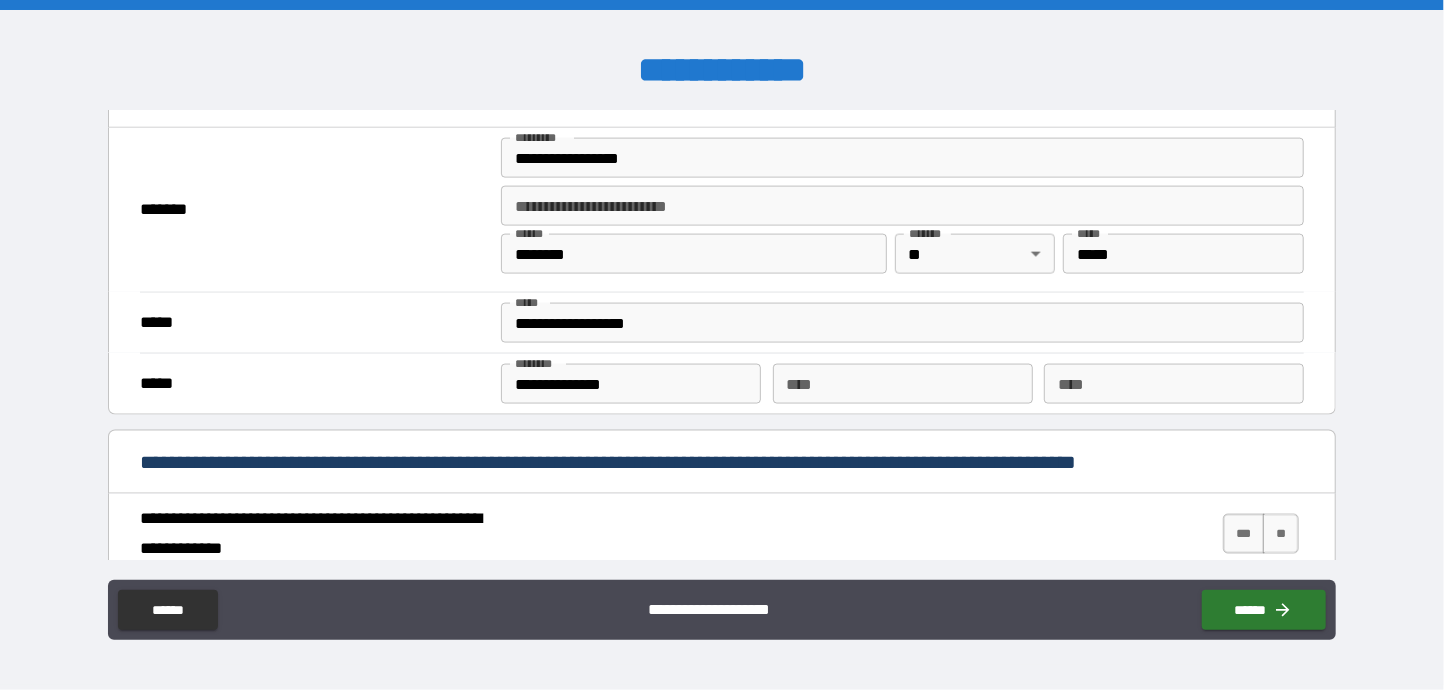 scroll, scrollTop: 1491, scrollLeft: 0, axis: vertical 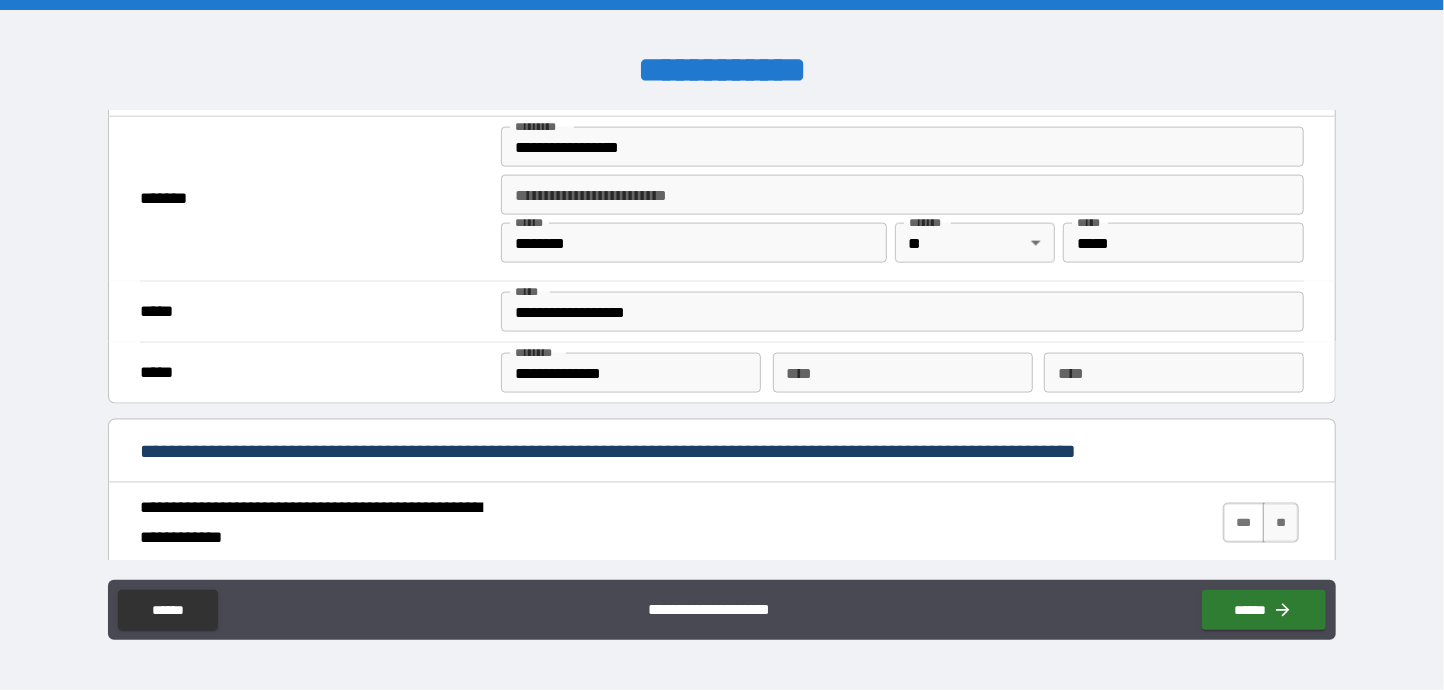 type on "********" 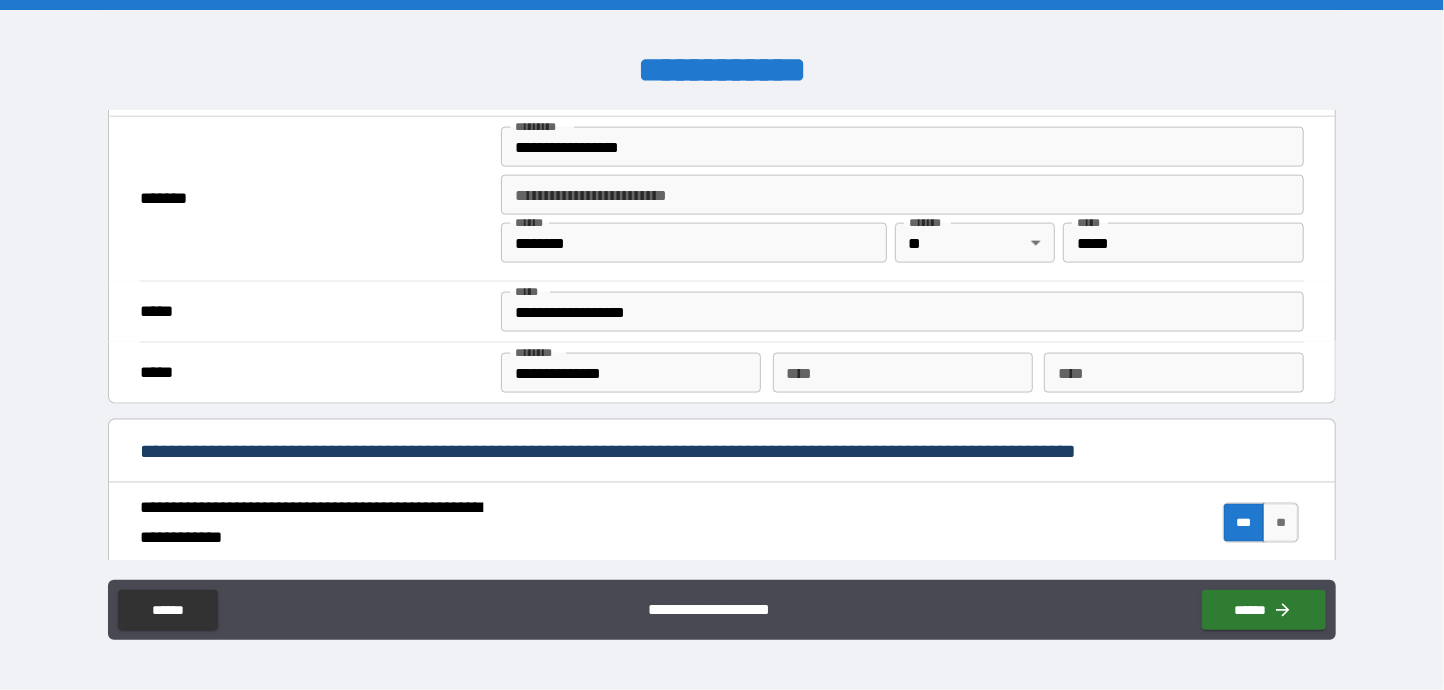 scroll, scrollTop: 1591, scrollLeft: 0, axis: vertical 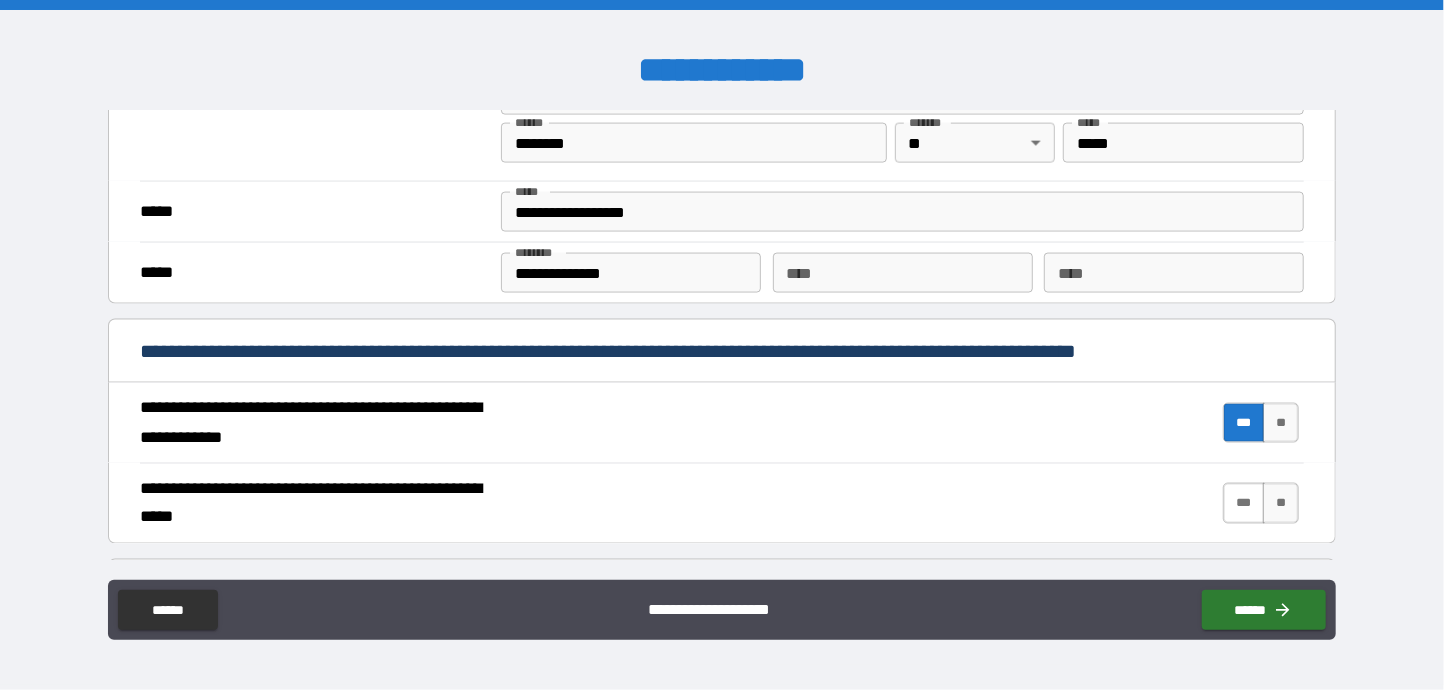 click on "***" at bounding box center [1244, 503] 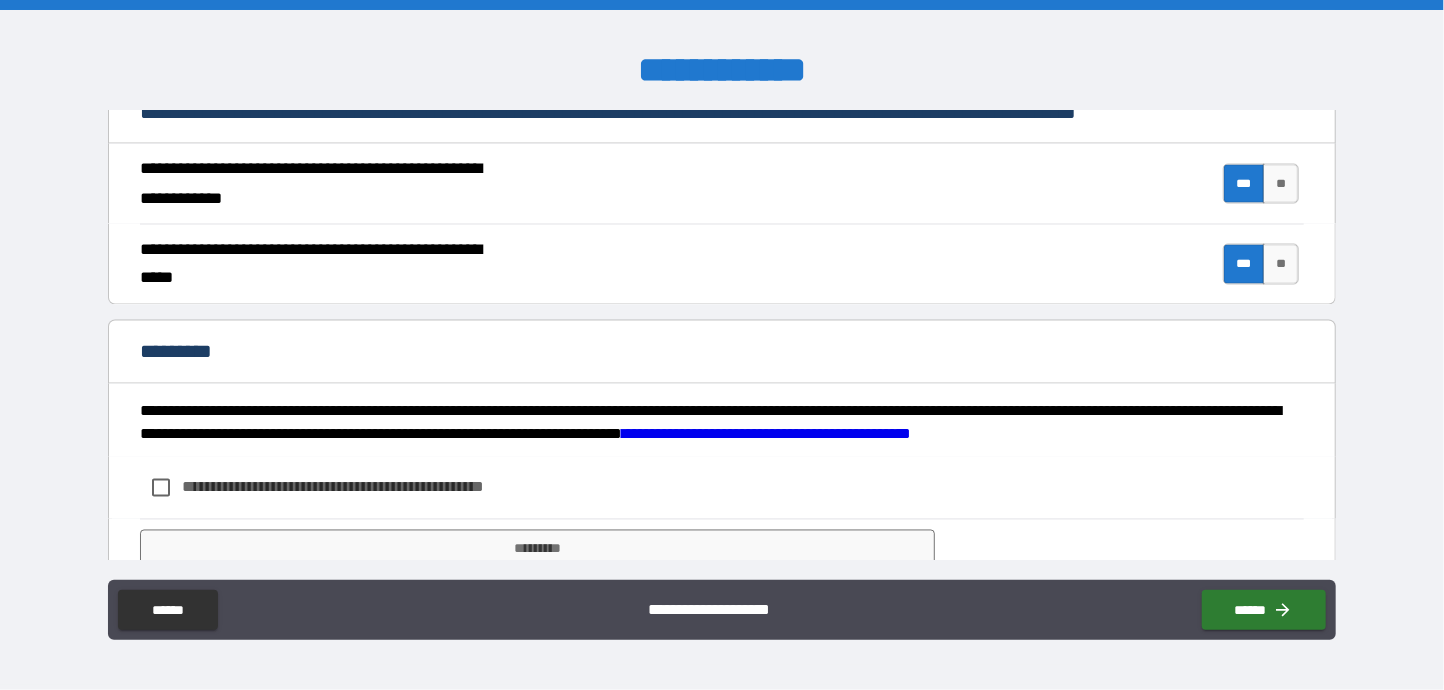 scroll, scrollTop: 1891, scrollLeft: 0, axis: vertical 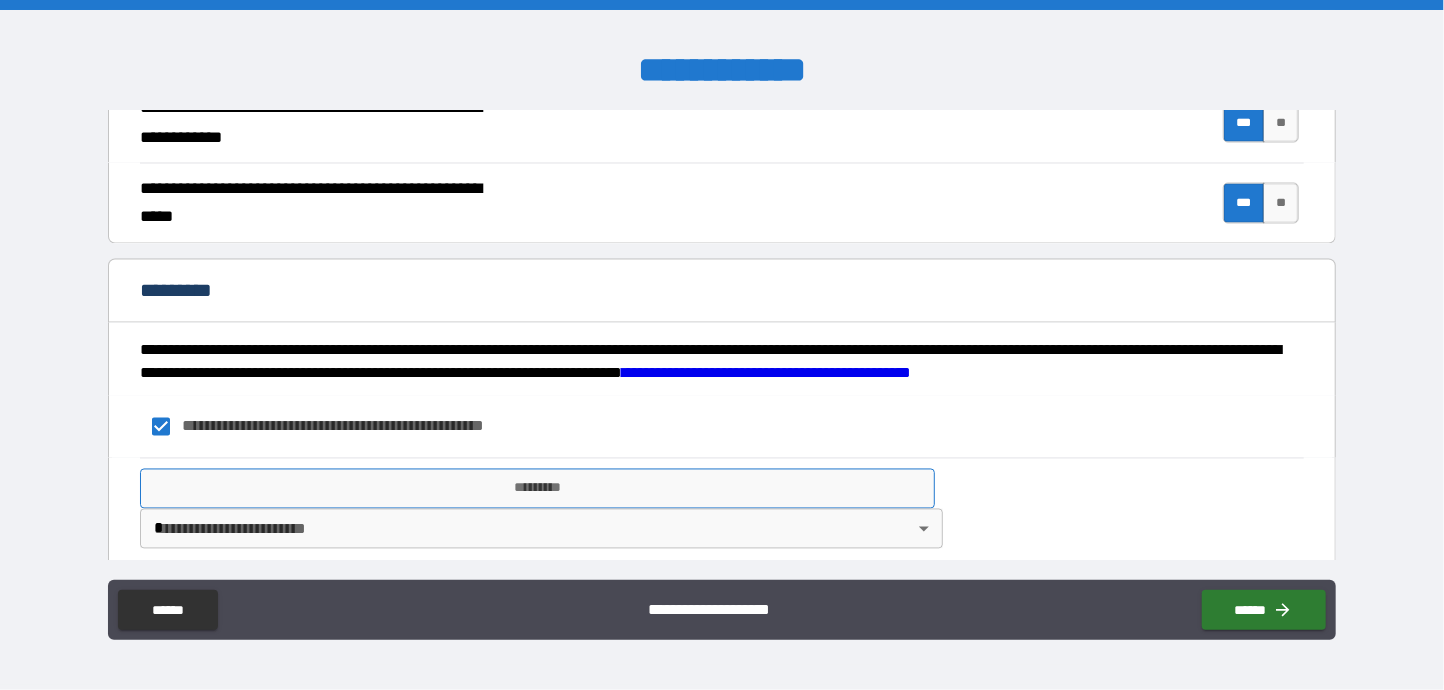 click on "*********" at bounding box center (537, 489) 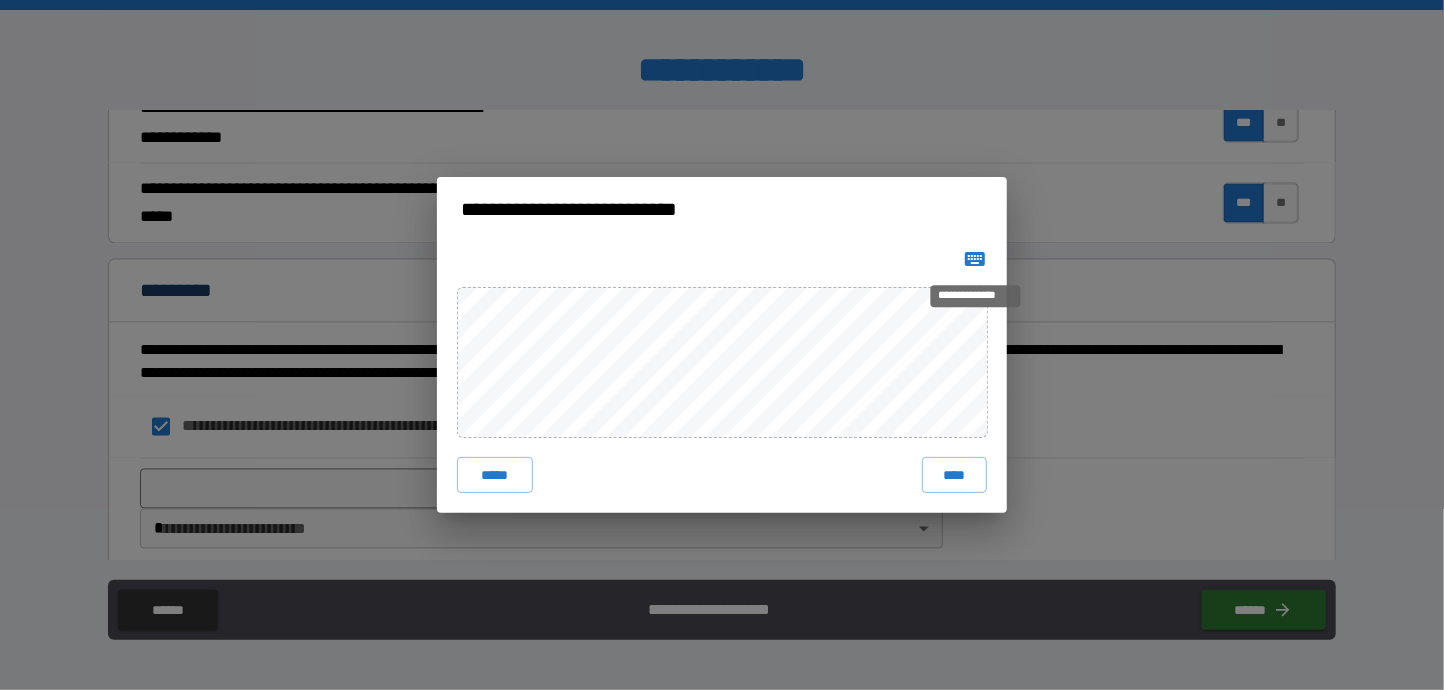 click 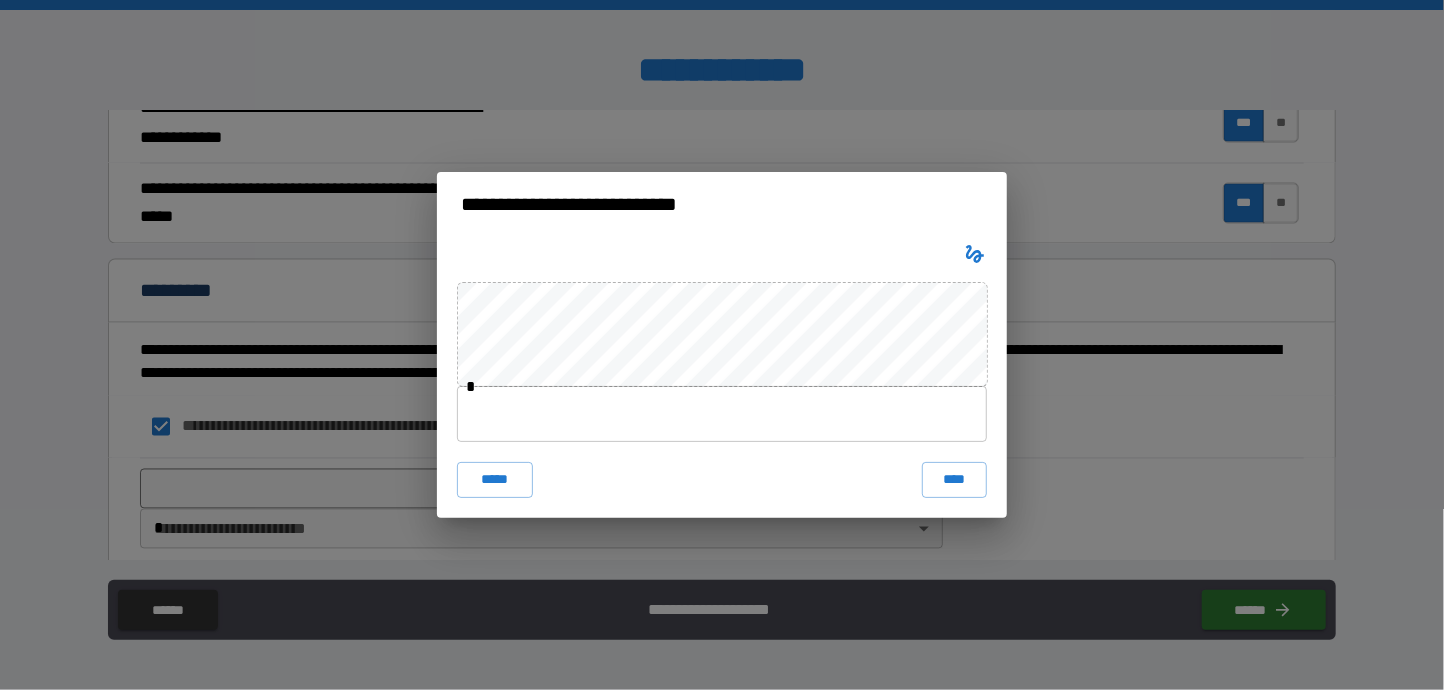 click at bounding box center [722, 414] 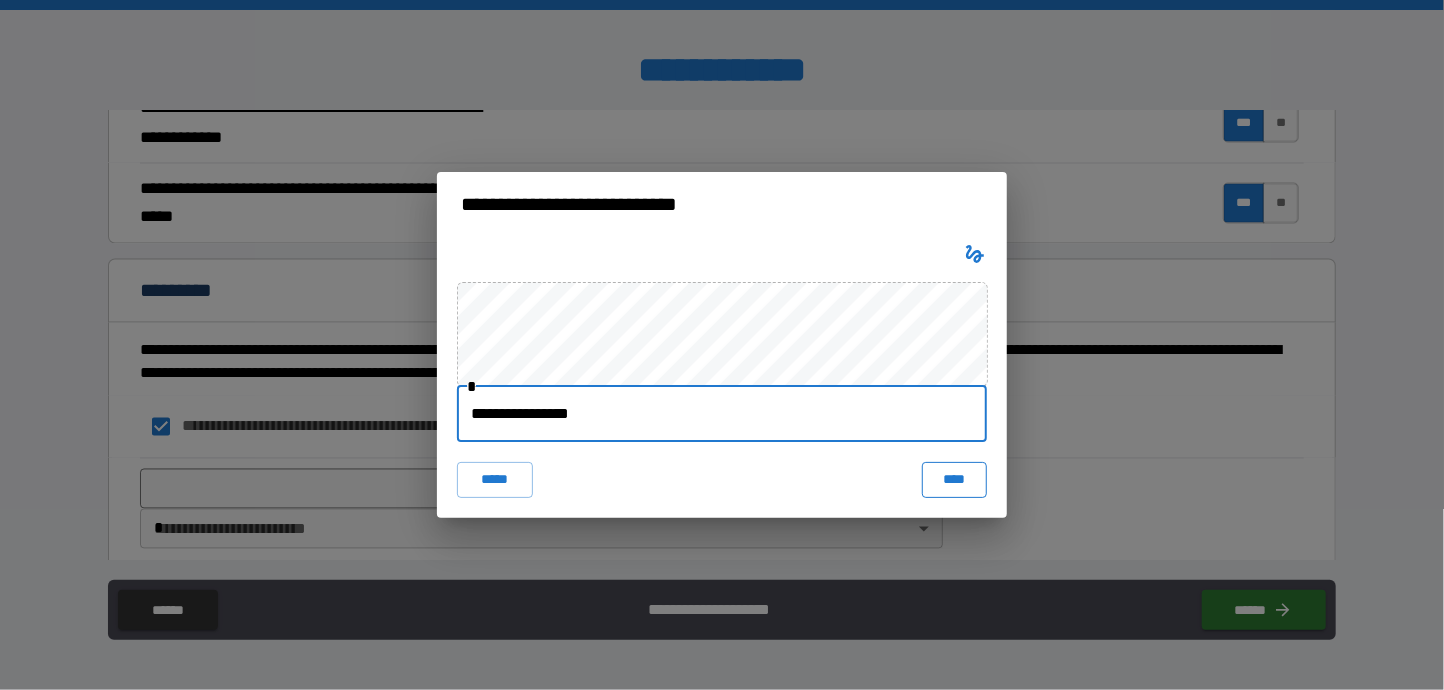 type on "**********" 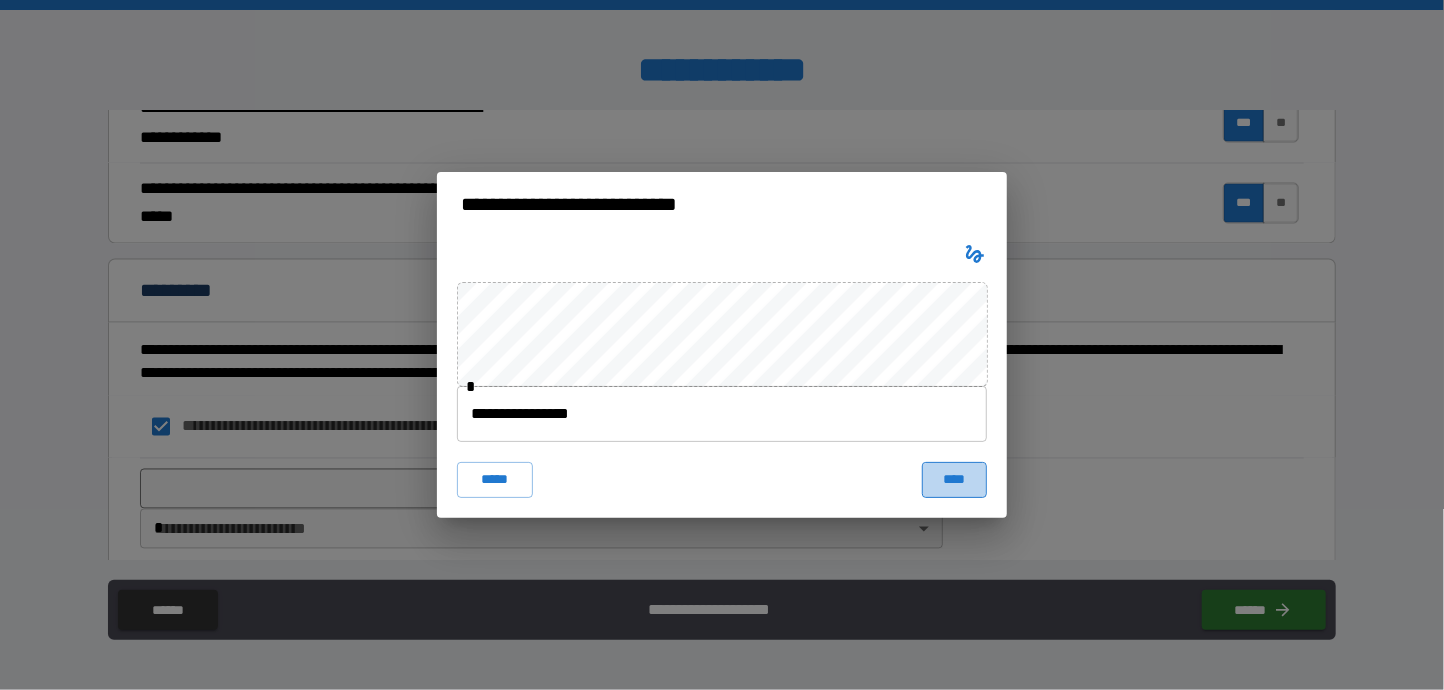 click on "****" at bounding box center [954, 480] 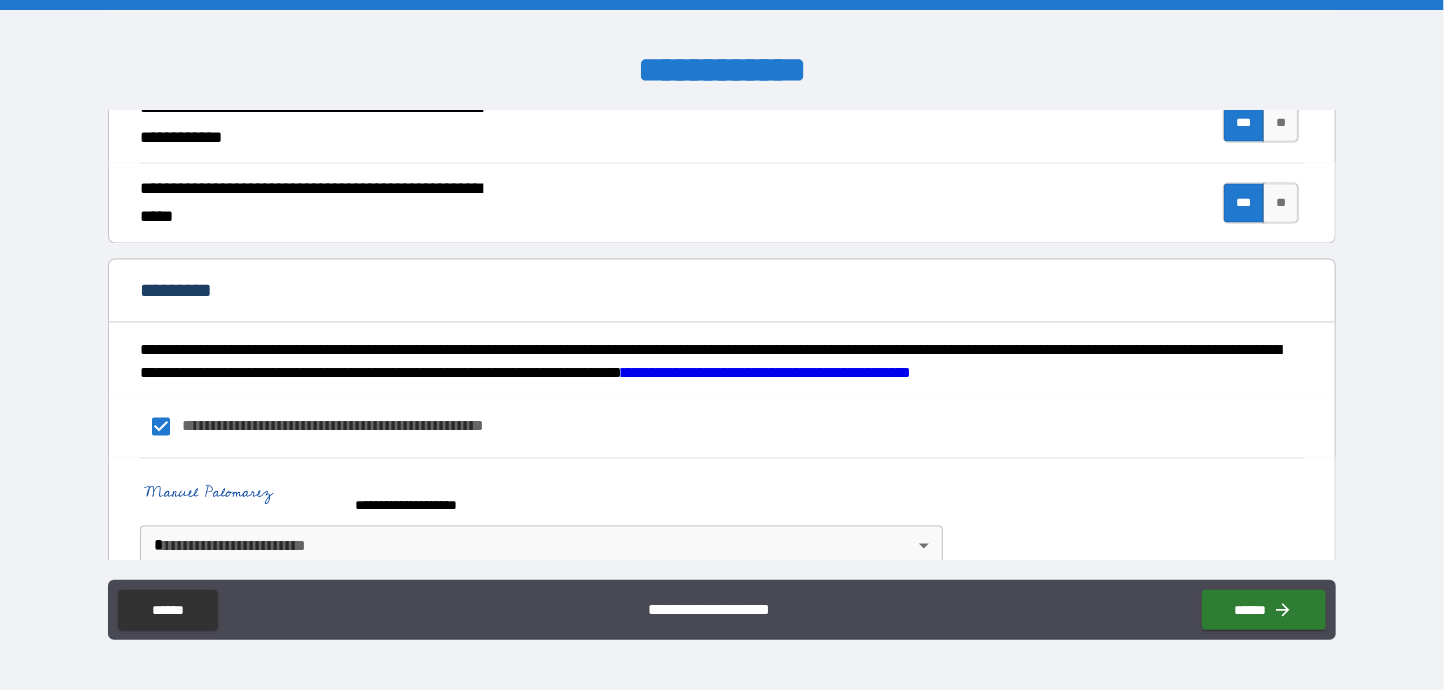 click on "**********" at bounding box center [722, 345] 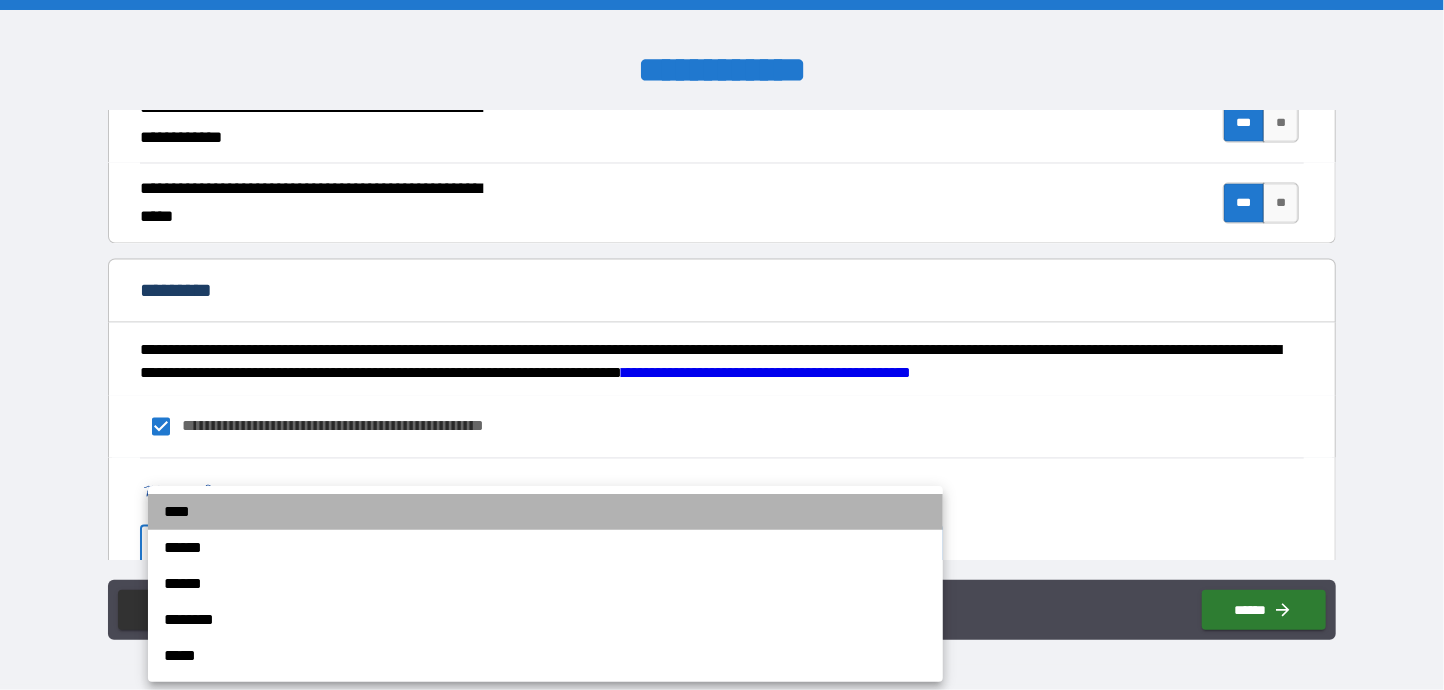 click on "****" at bounding box center (545, 512) 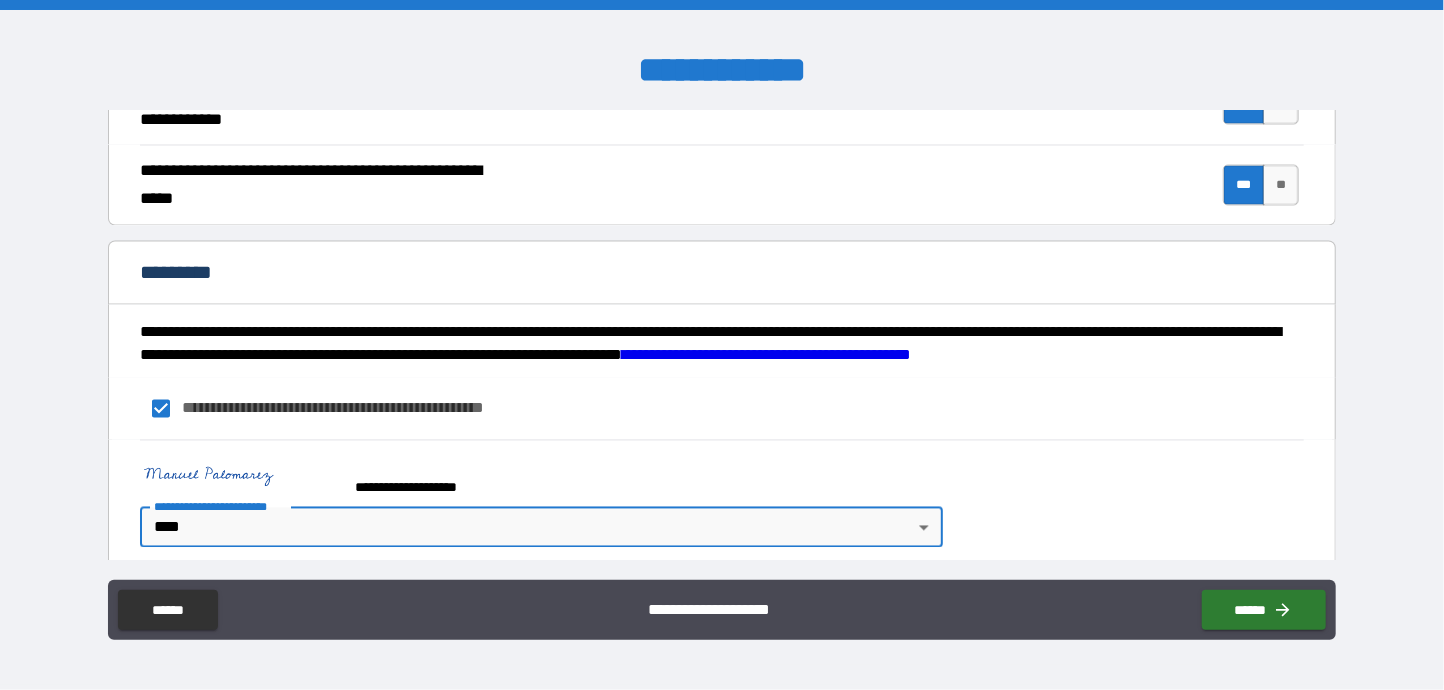 scroll, scrollTop: 1918, scrollLeft: 0, axis: vertical 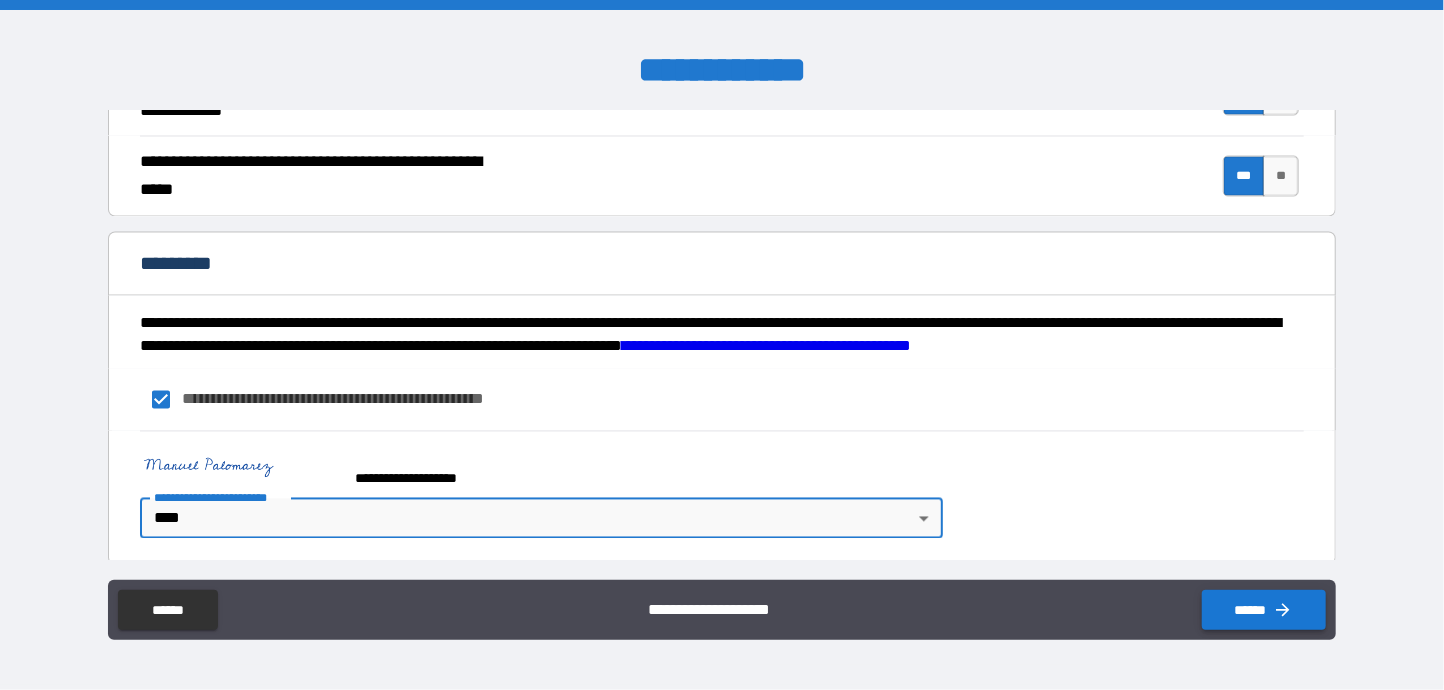click on "******" at bounding box center (1264, 610) 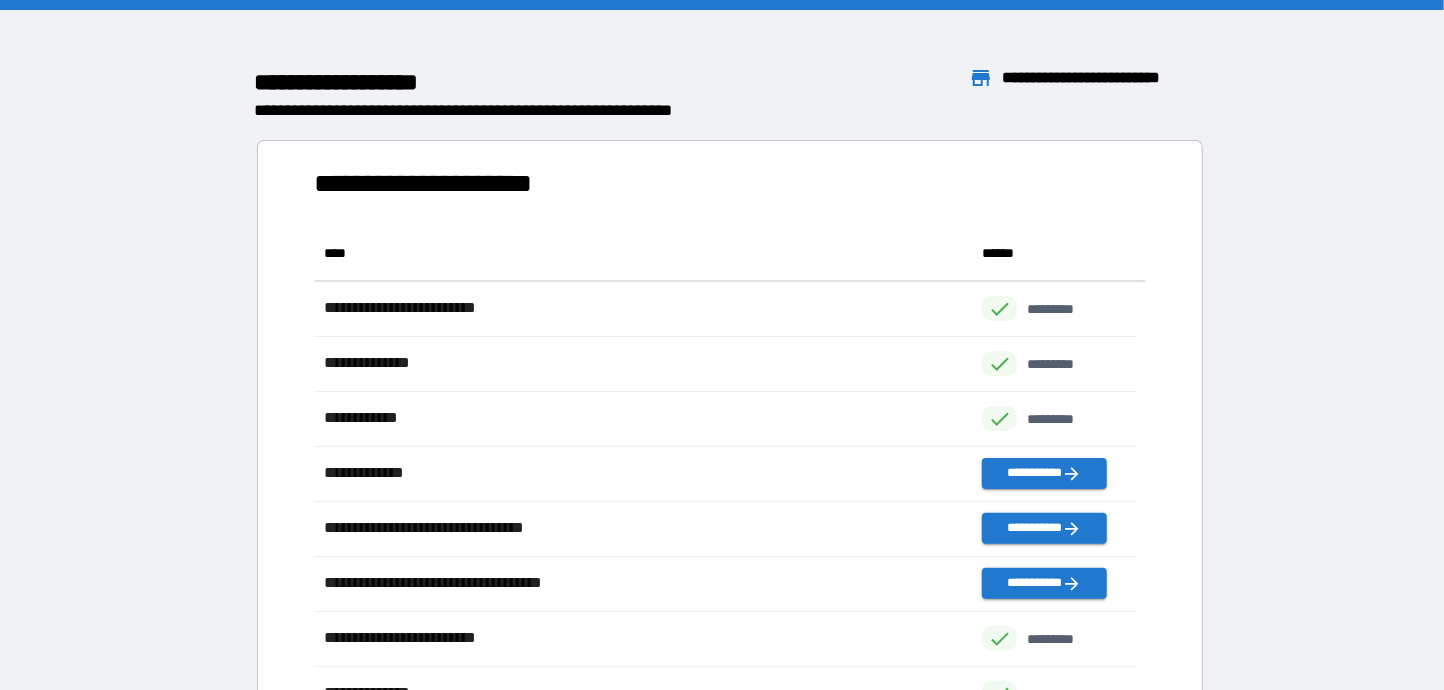 scroll, scrollTop: 15, scrollLeft: 15, axis: both 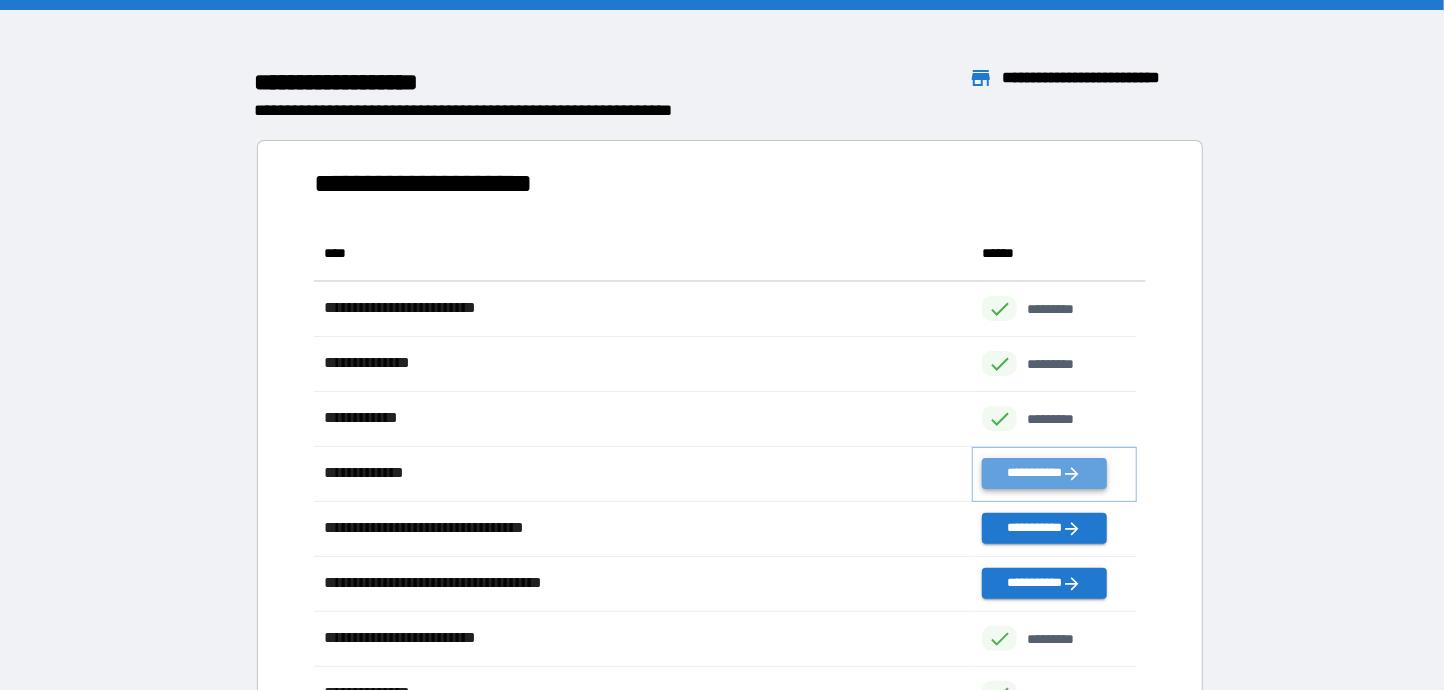 click on "**********" at bounding box center (1044, 473) 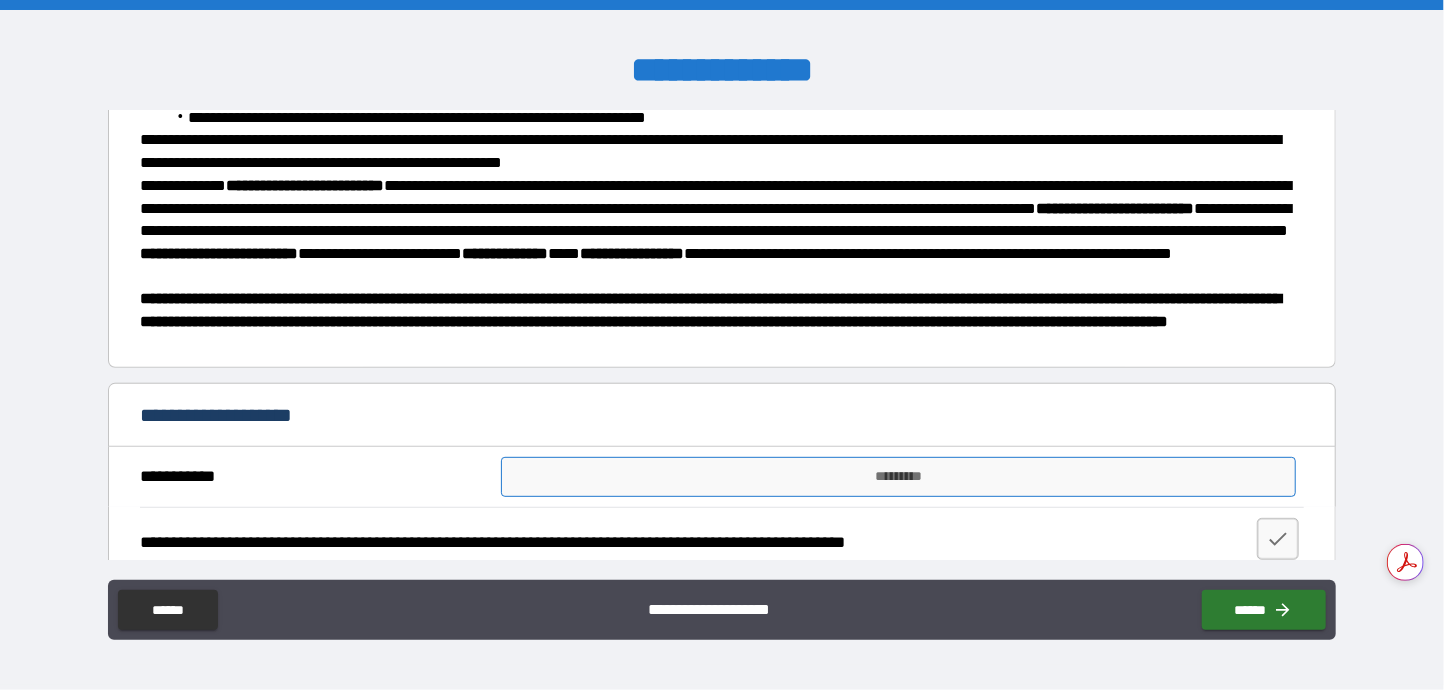 scroll, scrollTop: 400, scrollLeft: 0, axis: vertical 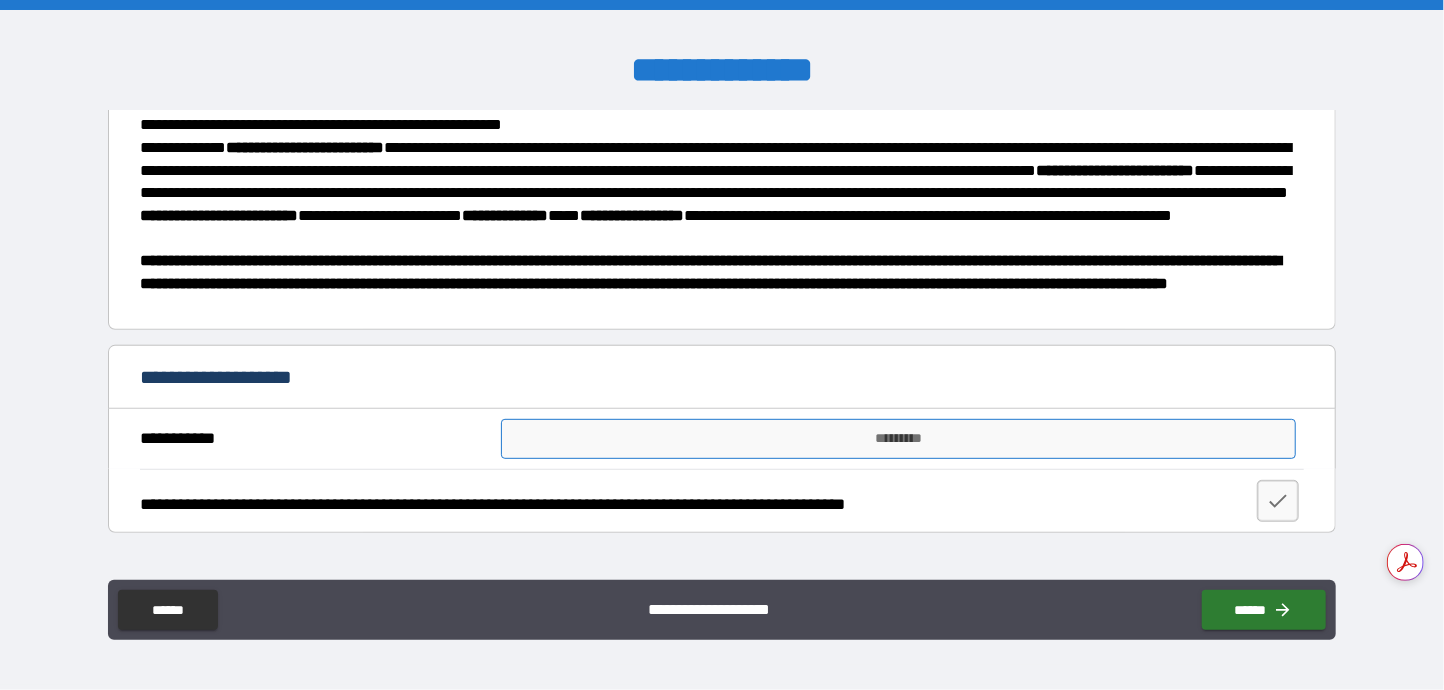 click on "*********" at bounding box center (898, 439) 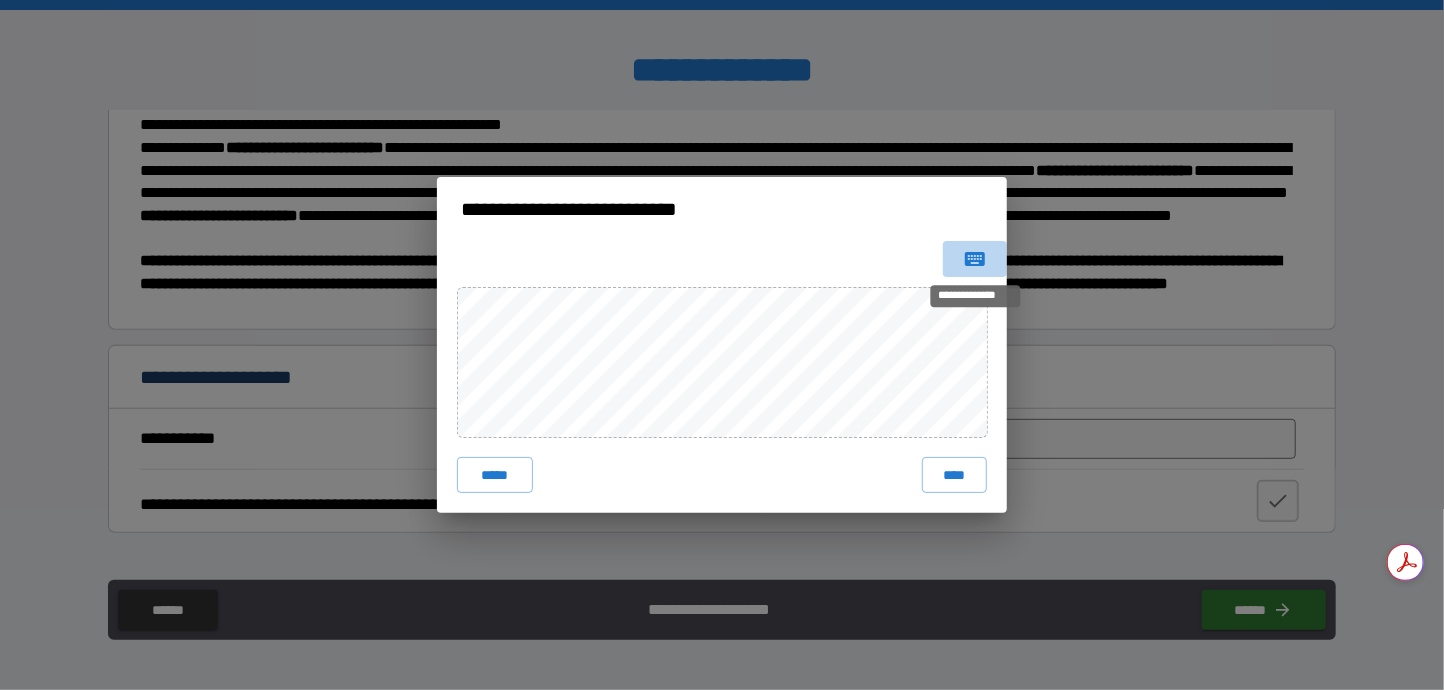 click 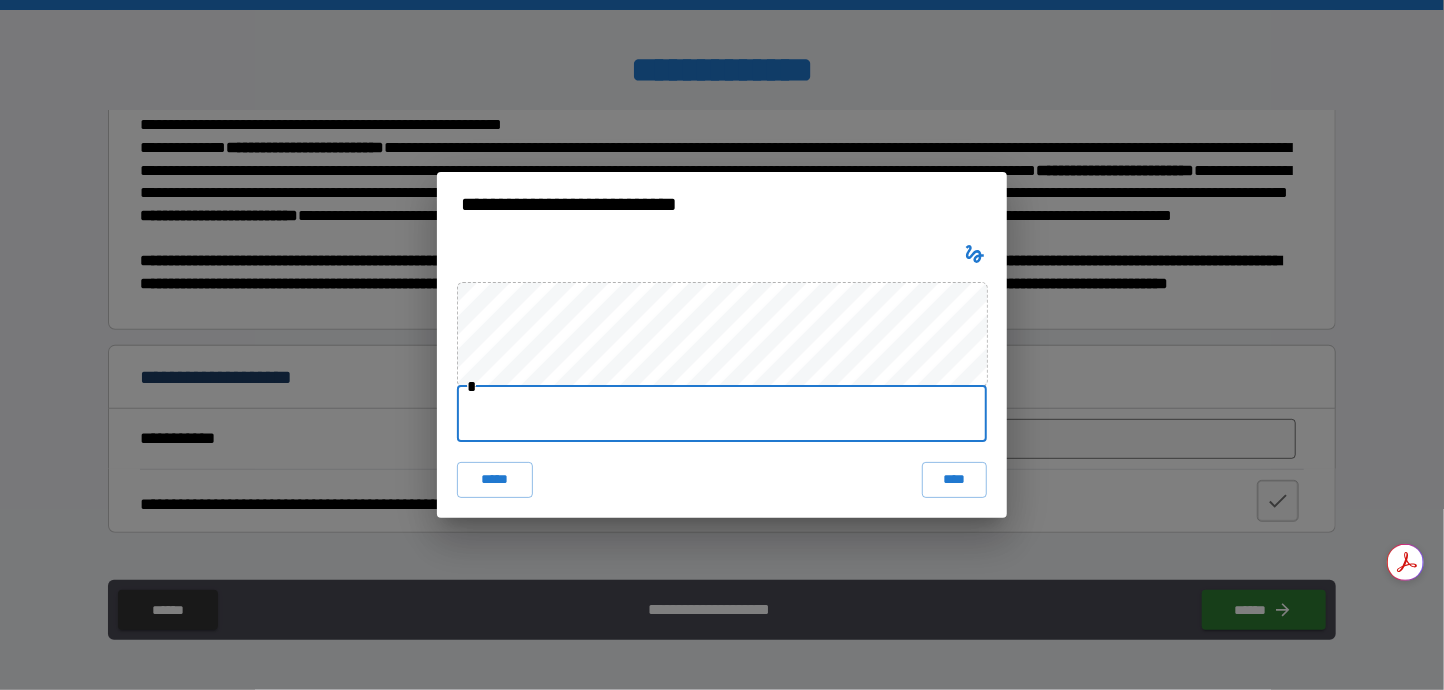 click at bounding box center [722, 414] 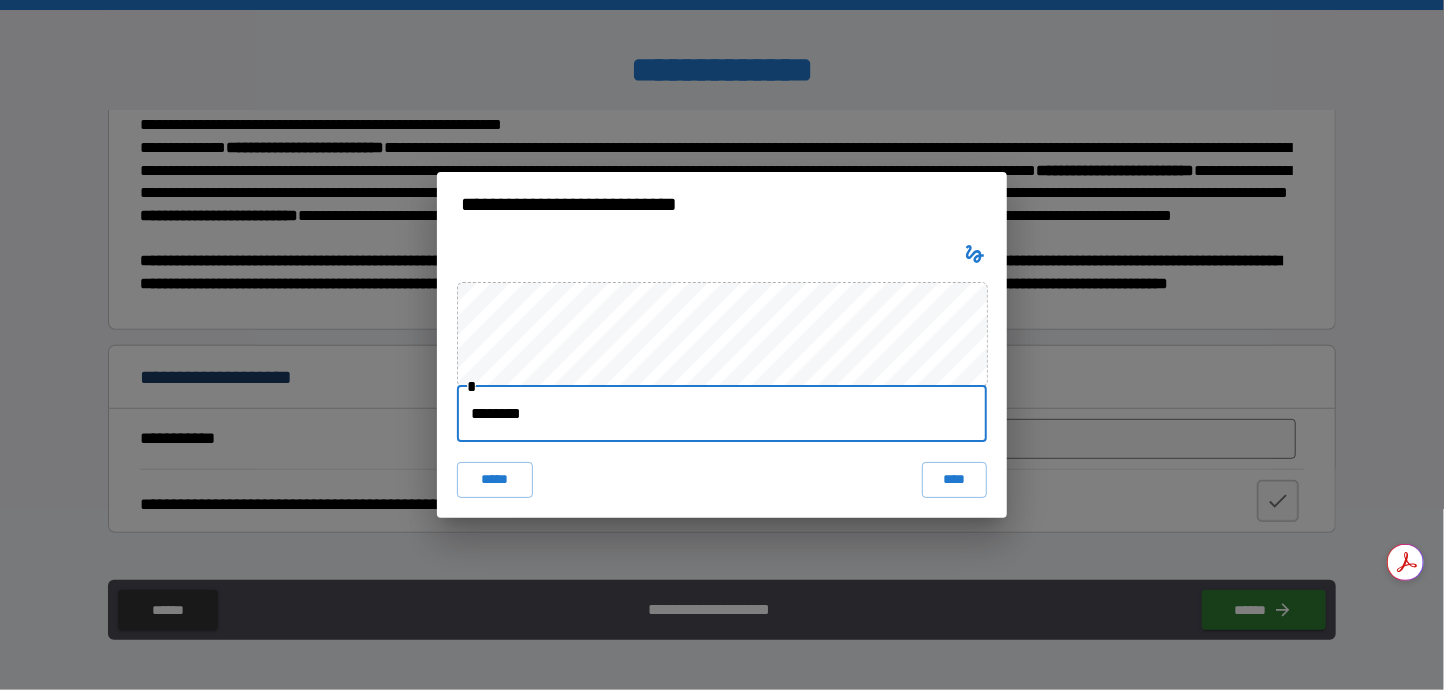type on "**********" 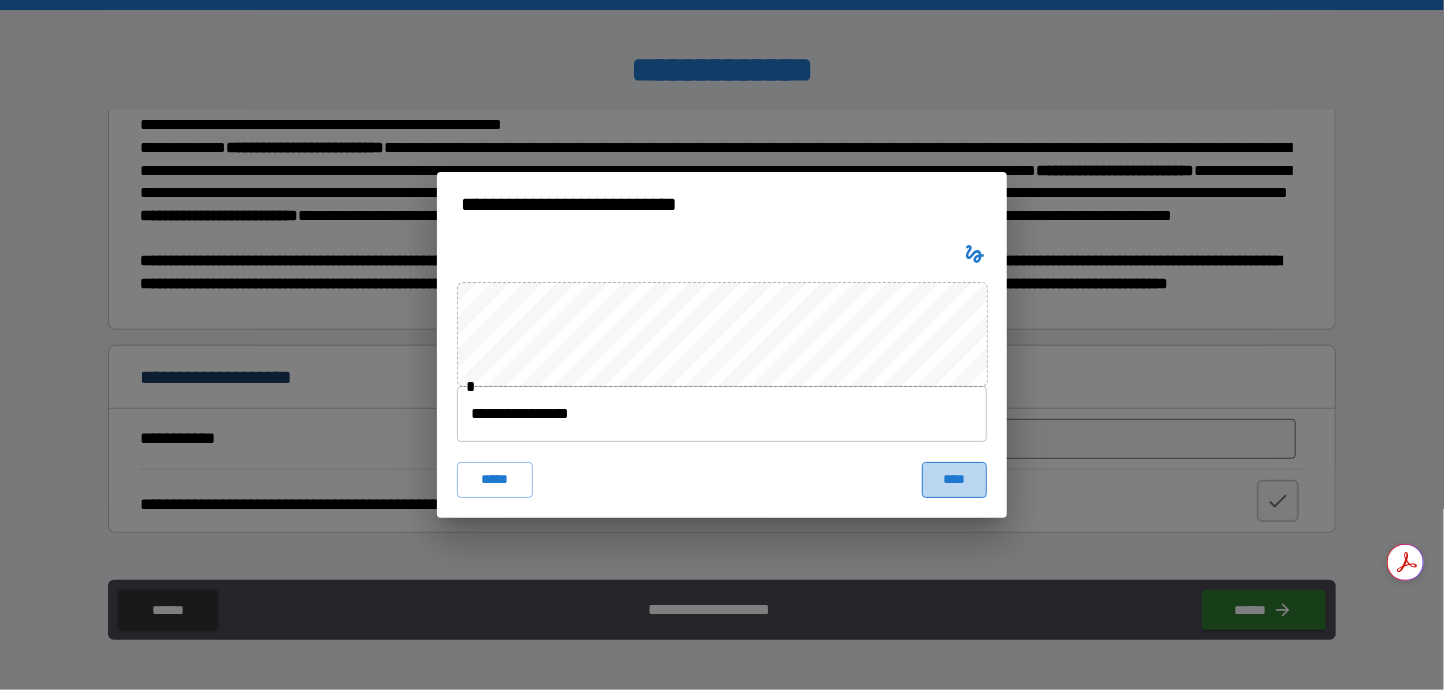 click on "****" at bounding box center (954, 480) 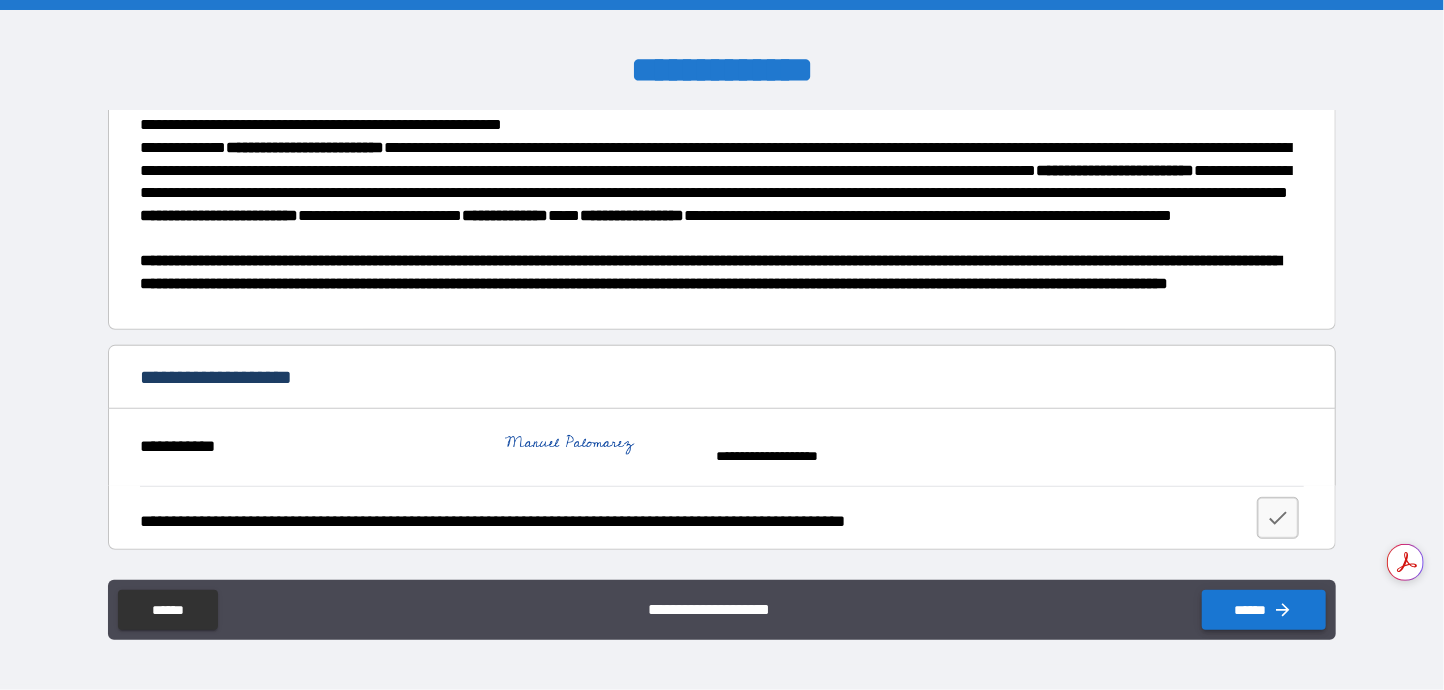 click on "******" at bounding box center (1264, 610) 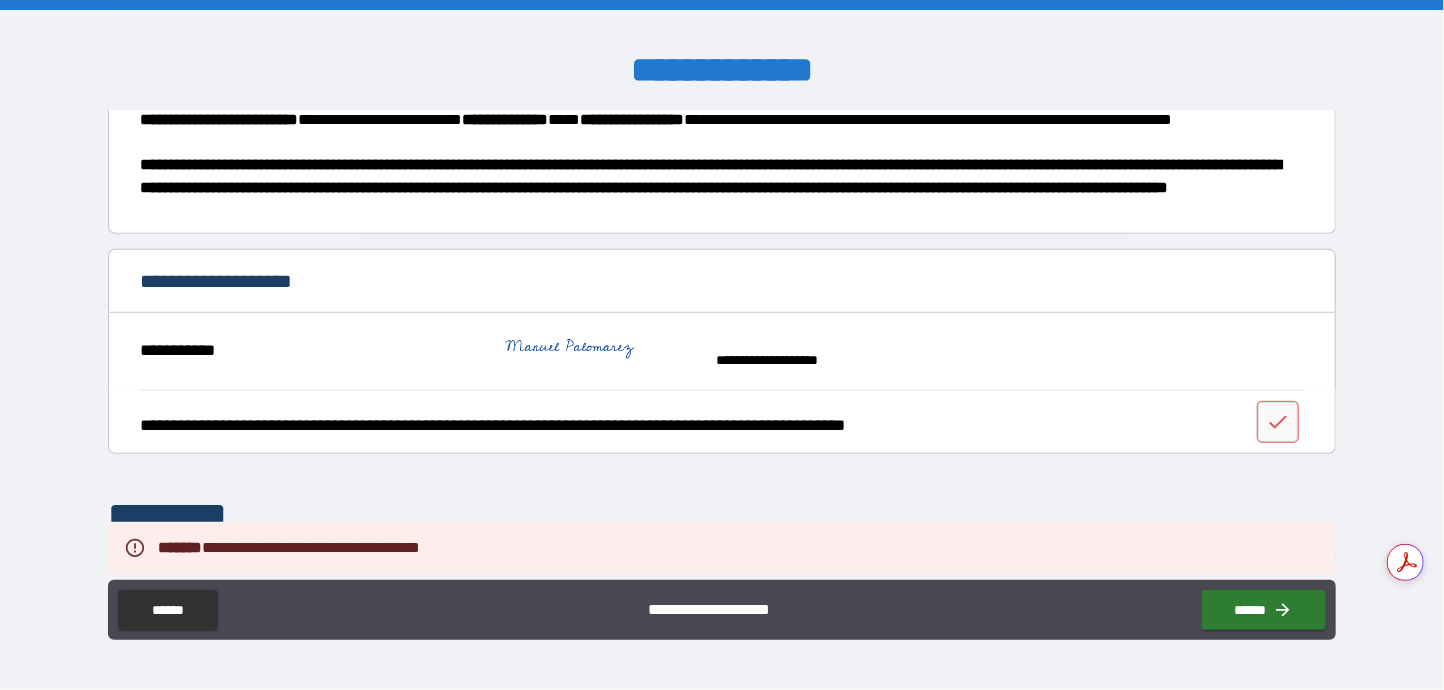 scroll, scrollTop: 600, scrollLeft: 0, axis: vertical 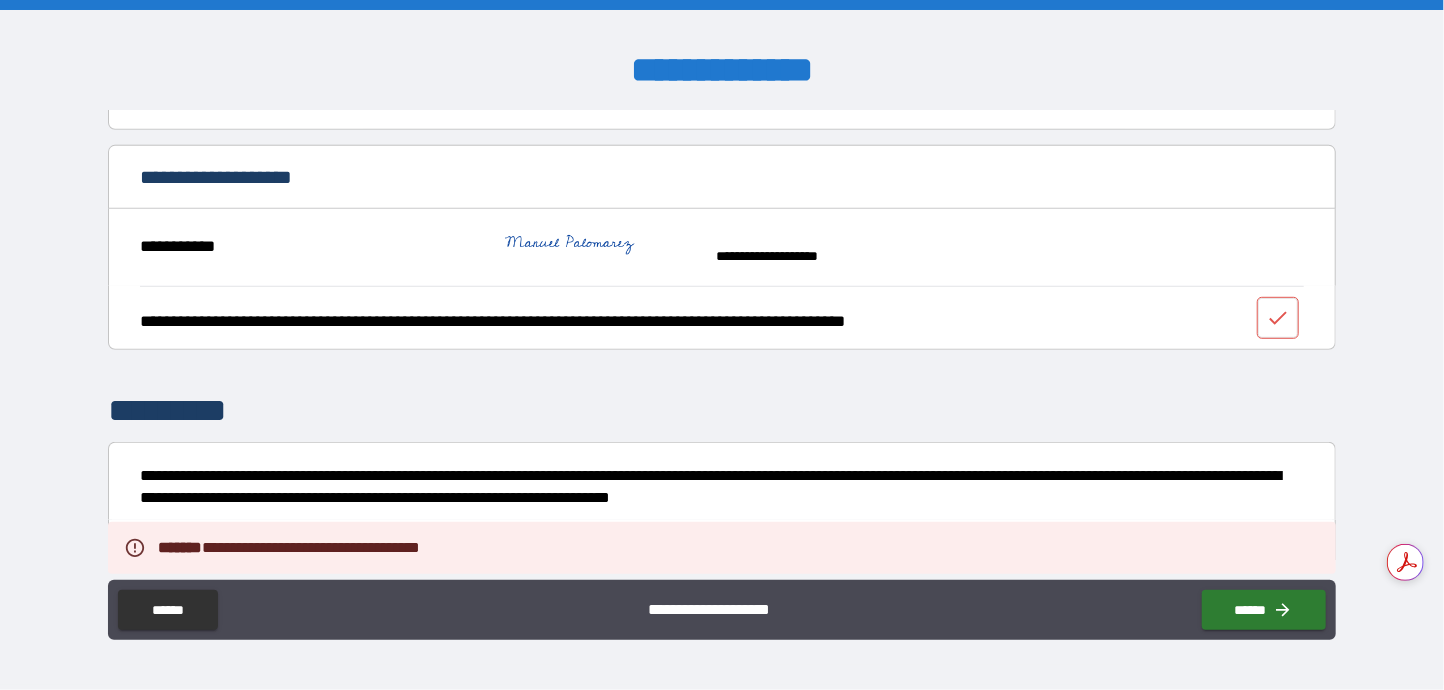 click 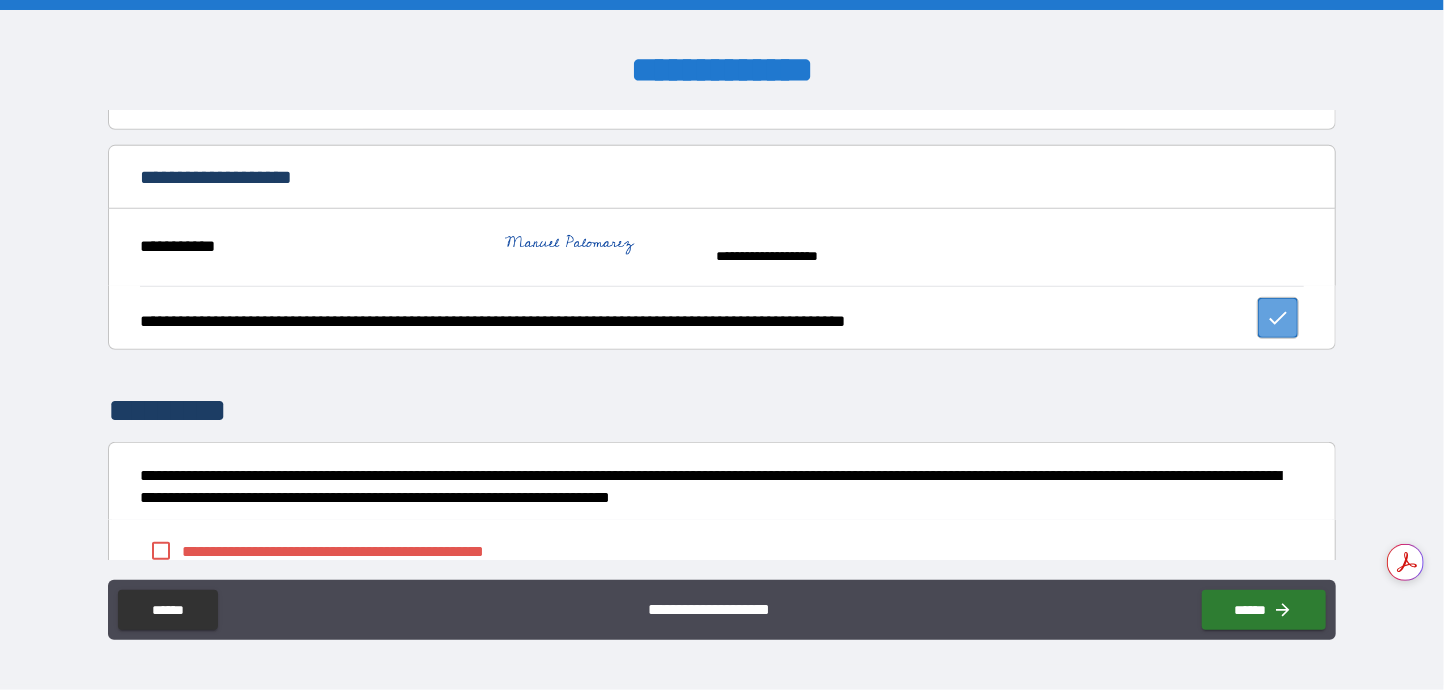 click 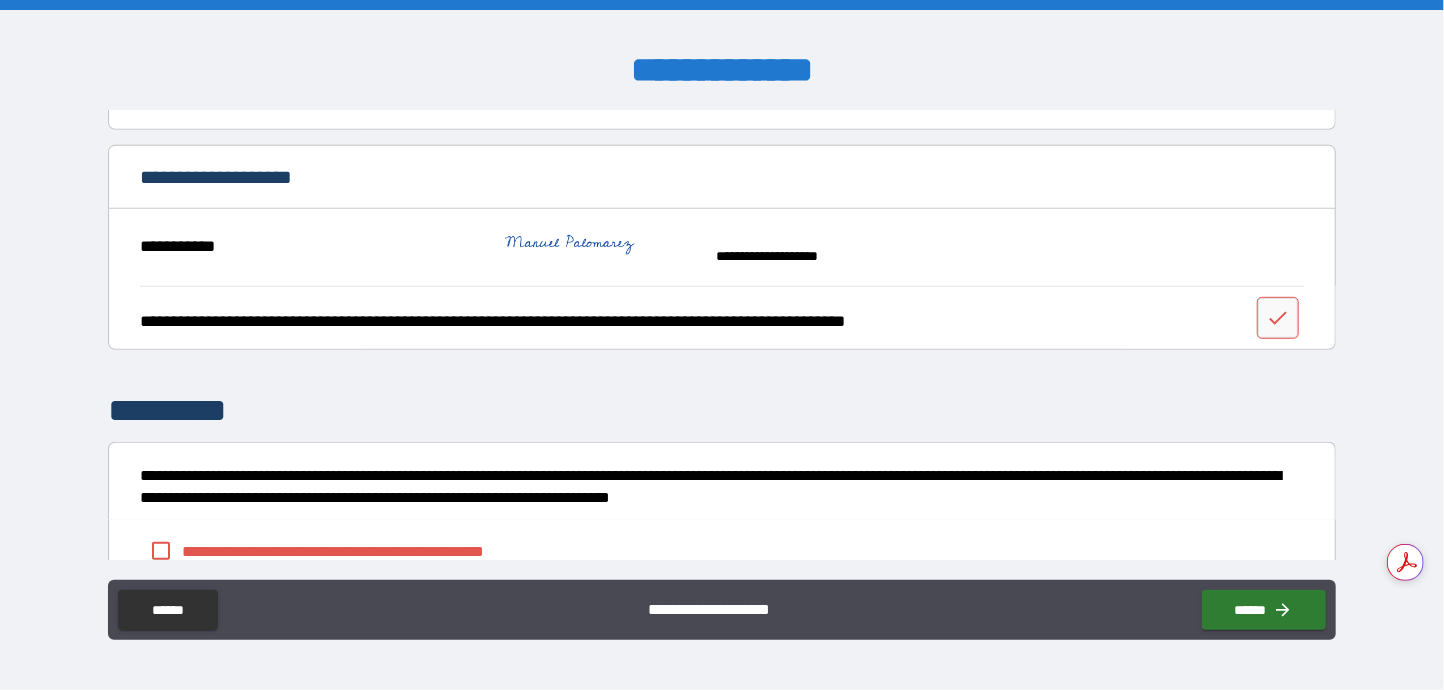 click on "**********" at bounding box center [313, 247] 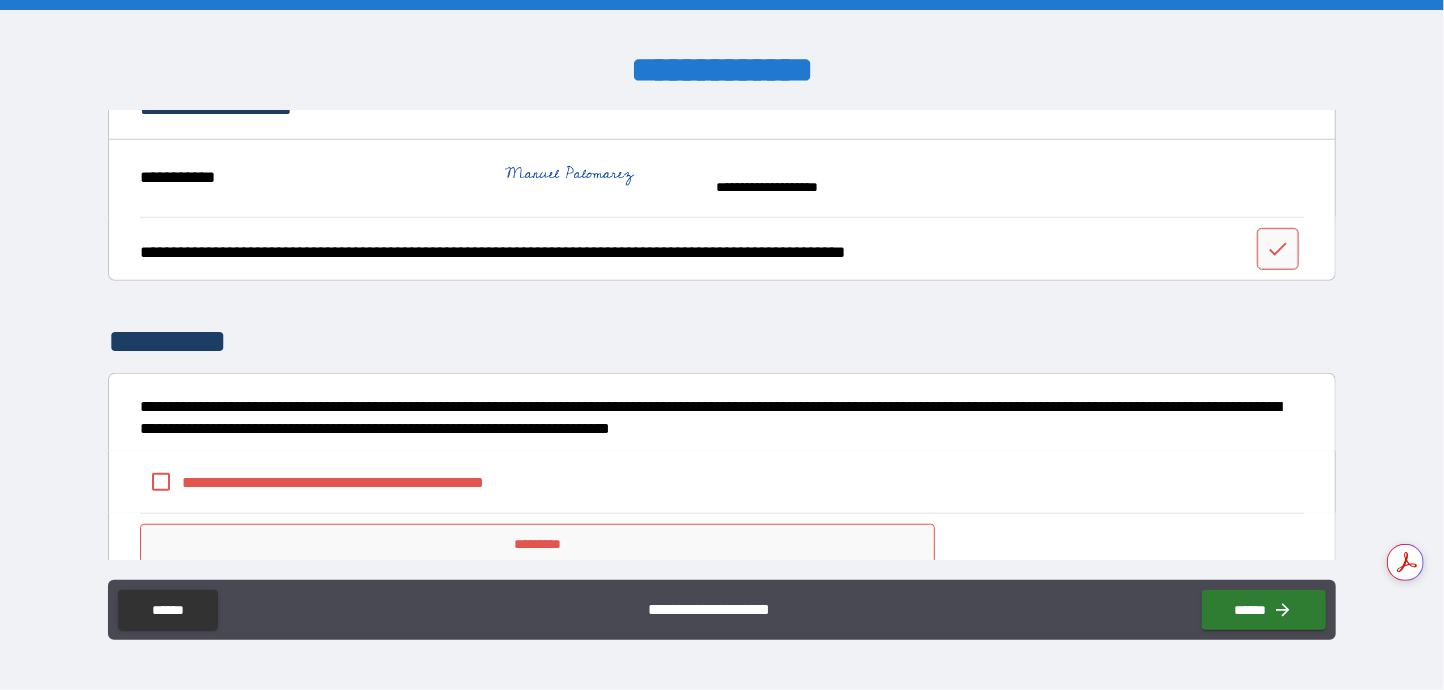 scroll, scrollTop: 700, scrollLeft: 0, axis: vertical 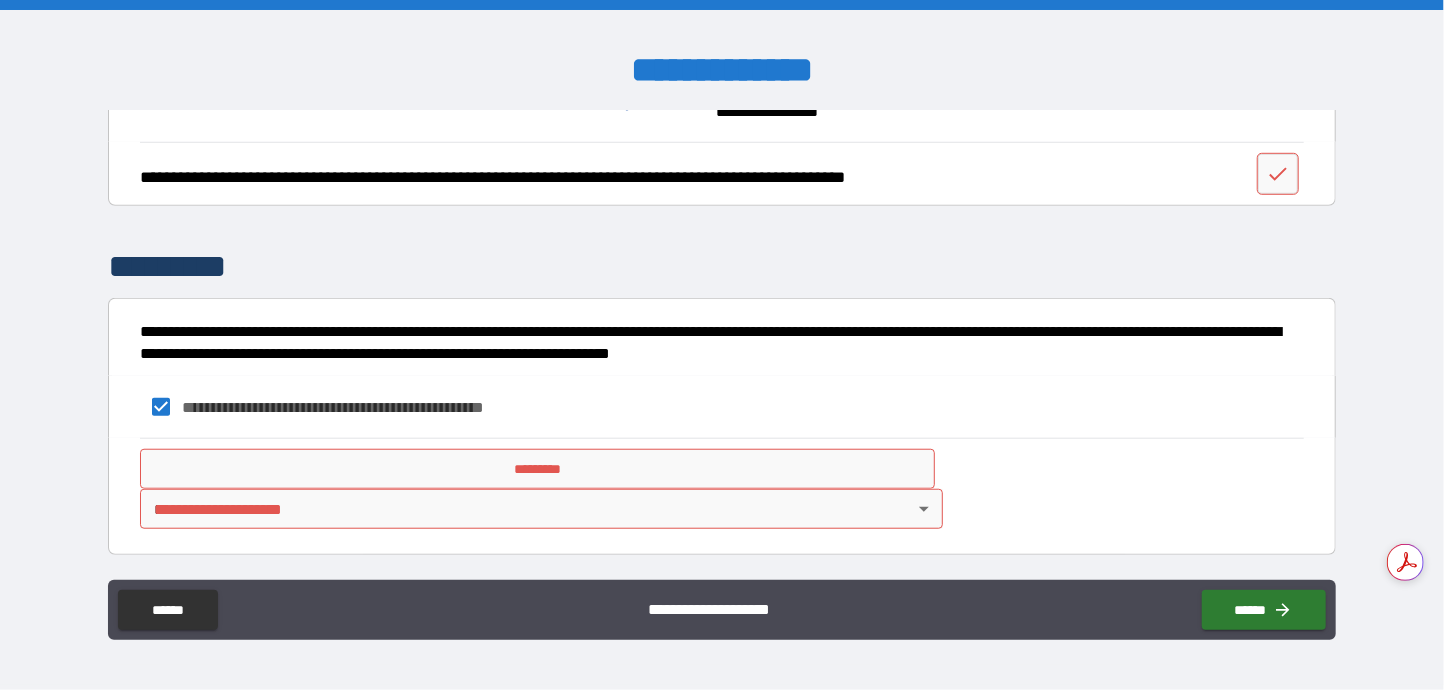 click on "*********" at bounding box center [537, 469] 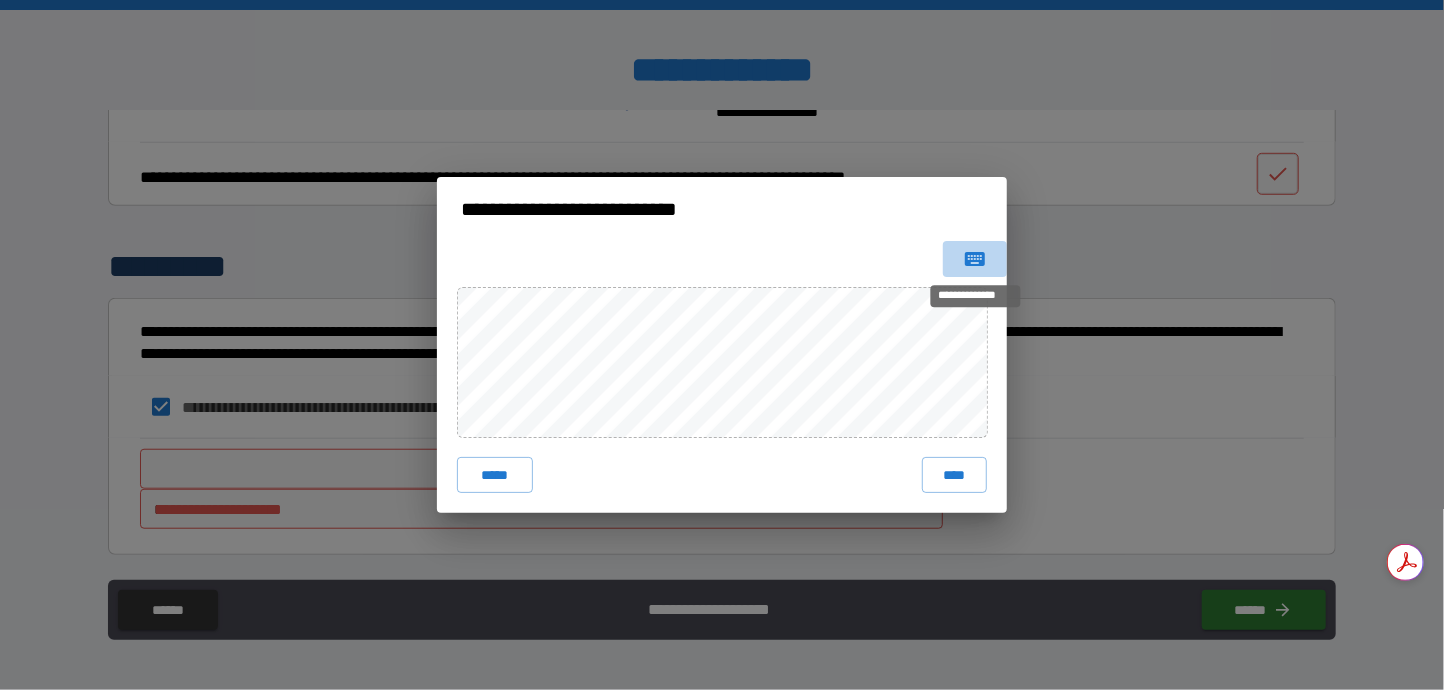 click 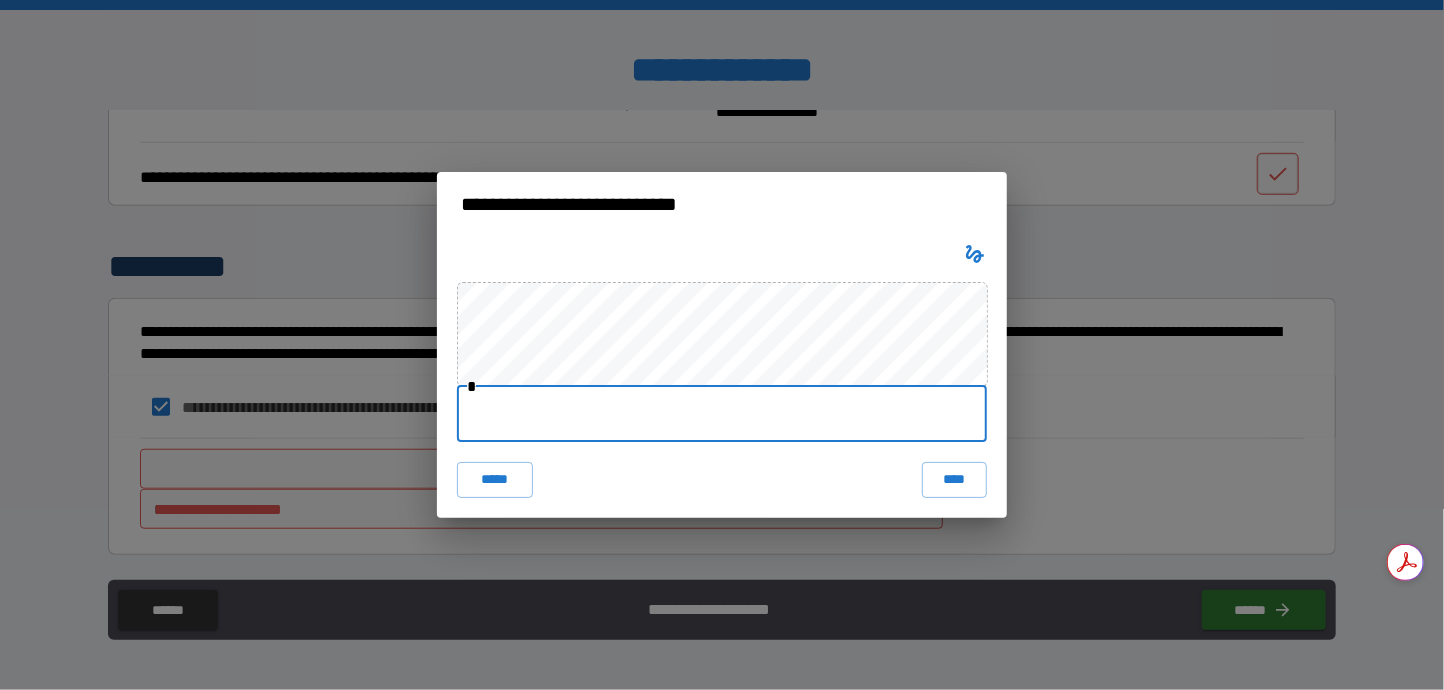 click at bounding box center [722, 414] 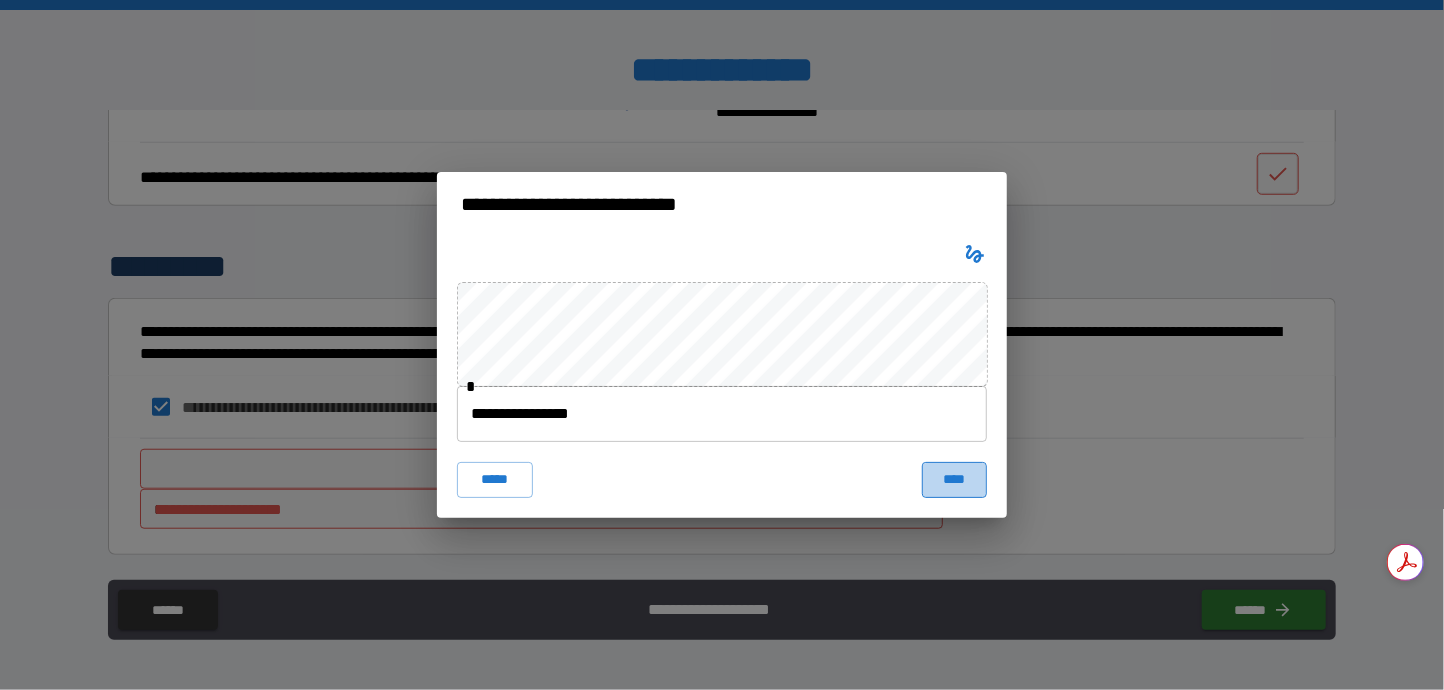 click on "****" at bounding box center [954, 480] 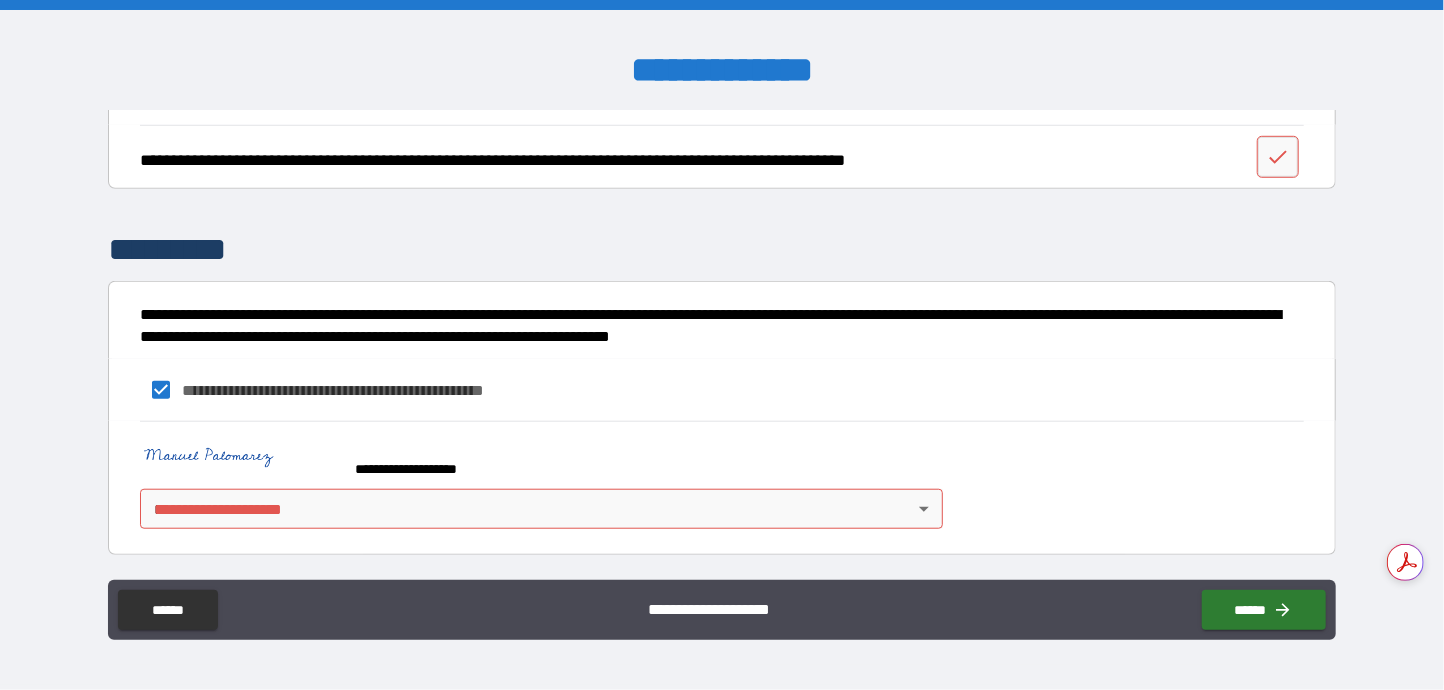 scroll, scrollTop: 779, scrollLeft: 0, axis: vertical 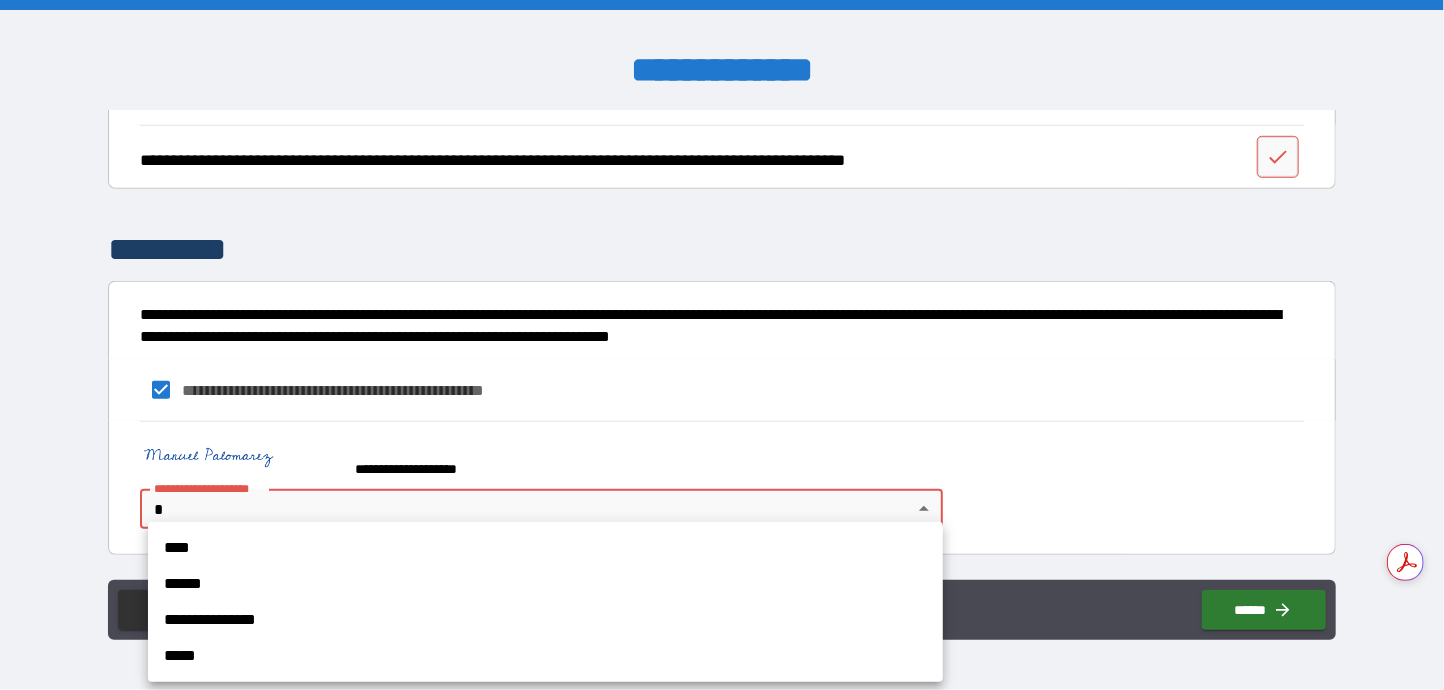 click on "****" at bounding box center [545, 548] 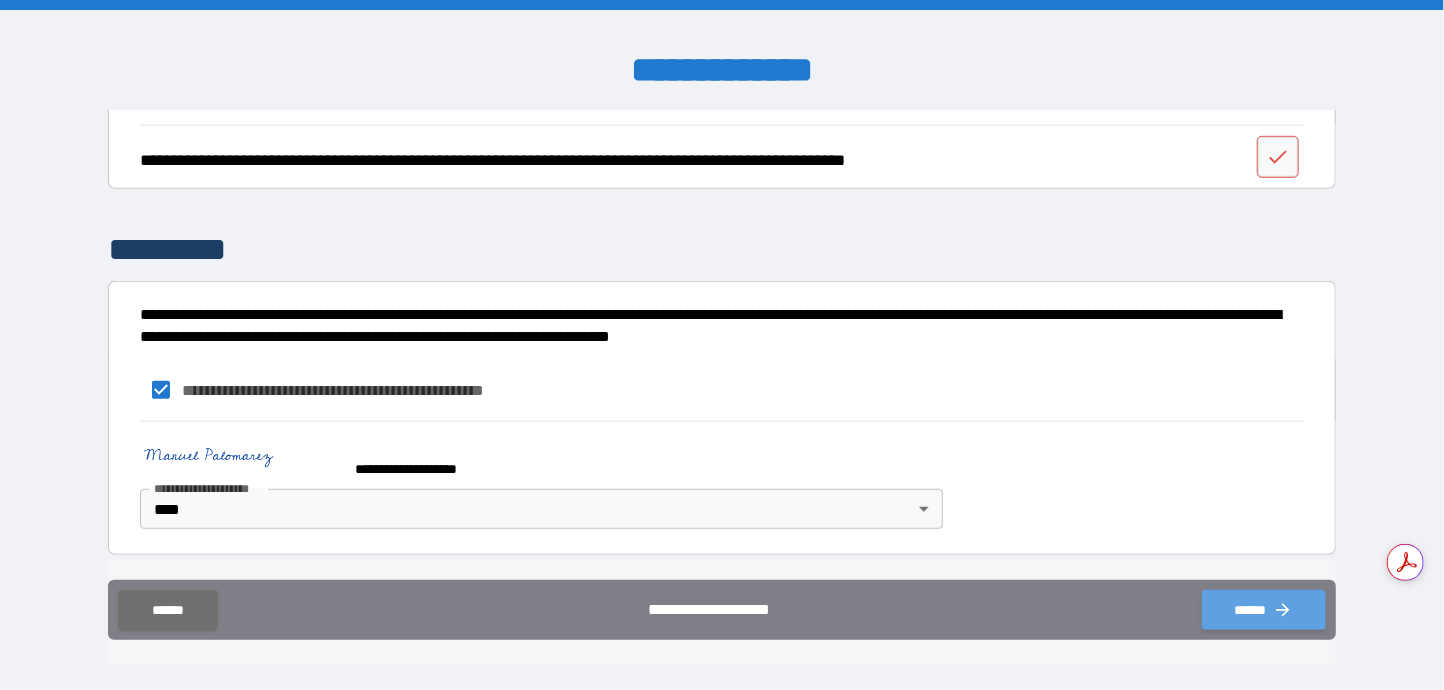click on "******" at bounding box center [1264, 610] 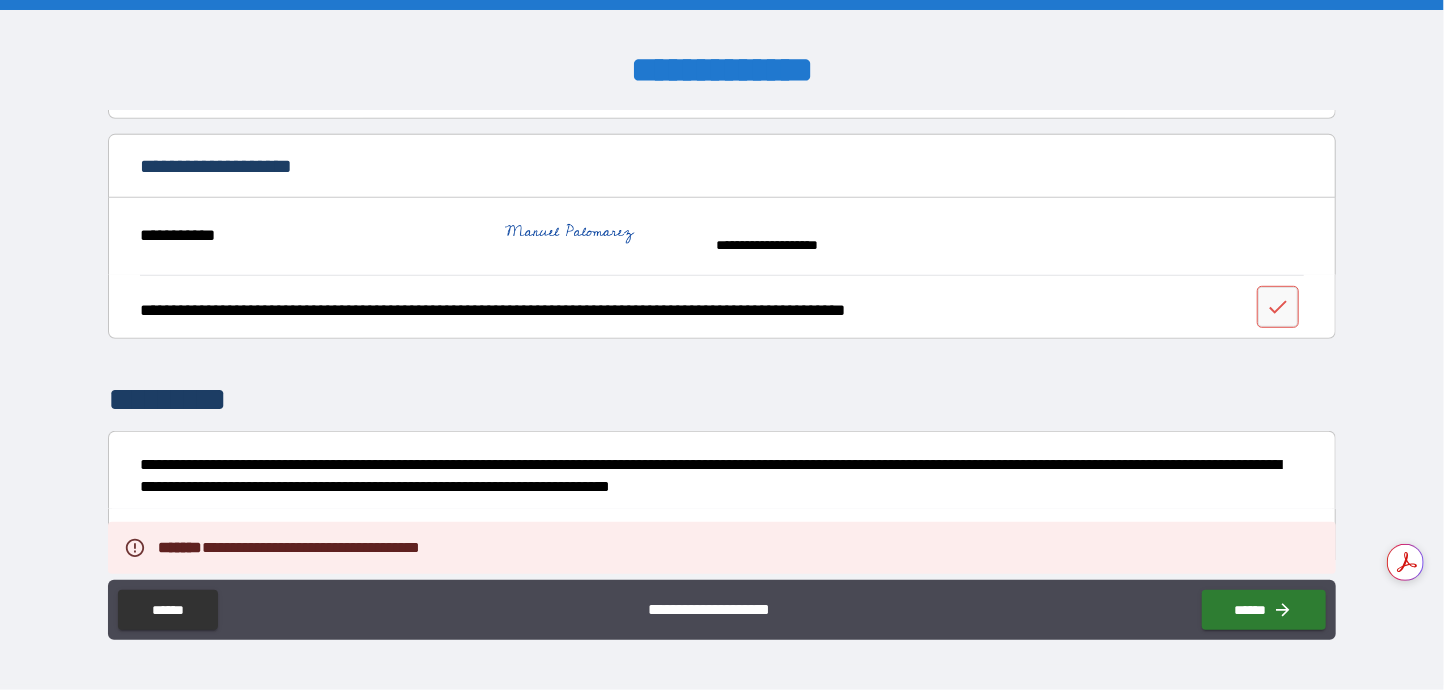 scroll, scrollTop: 579, scrollLeft: 0, axis: vertical 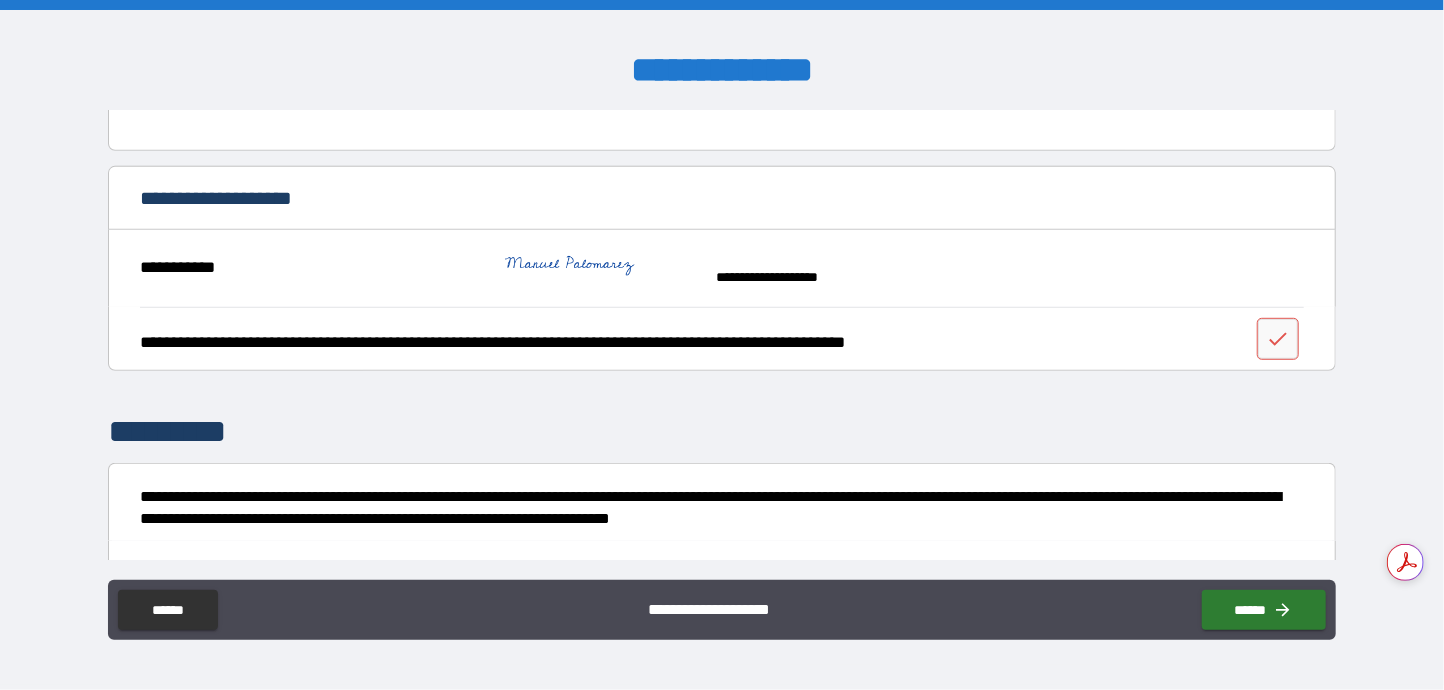 click on "**********" at bounding box center (313, 268) 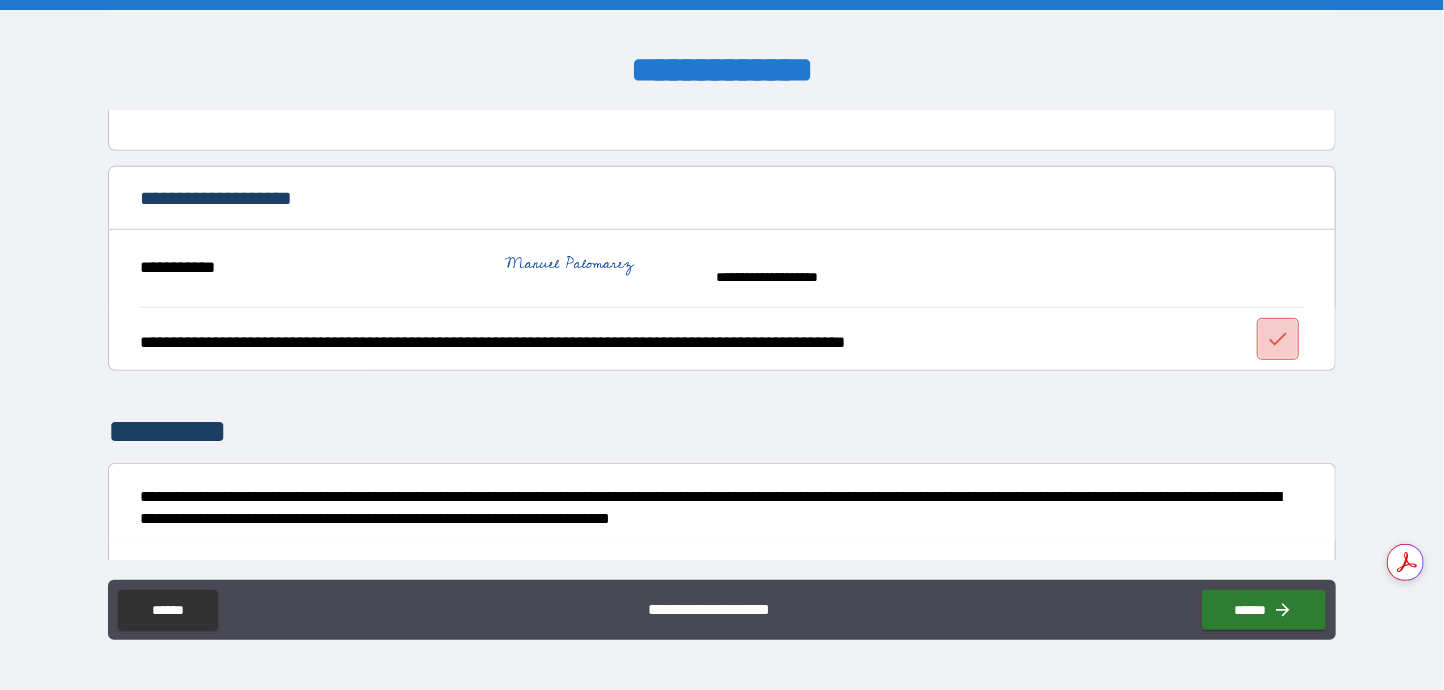 click 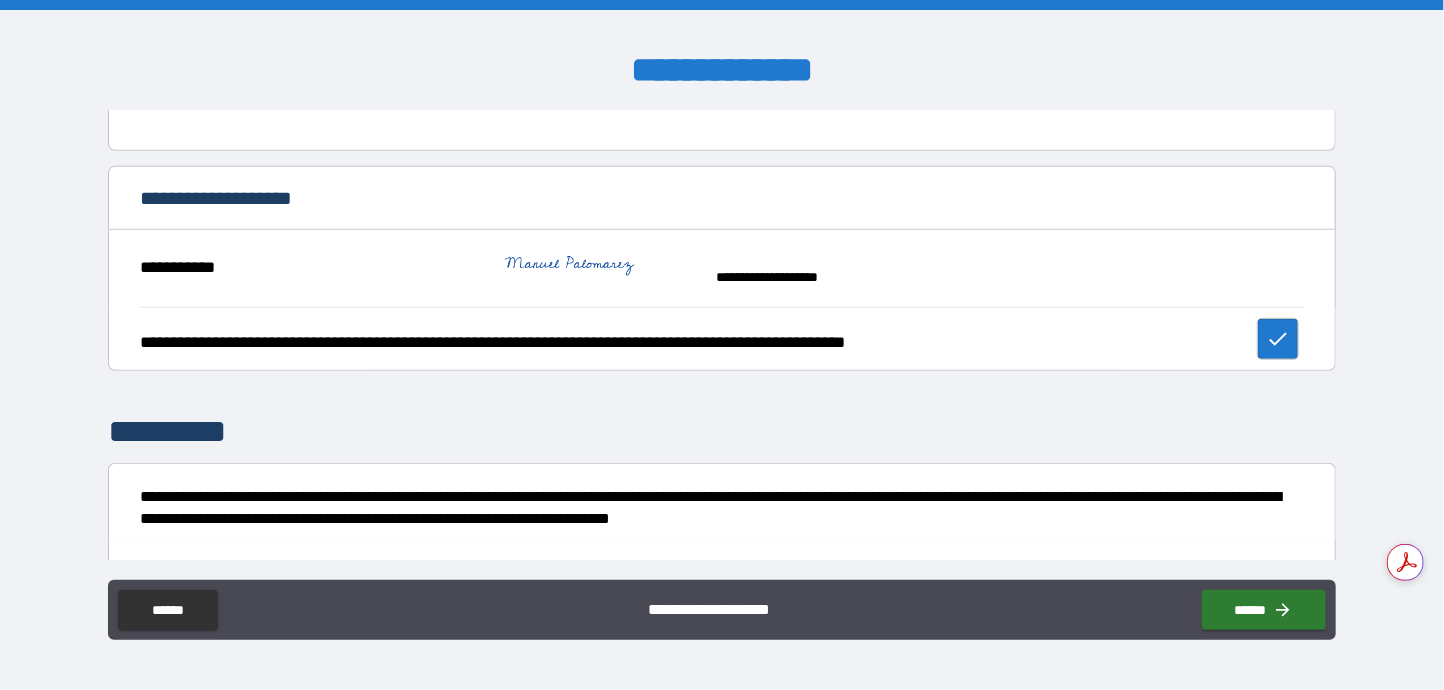 scroll, scrollTop: 779, scrollLeft: 0, axis: vertical 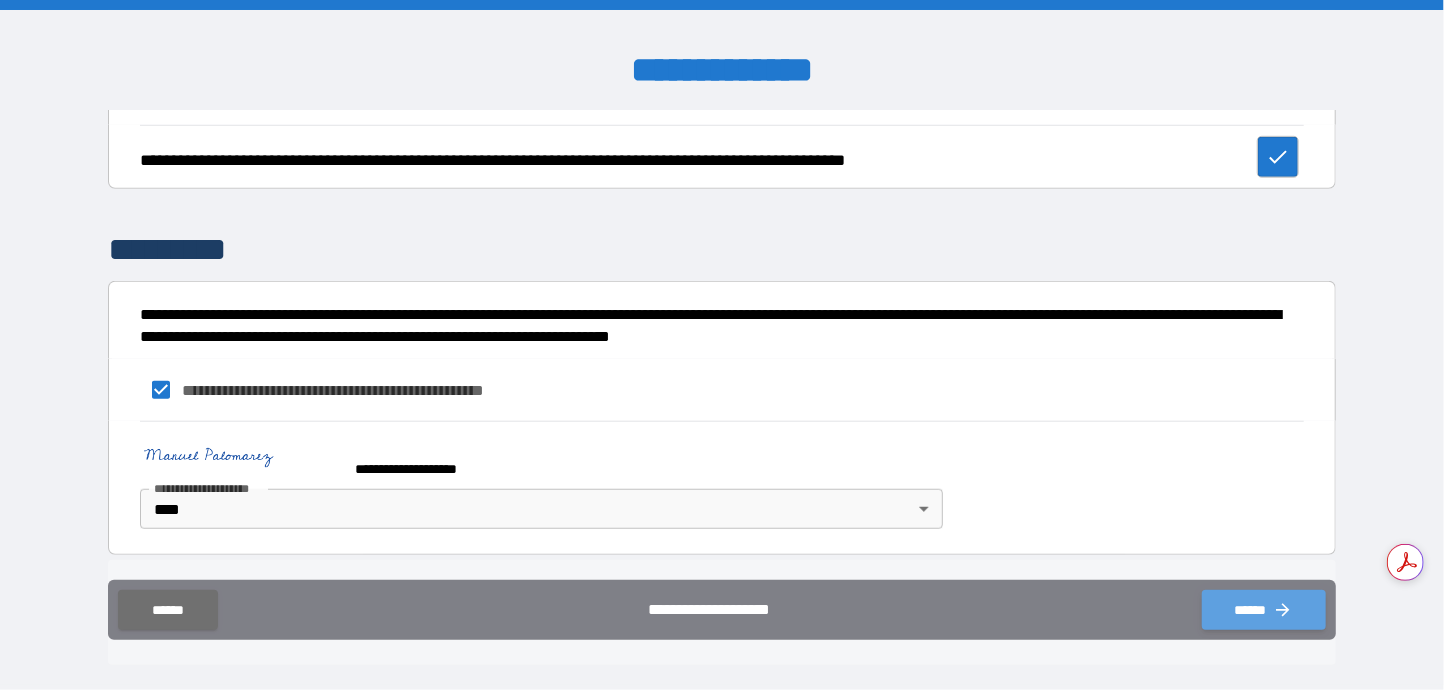 click on "******" at bounding box center (1264, 610) 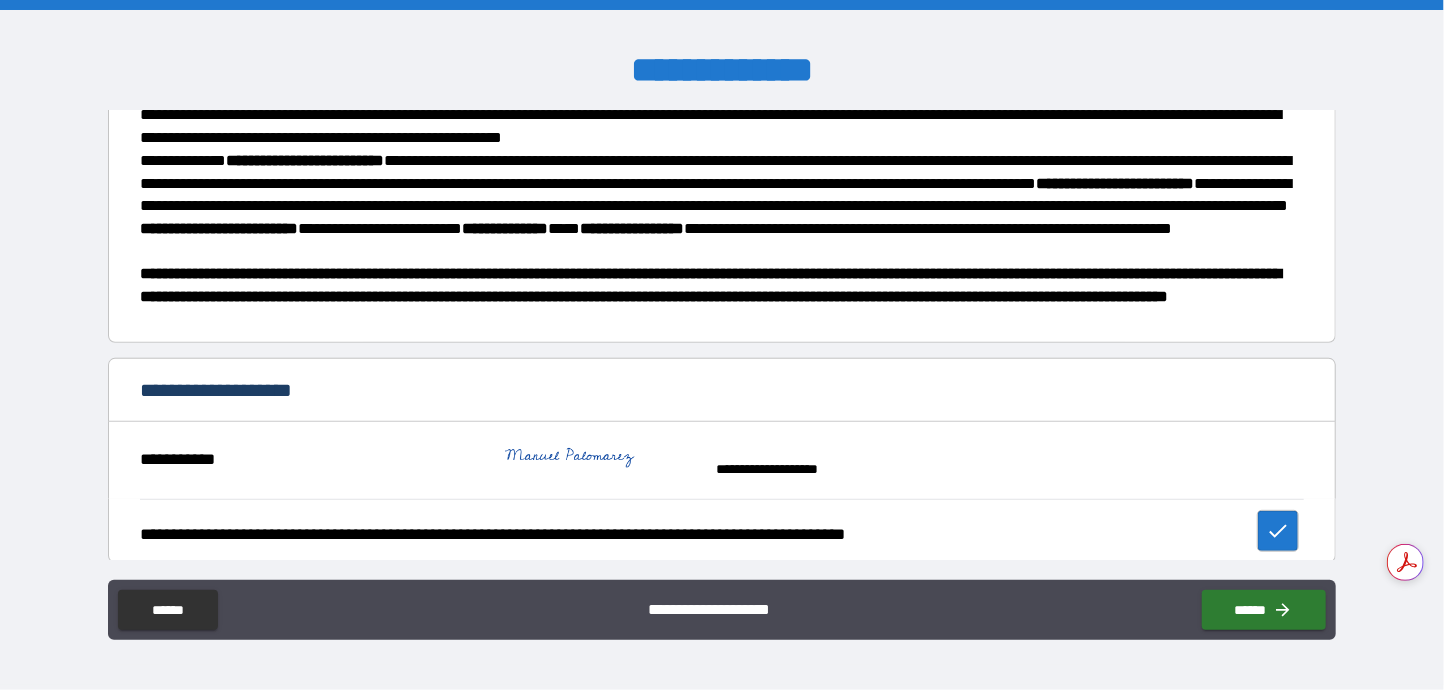 scroll, scrollTop: 0, scrollLeft: 0, axis: both 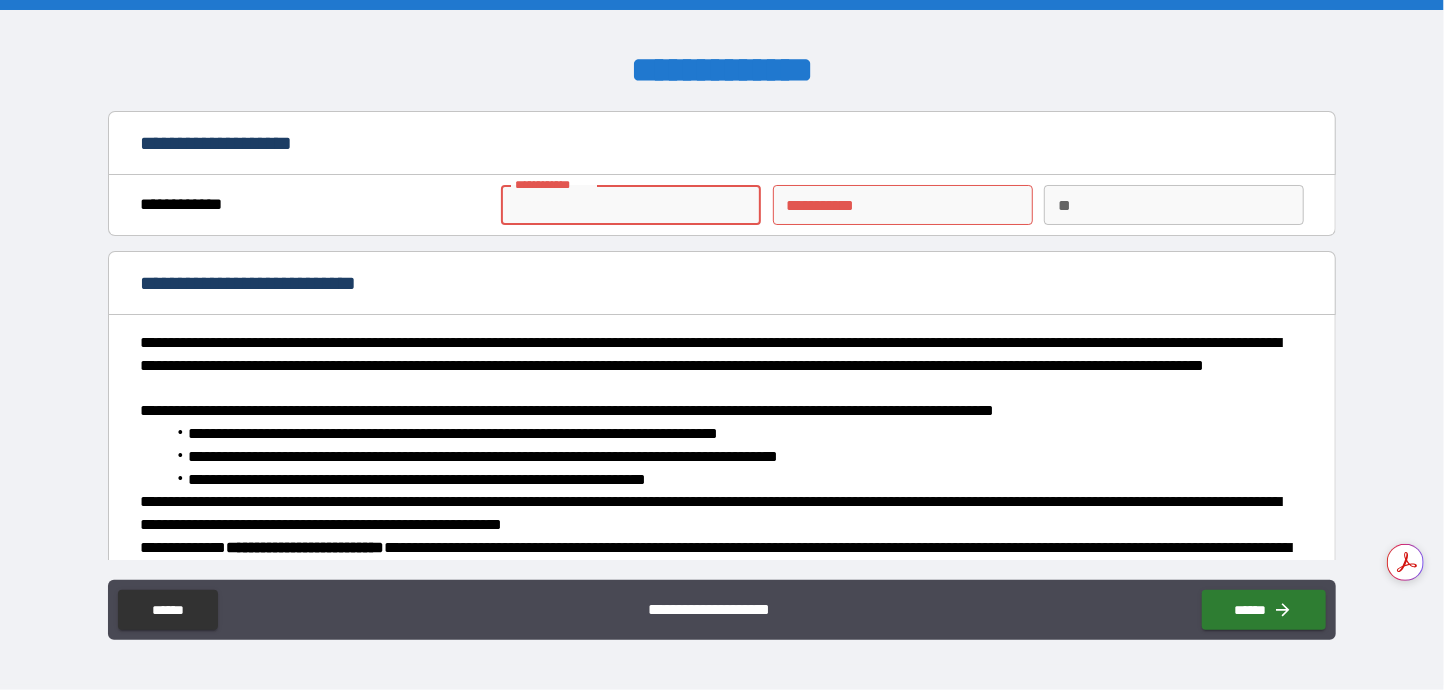 click on "**********" at bounding box center (631, 205) 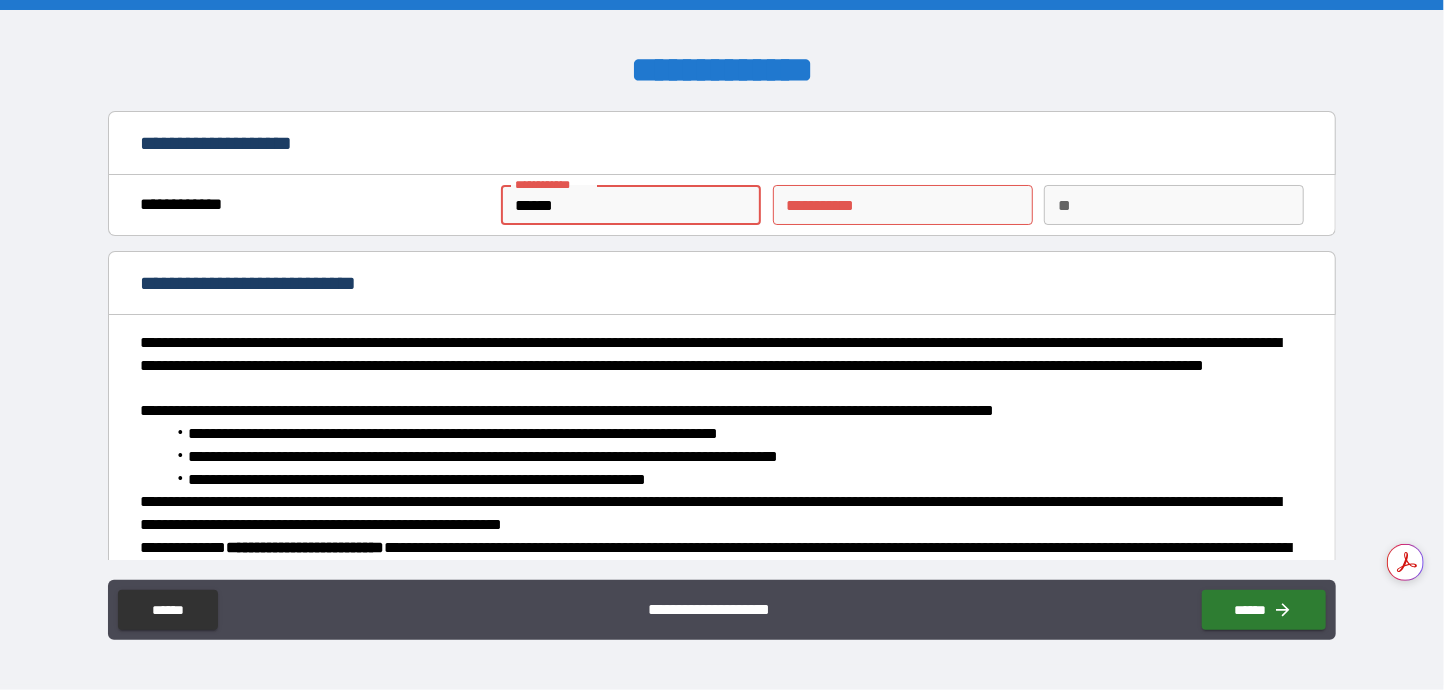 type on "*********" 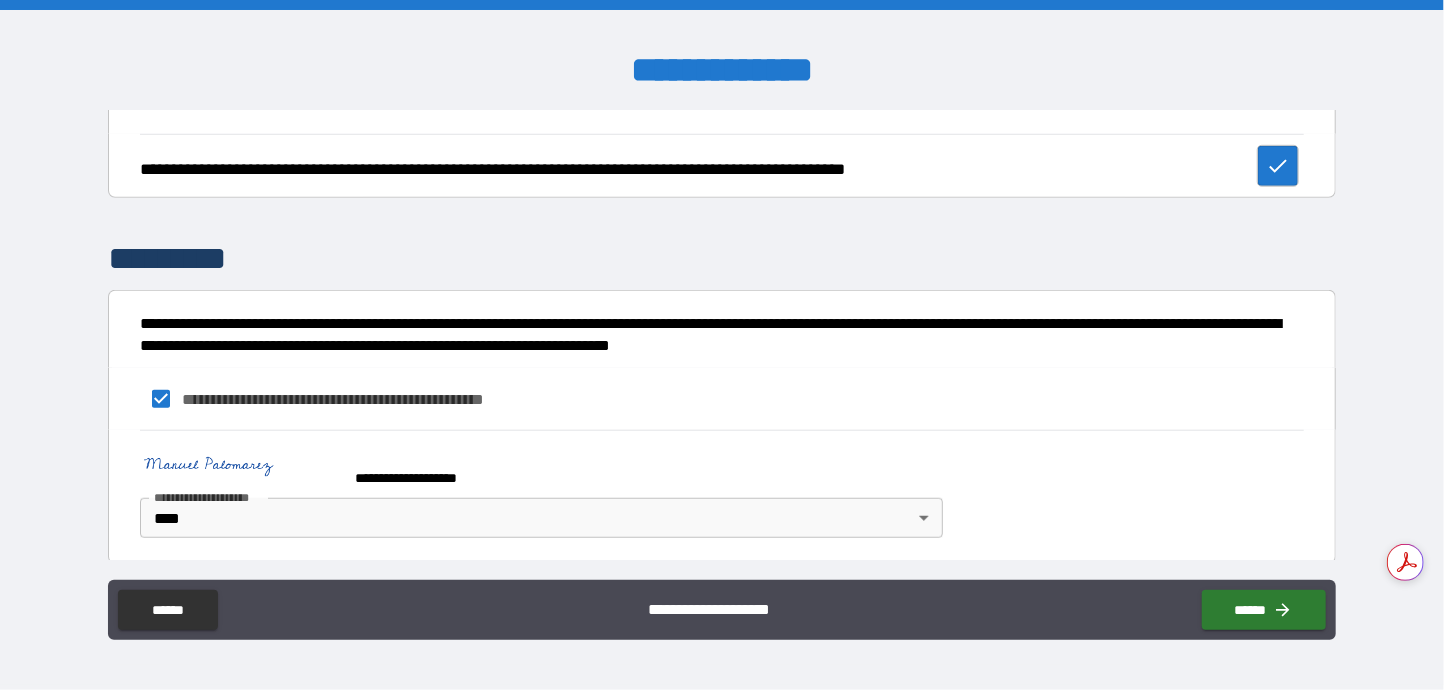 scroll, scrollTop: 779, scrollLeft: 0, axis: vertical 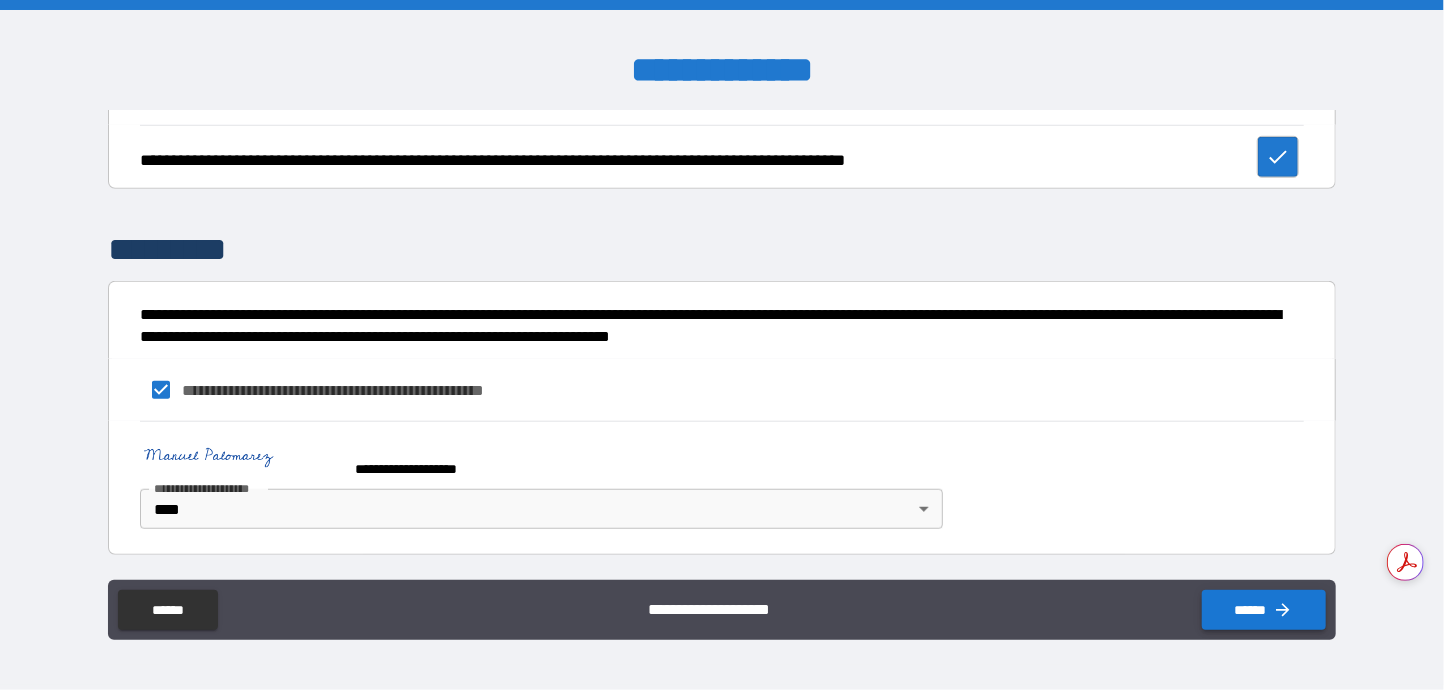 click 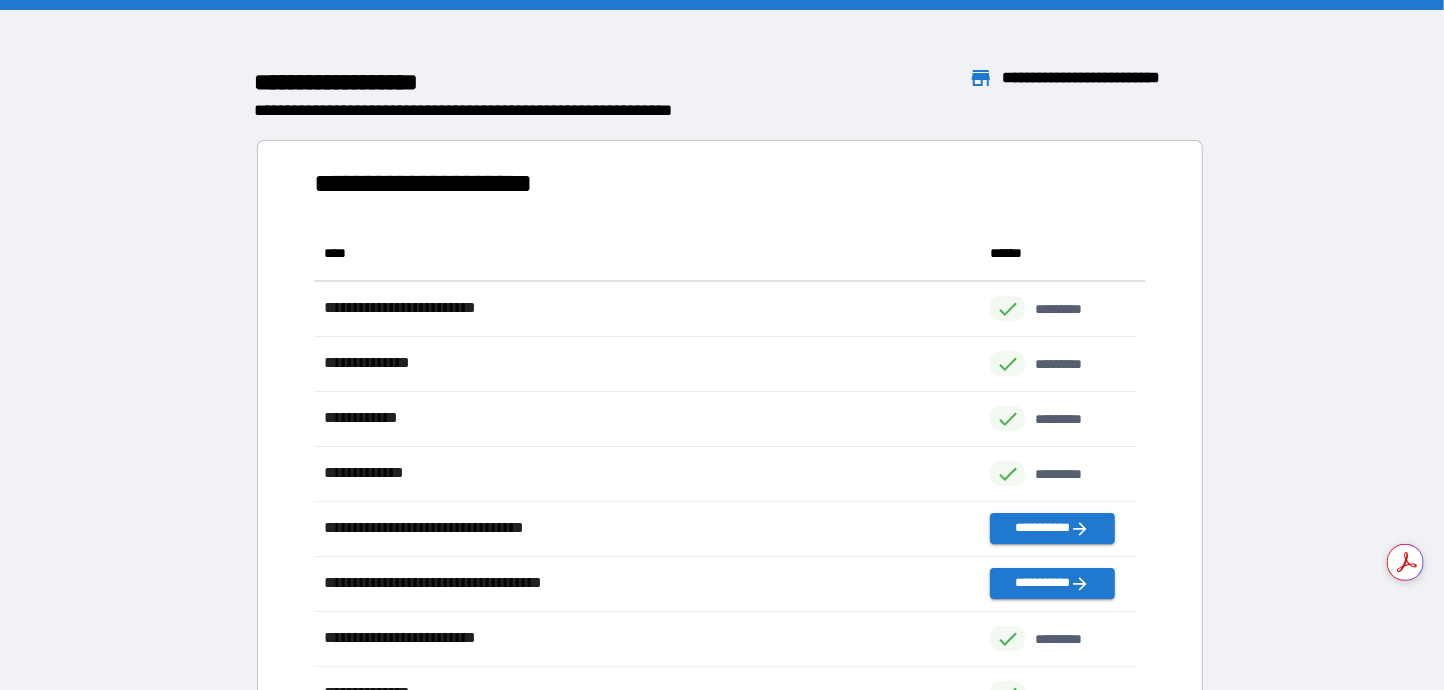scroll, scrollTop: 15, scrollLeft: 15, axis: both 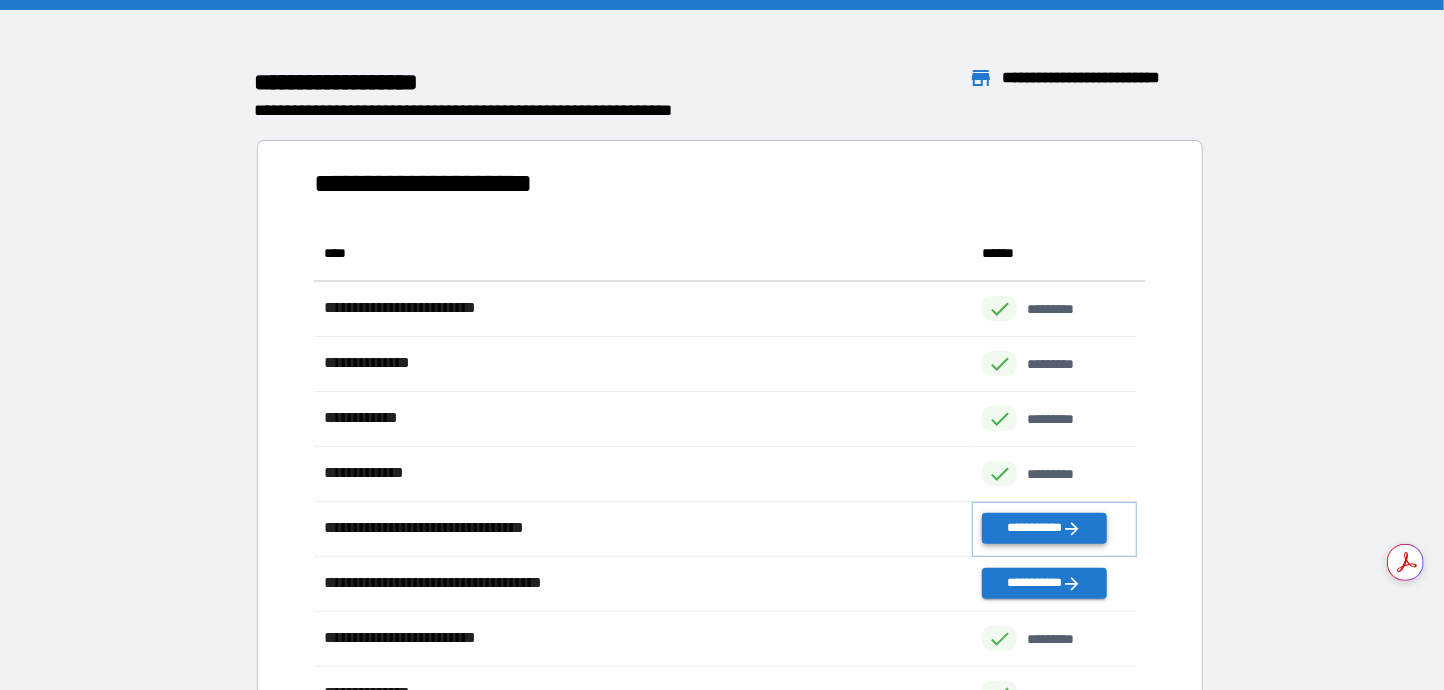 click on "**********" at bounding box center [1044, 528] 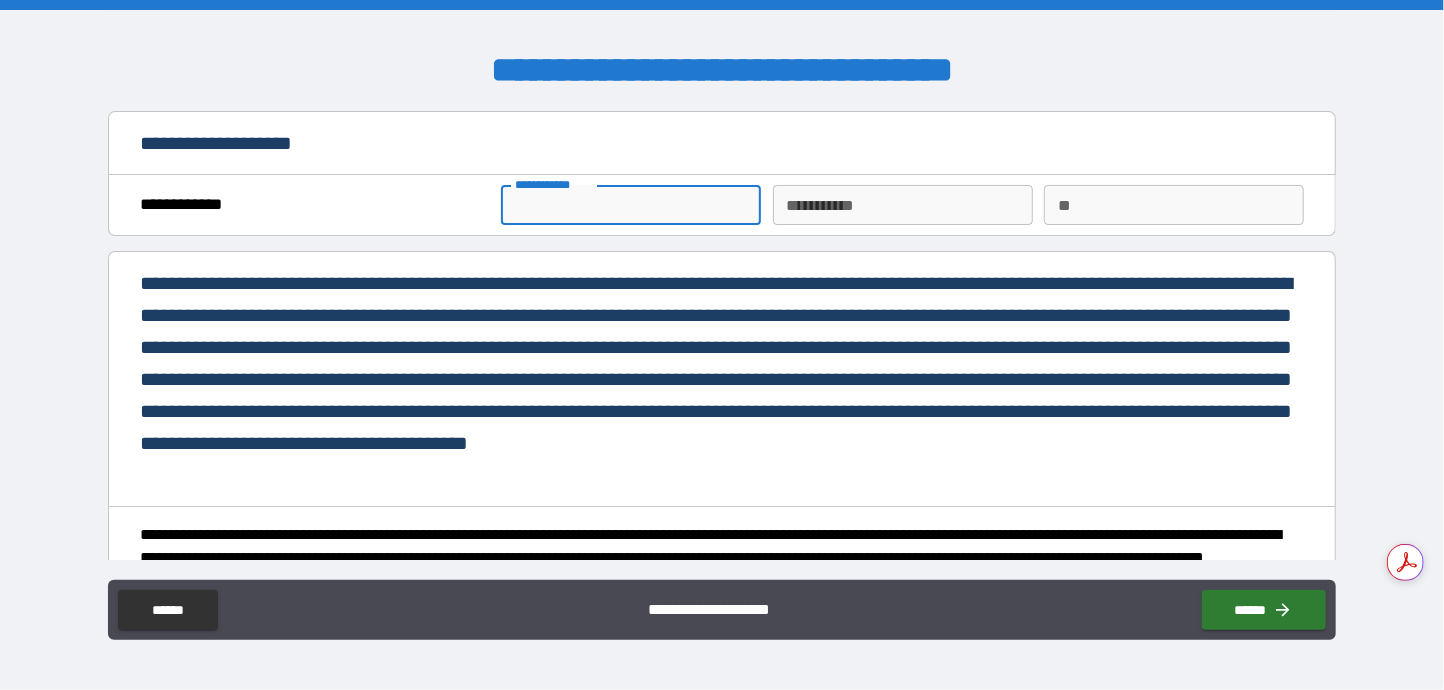 click on "**********" at bounding box center [631, 205] 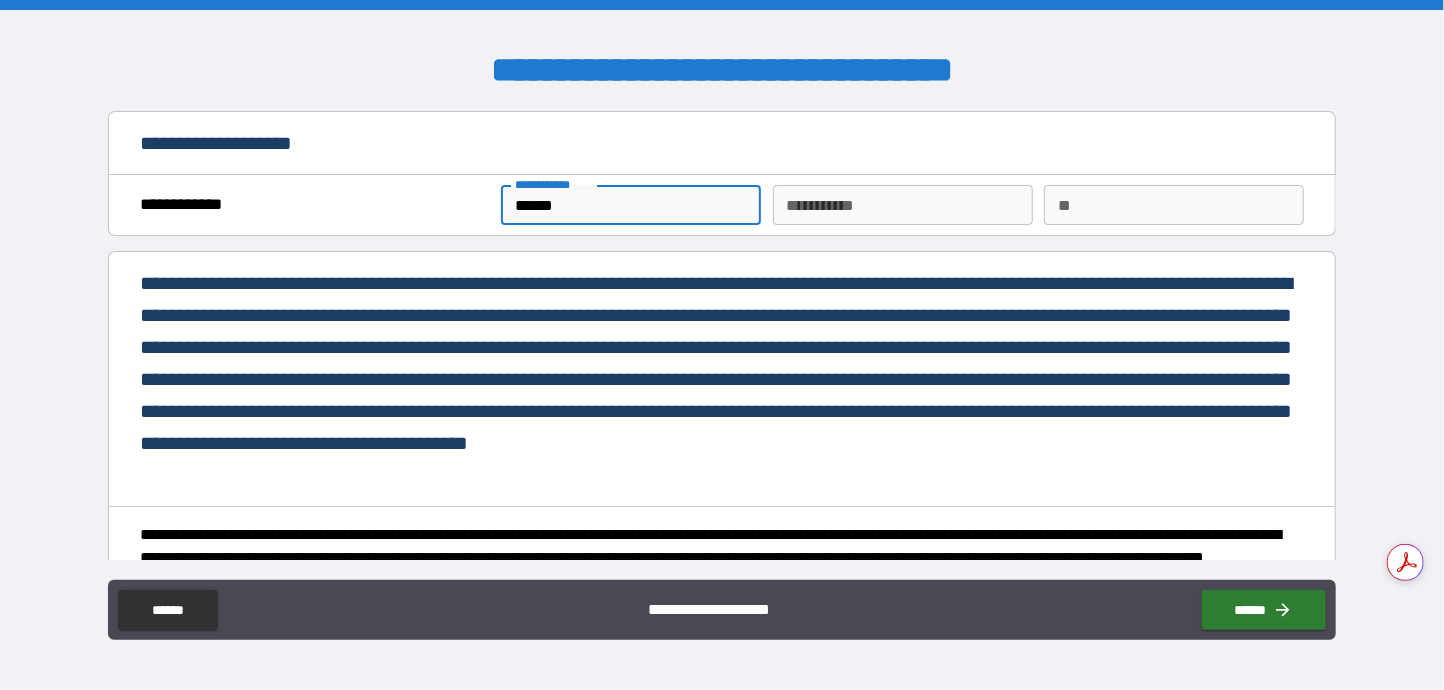 type on "*********" 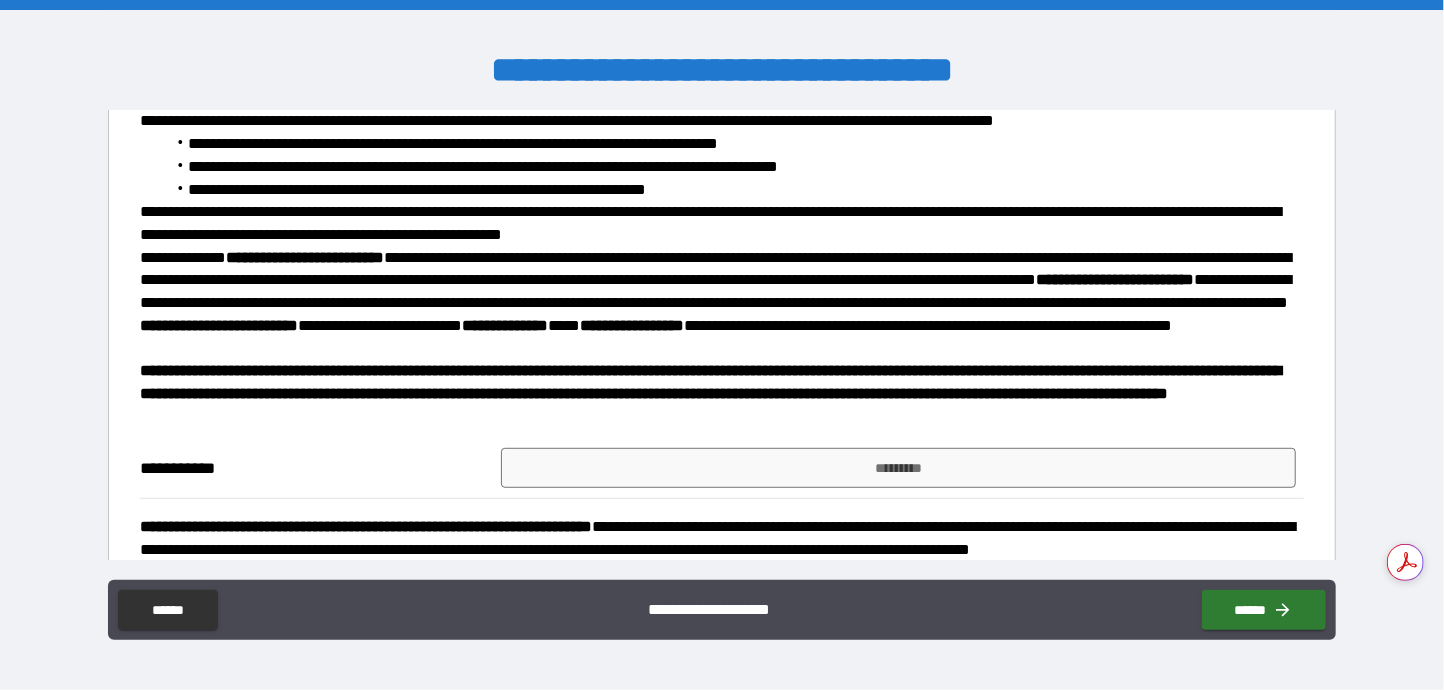 scroll, scrollTop: 499, scrollLeft: 0, axis: vertical 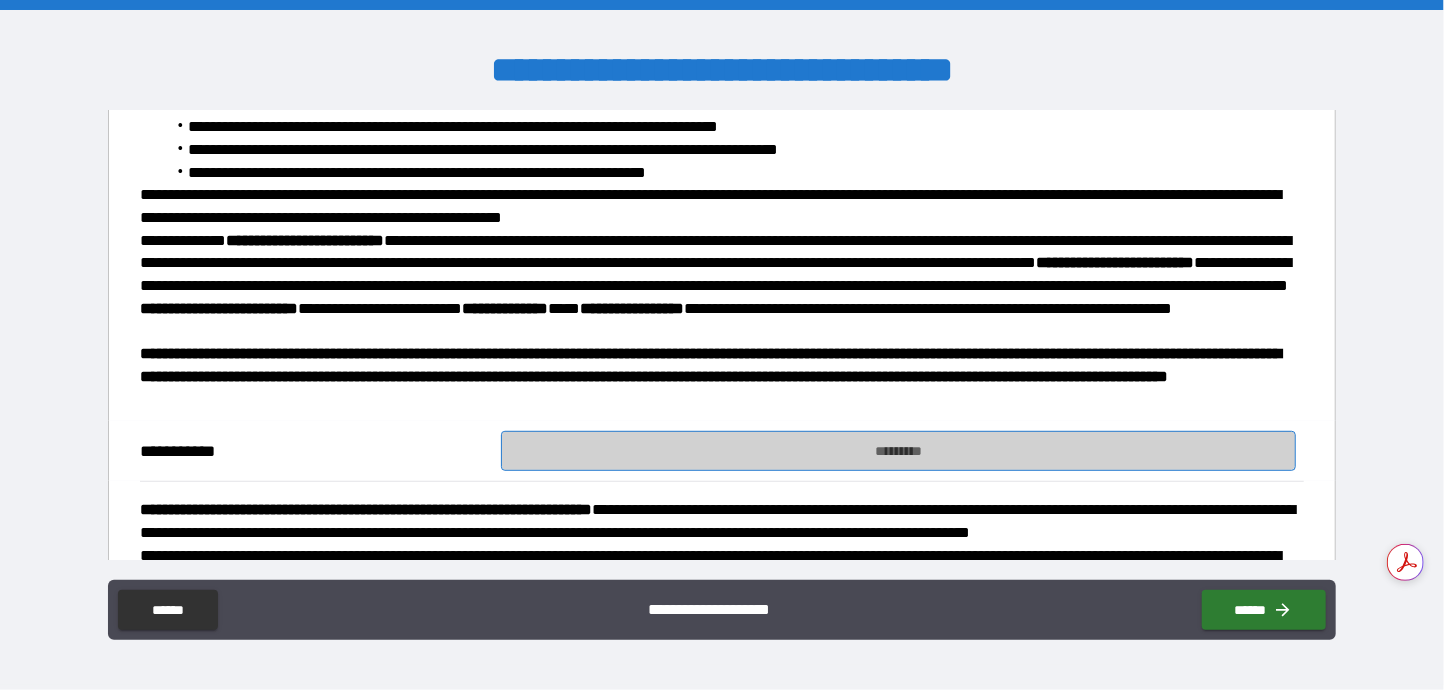 click on "*********" at bounding box center (898, 451) 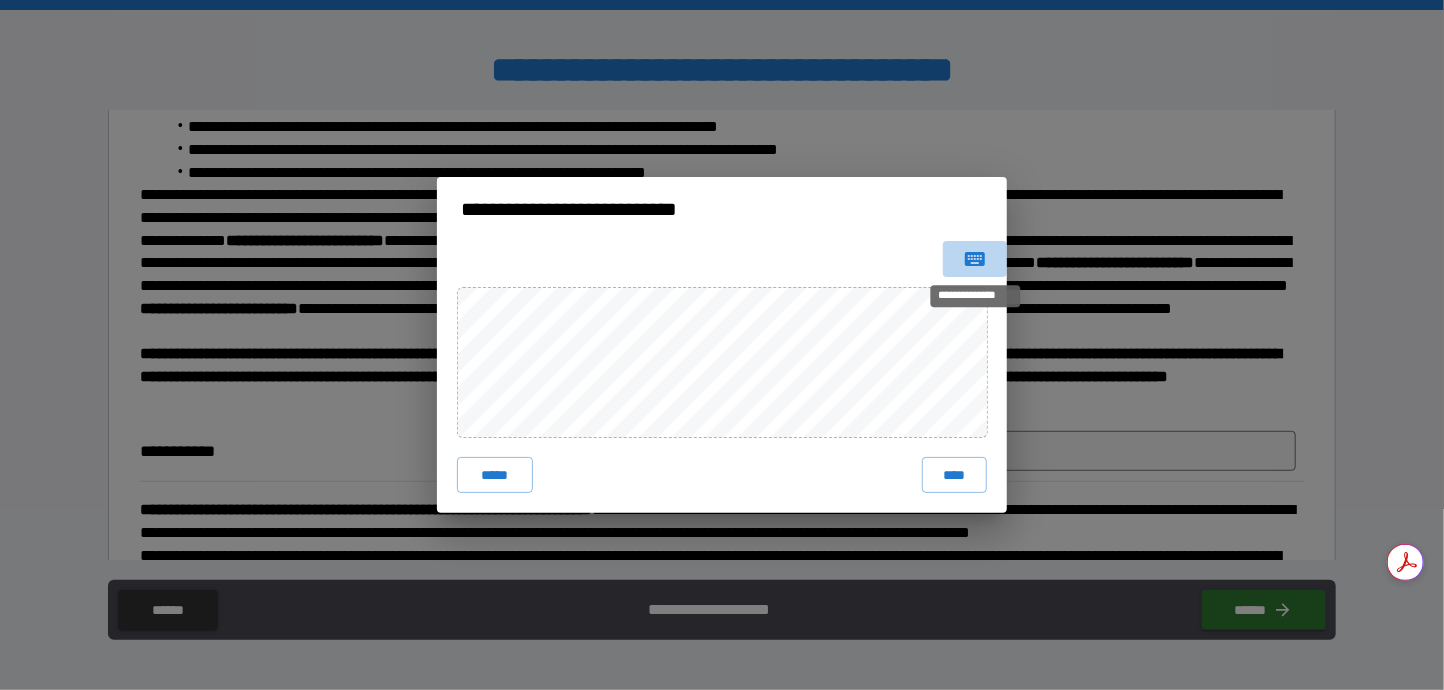 click 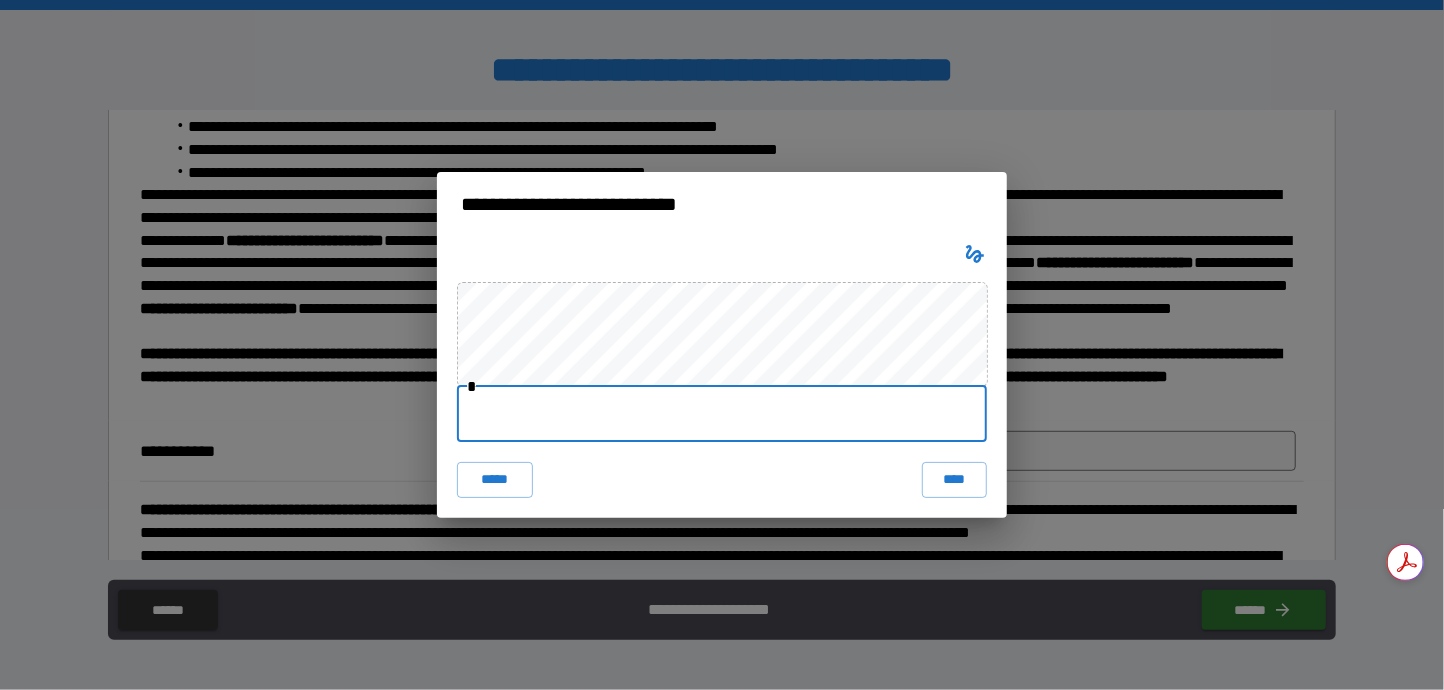click at bounding box center [722, 414] 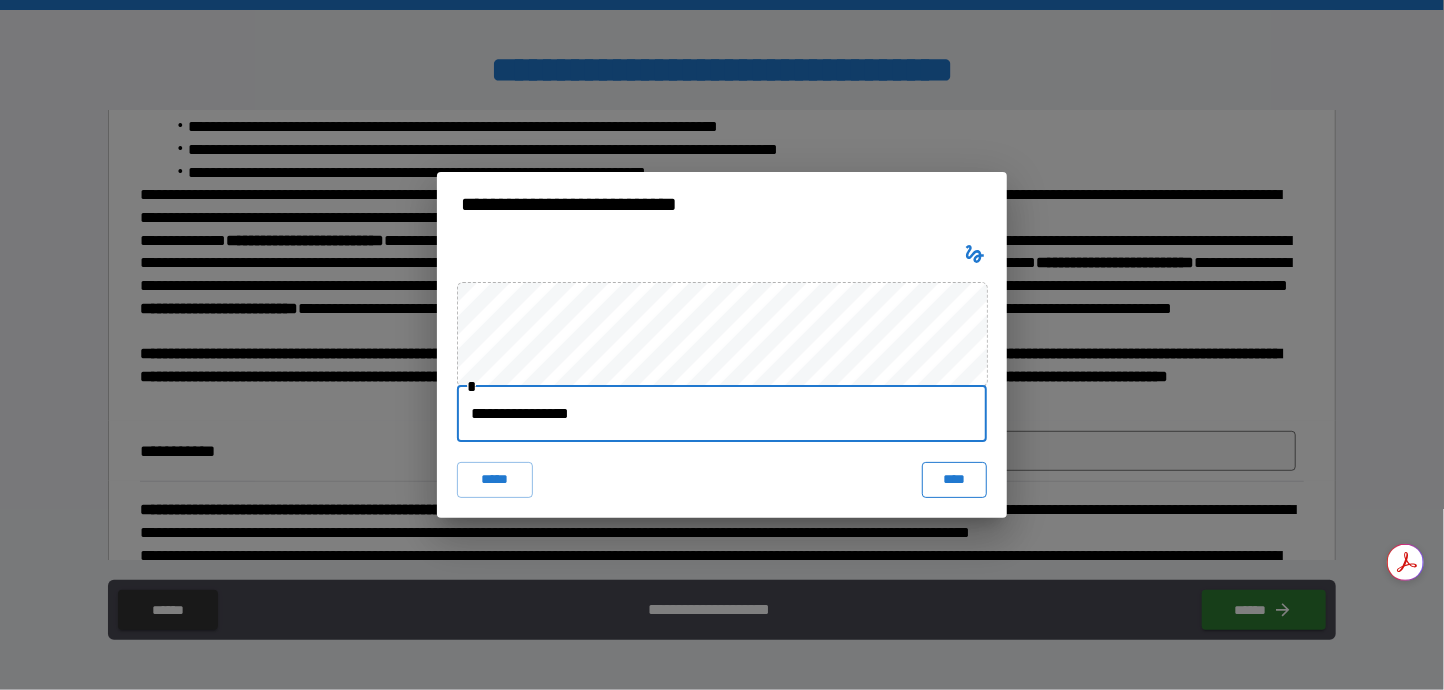 click on "****" at bounding box center (954, 480) 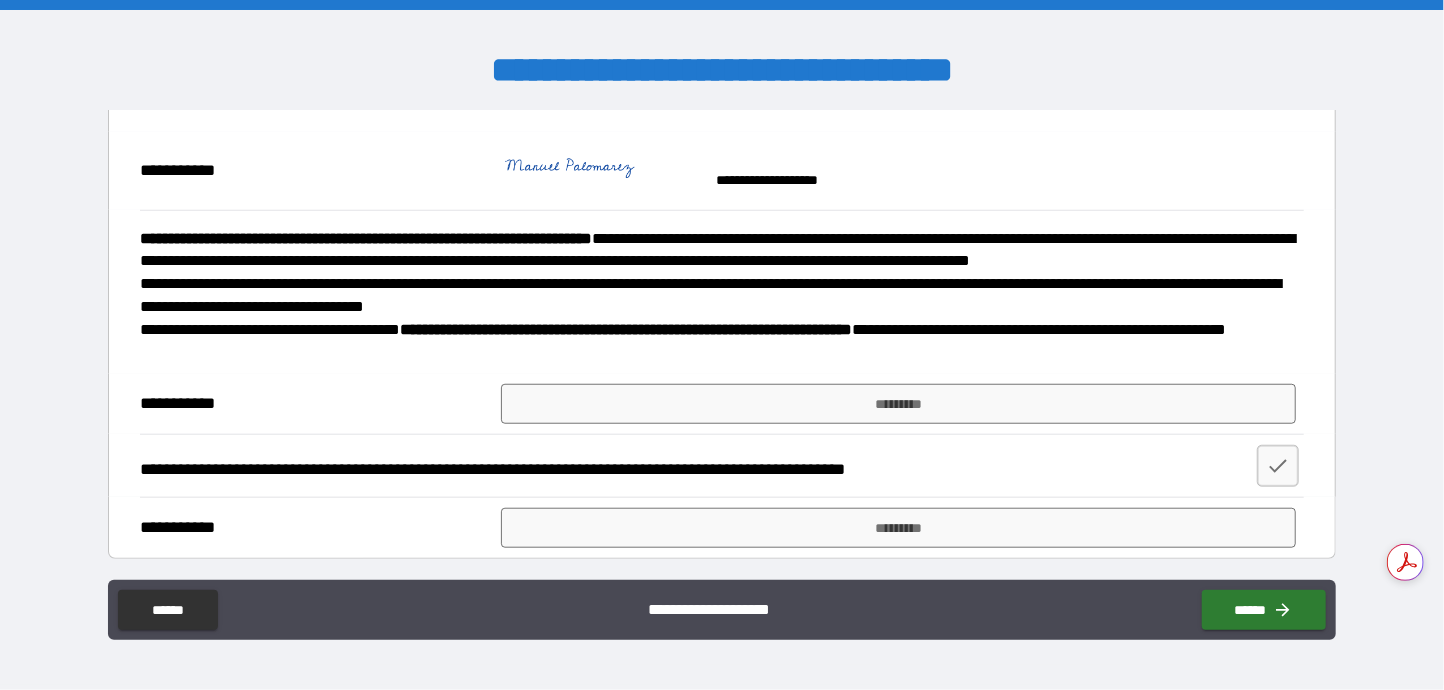scroll, scrollTop: 900, scrollLeft: 0, axis: vertical 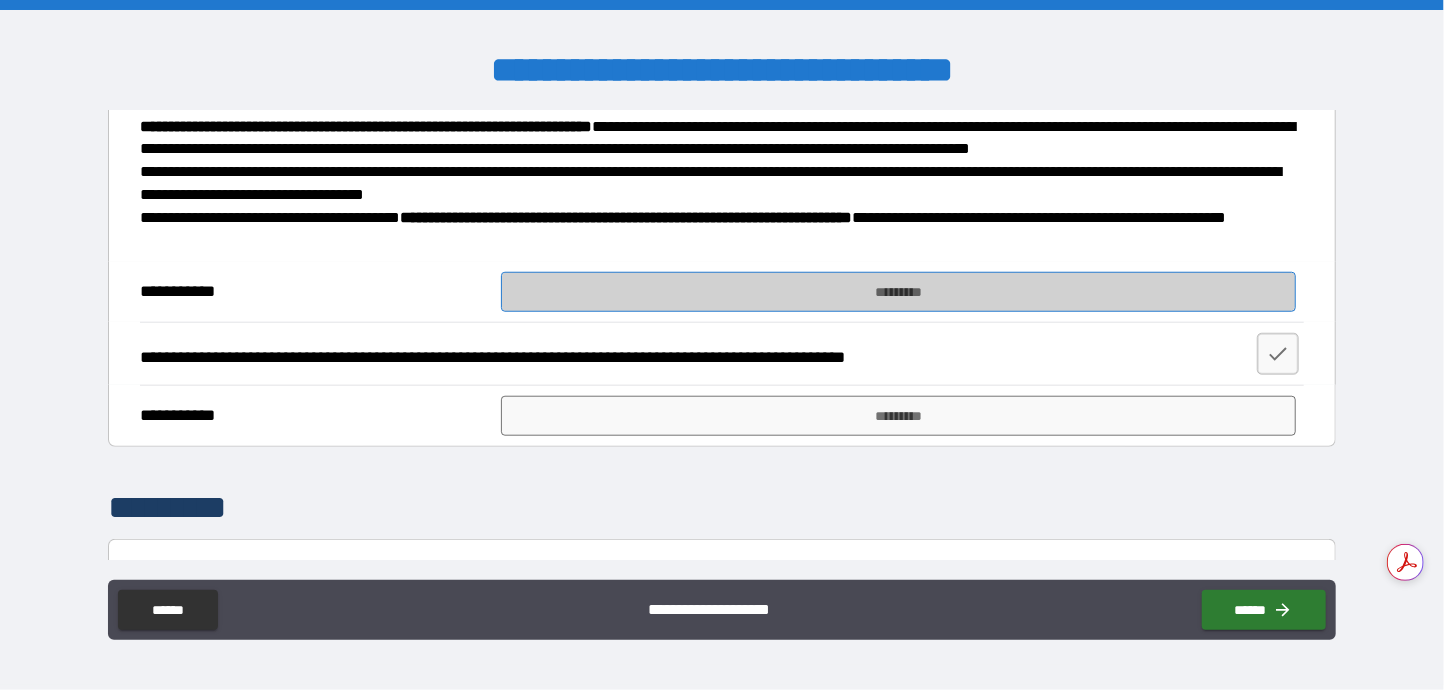click on "*********" at bounding box center (898, 292) 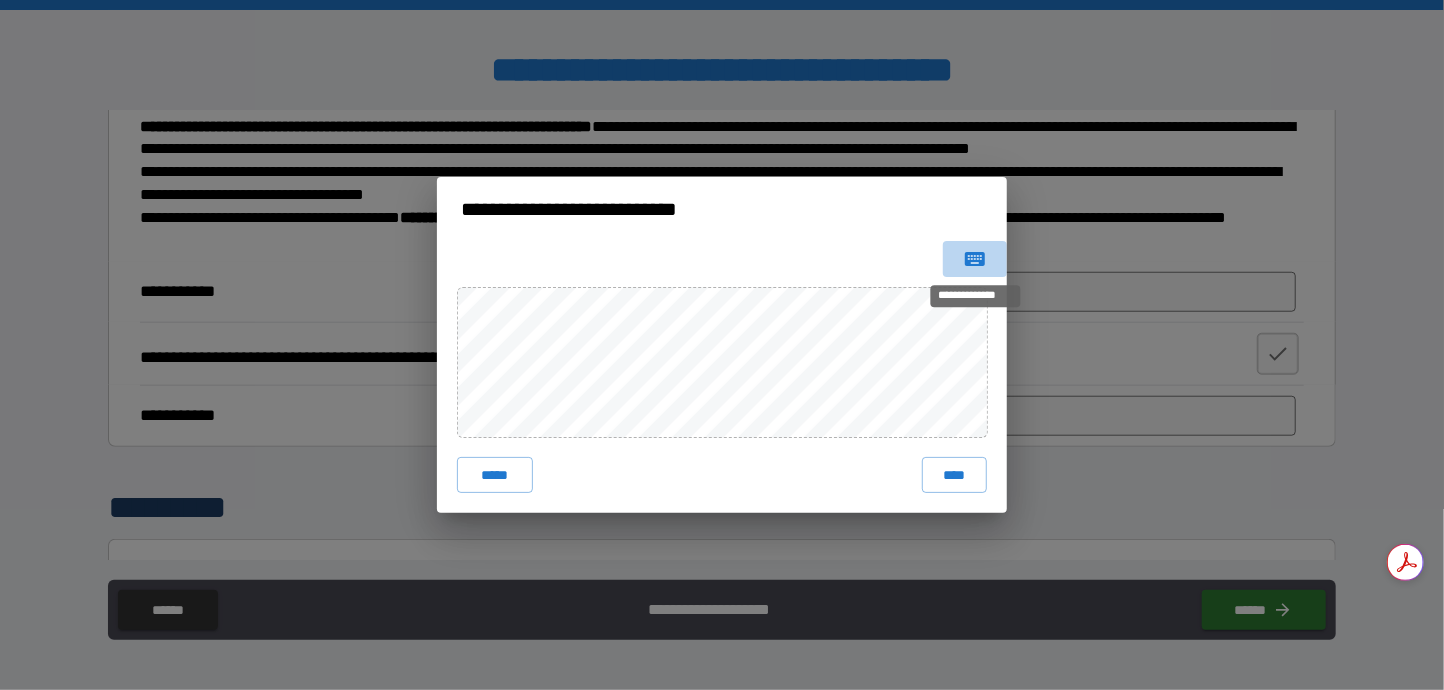 click 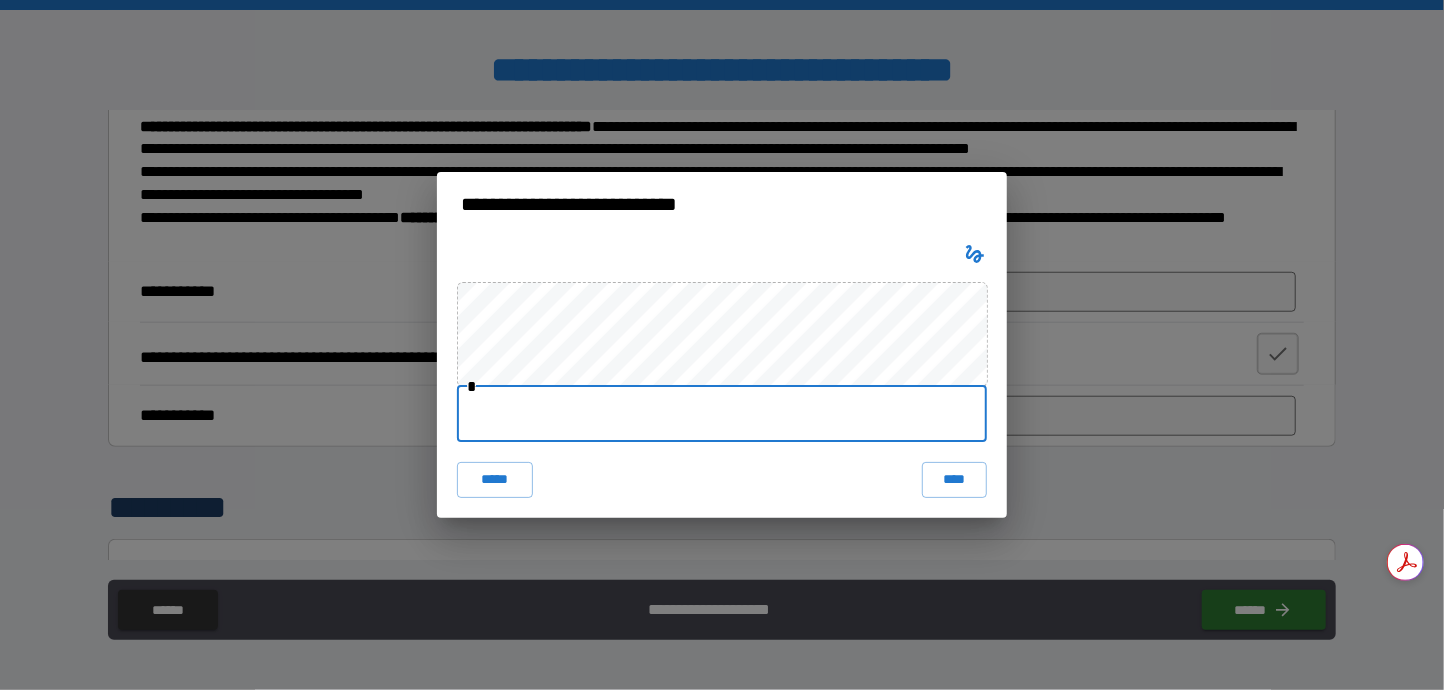 click at bounding box center (722, 414) 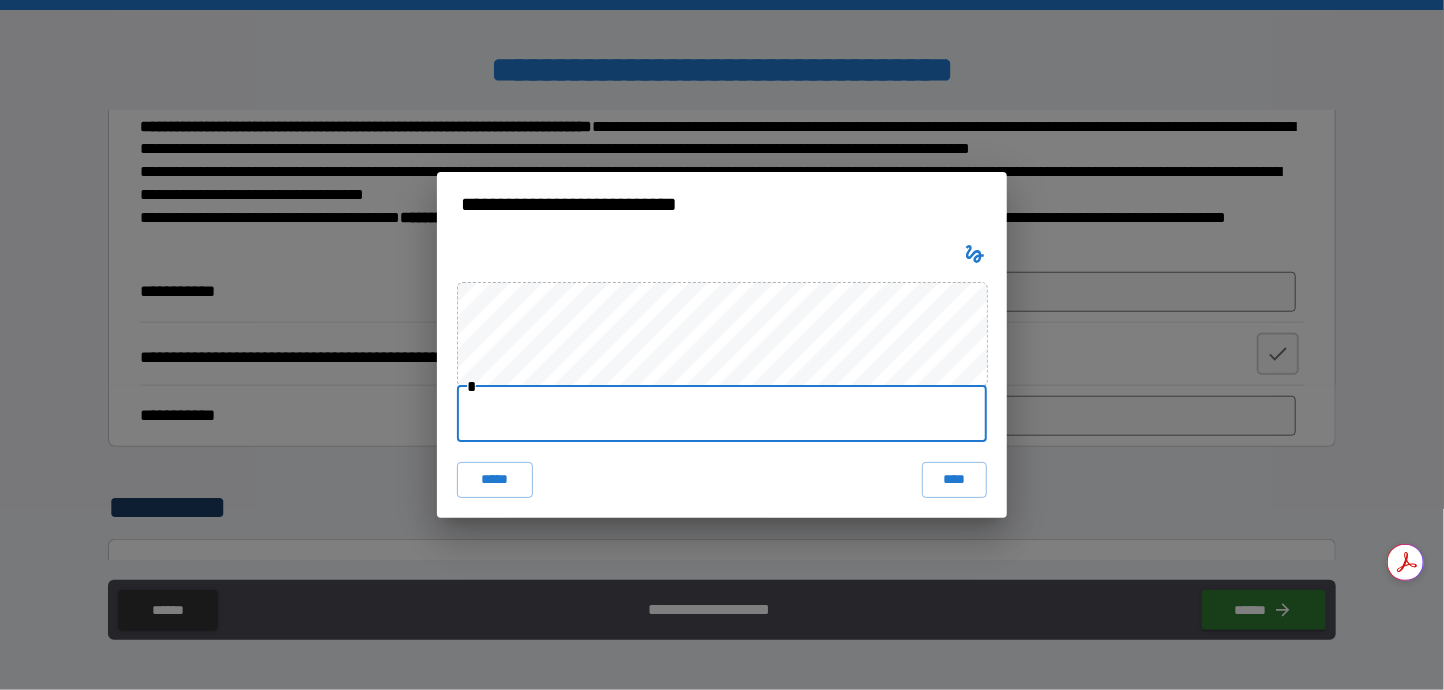 type on "**********" 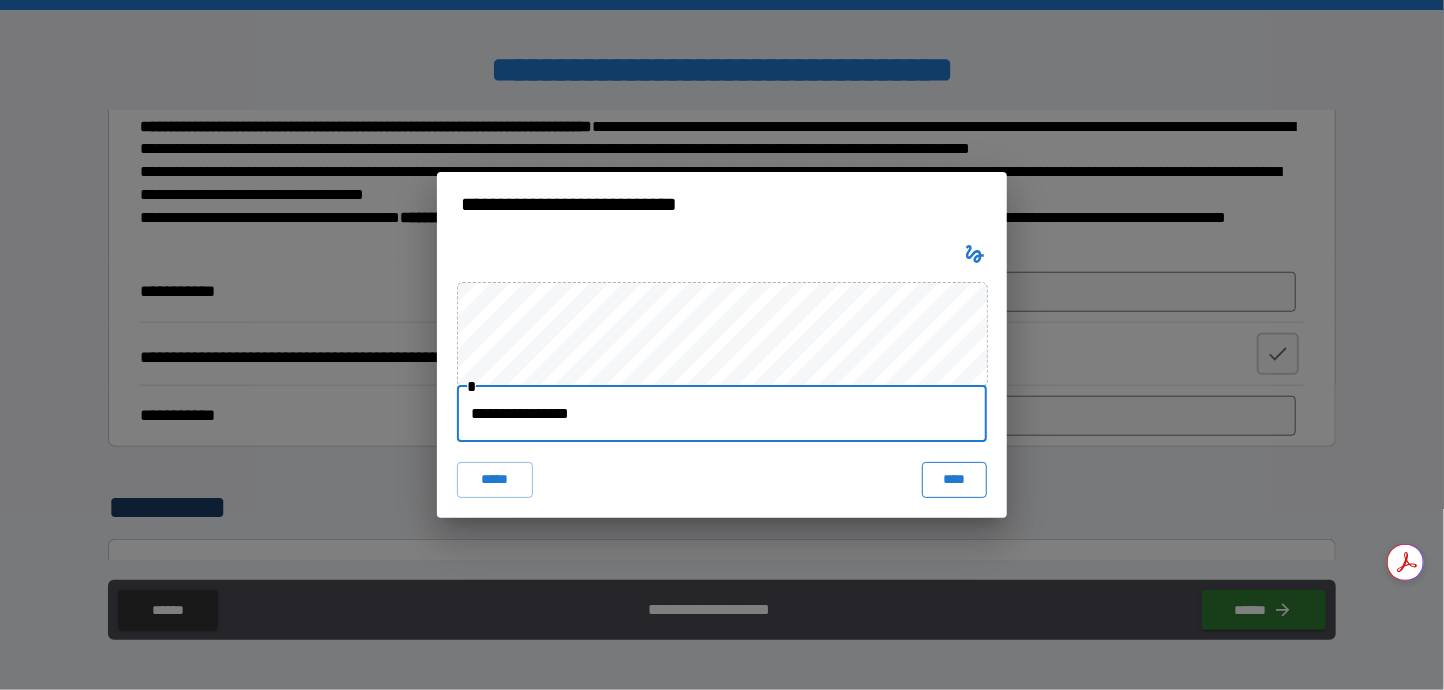 click on "****" at bounding box center (954, 480) 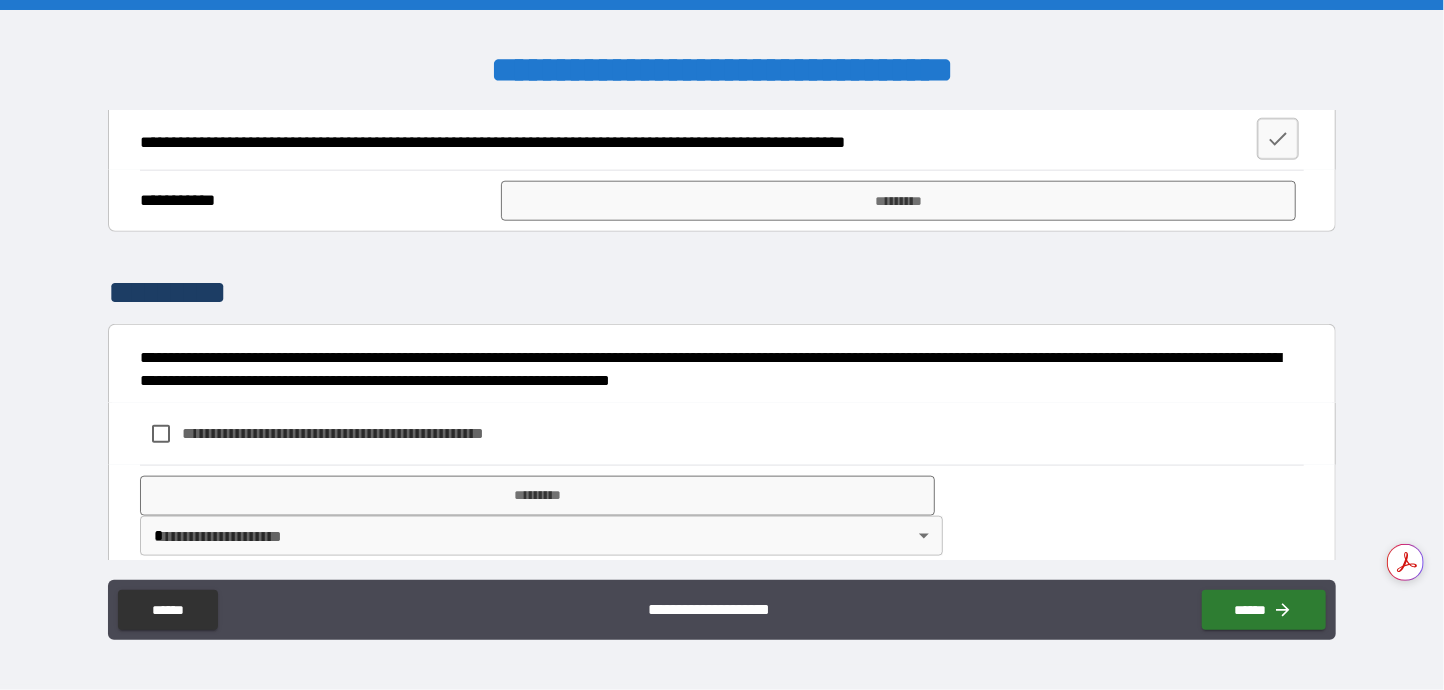 scroll, scrollTop: 1200, scrollLeft: 0, axis: vertical 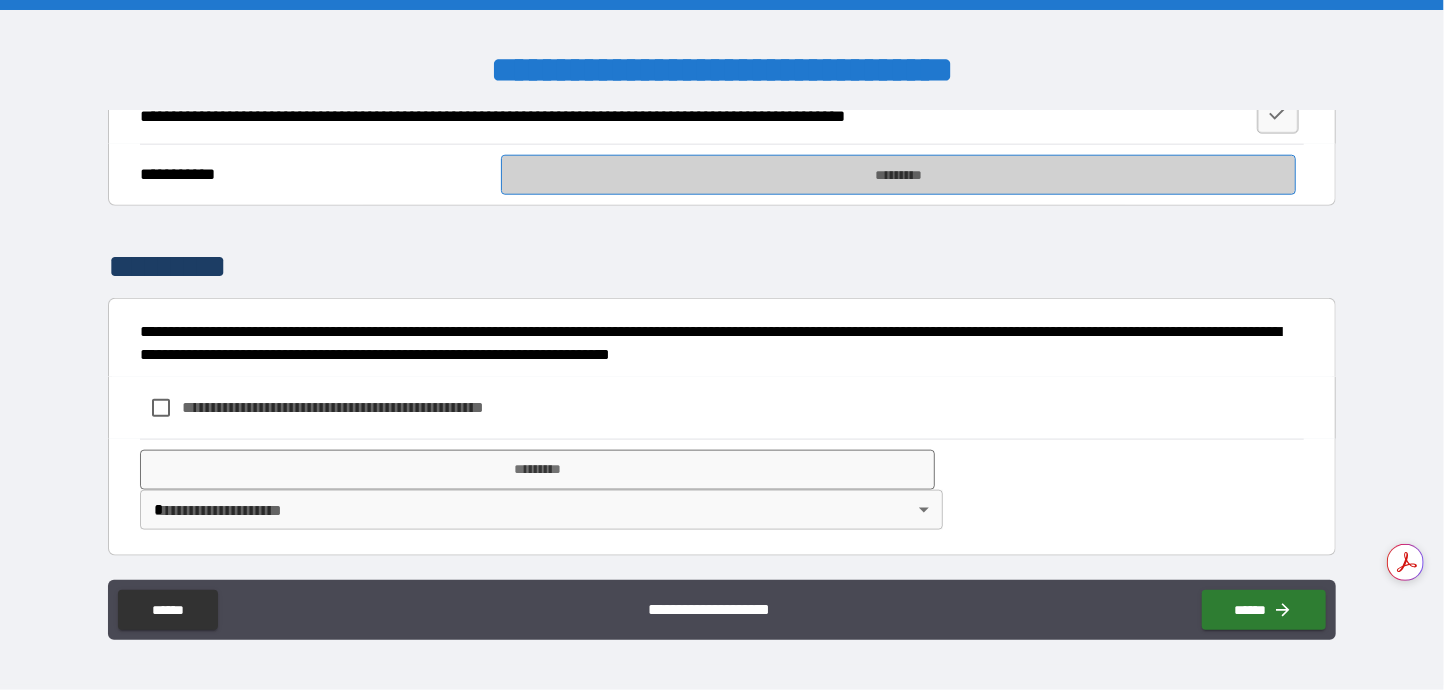click on "*********" at bounding box center [898, 175] 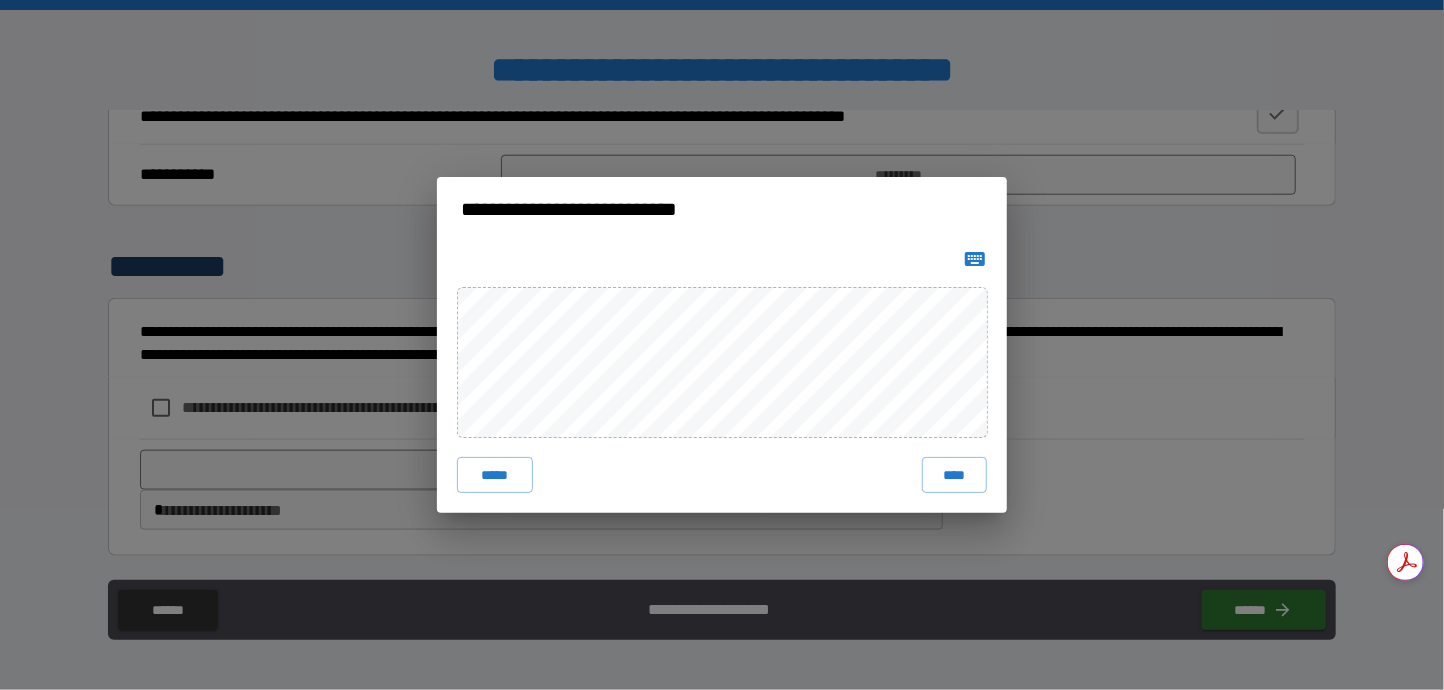 click 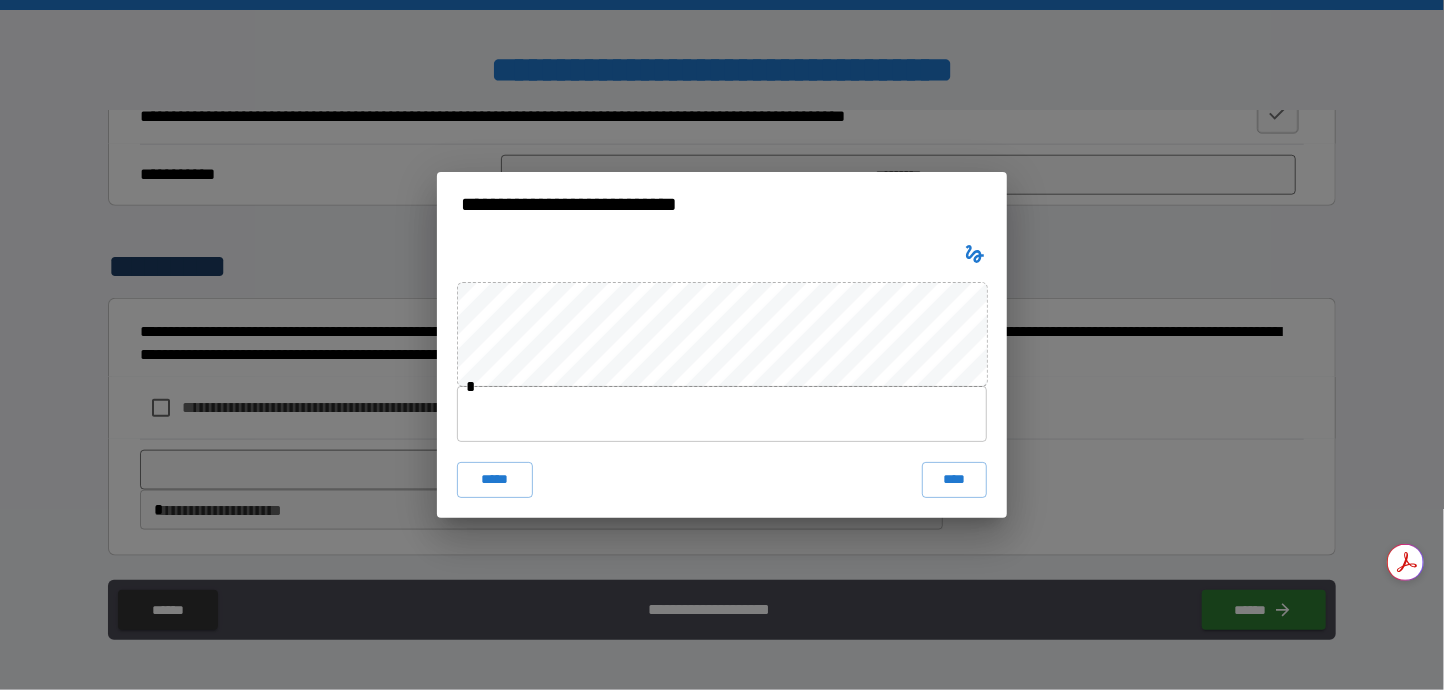 click at bounding box center [722, 414] 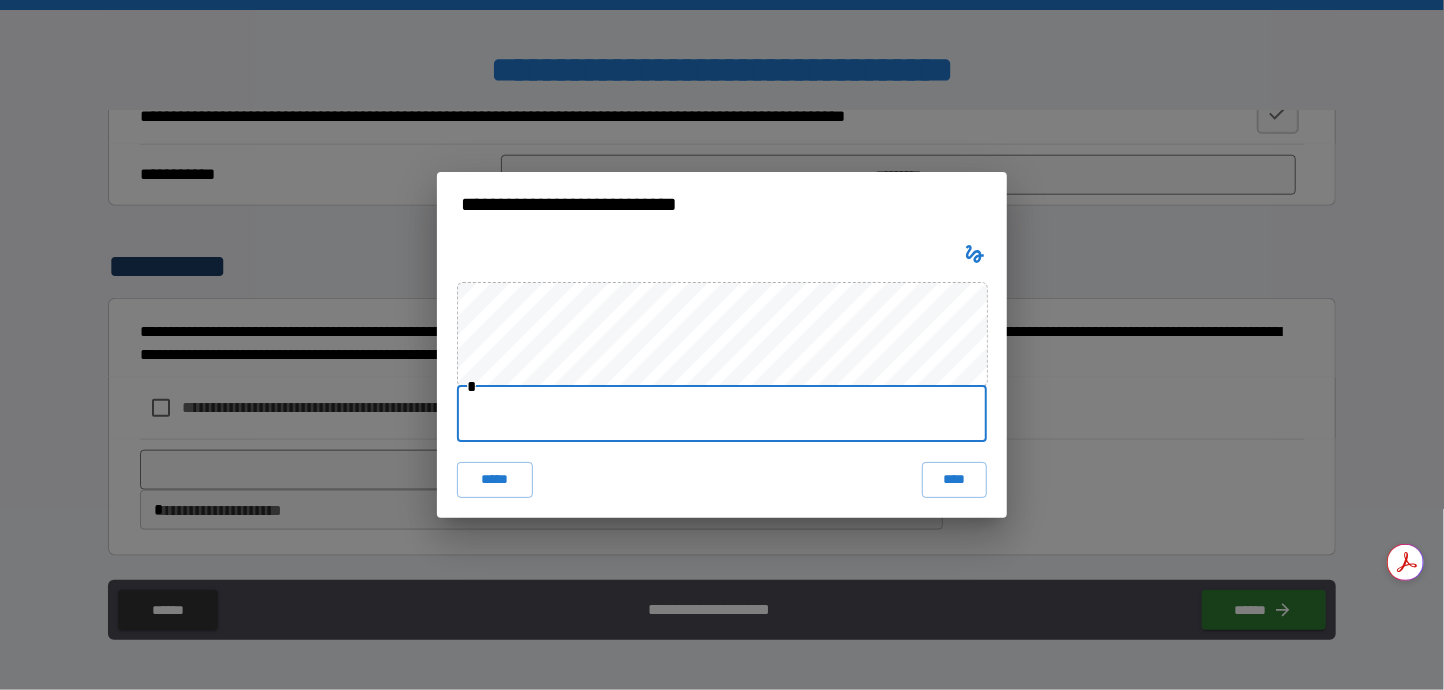click at bounding box center (722, 414) 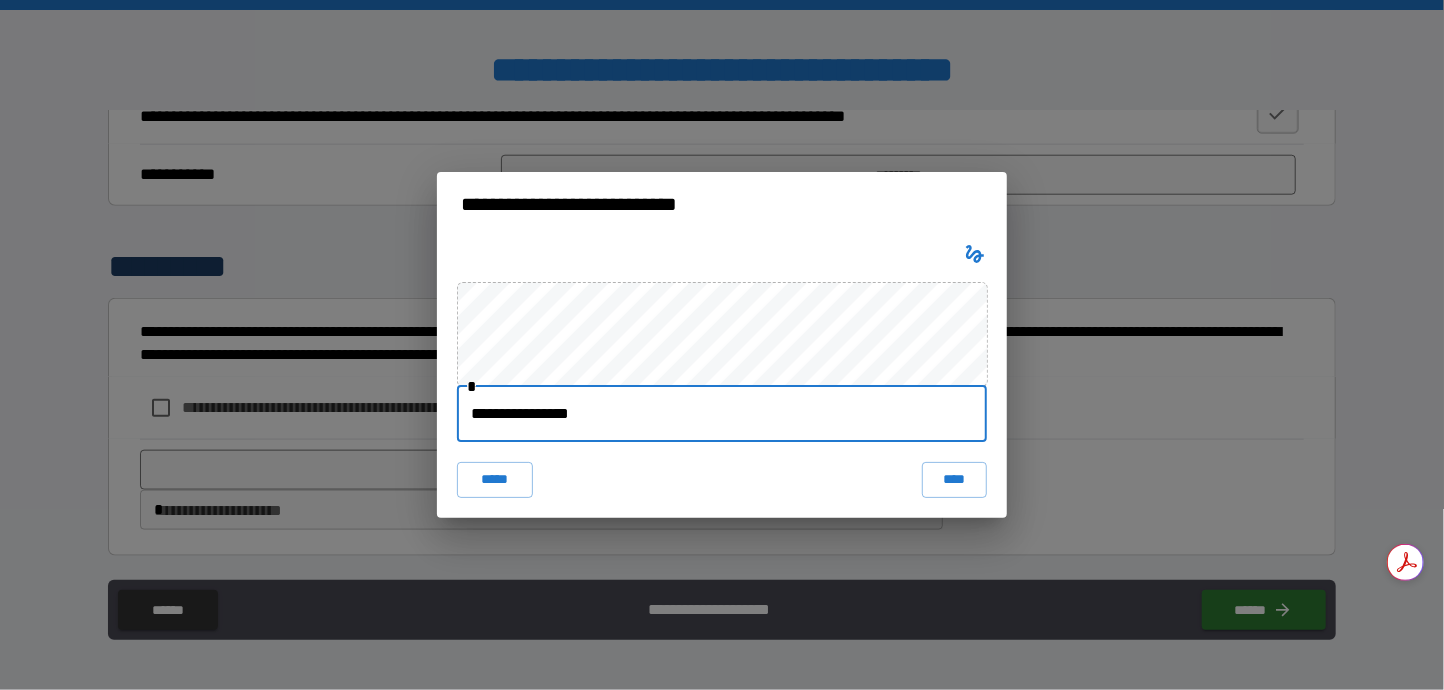 type on "**********" 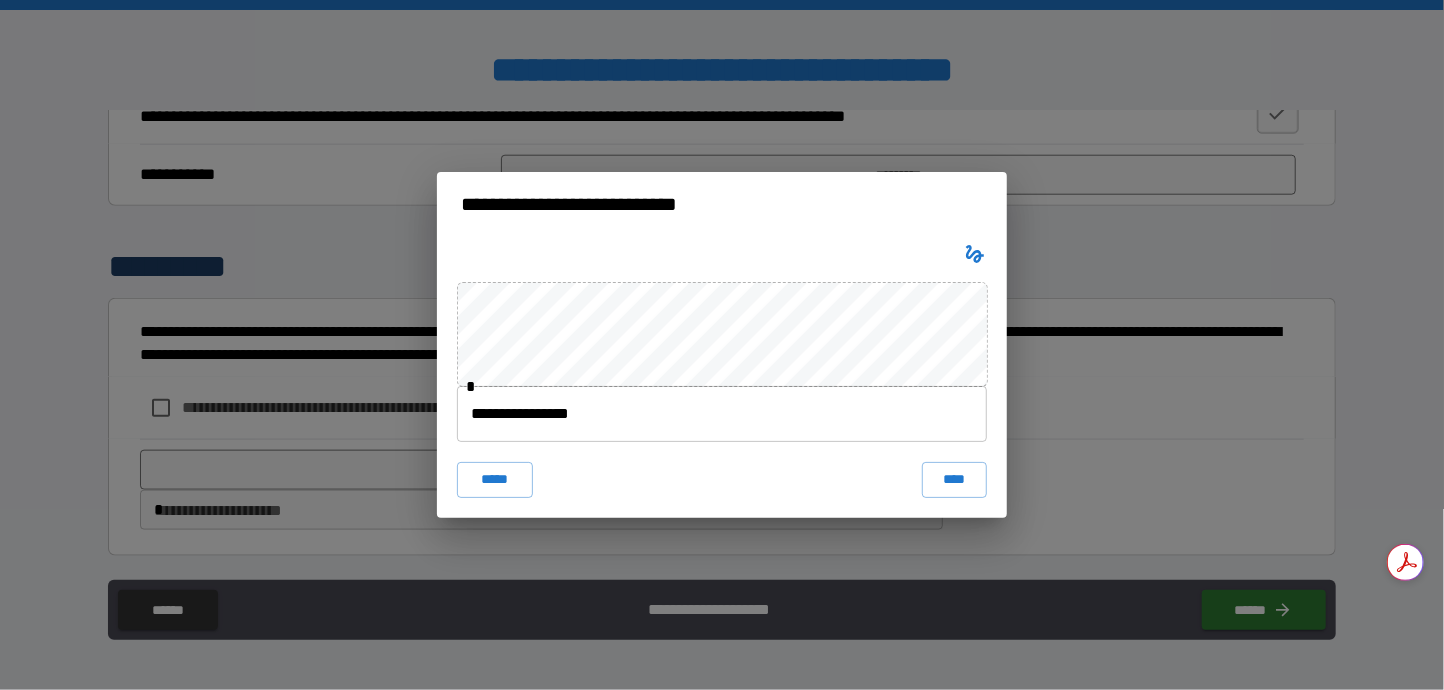 click on "**********" at bounding box center [722, 345] 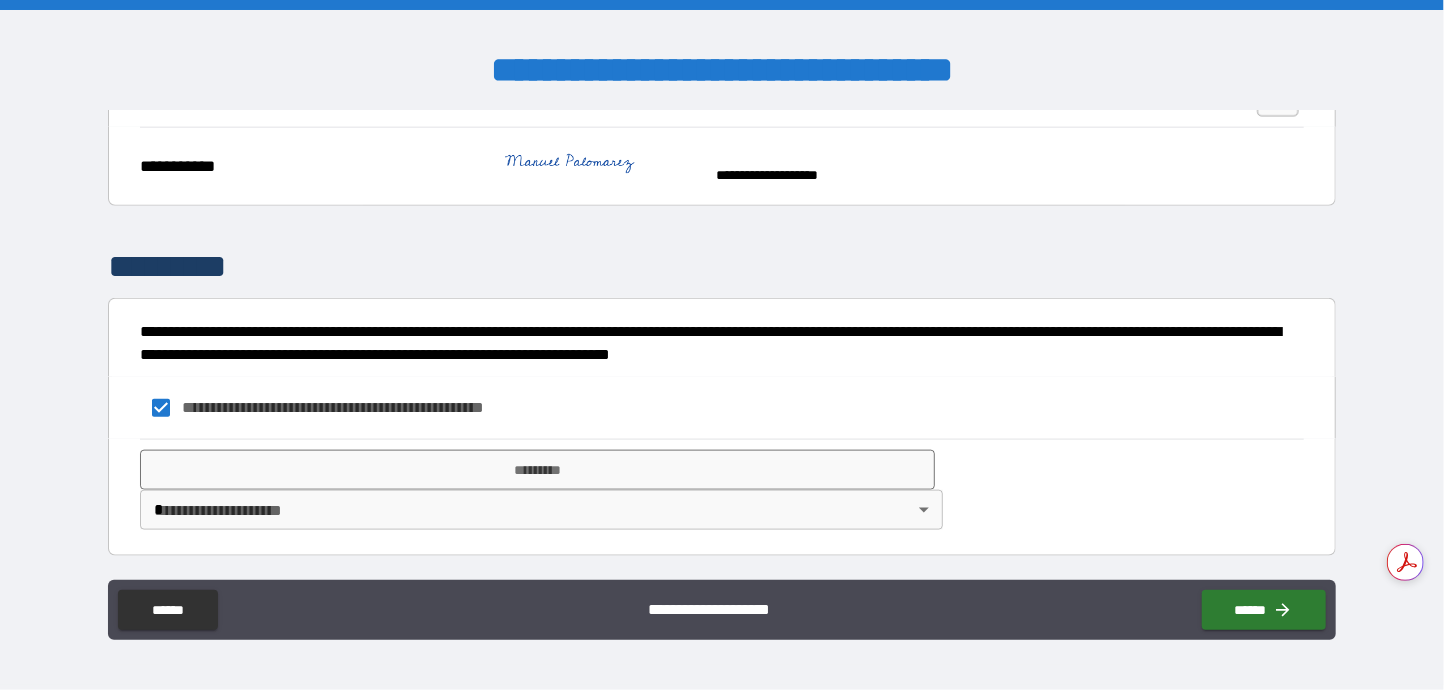 scroll, scrollTop: 1239, scrollLeft: 0, axis: vertical 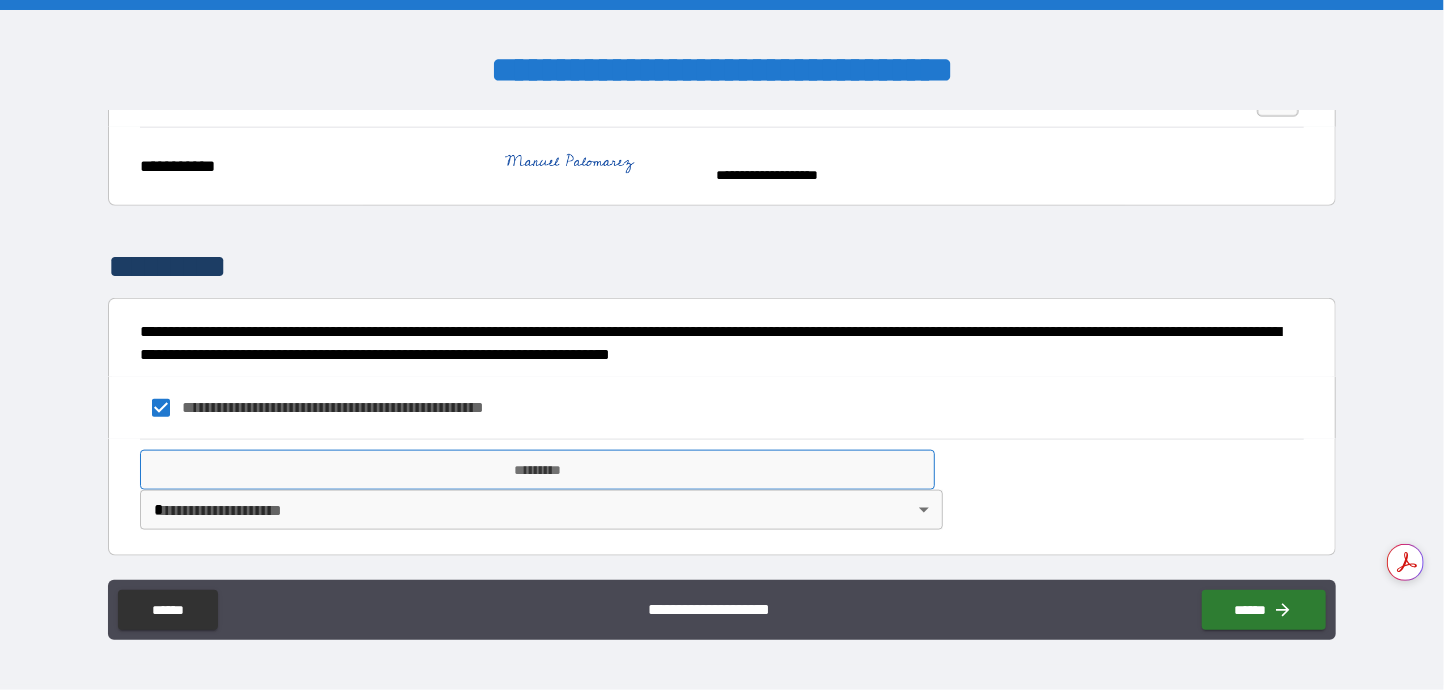 click on "*********" at bounding box center (537, 470) 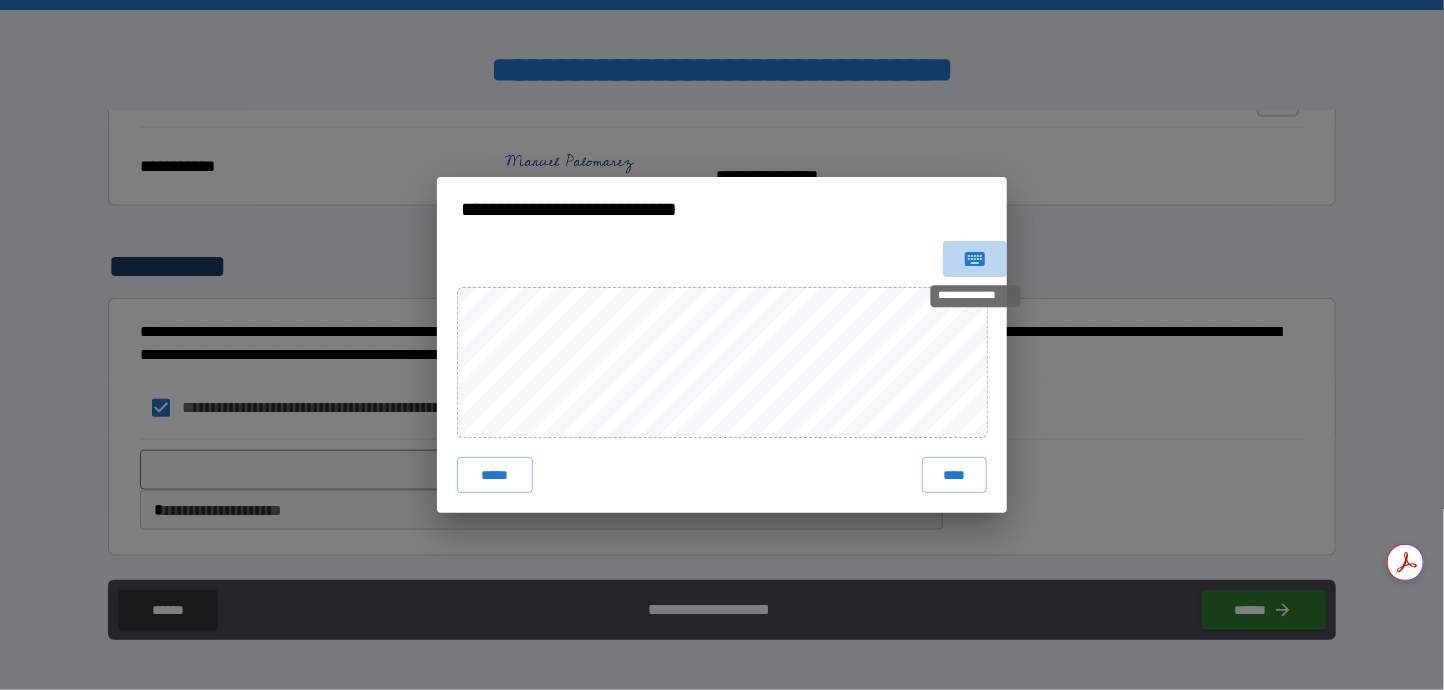 click 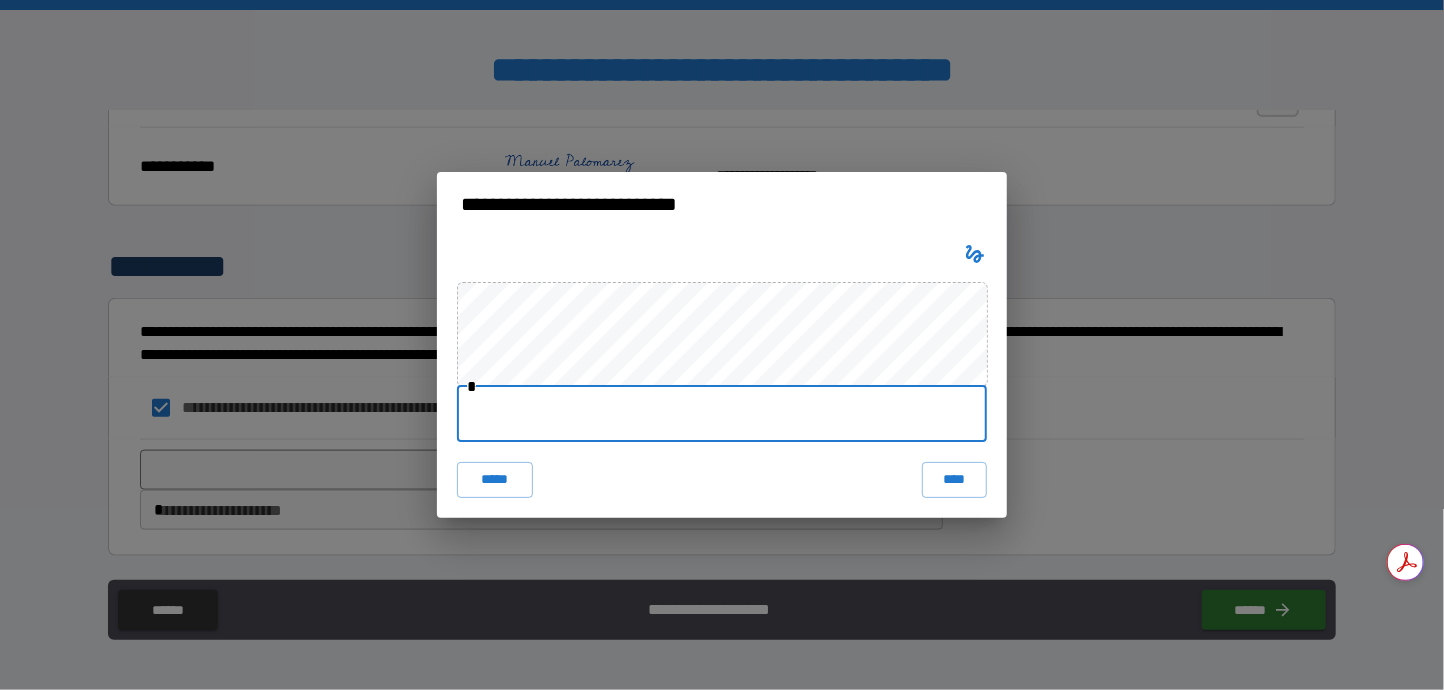 click at bounding box center [722, 414] 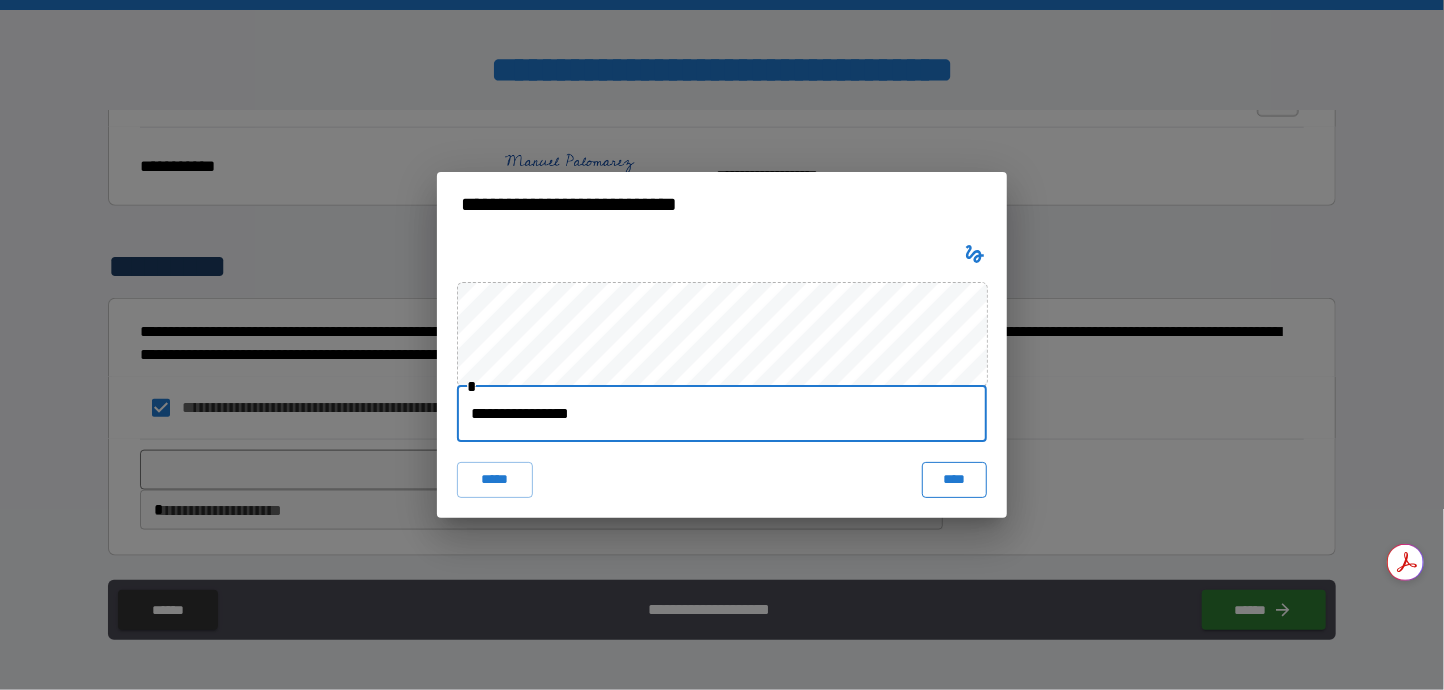 type on "**********" 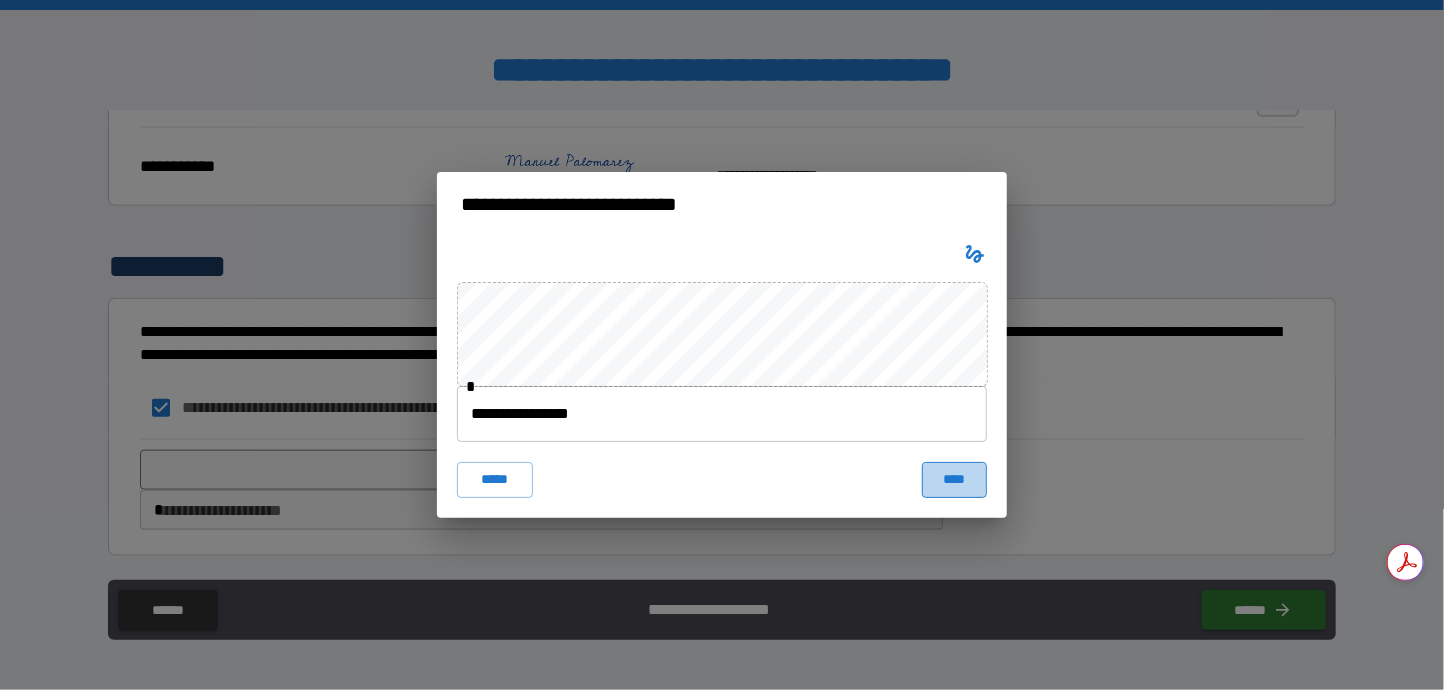 click on "****" at bounding box center (954, 480) 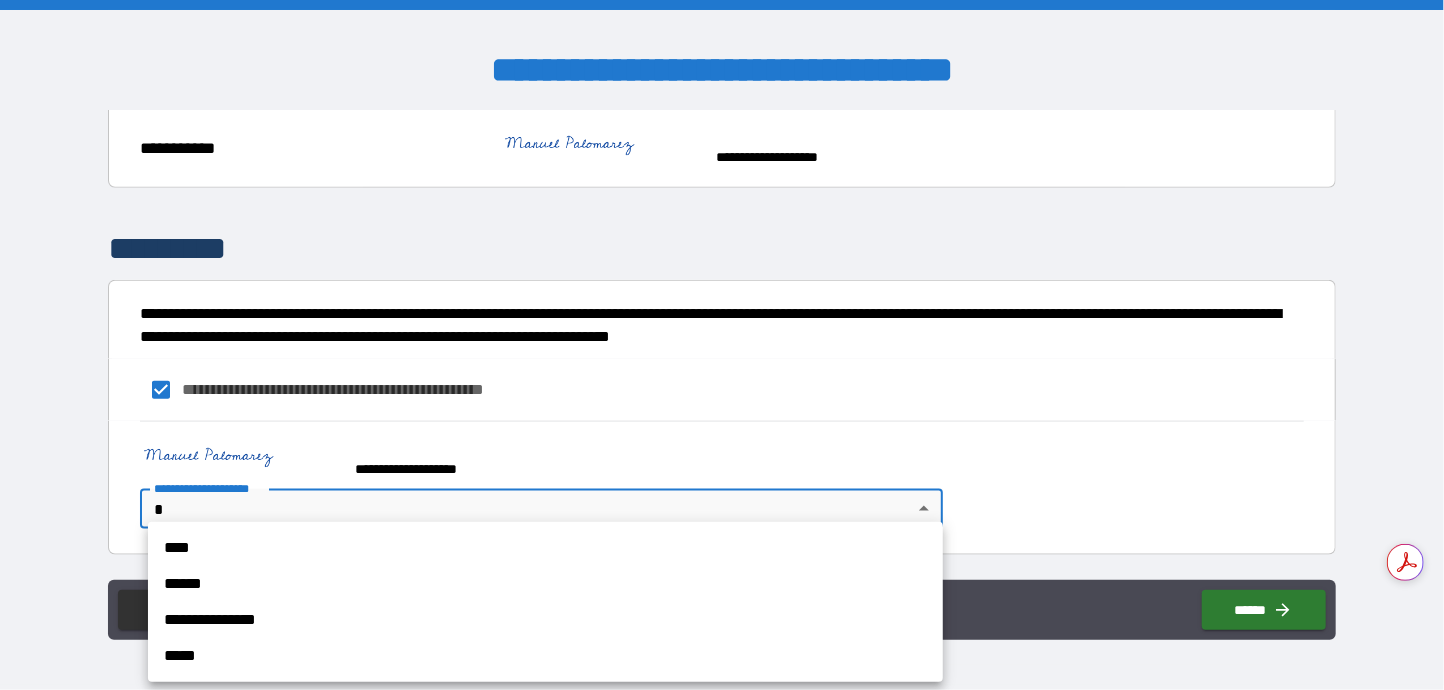 click on "**********" at bounding box center (722, 345) 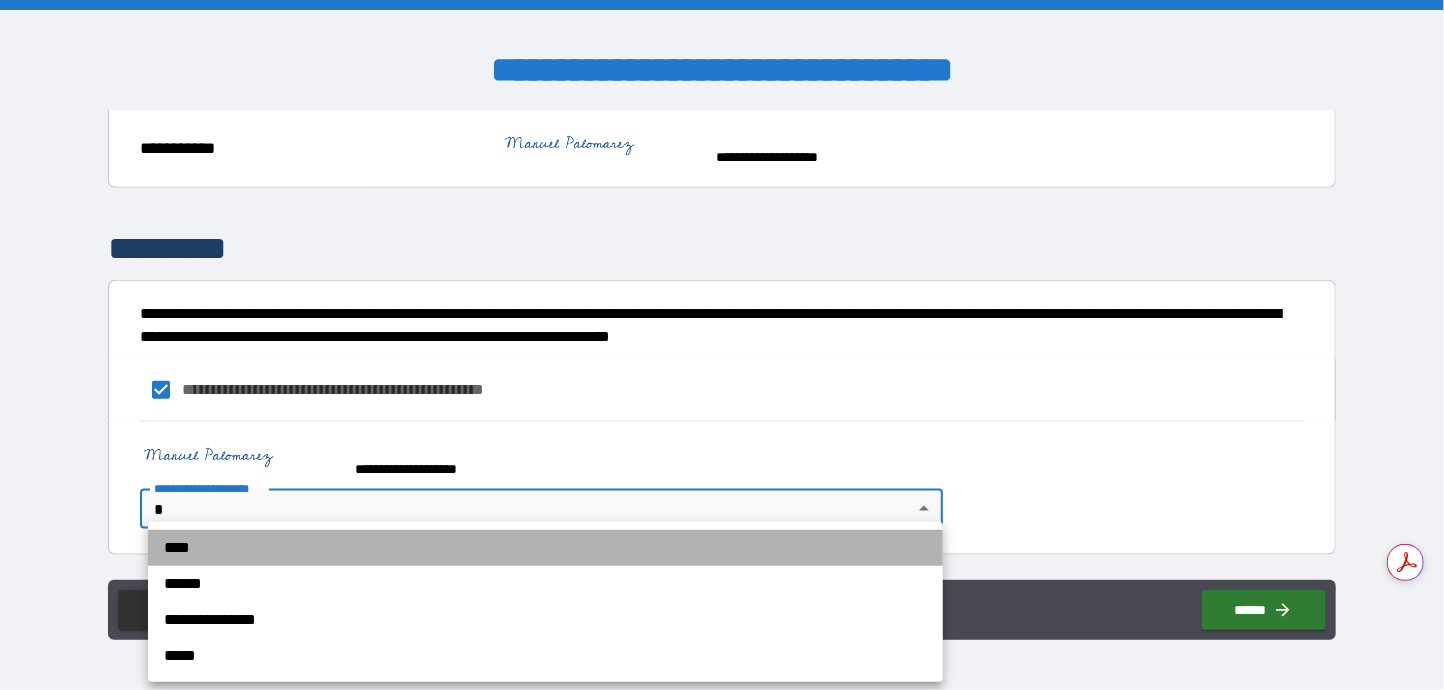 click on "****" at bounding box center [545, 548] 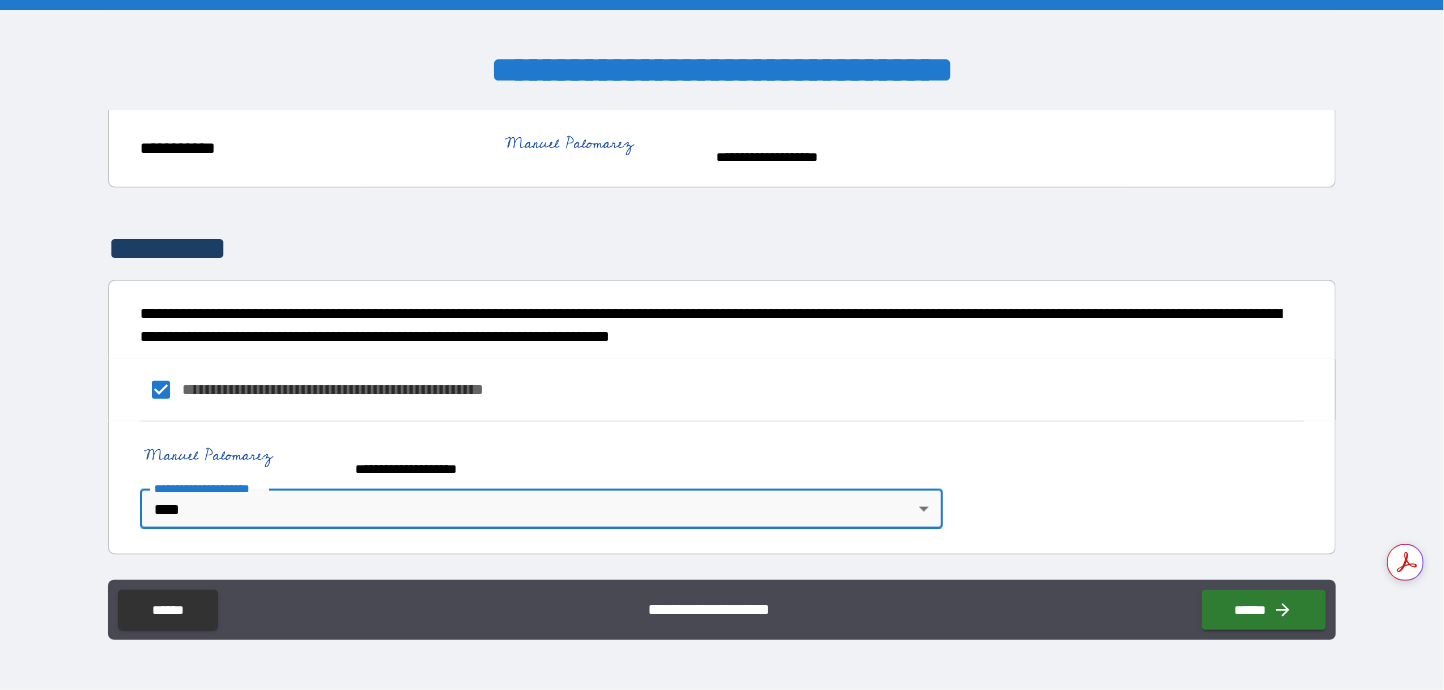 scroll, scrollTop: 1257, scrollLeft: 0, axis: vertical 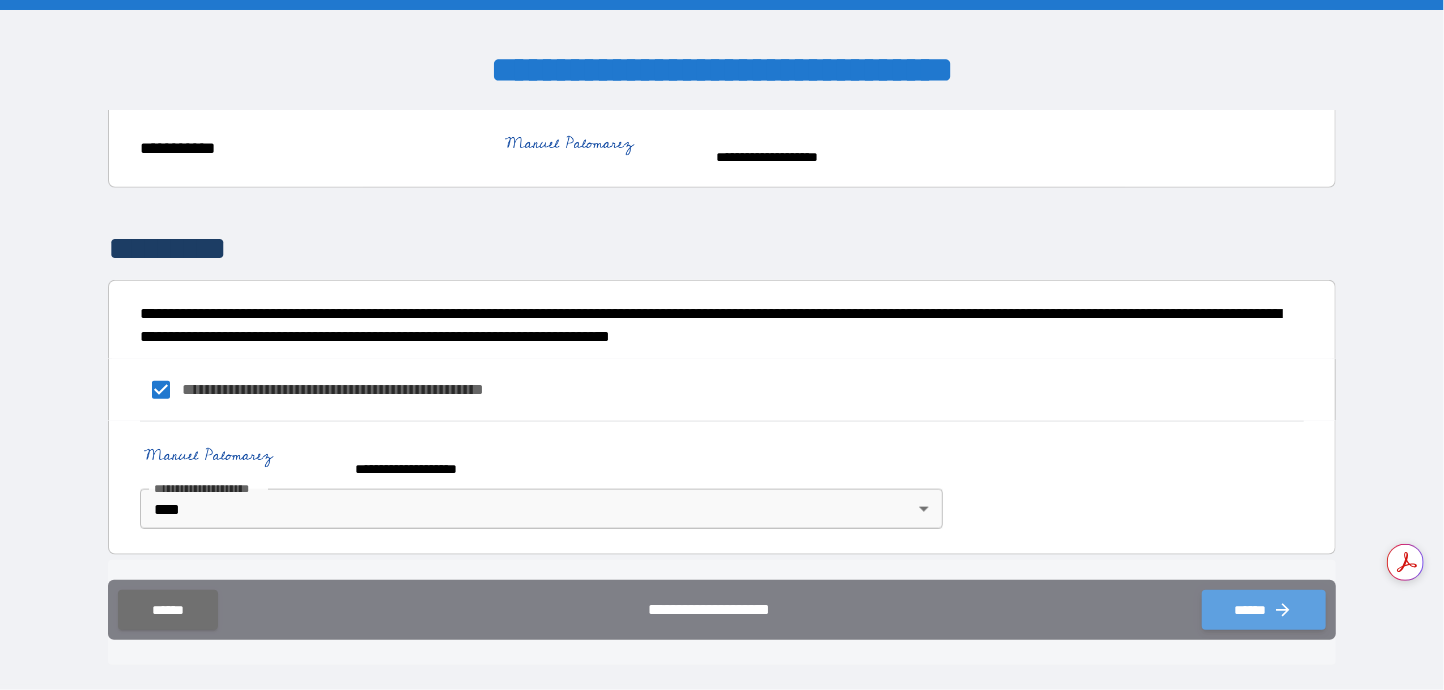 click on "******" at bounding box center (1264, 610) 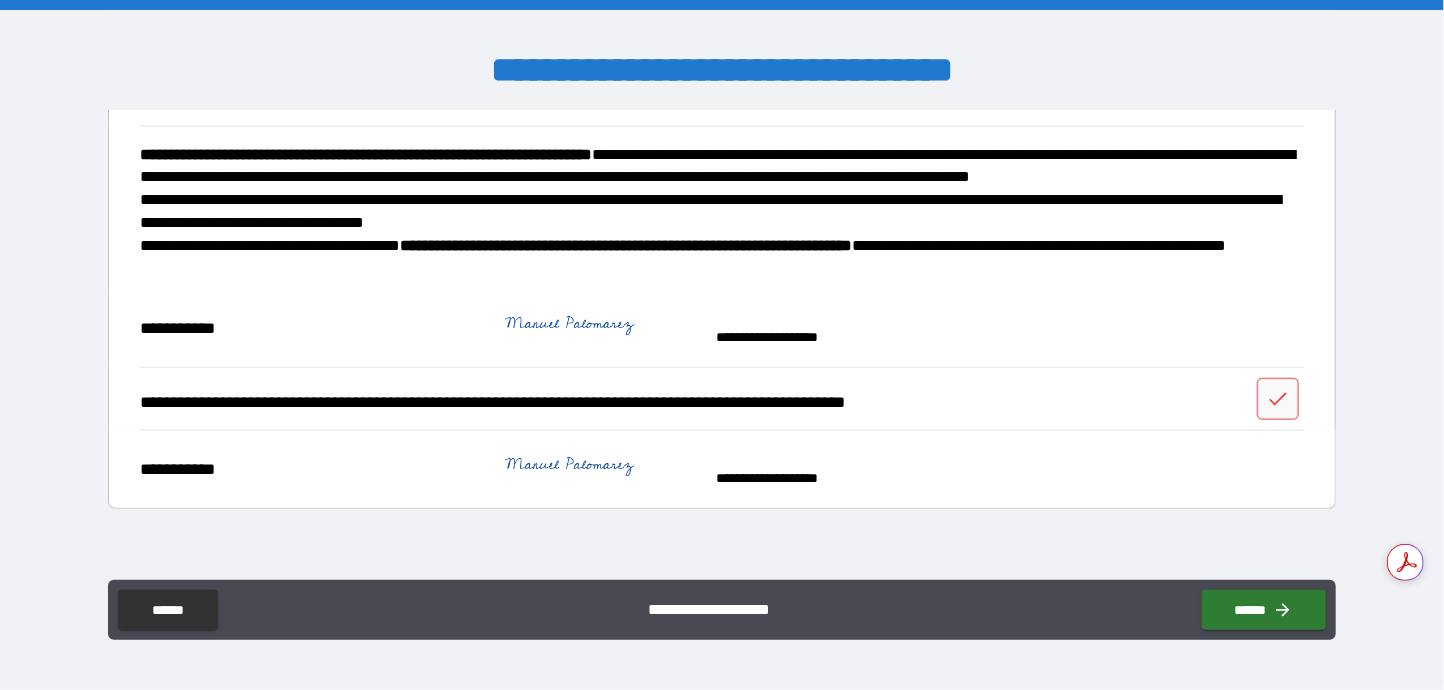 scroll, scrollTop: 900, scrollLeft: 0, axis: vertical 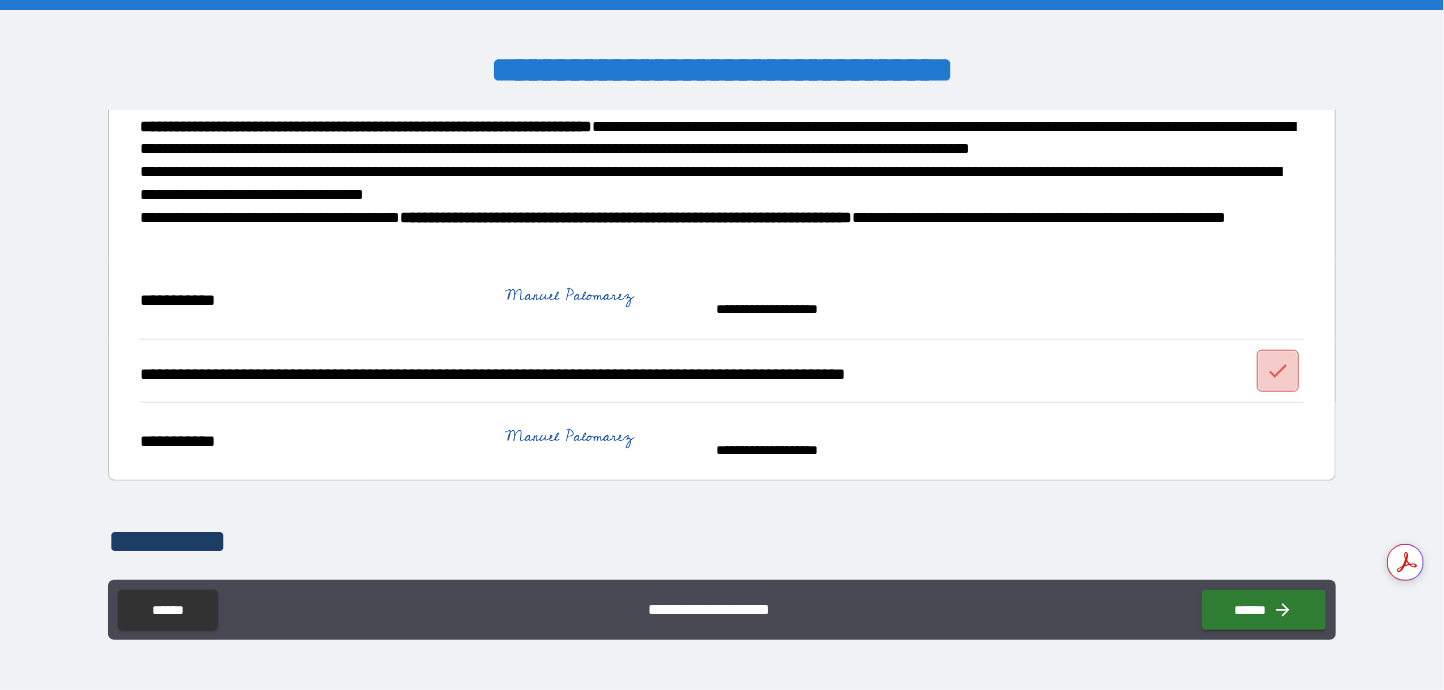 click 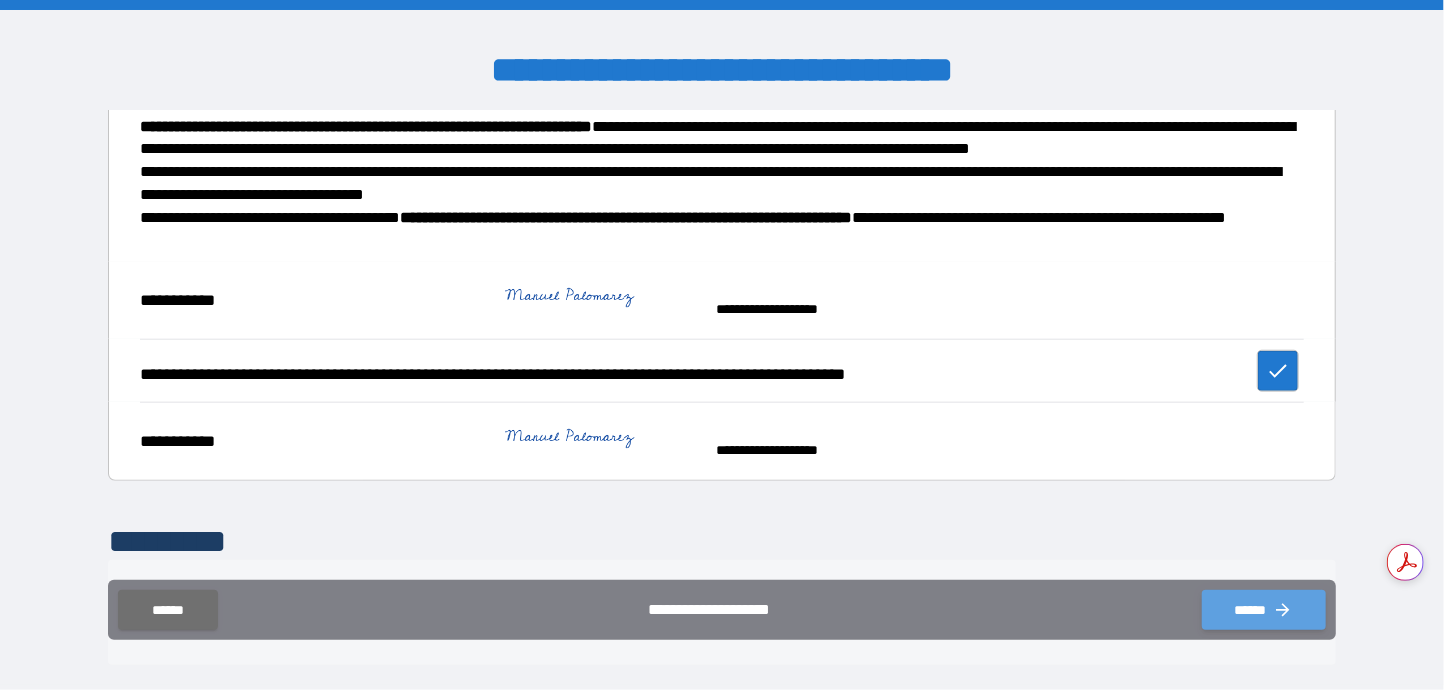 click on "******" at bounding box center [1264, 610] 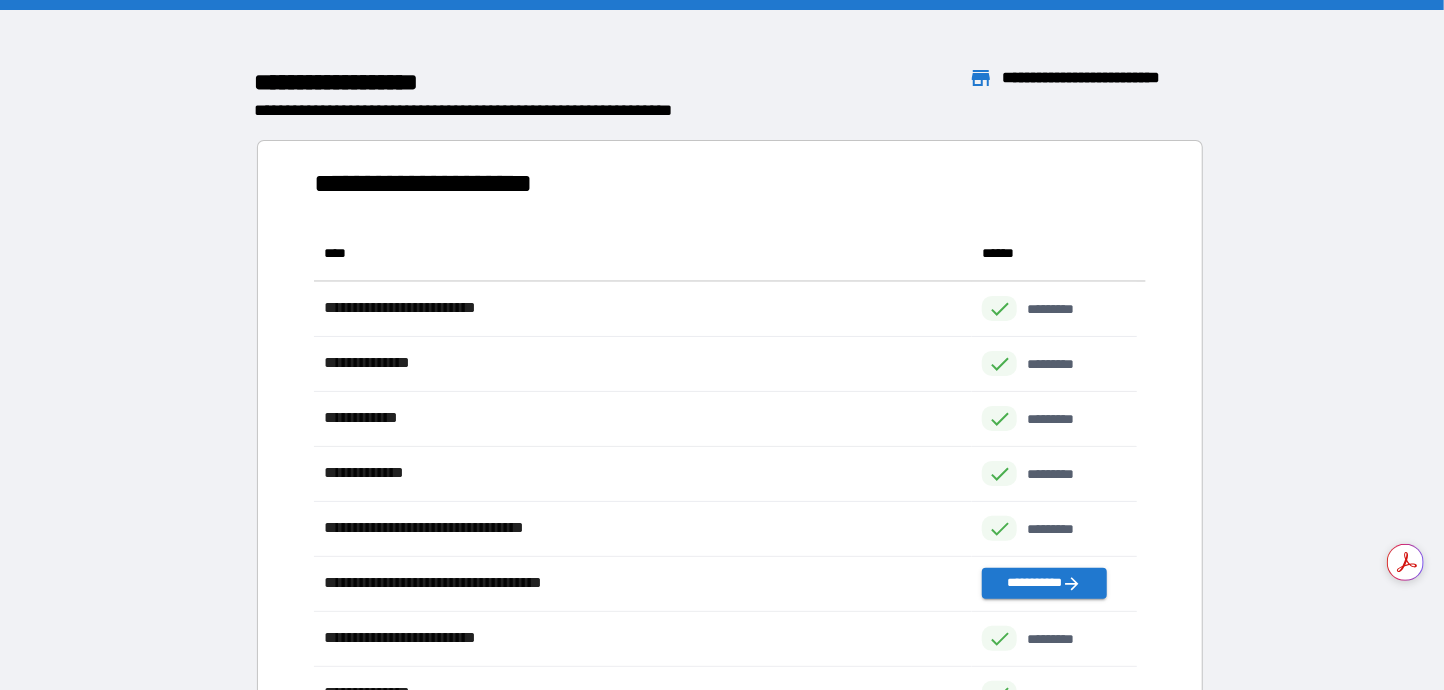 scroll, scrollTop: 15, scrollLeft: 15, axis: both 